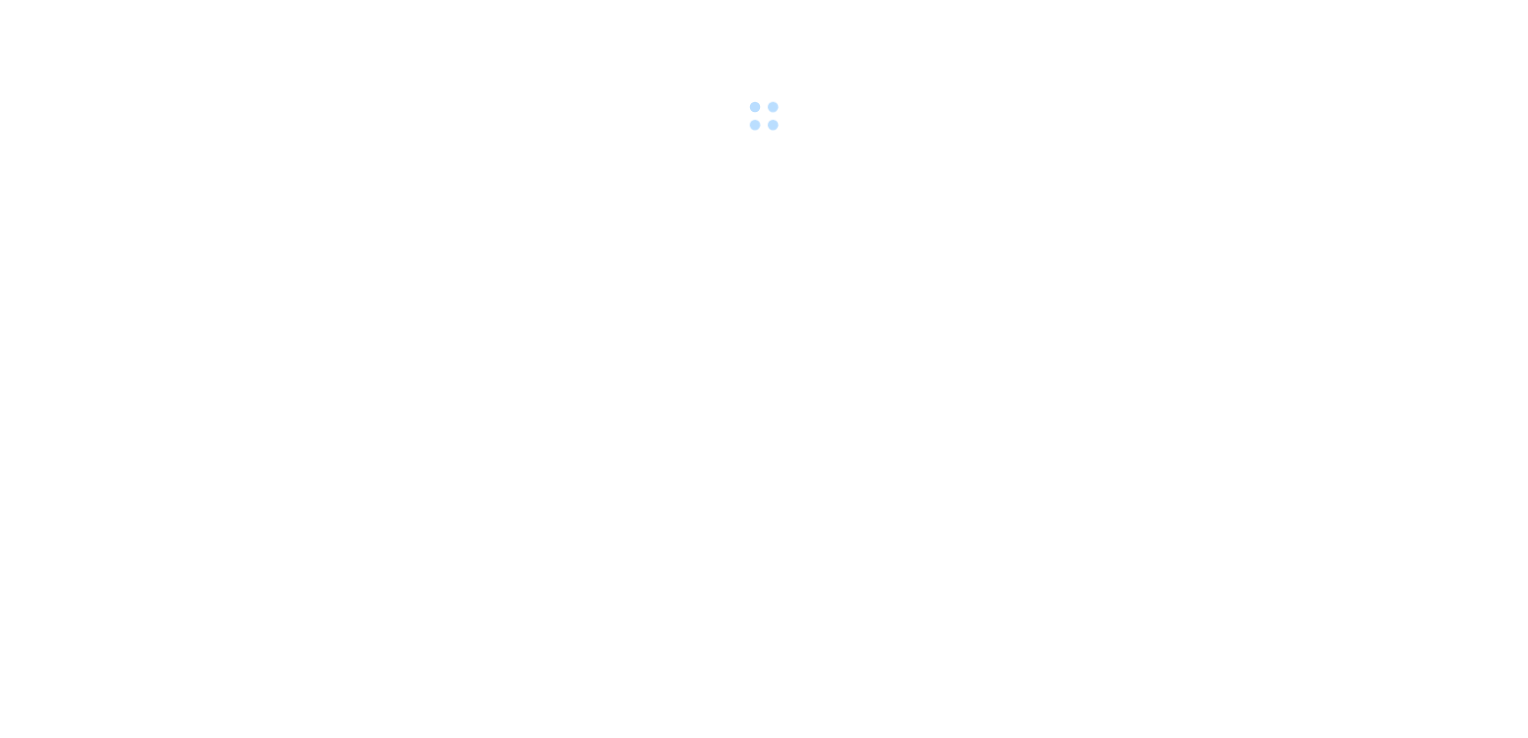 scroll, scrollTop: 0, scrollLeft: 0, axis: both 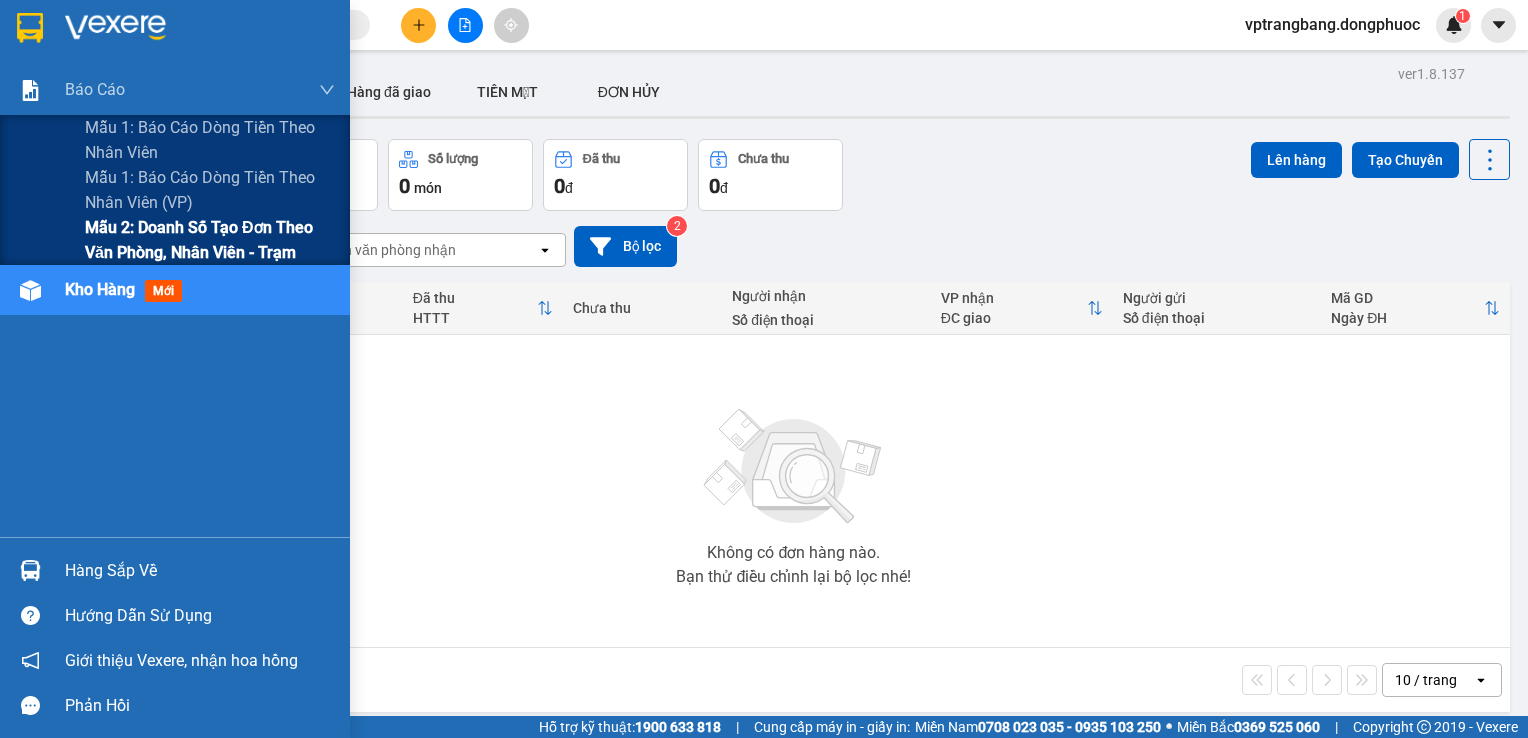 click on "Mẫu 2: Doanh số tạo đơn theo Văn phòng, nhân viên - Trạm" at bounding box center [210, 240] 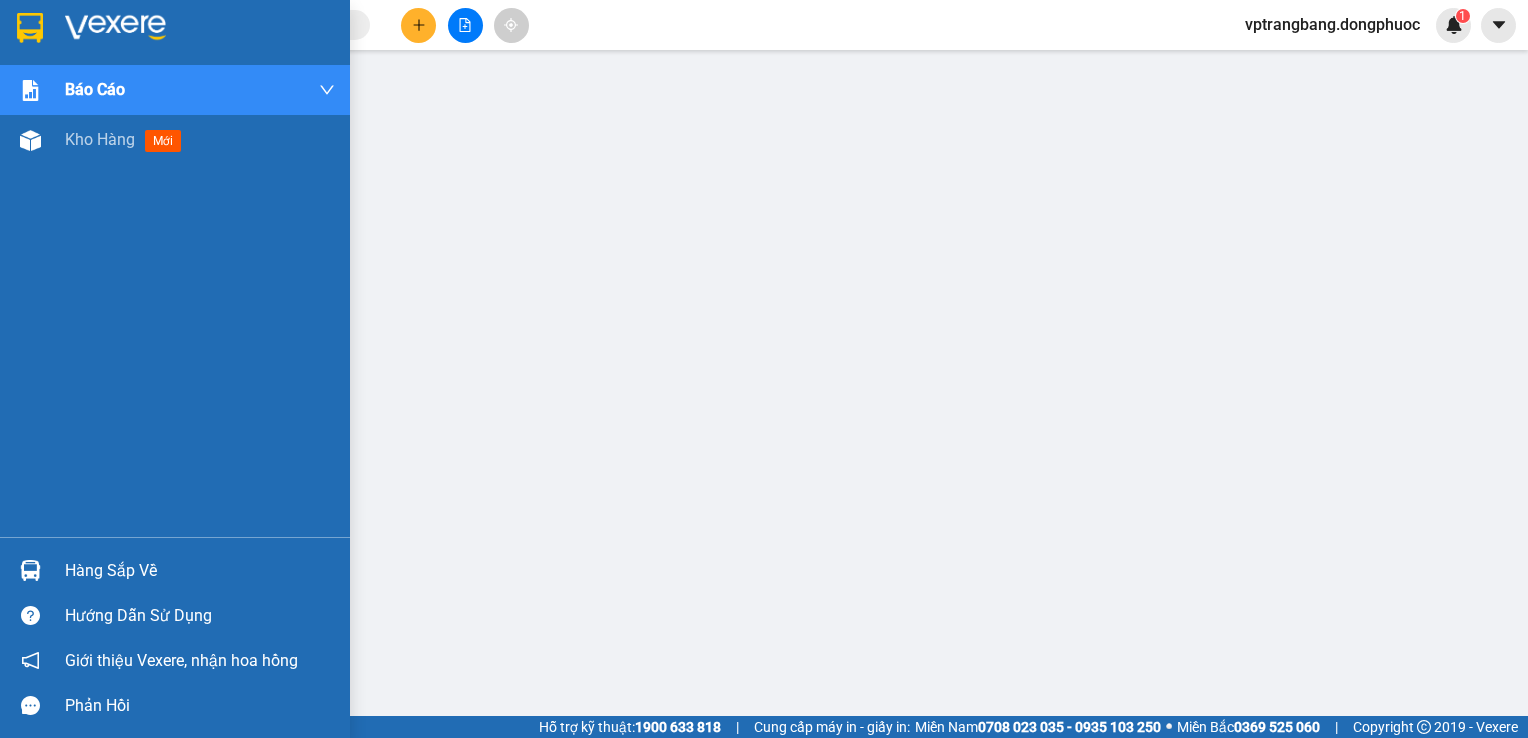 click on "Báo cáo Mẫu 1: Báo cáo dòng tiền theo nhân viên Mẫu 1: Báo cáo dòng tiền theo nhân viên (VP) Mẫu 2: Doanh số tạo đơn theo Văn phòng, nhân viên - Trạm     Kho hàng mới" at bounding box center (175, 301) 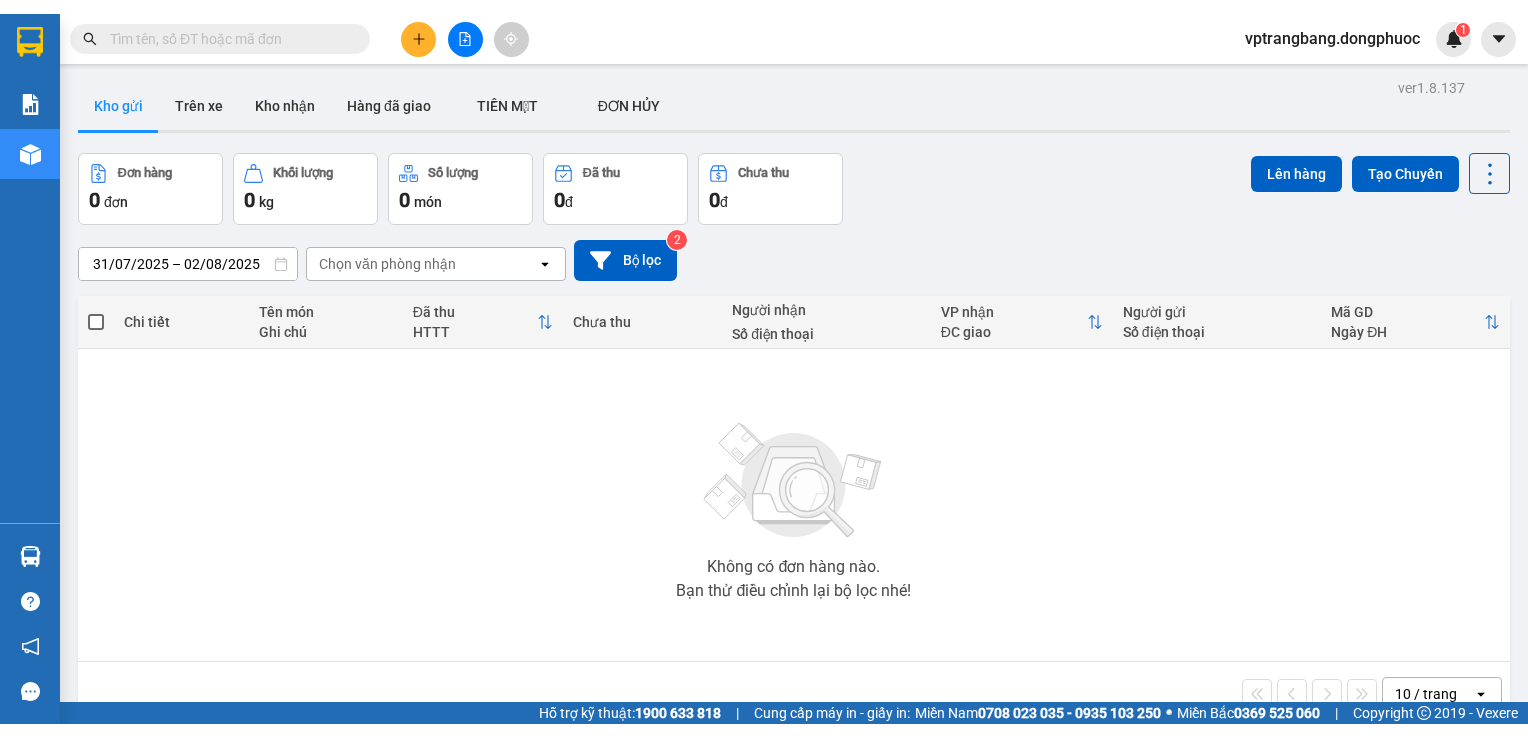 scroll, scrollTop: 0, scrollLeft: 0, axis: both 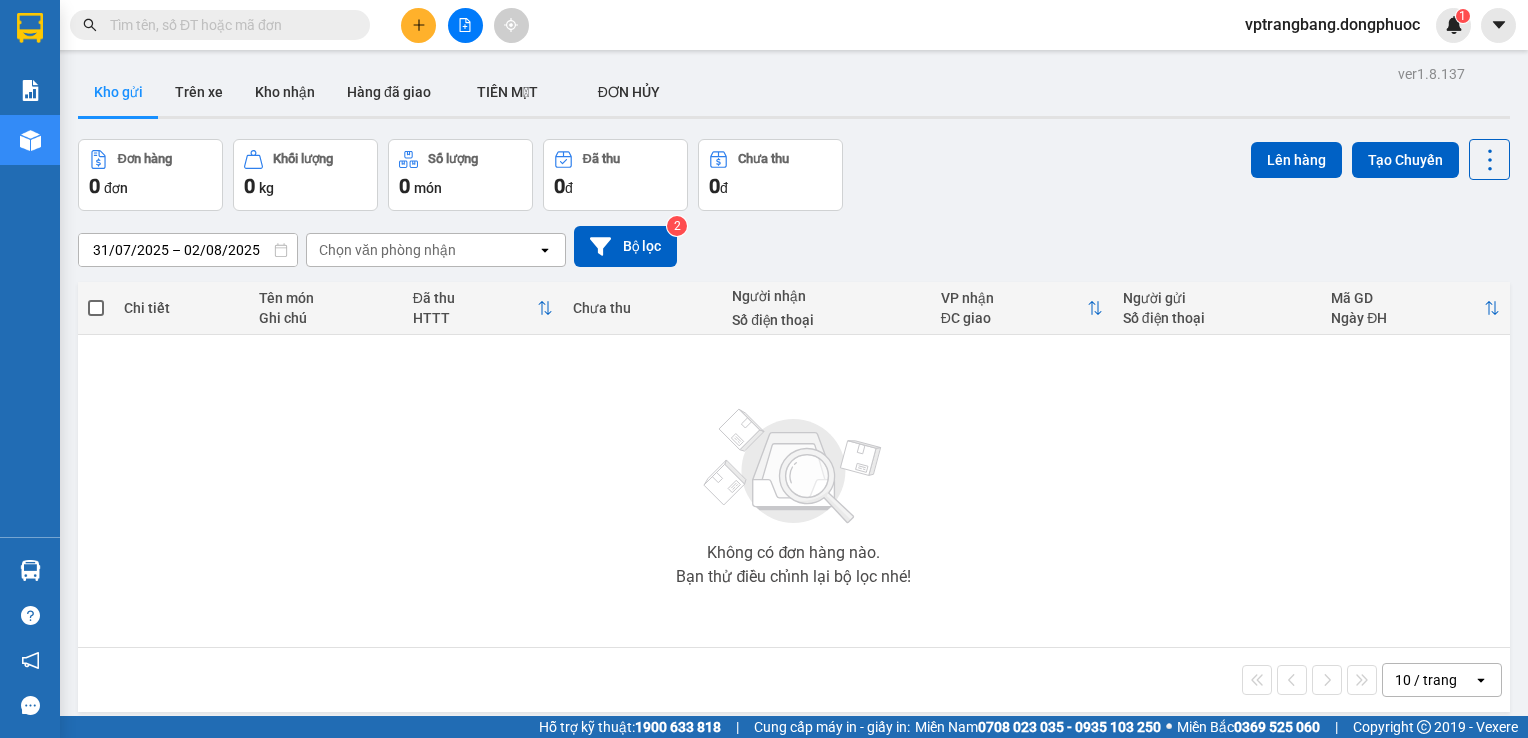 click 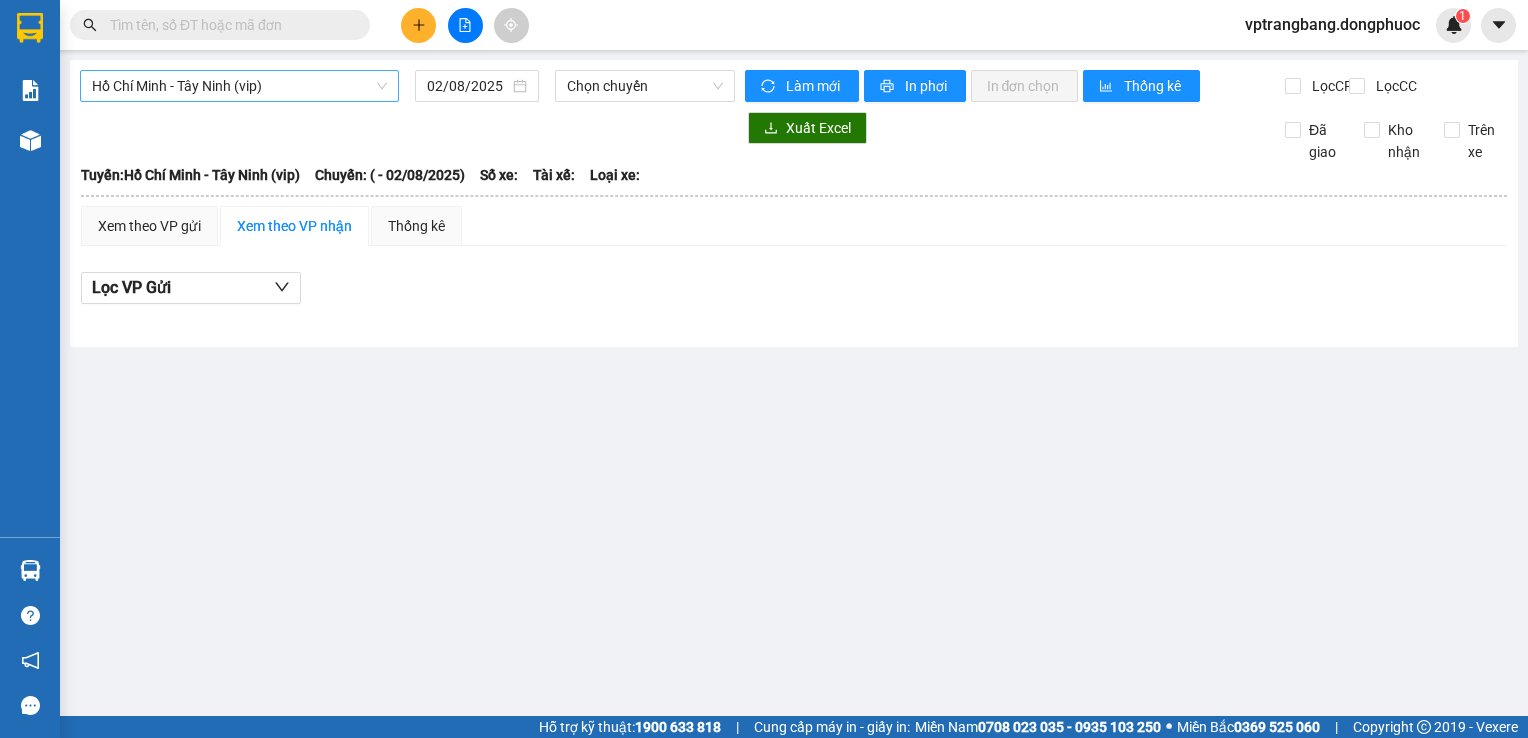 click on "Hồ Chí Minh - Tây Ninh (vip)" at bounding box center [239, 86] 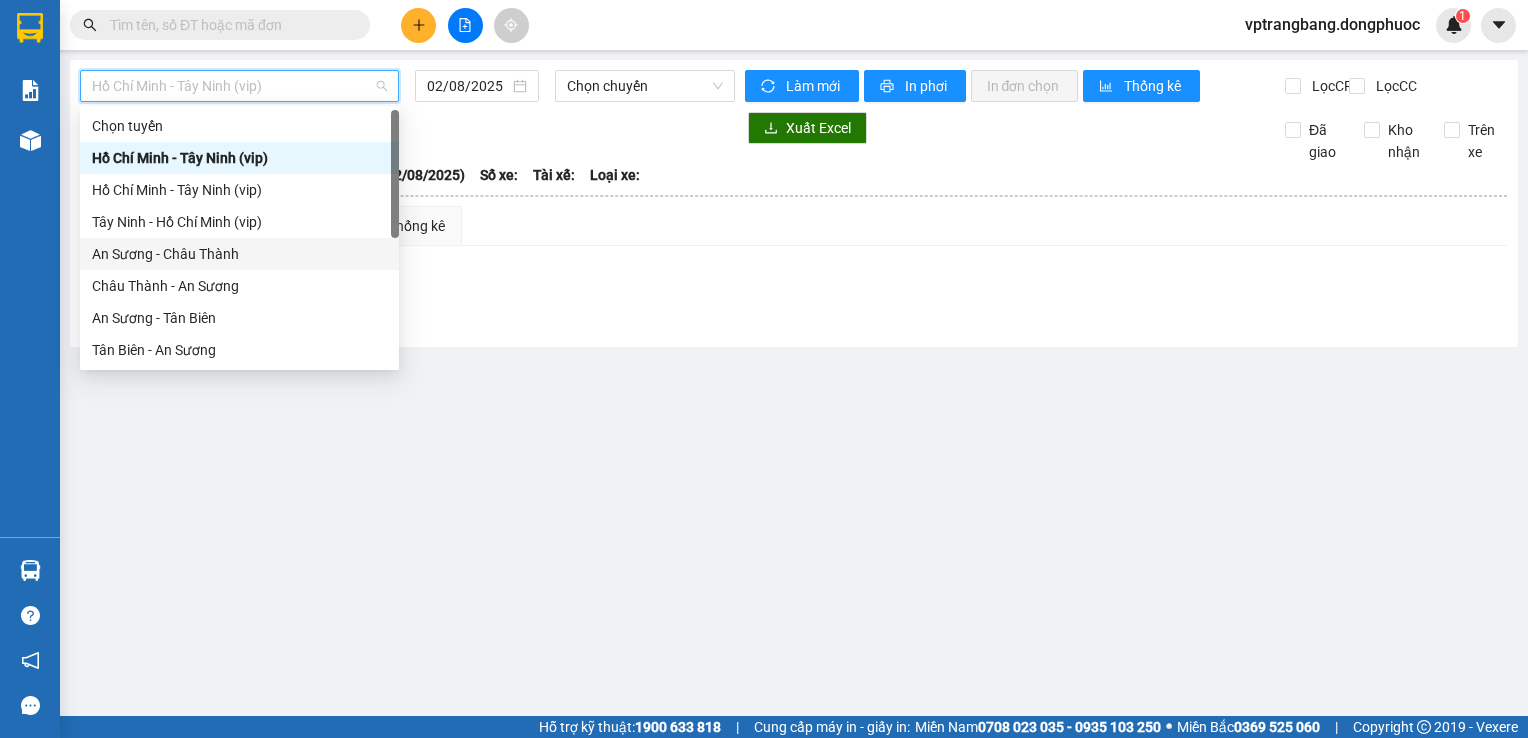 scroll, scrollTop: 288, scrollLeft: 0, axis: vertical 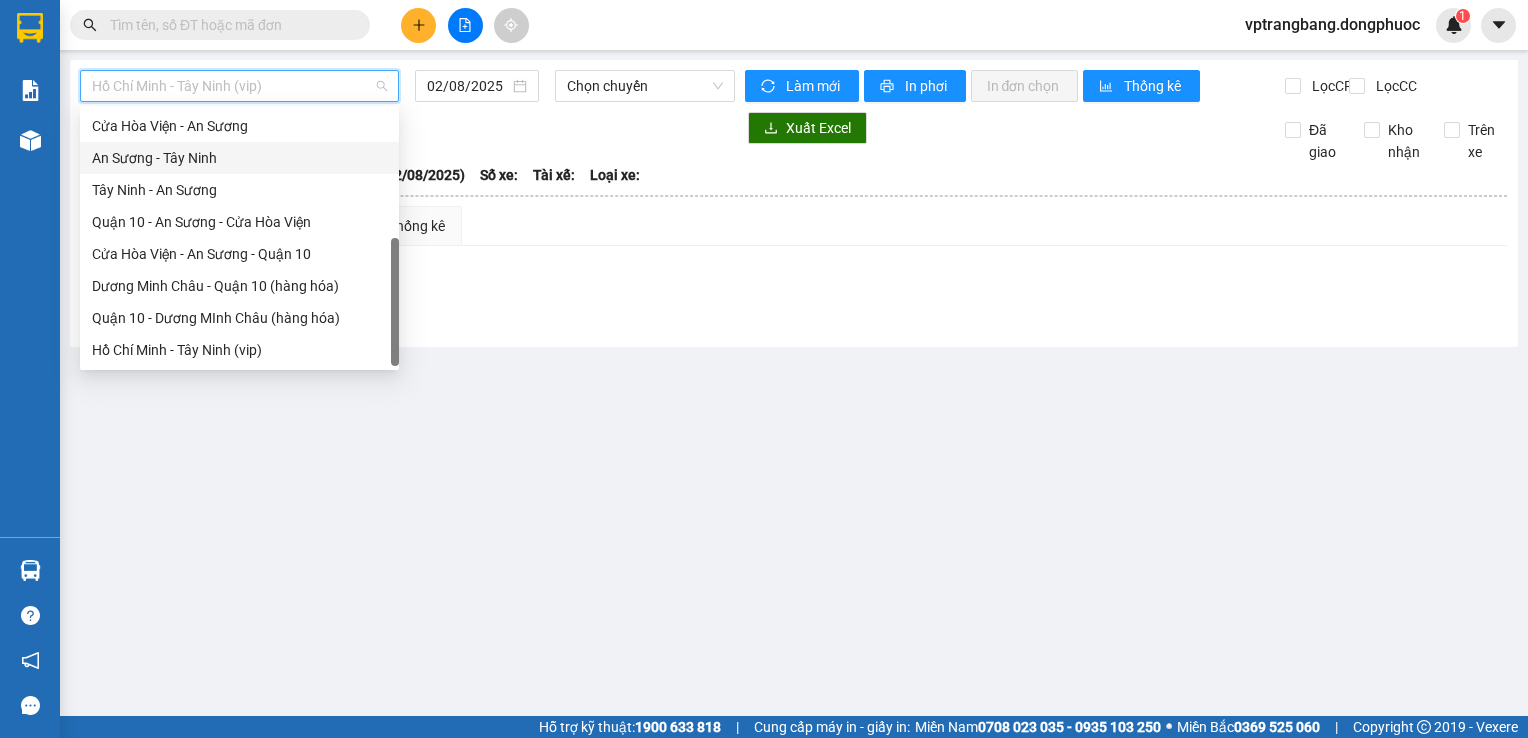 click on "An Sương - Tây Ninh" at bounding box center [239, 158] 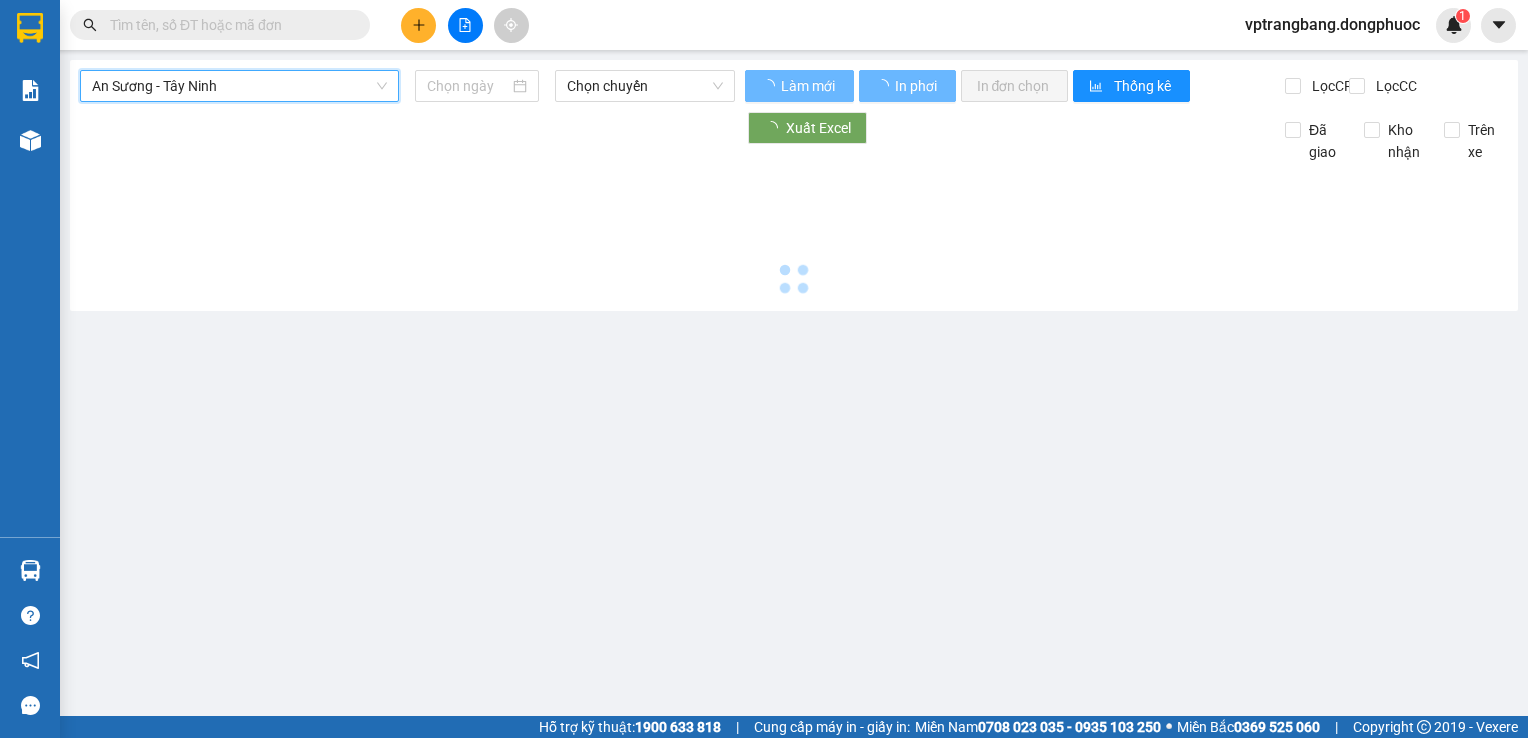 type on "02/08/2025" 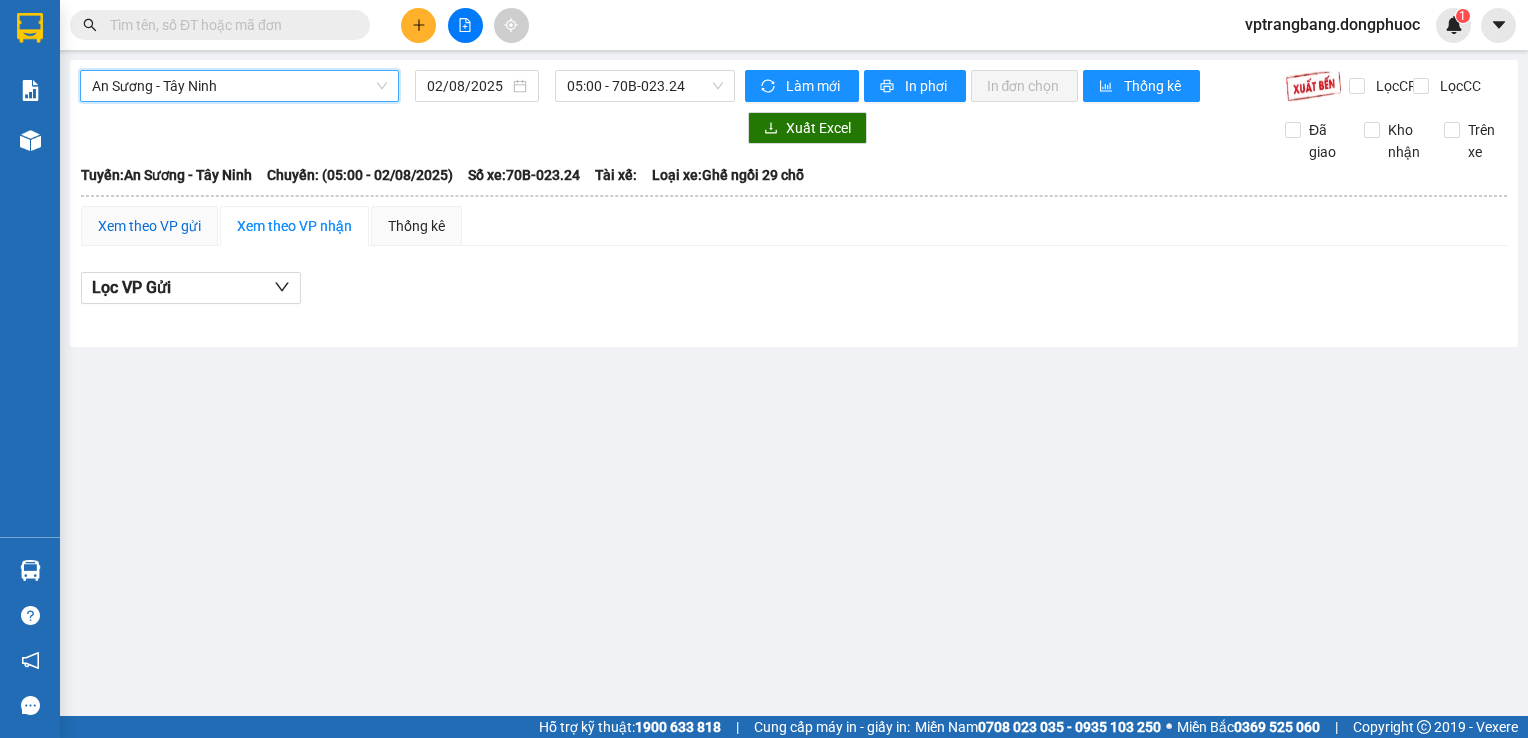 click on "Xem theo VP gửi" at bounding box center [149, 226] 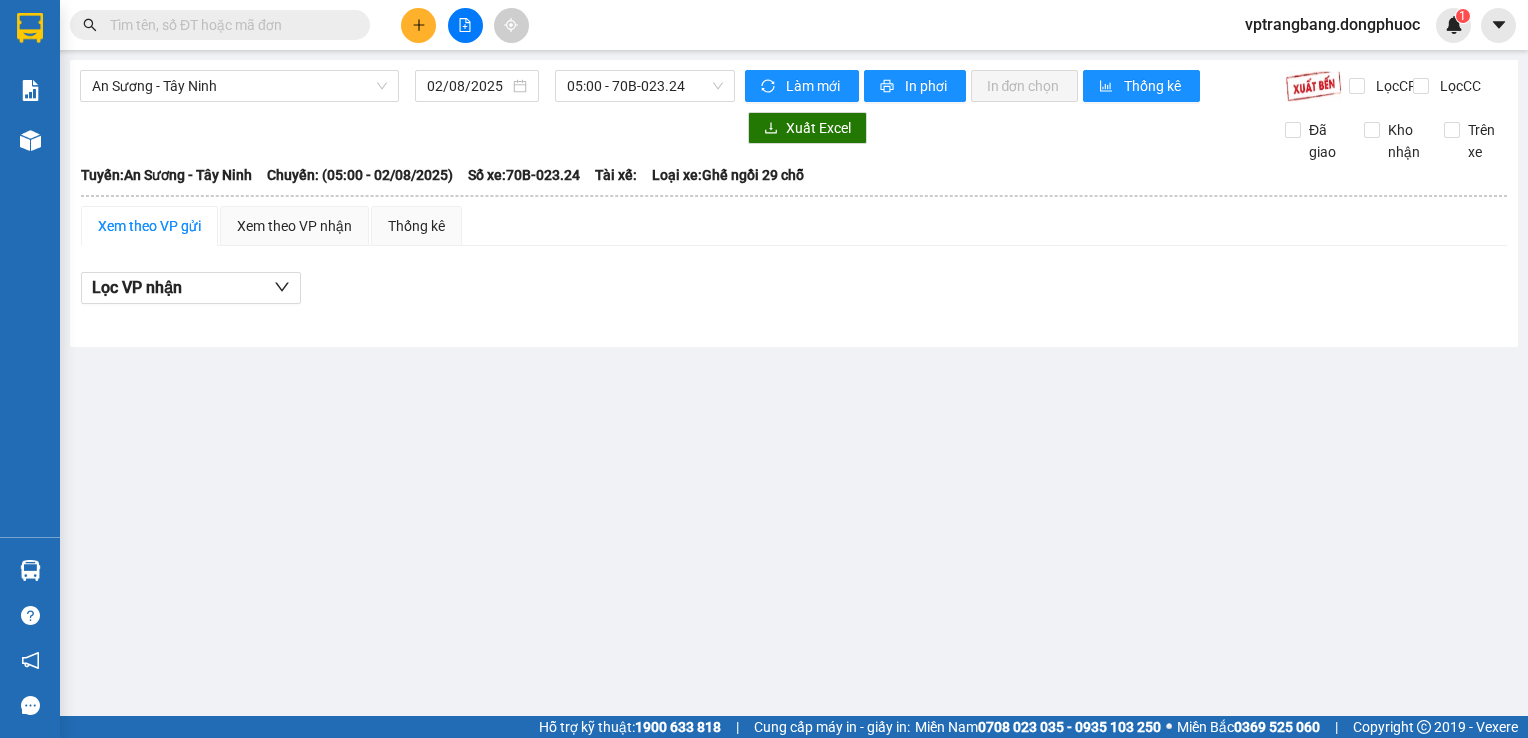 drag, startPoint x: 528, startPoint y: 479, endPoint x: 544, endPoint y: 486, distance: 17.464249 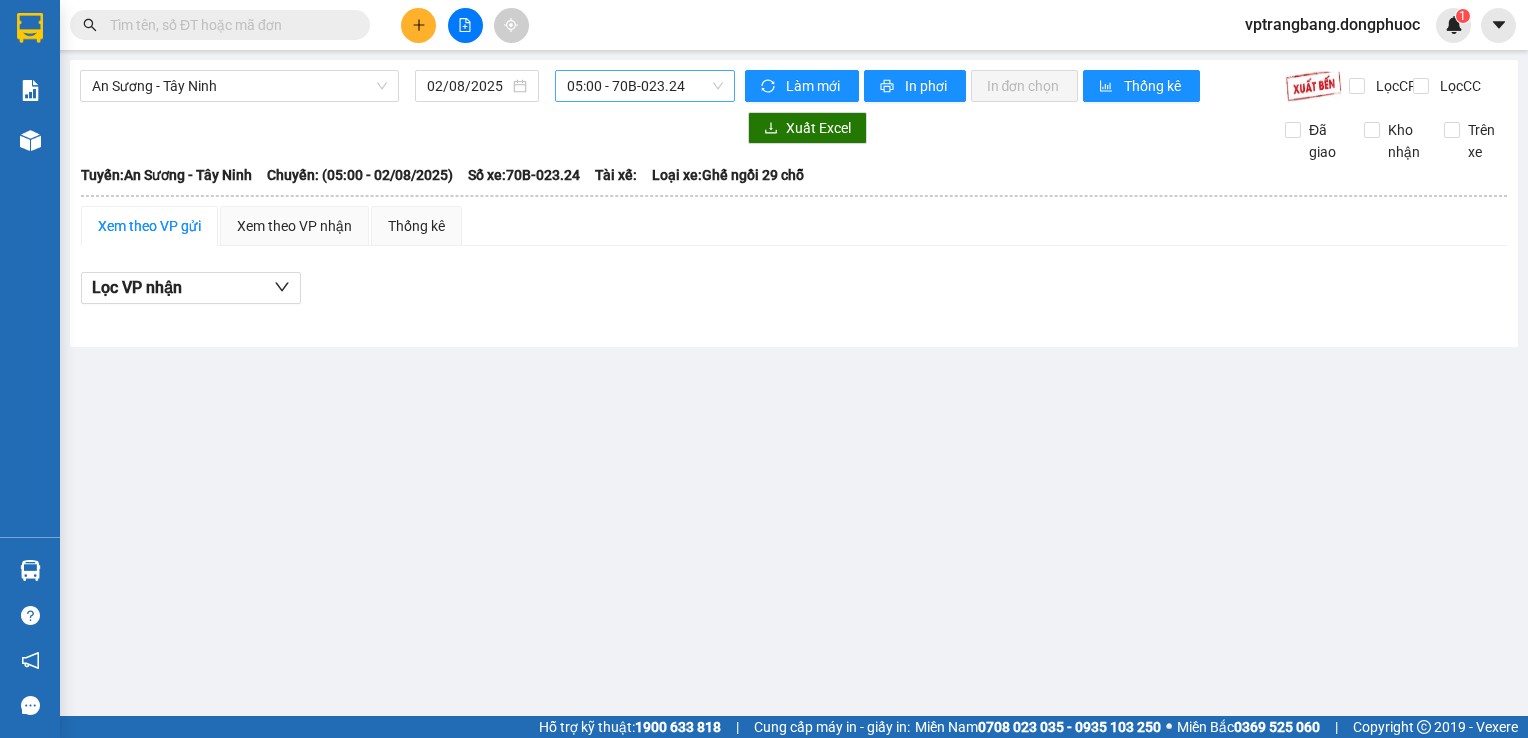 click on "05:00     - 70B-023.24" at bounding box center (645, 86) 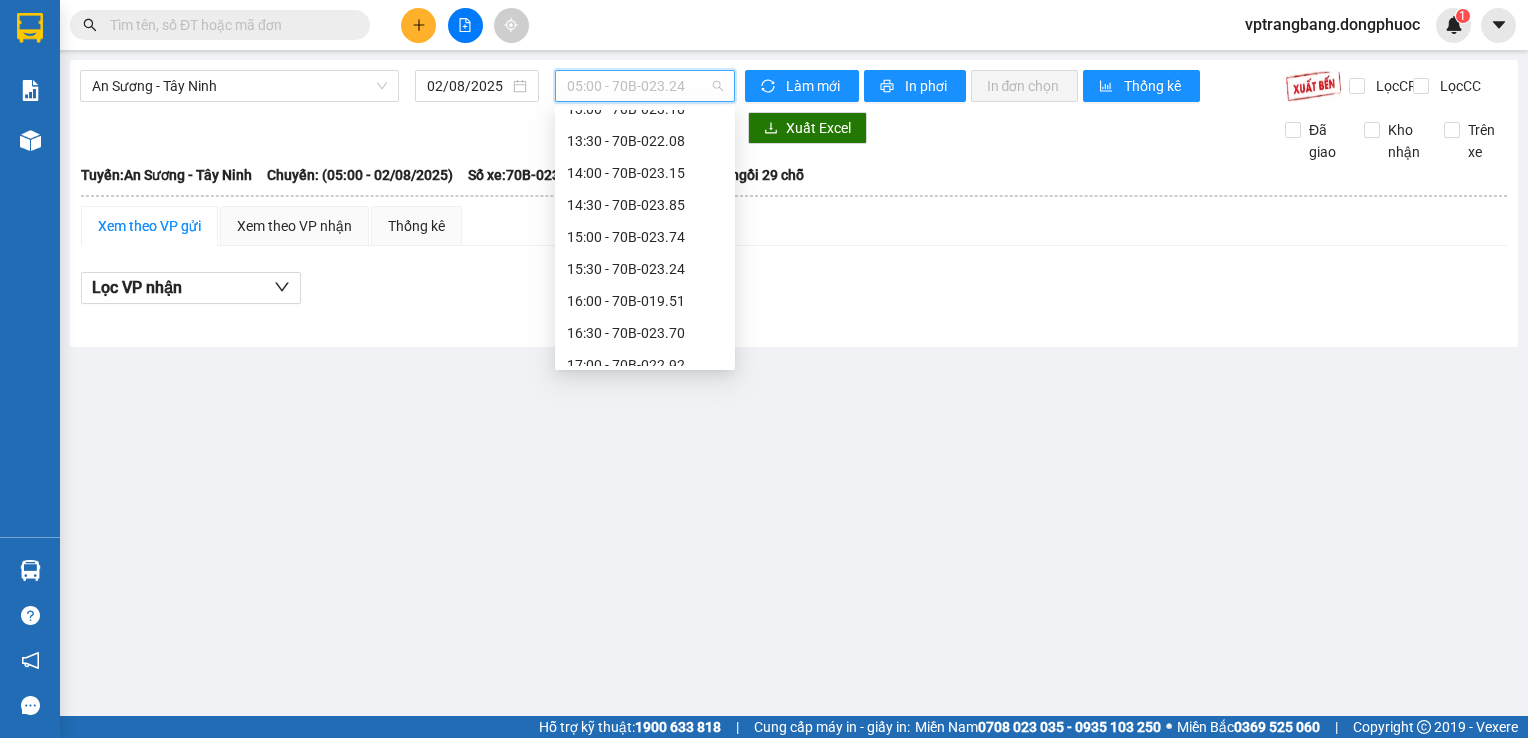 scroll, scrollTop: 500, scrollLeft: 0, axis: vertical 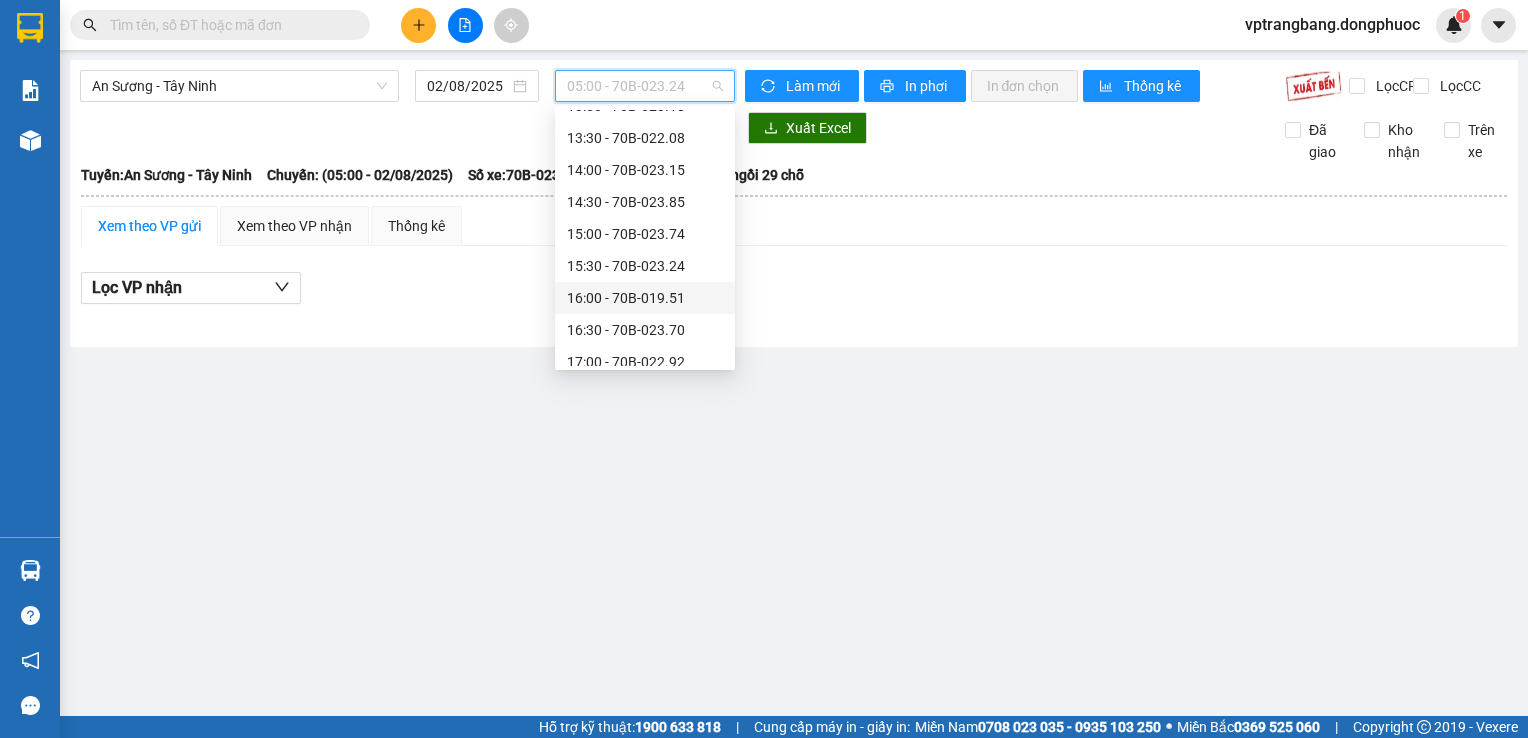 click on "16:00     - 70B-019.51" at bounding box center [645, 298] 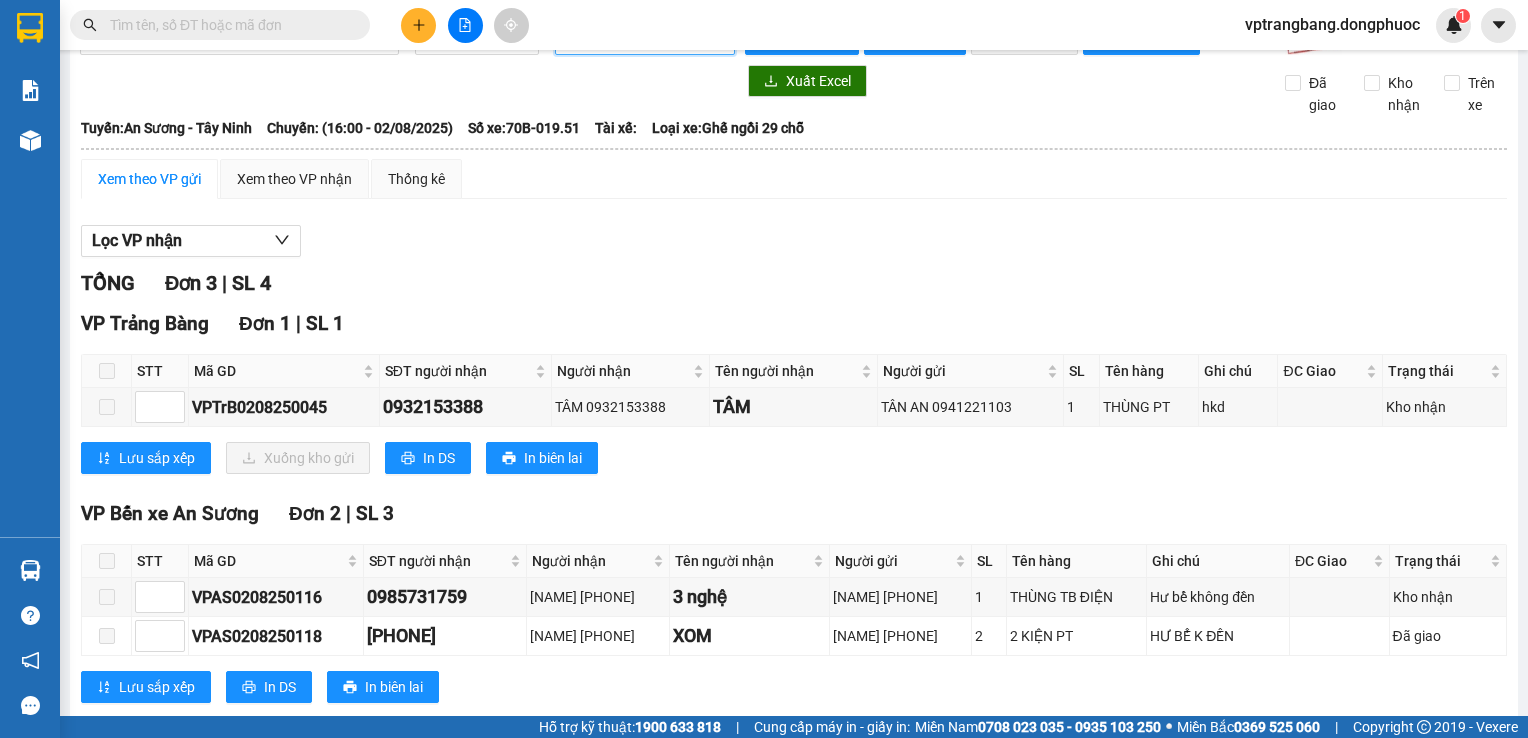 scroll, scrollTop: 0, scrollLeft: 0, axis: both 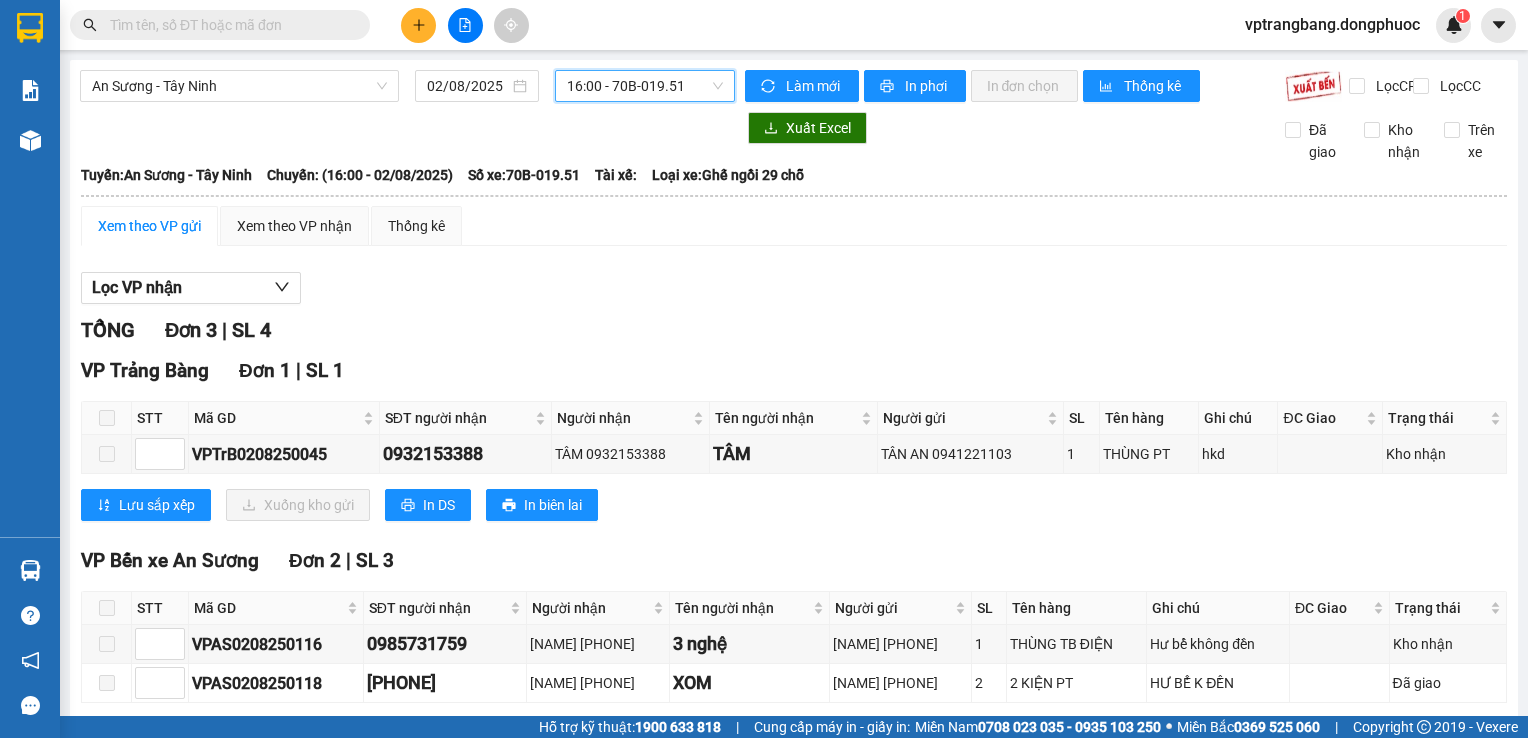click on "16:00     - 70B-019.51" at bounding box center [645, 86] 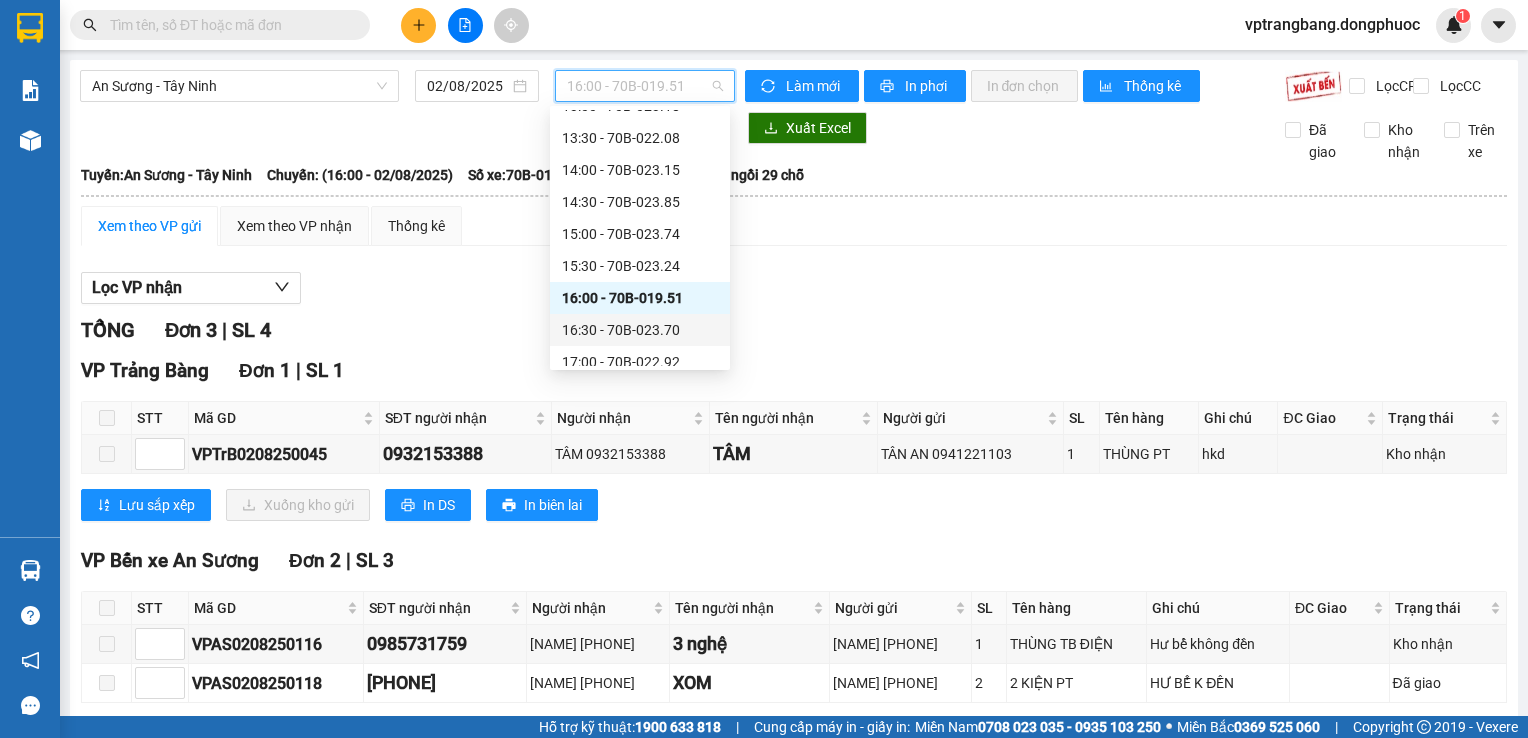 click on "16:30     - 70B-023.70" at bounding box center [640, 330] 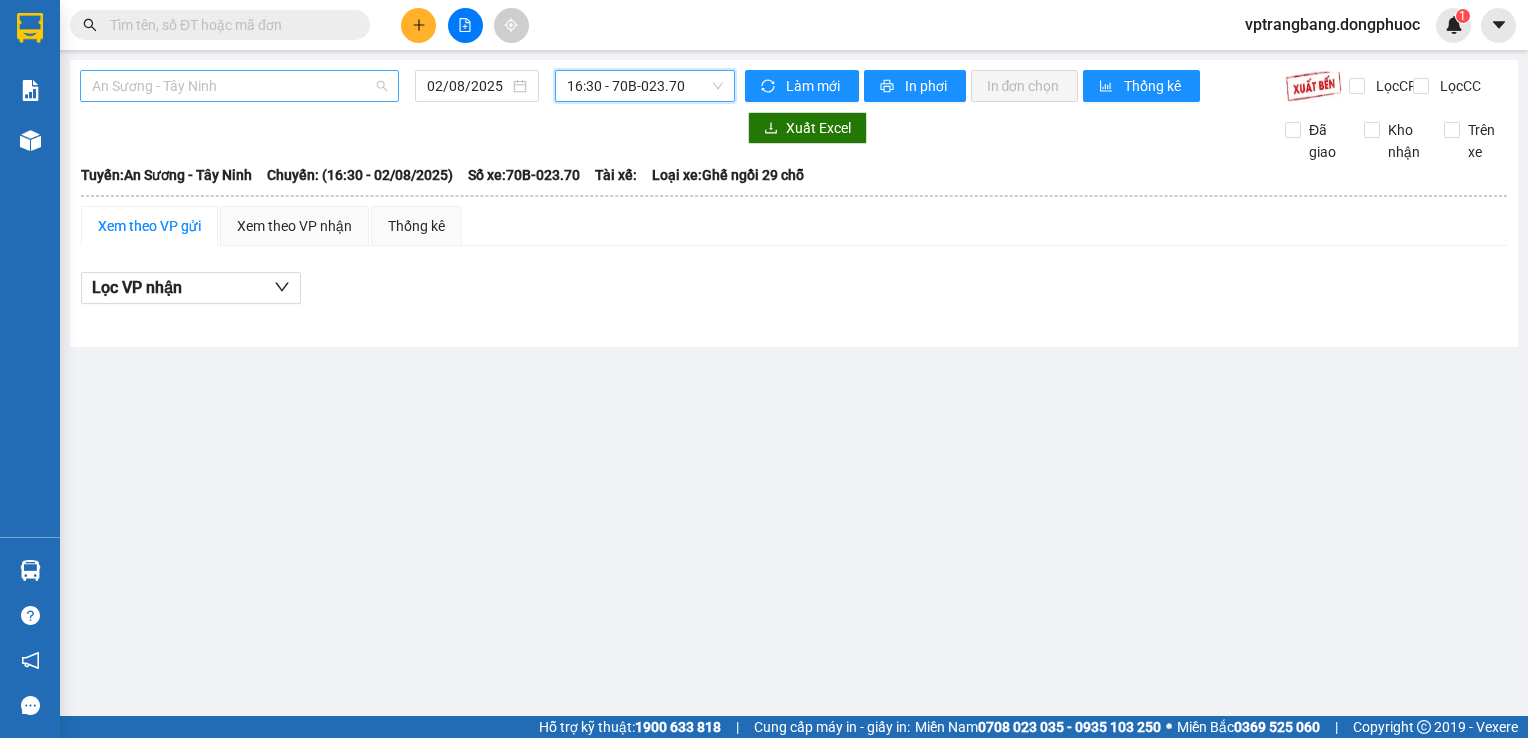 click on "An Sương - Tây Ninh" at bounding box center [239, 86] 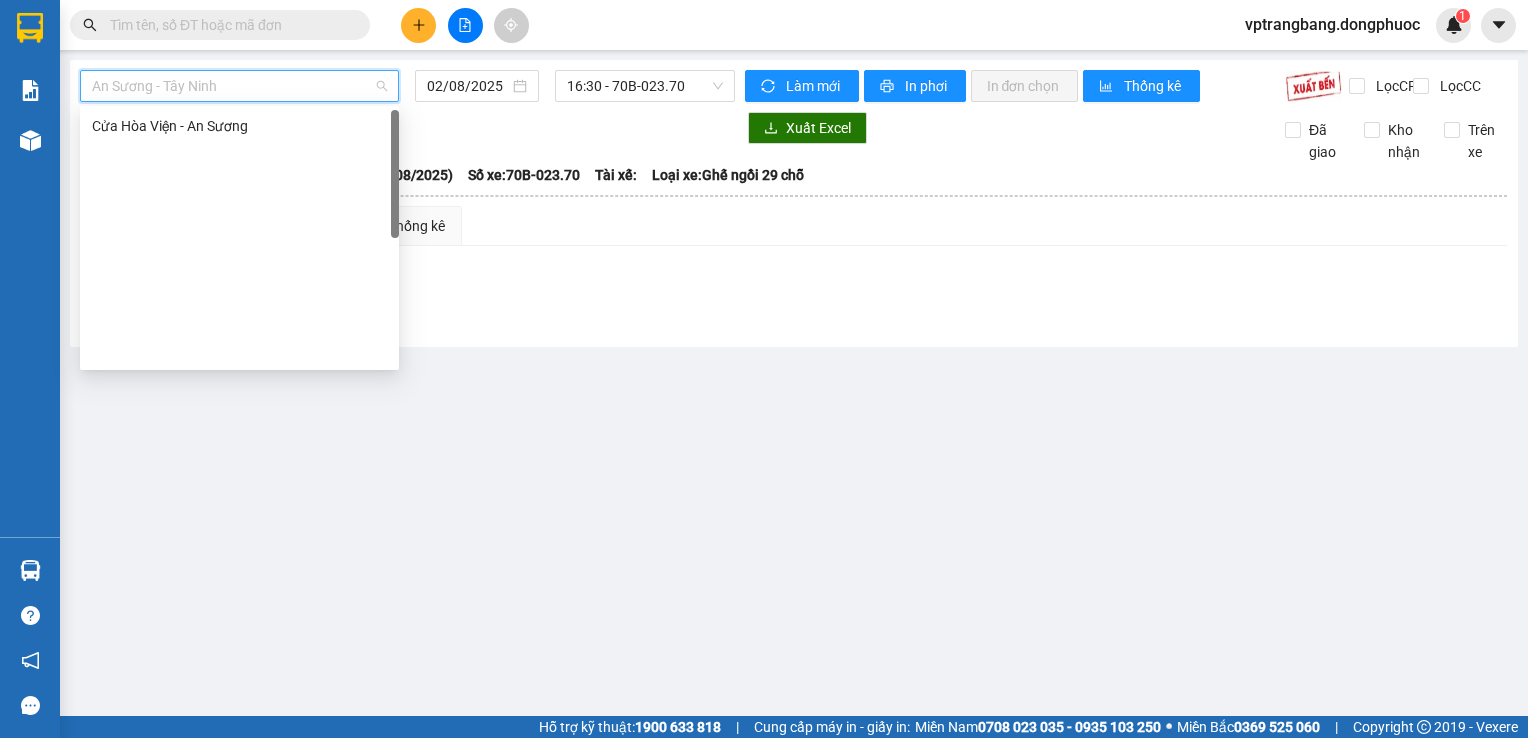 scroll, scrollTop: 0, scrollLeft: 0, axis: both 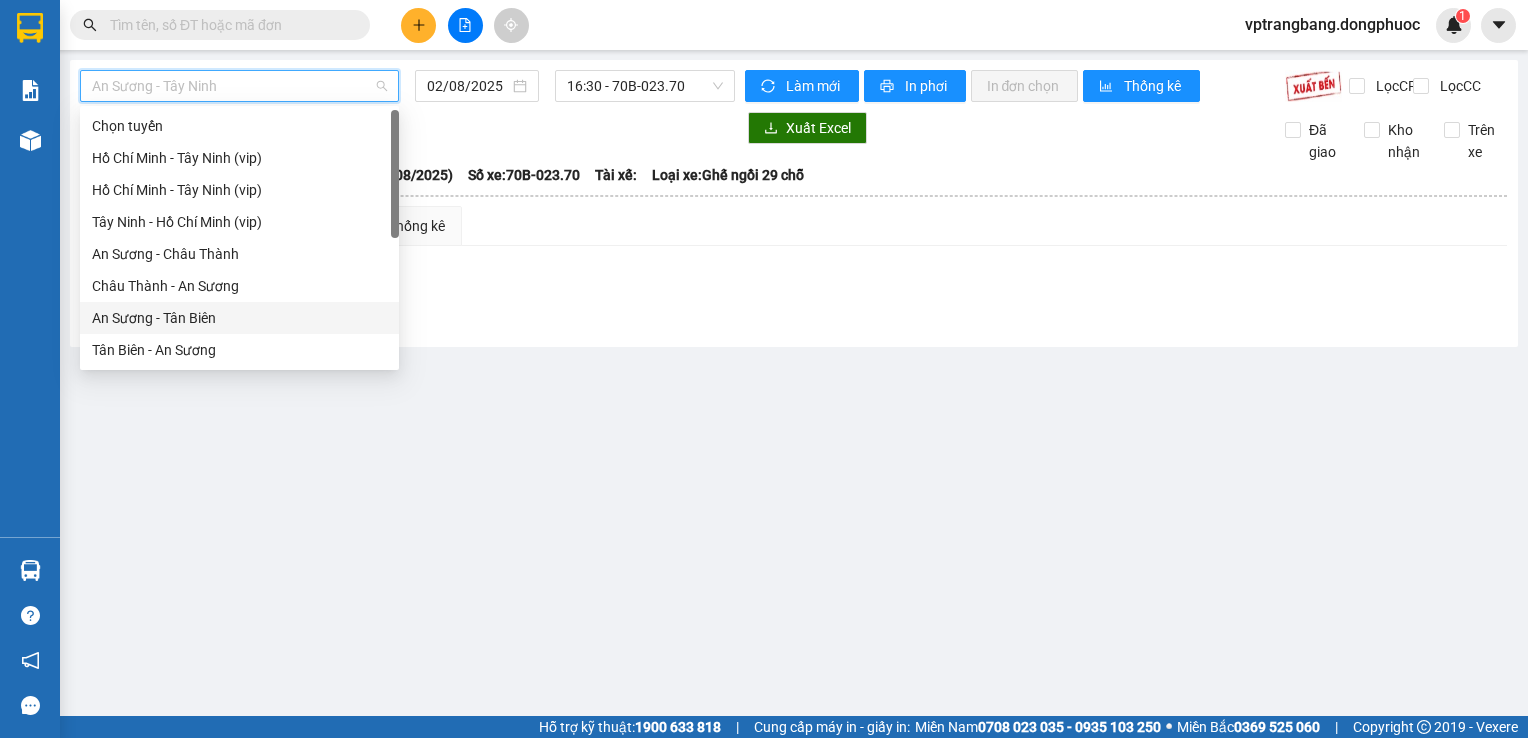 click on "An Sương - Tân Biên" at bounding box center [239, 318] 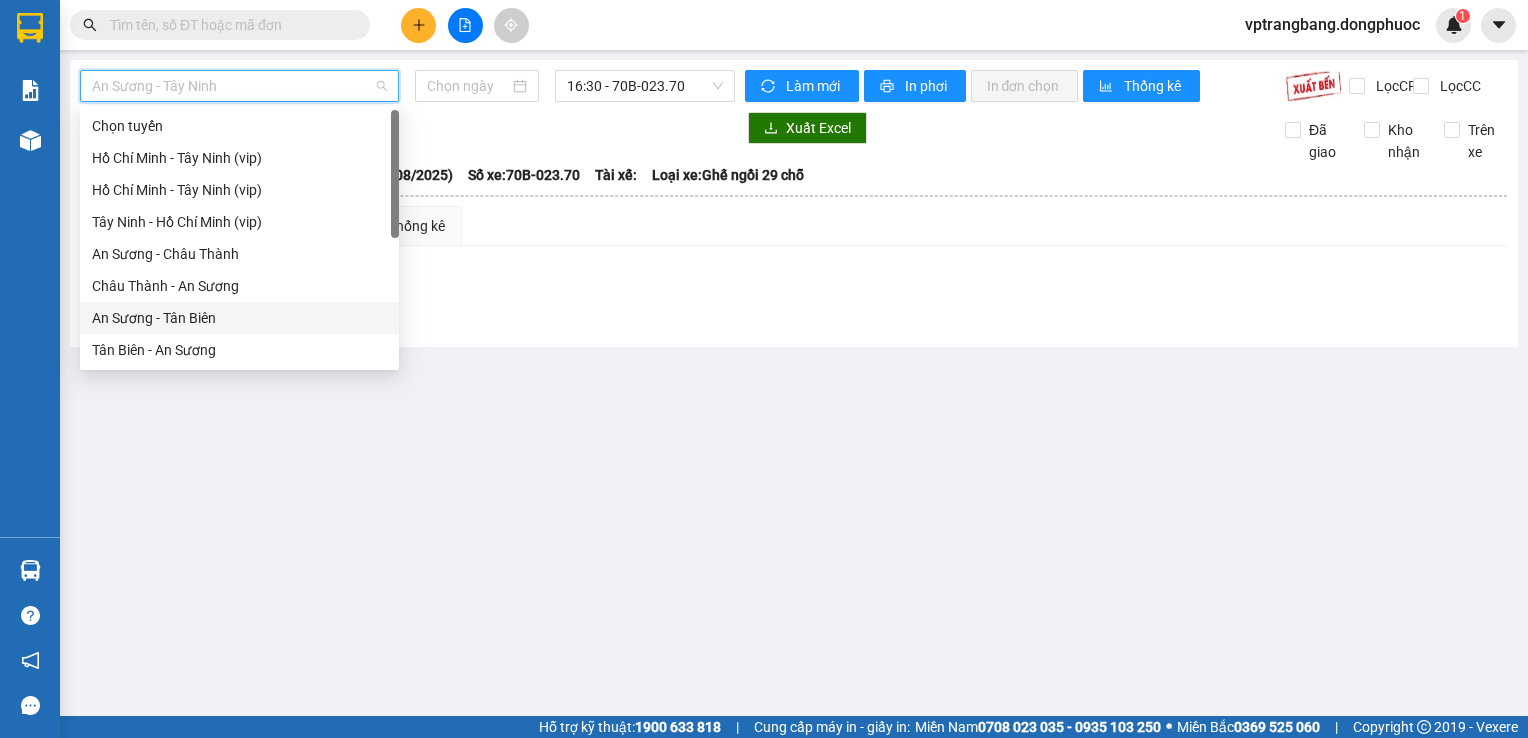 type on "02/08/2025" 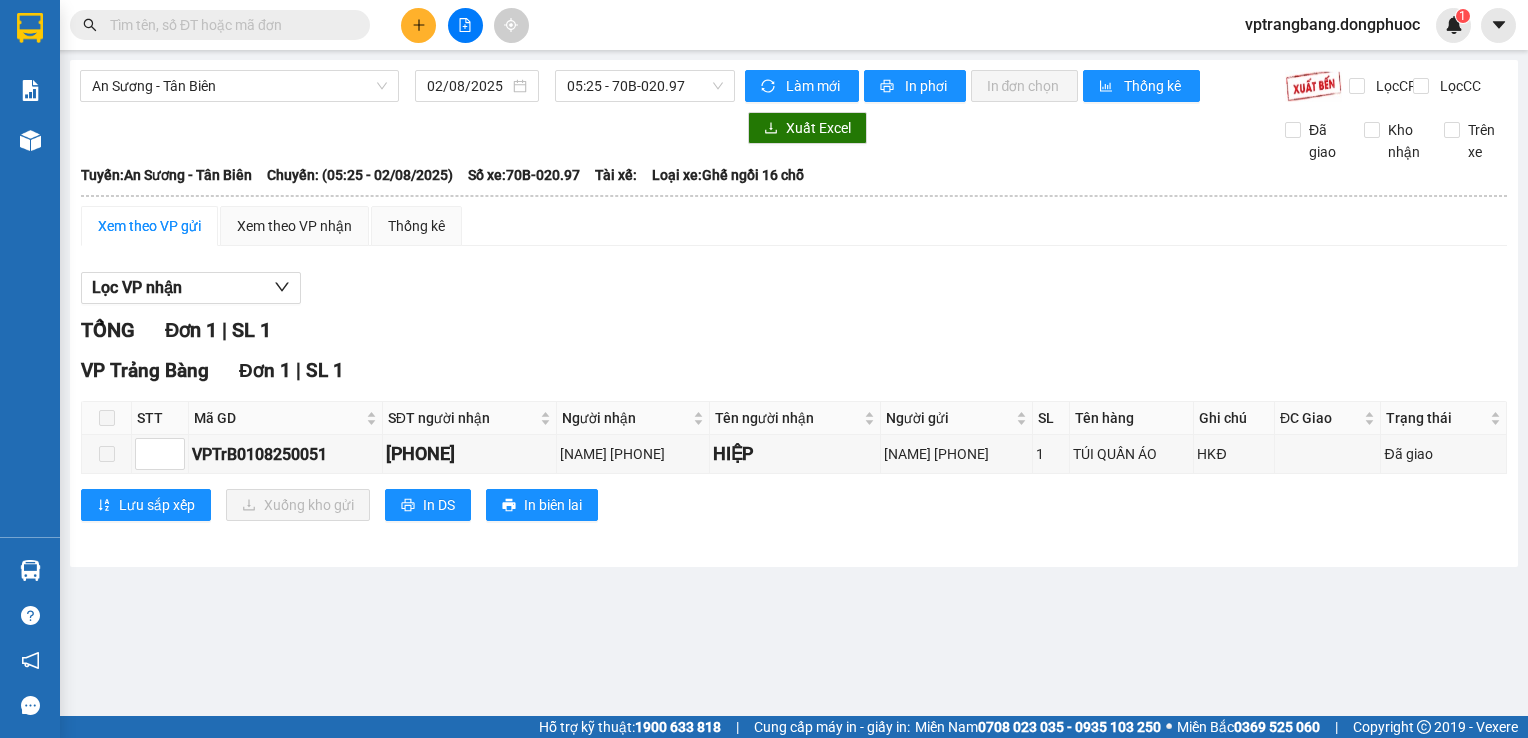 drag, startPoint x: 612, startPoint y: 250, endPoint x: 612, endPoint y: 238, distance: 12 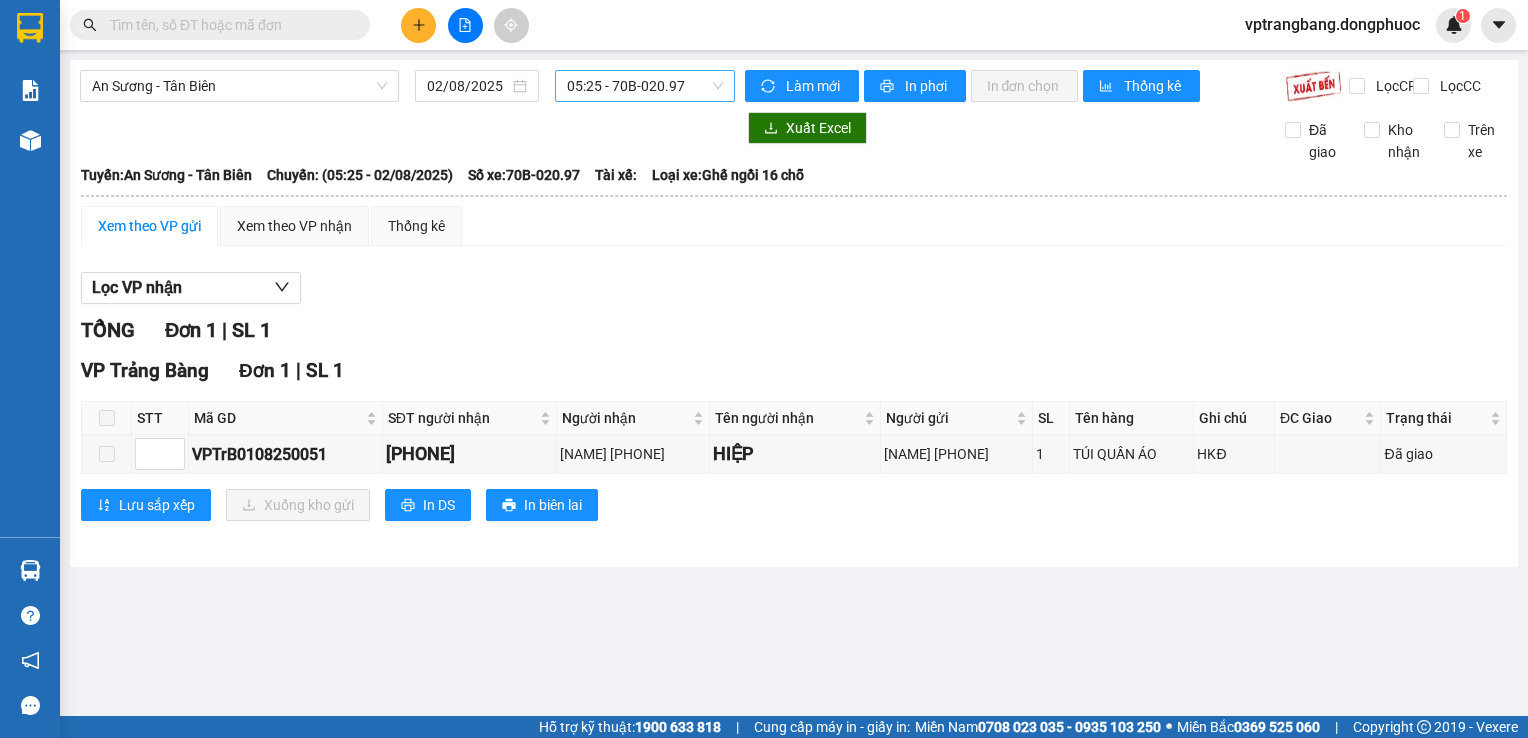 click on "05:25     - 70B-020.97" at bounding box center [645, 86] 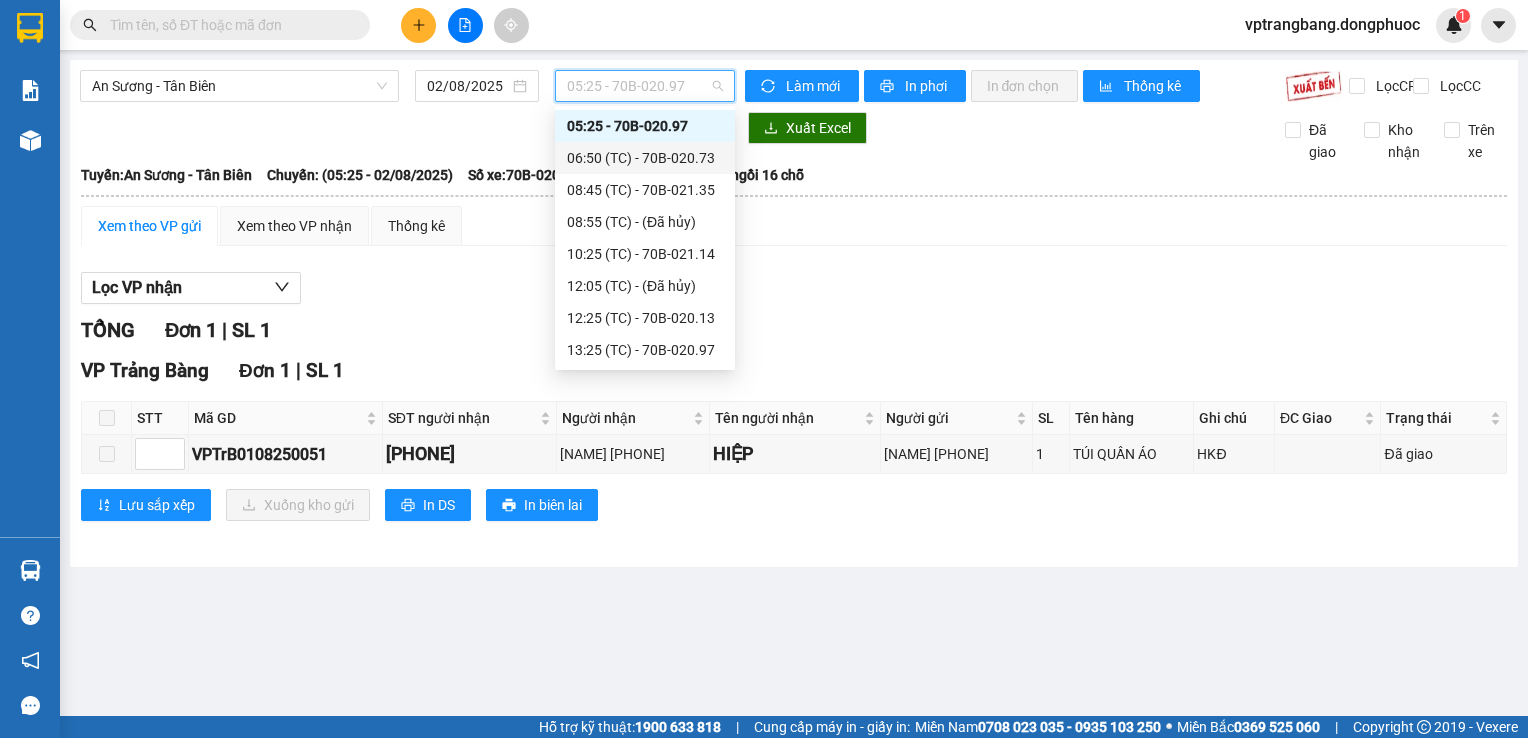 click on "06:50   (TC)   - 70B-020.73" at bounding box center [645, 158] 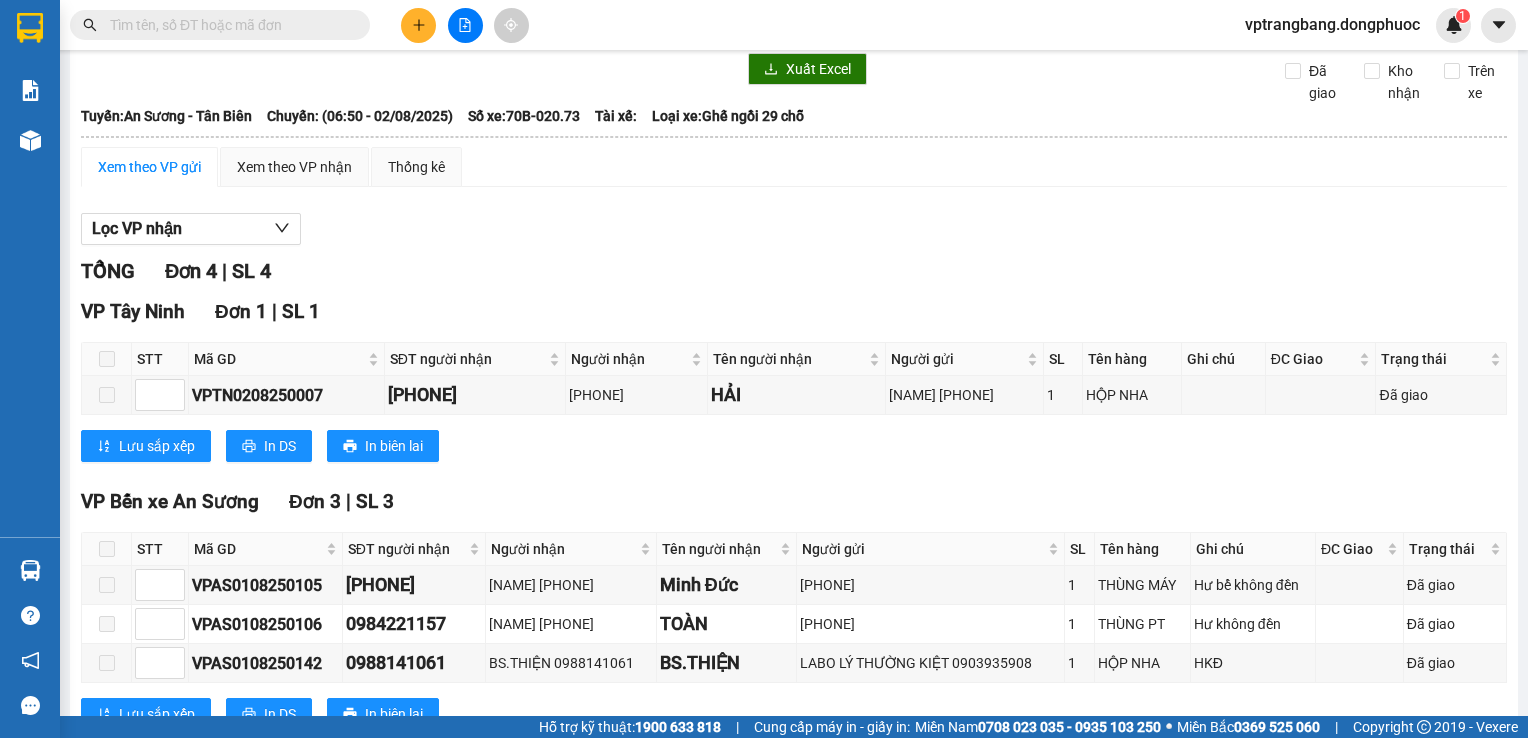 scroll, scrollTop: 0, scrollLeft: 0, axis: both 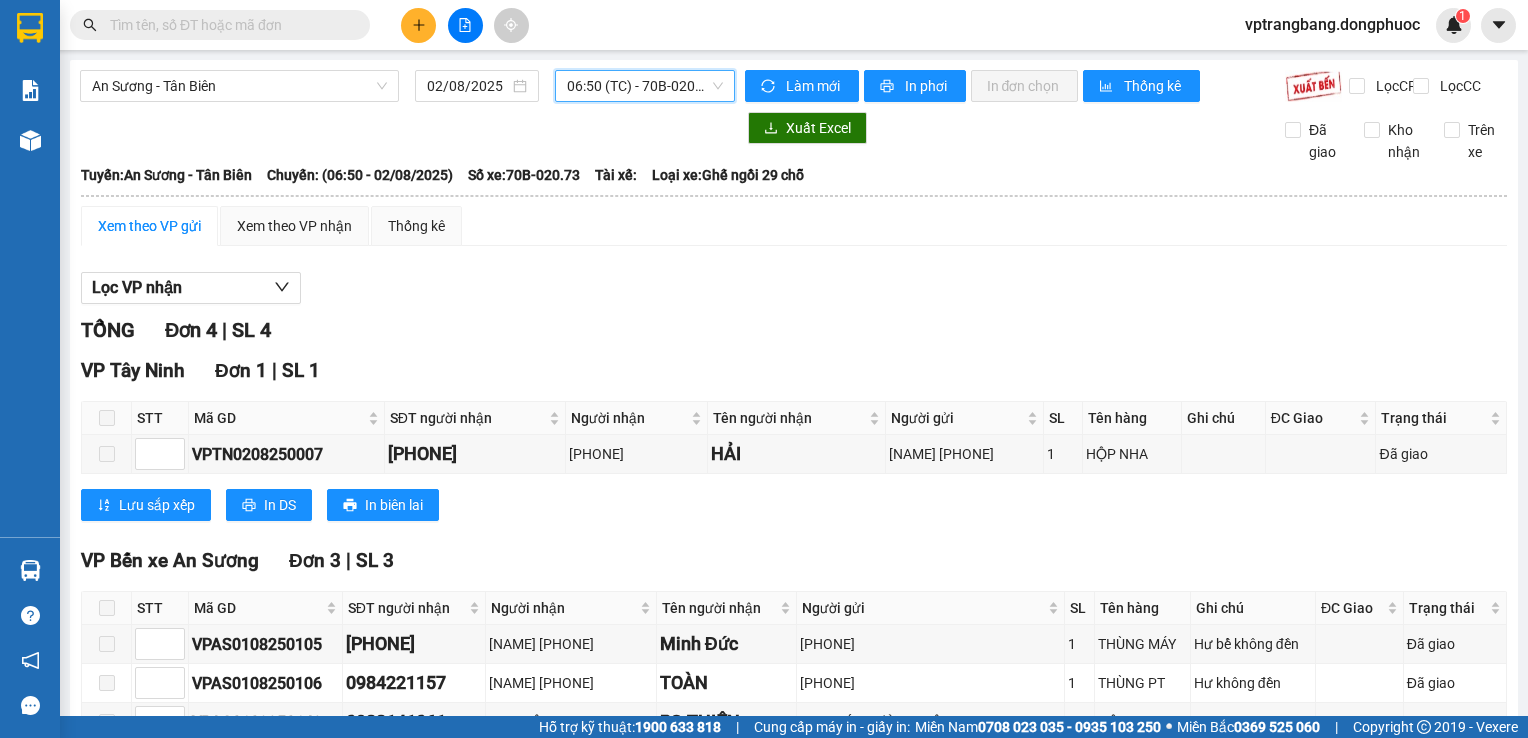 click on "06:50   (TC)   - 70B-020.73" at bounding box center [645, 86] 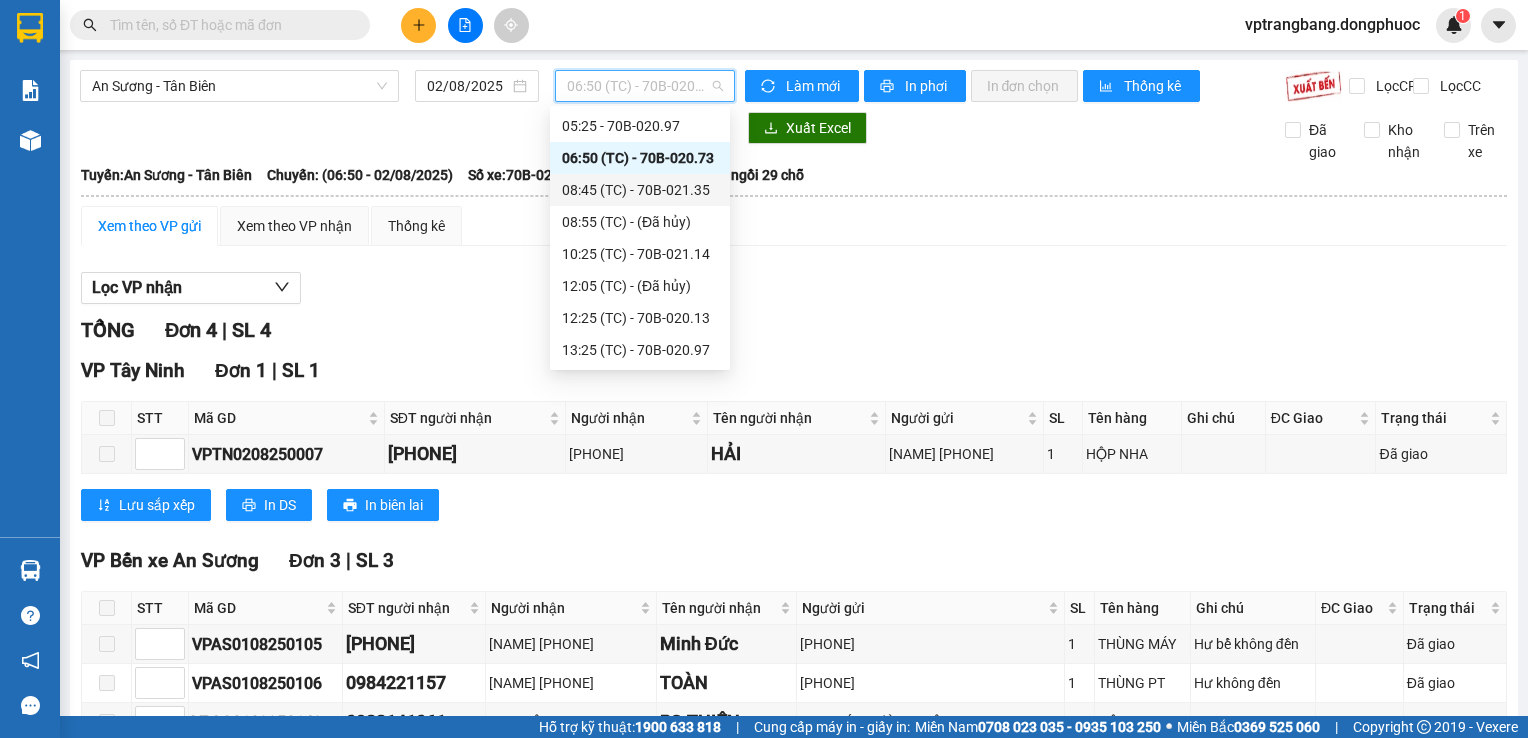 click on "08:45   (TC)   - 70B-021.35" at bounding box center [640, 190] 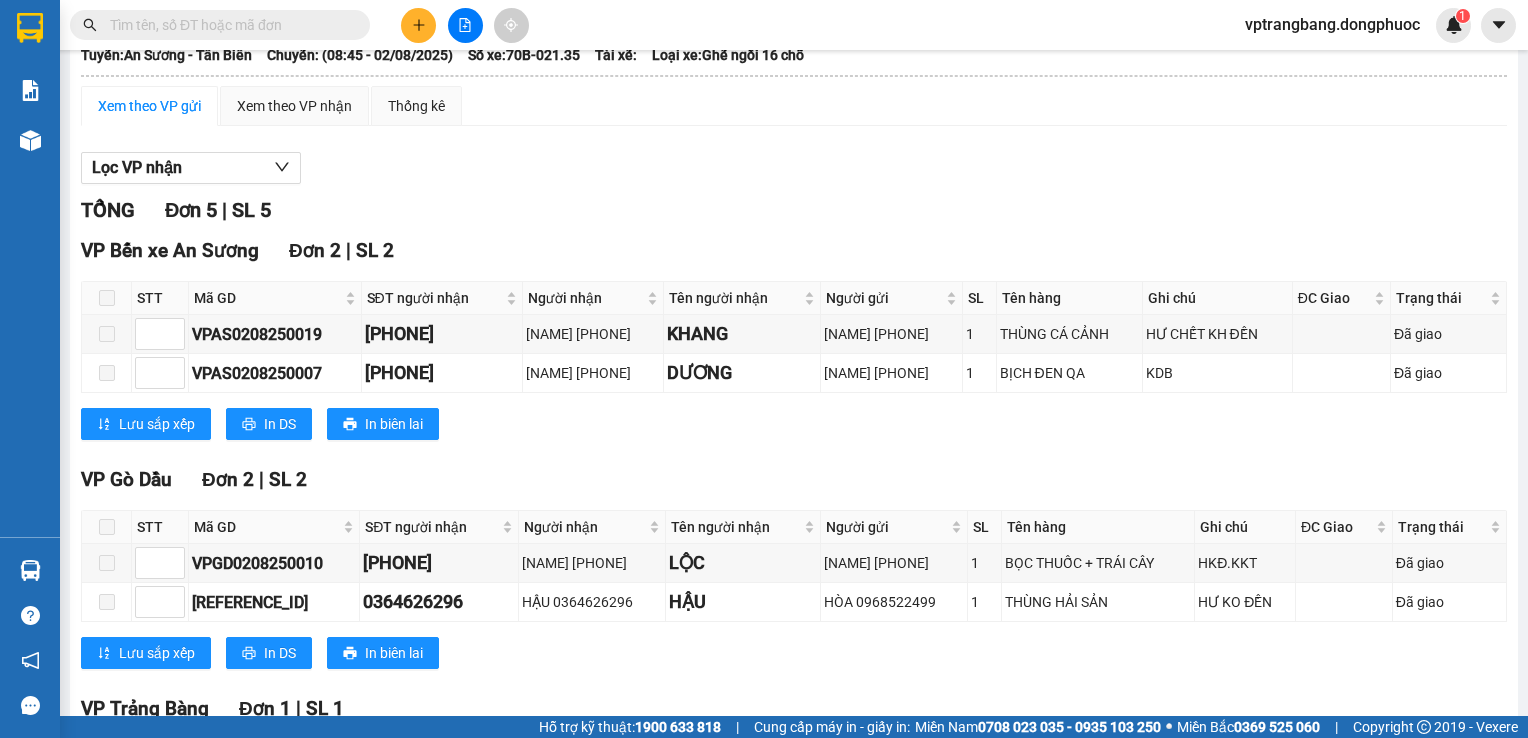 scroll, scrollTop: 0, scrollLeft: 0, axis: both 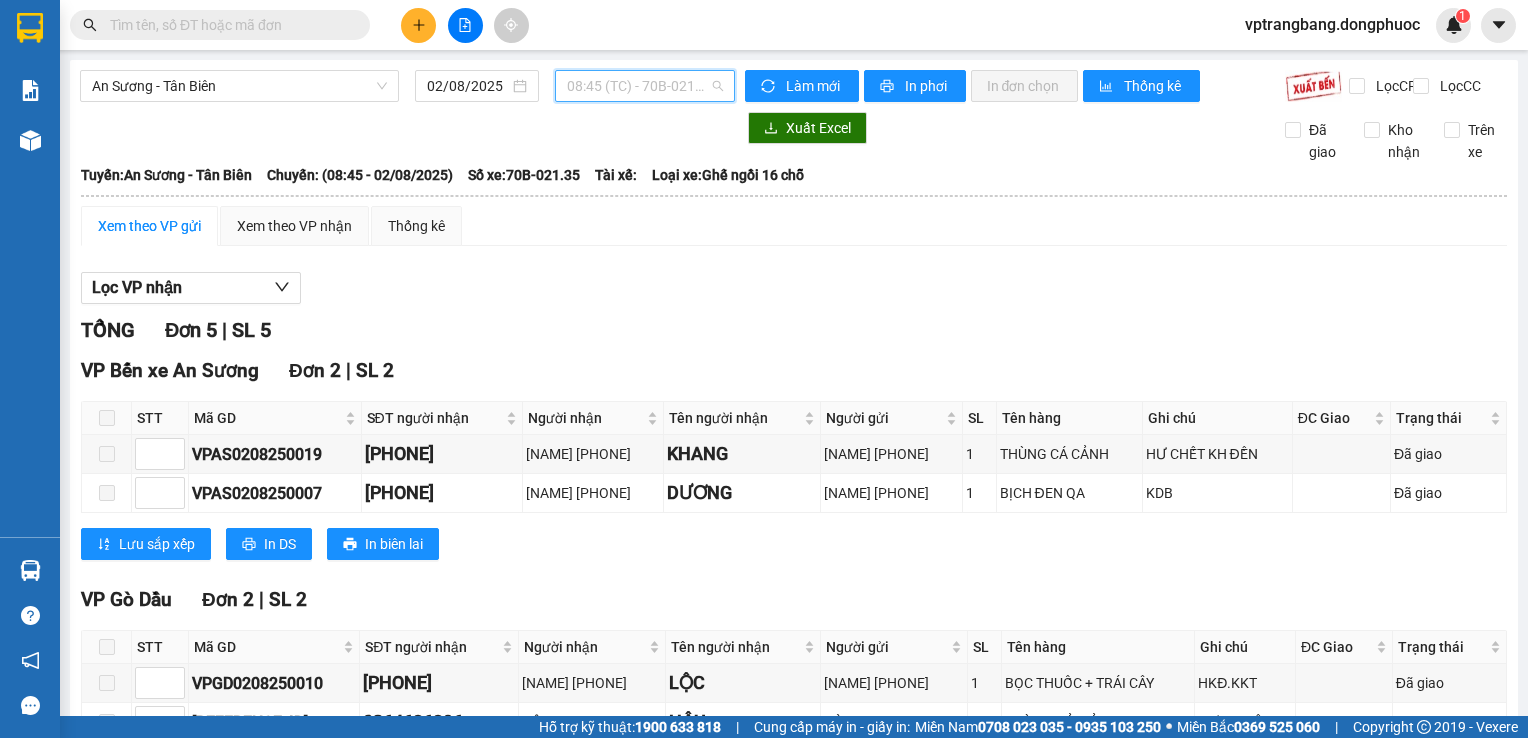 click on "08:45   (TC)   - 70B-021.35" at bounding box center (645, 86) 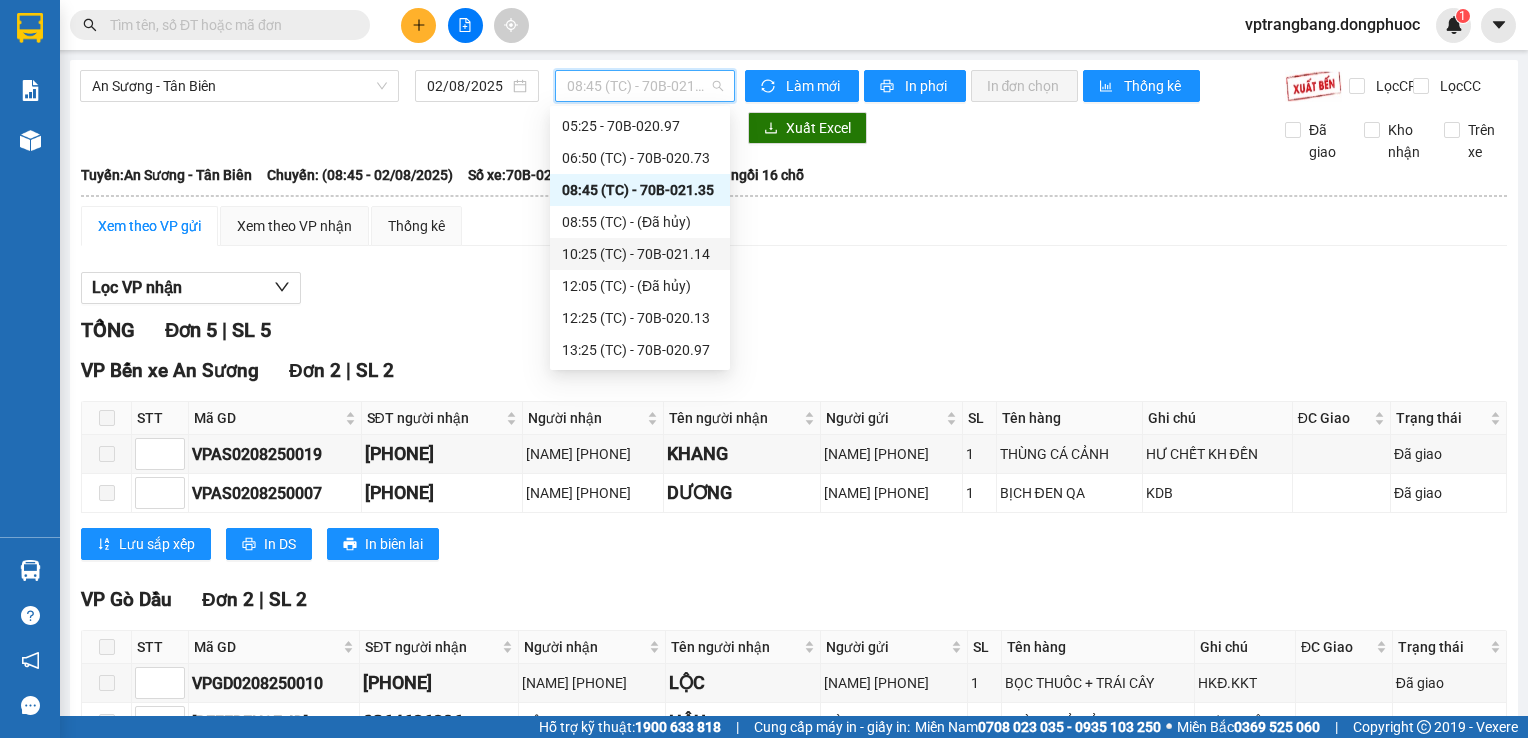 click on "10:25   (TC)   - 70B-021.14" at bounding box center (640, 254) 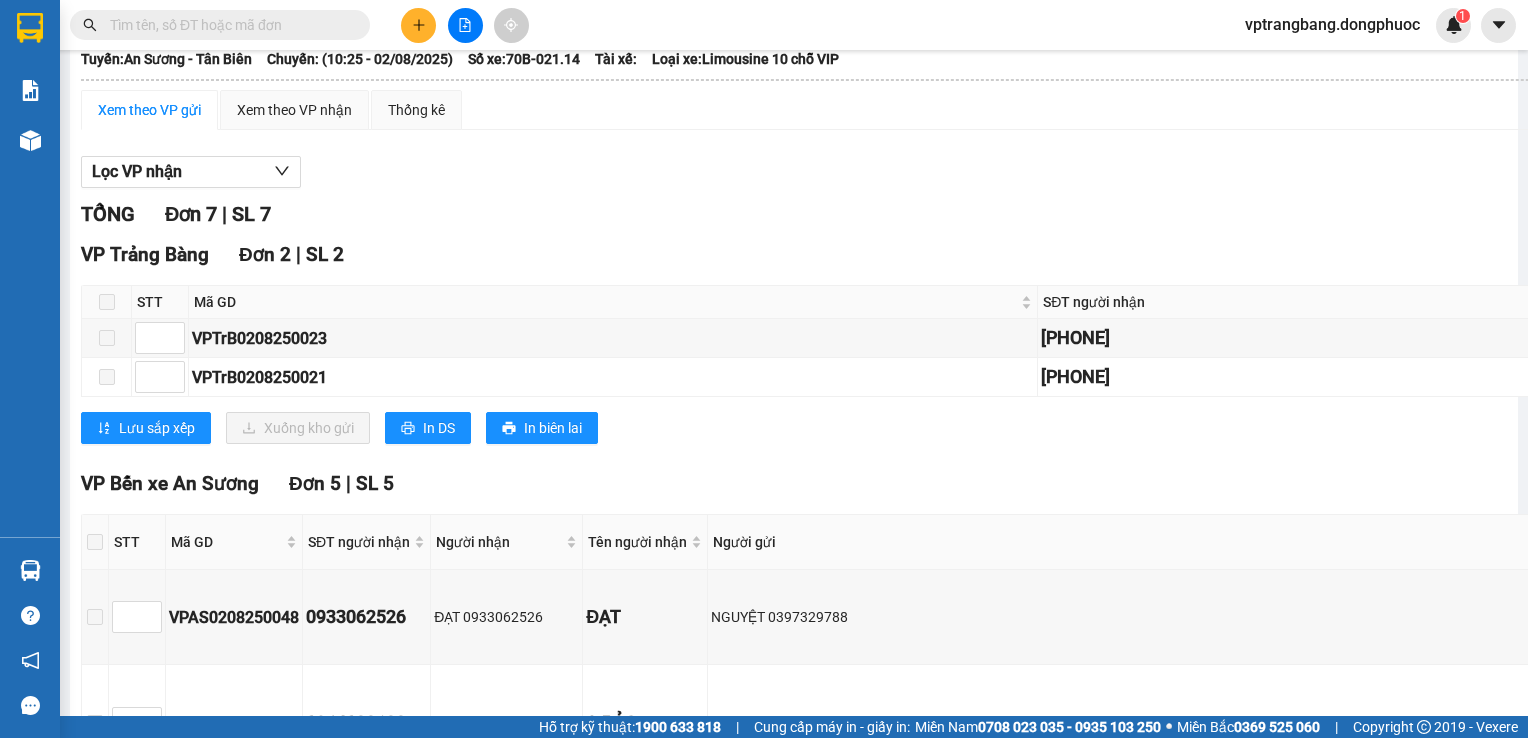scroll, scrollTop: 0, scrollLeft: 0, axis: both 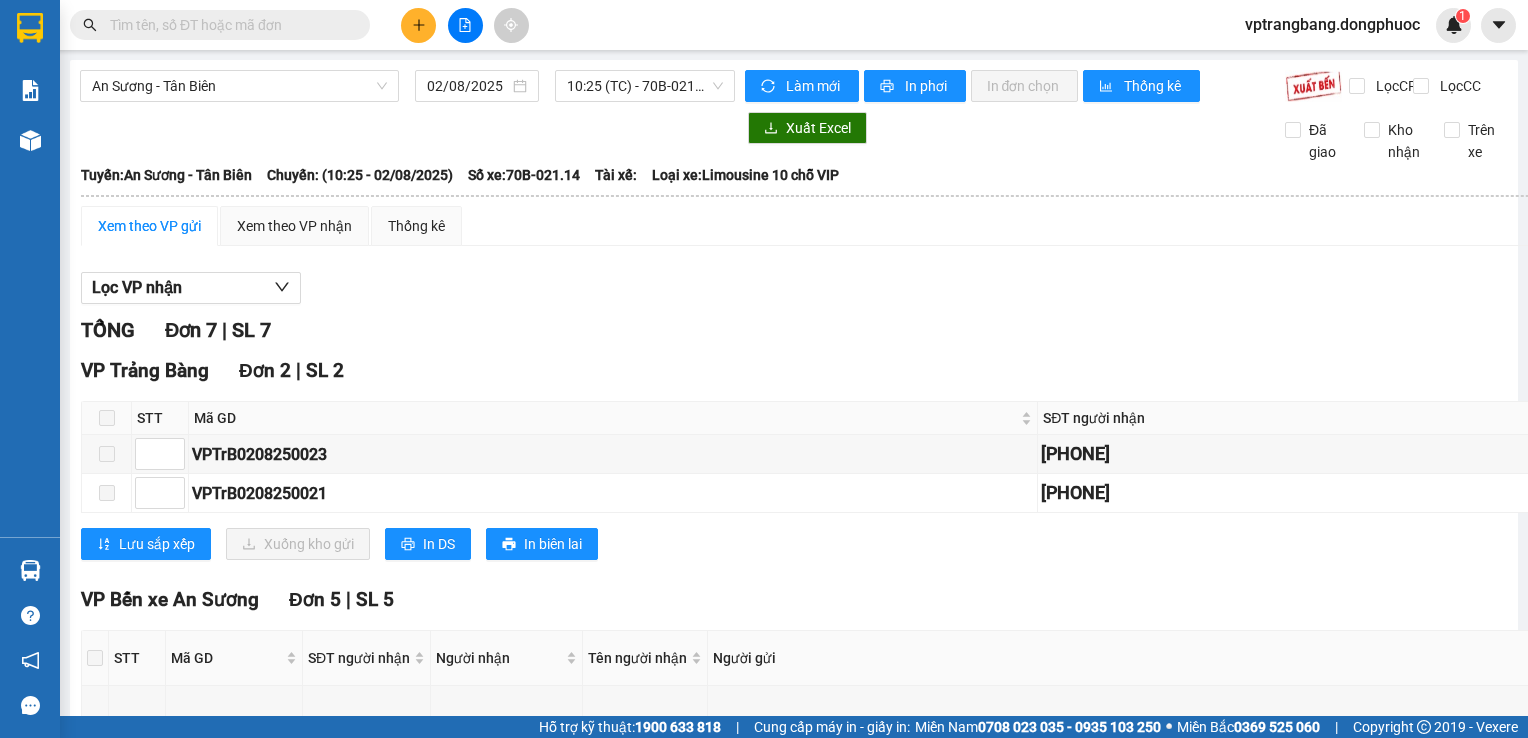 click on "TỔNG Đơn   7 | SL   7 VP Trảng Bàng Đơn   2 | SL   2 STT Mã GD SĐT người nhận Người nhận Tên người nhận Người gửi SL Tên hàng Ghi chú ĐC Giao Trạng thái Ký nhận                           [VEHICLE_ID] [PHONE] [NAME] [PHONE] [NAME] [PHONE] 1 BỌC  BANH TRÁNG  HUKODEN Kho nhận [VEHICLE_ID] [PHONE] [NAME] [PHONE] [NAME] HÊN [PHONE] 1 HOP MP HKD Đã giao Lưu sắp xếp Xuống kho gửi In DS In biên lai Đồng Phước   19001152   Bến xe Tây Ninh, 01 Võ Văn Truyện, KP 1, Phường 2 VP Trảng Bàng  -  [TIME] - [DATE] Tuyến:  An Sương - Tân Biên Chuyến:   ([TIME] - [DATE]) Số xe:  [VEHICLE_ID]   Loại xe:  Limousine 10 chỗ VIP STT Mã GD SĐT người nhận Người nhận Tên người nhận Người gửi SL Tên hàng Ghi chú ĐC Giao Trạng thái Ký nhận VP Trảng Bàng Đơn   2 | SL   2 1 [VEHICLE_ID] [PHONE] [NAME] 1 BỌC  BANH TRÁNG  2 1 2" at bounding box center [3164, 741] 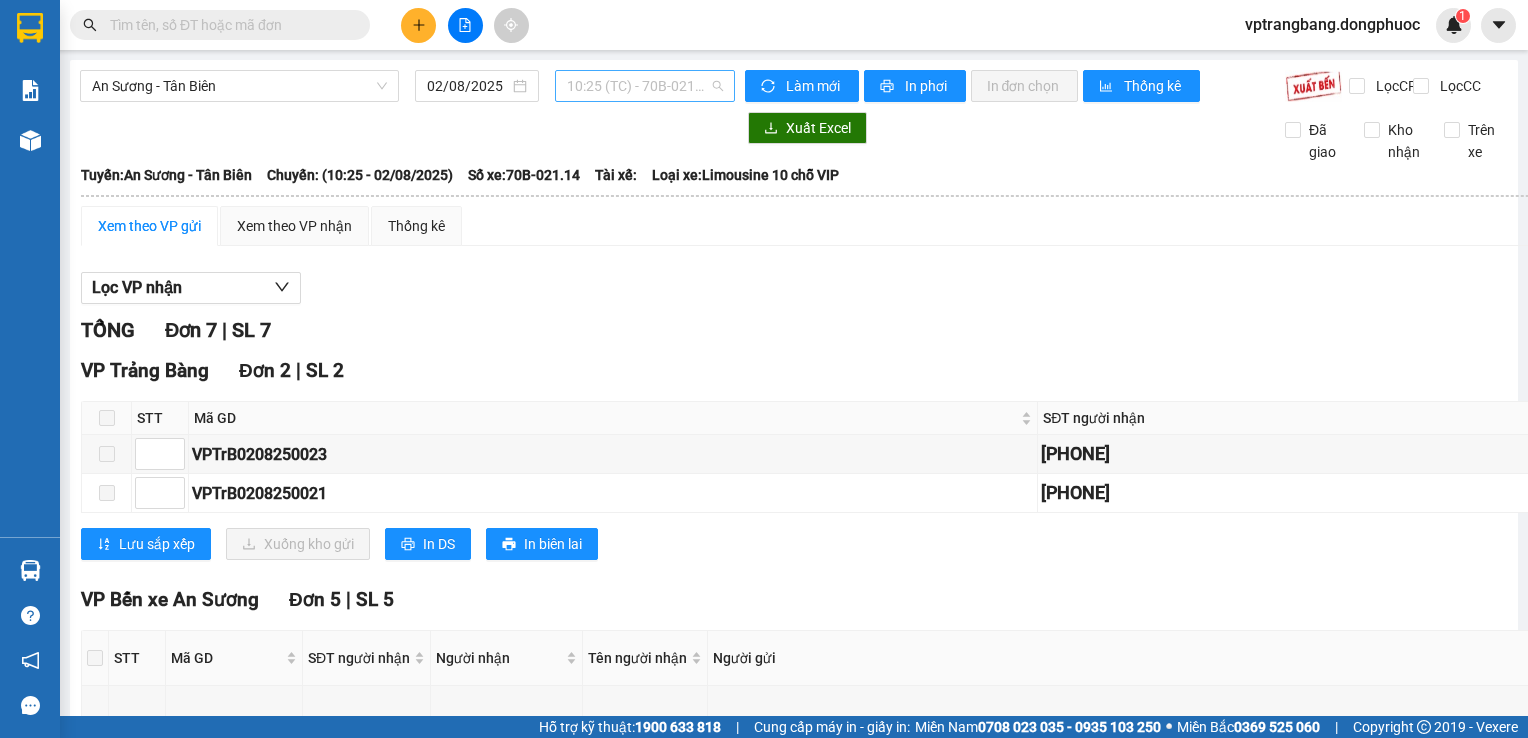 click on "10:25   (TC)   - 70B-021.14" at bounding box center (645, 86) 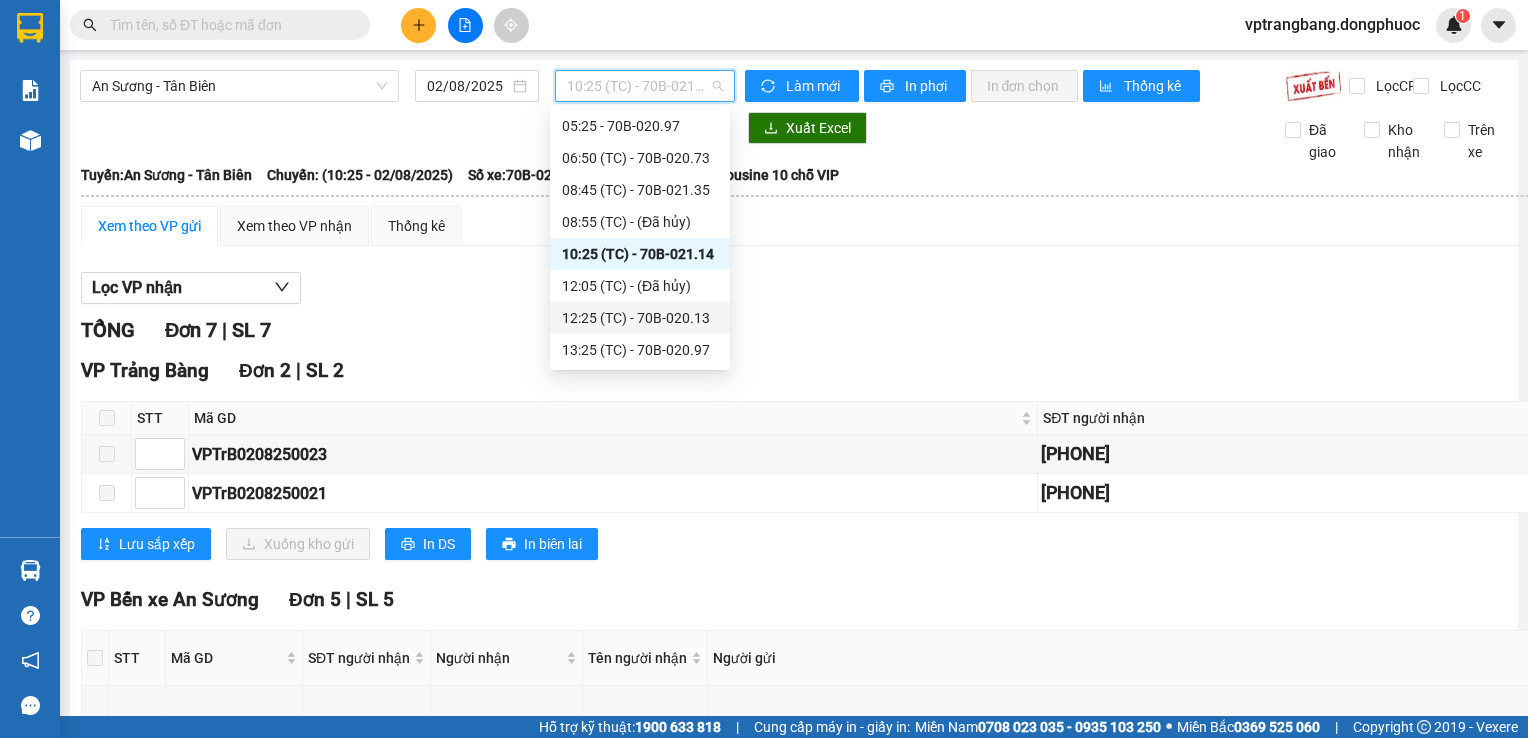 click on "12:25   (TC)   - 70B-020.13" at bounding box center [640, 318] 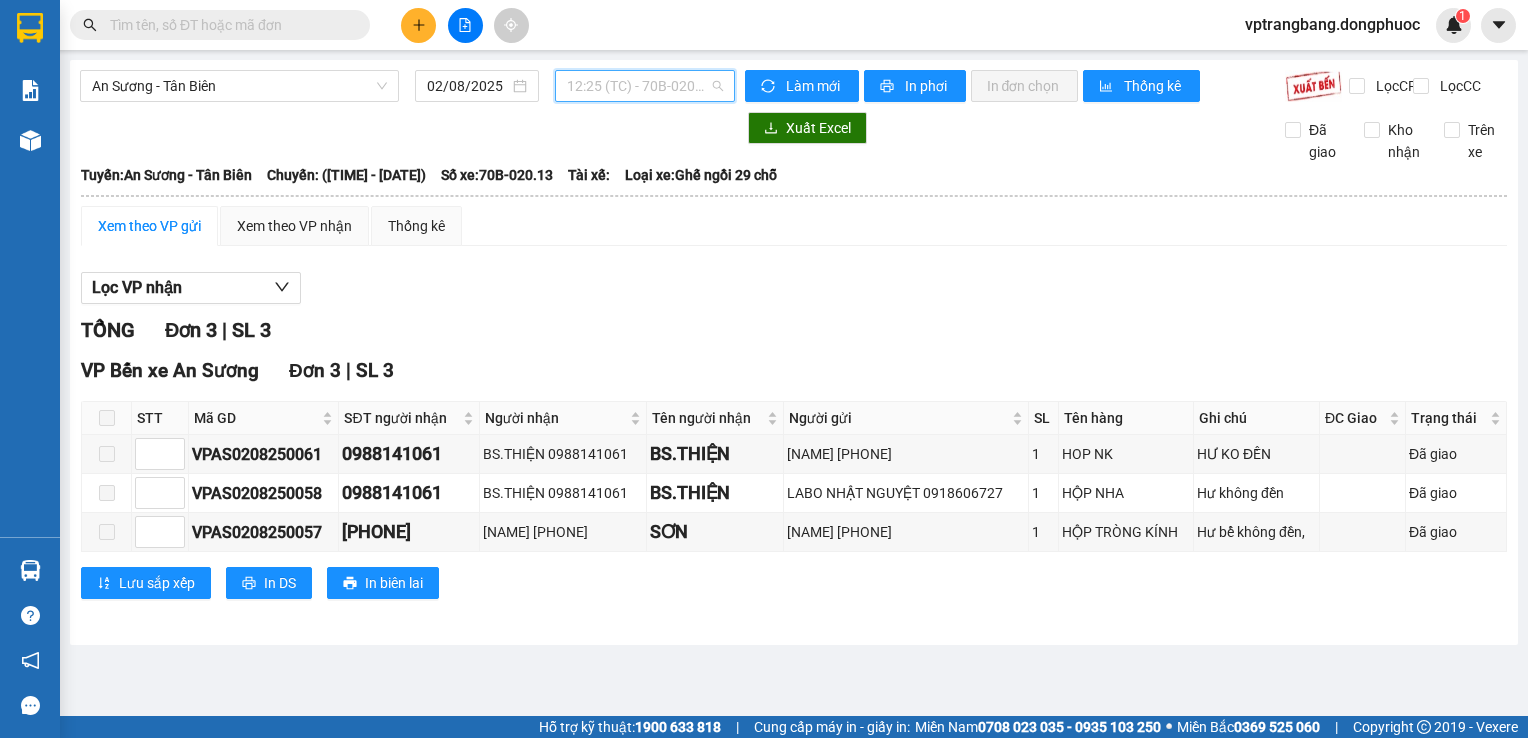 click on "12:25   (TC)   - 70B-020.13" at bounding box center (645, 86) 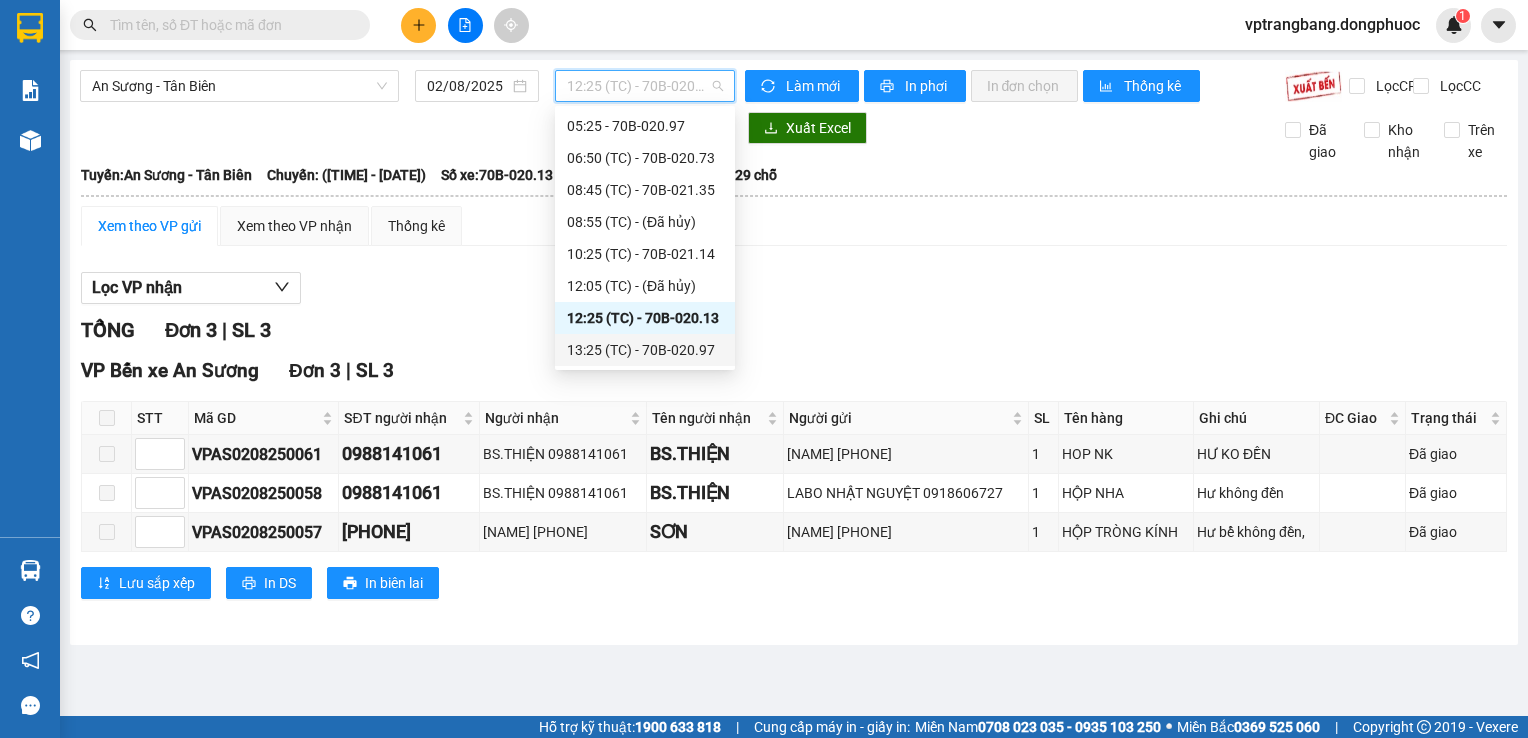 click on "13:25   (TC)   - 70B-020.97" at bounding box center (645, 350) 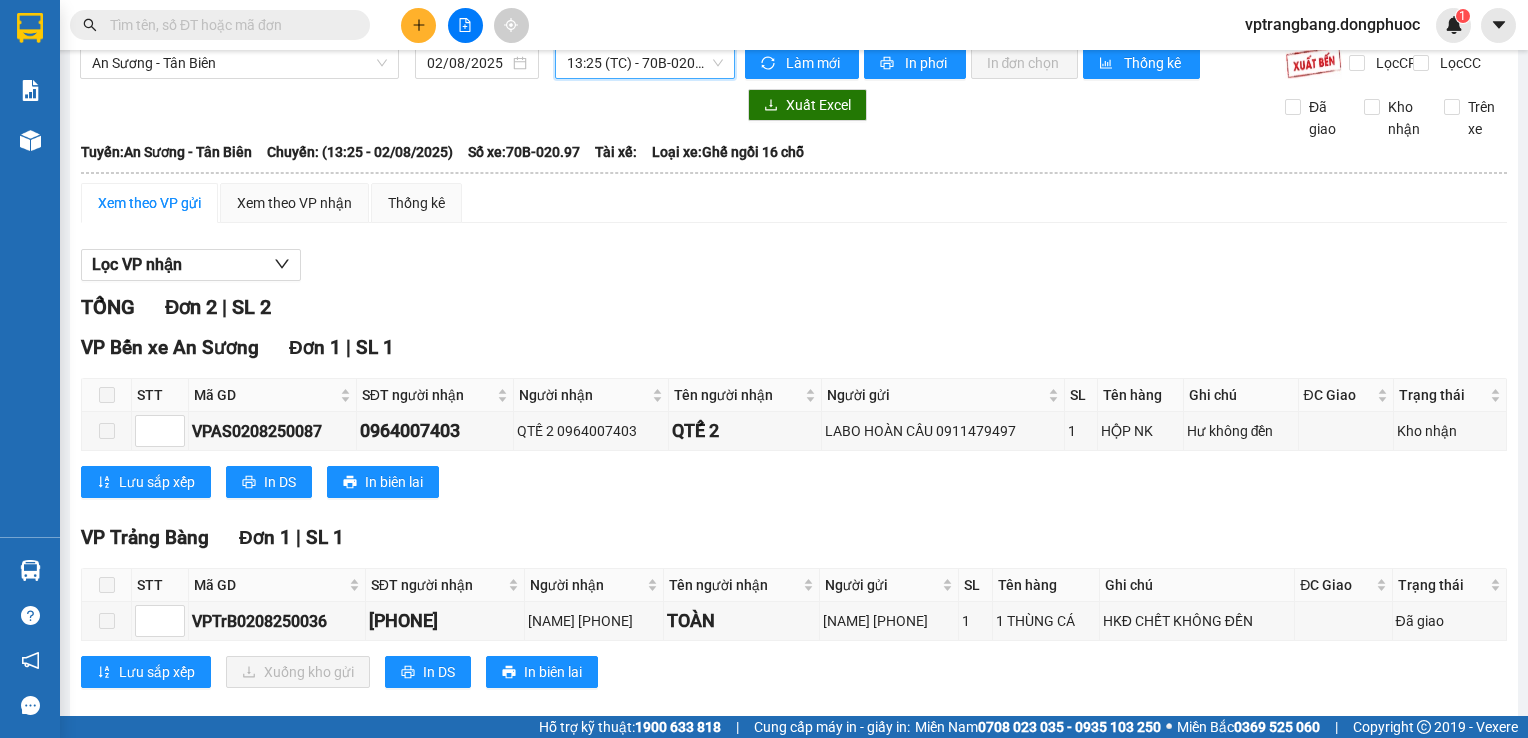 scroll, scrollTop: 0, scrollLeft: 0, axis: both 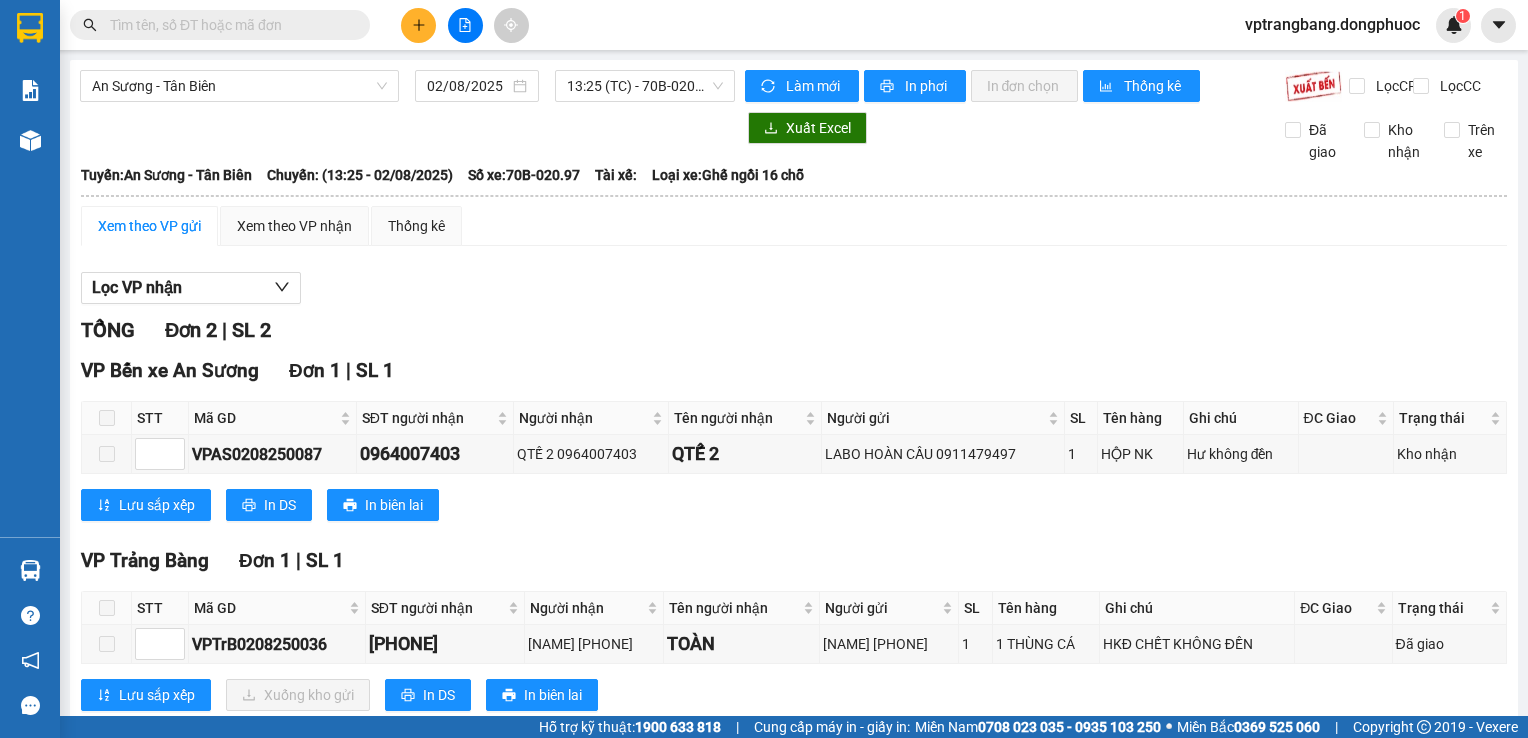 click on "Lọc VP nhận" at bounding box center (794, 288) 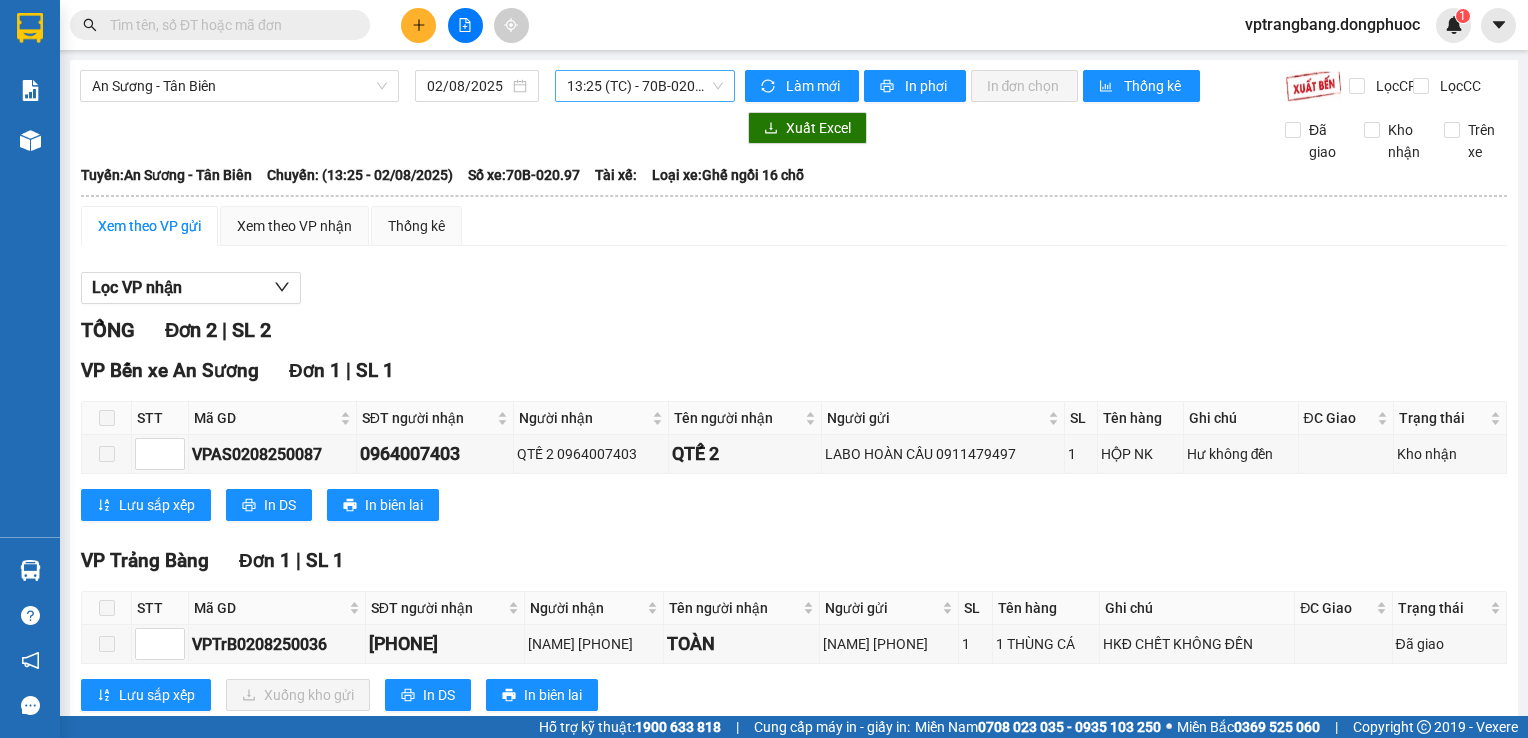 click on "13:25   (TC)   - 70B-020.97" at bounding box center (645, 86) 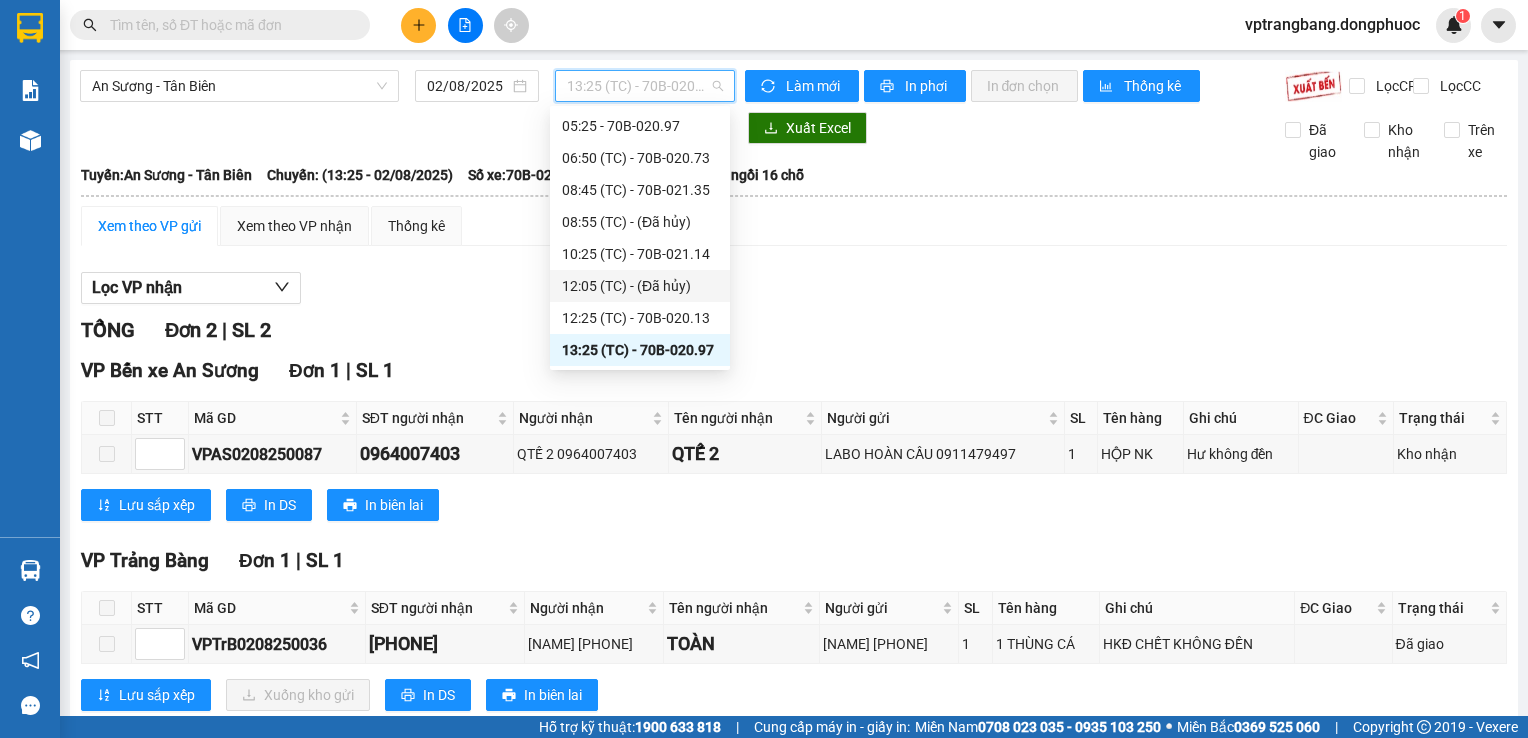 scroll, scrollTop: 132, scrollLeft: 0, axis: vertical 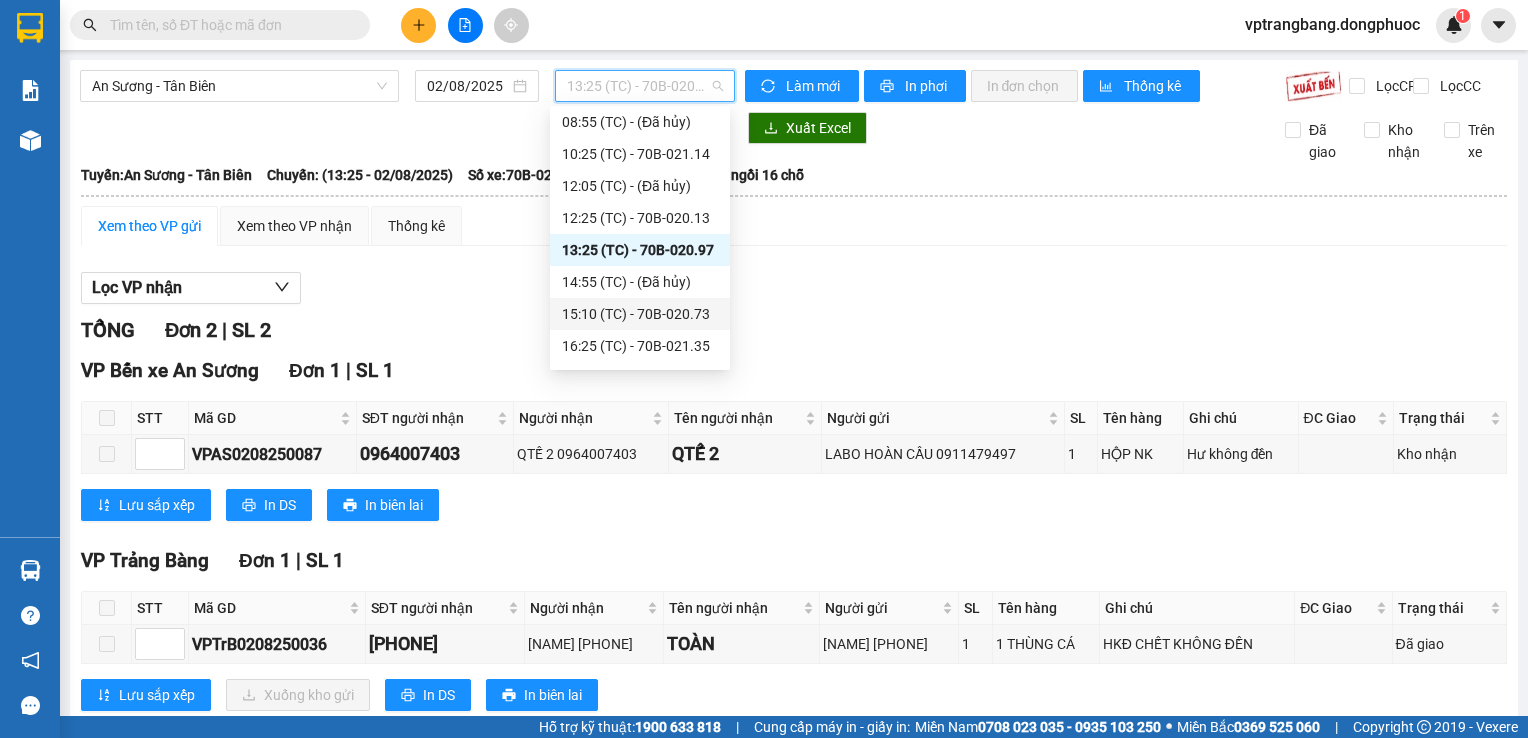 click on "[TIME] (TC) - [VEHICLE_ID]" at bounding box center (640, 314) 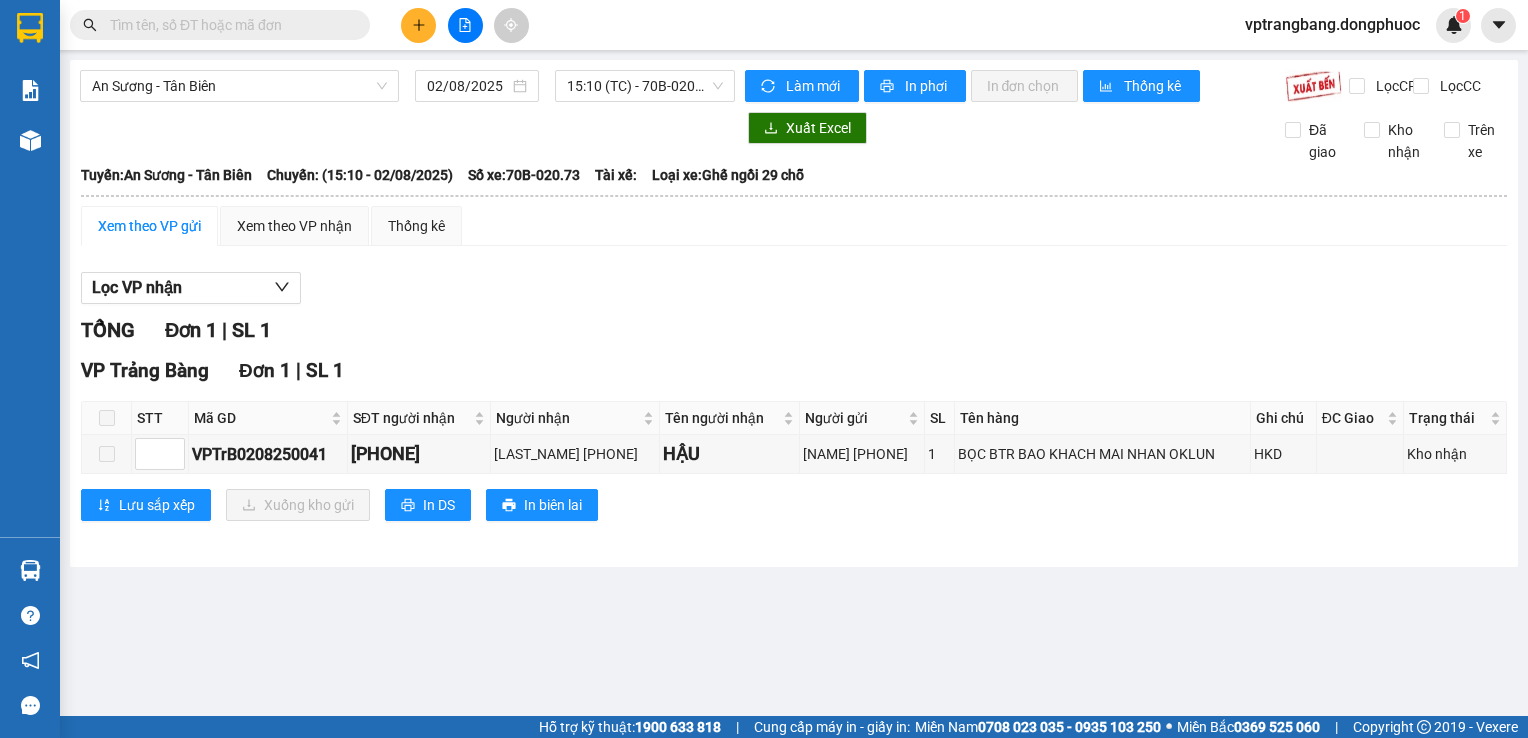 drag, startPoint x: 625, startPoint y: 319, endPoint x: 631, endPoint y: 302, distance: 18.027756 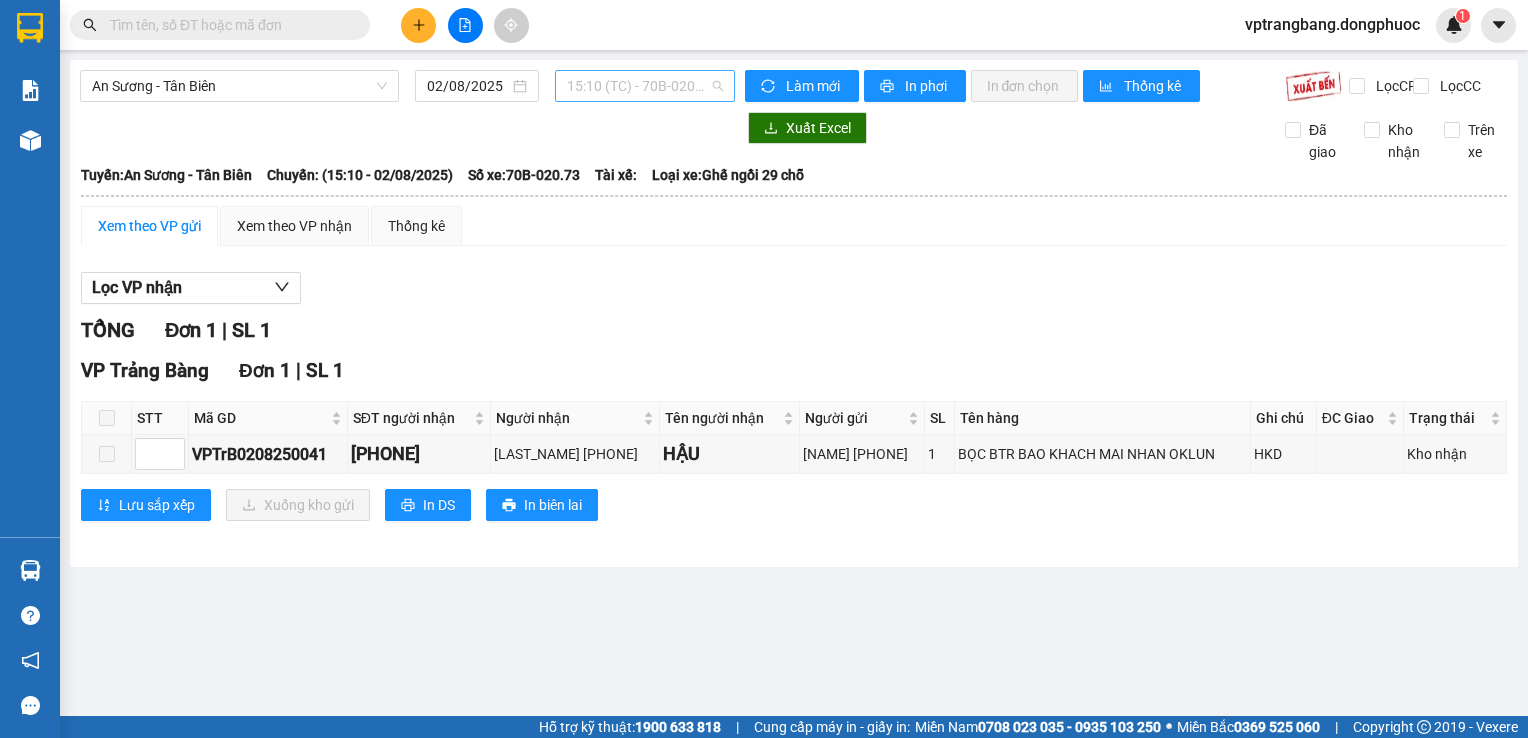 click on "[TIME] (TC) - [VEHICLE_ID]" at bounding box center [645, 86] 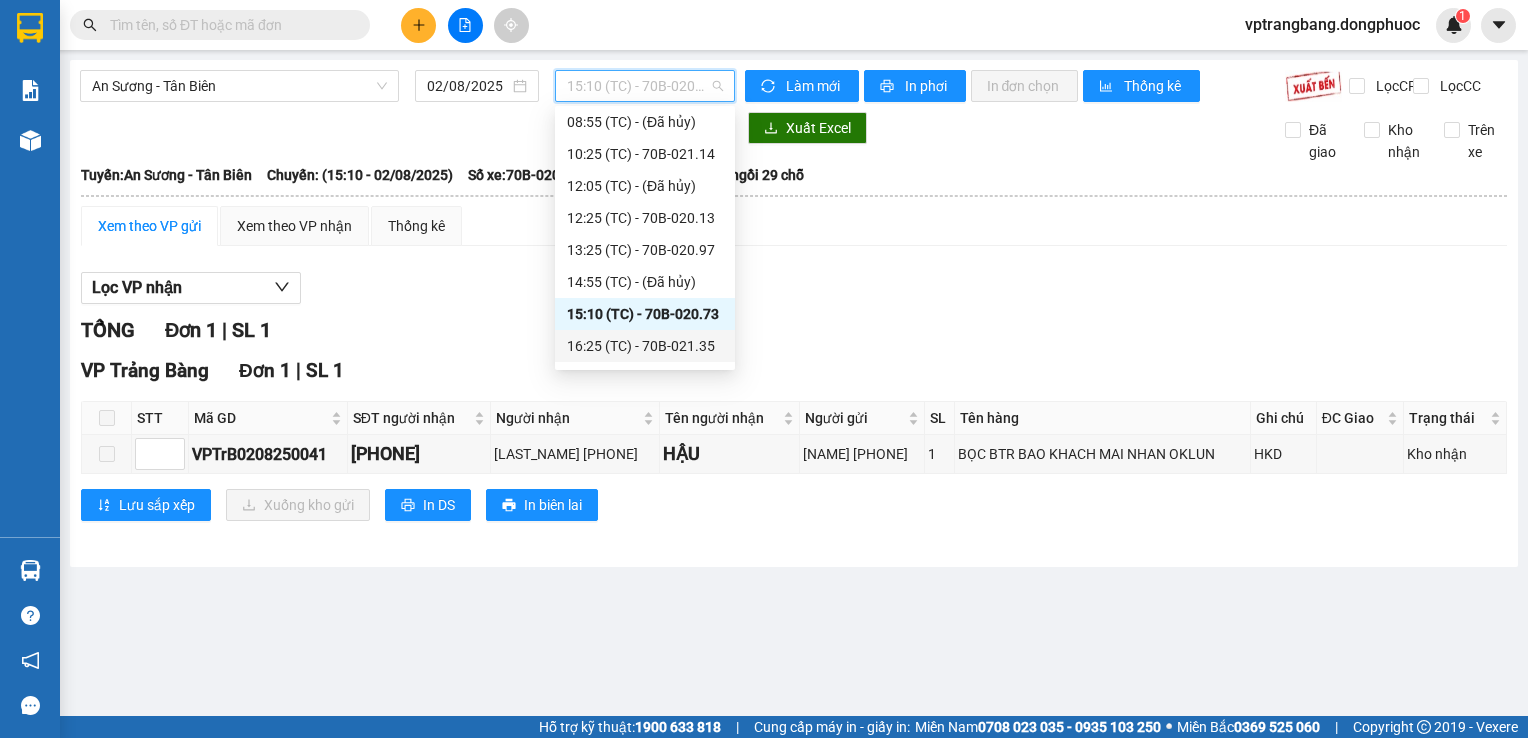 click on "[TIME]   (TC)   - [VEHICLE_PLATE]" at bounding box center [645, 346] 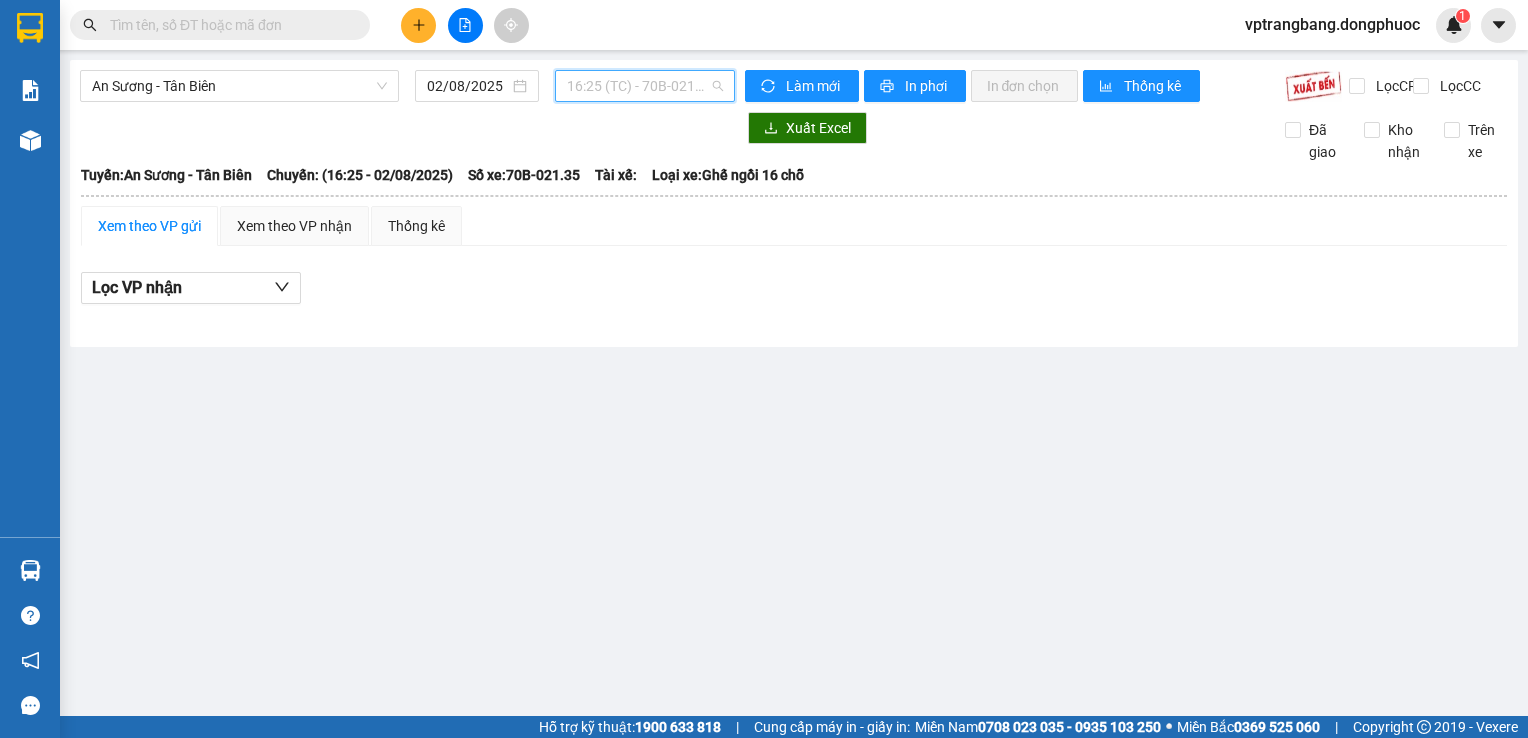 click on "[TIME]   (TC)   - [VEHICLE_PLATE]" at bounding box center (645, 86) 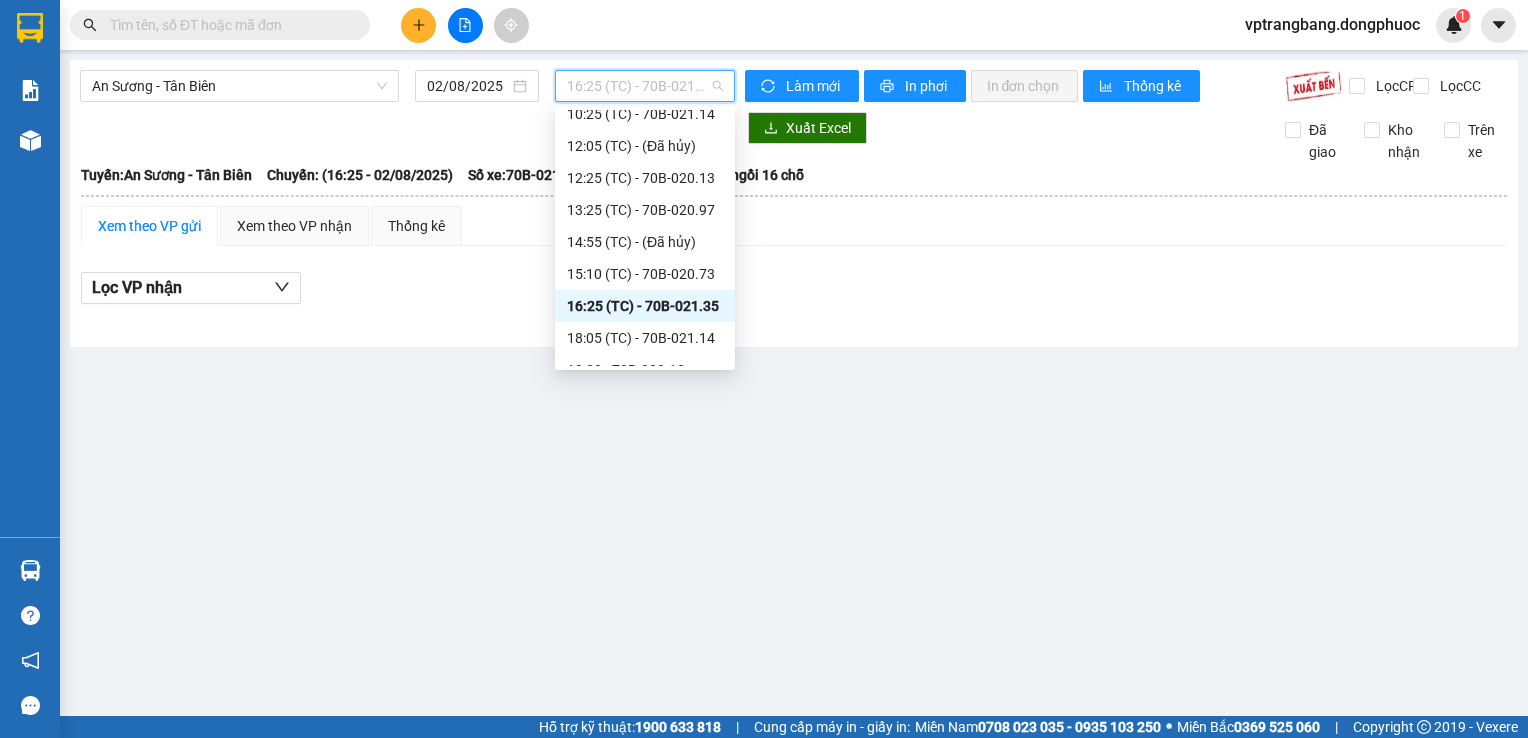 scroll, scrollTop: 192, scrollLeft: 0, axis: vertical 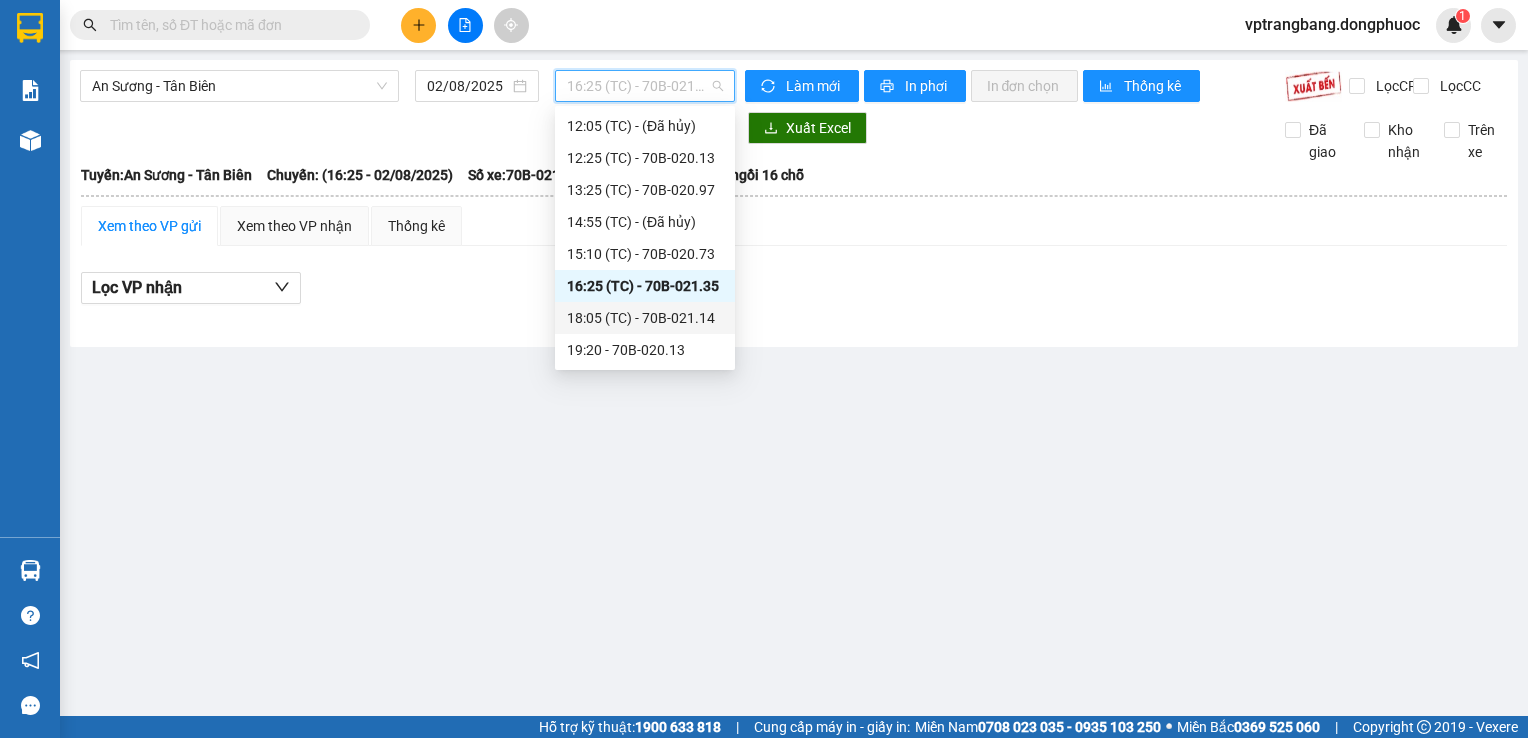 click on "18:05   (TC)   - 70B-021.14" at bounding box center [645, 318] 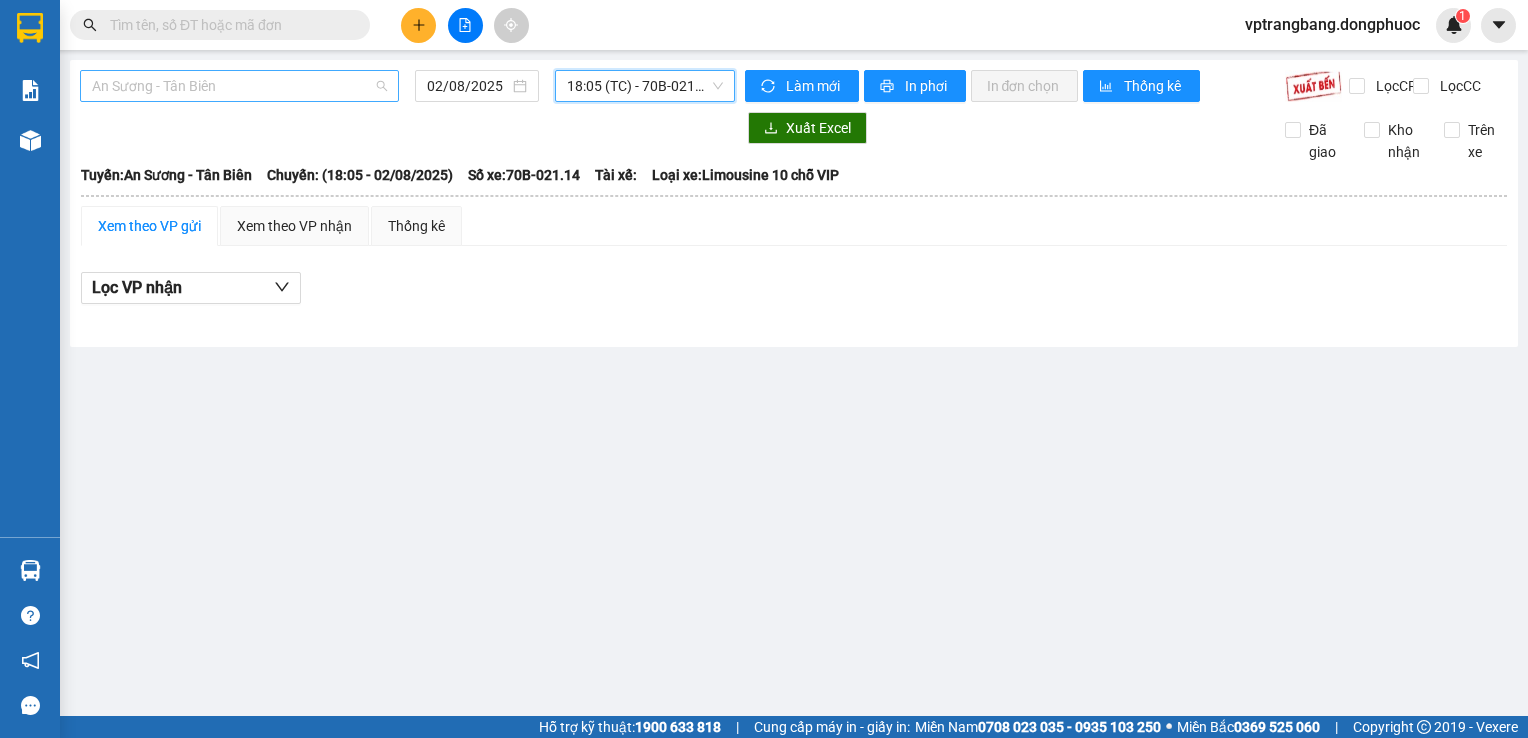 click on "An Sương - Tân Biên" at bounding box center (239, 86) 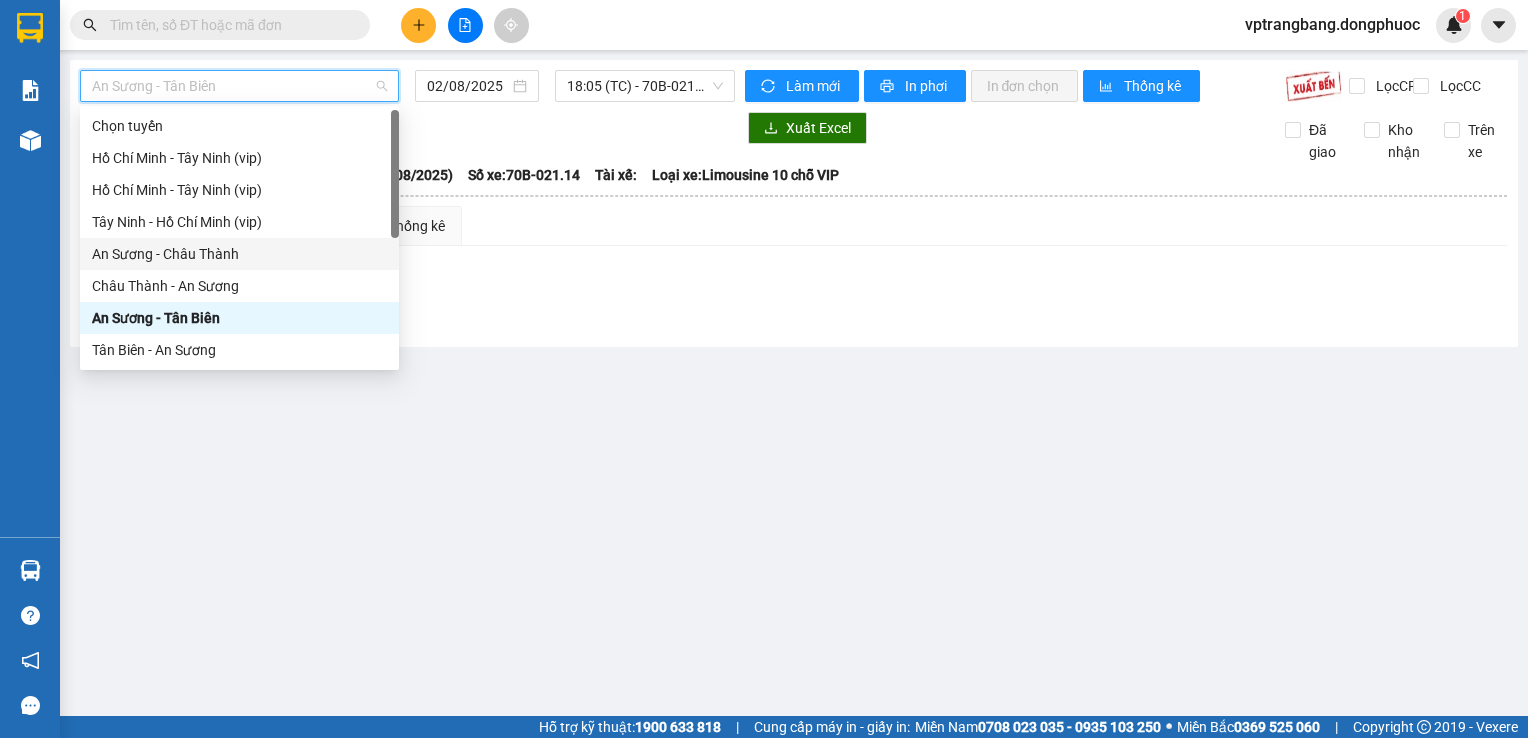 click on "An Sương - Châu Thành" at bounding box center [239, 254] 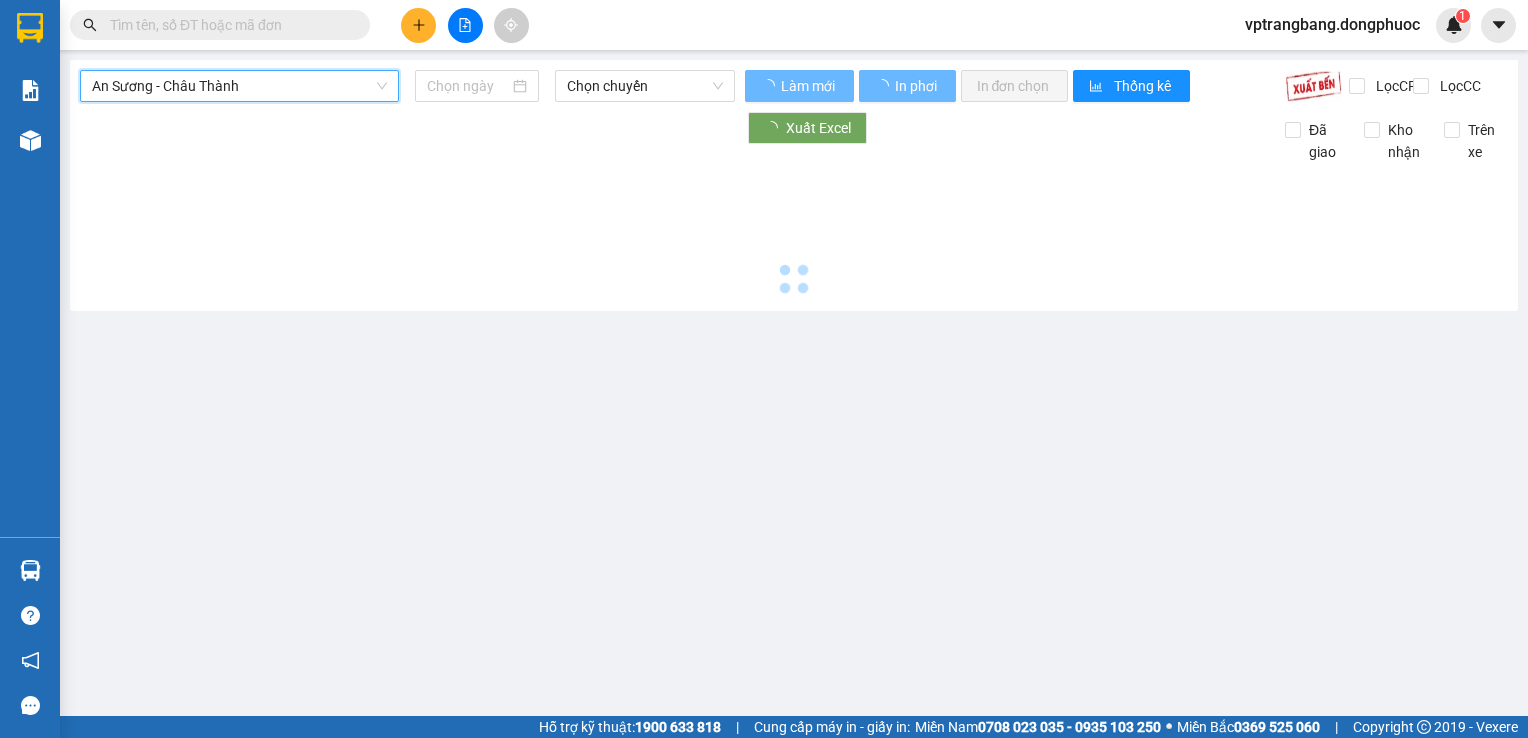 type on "02/08/2025" 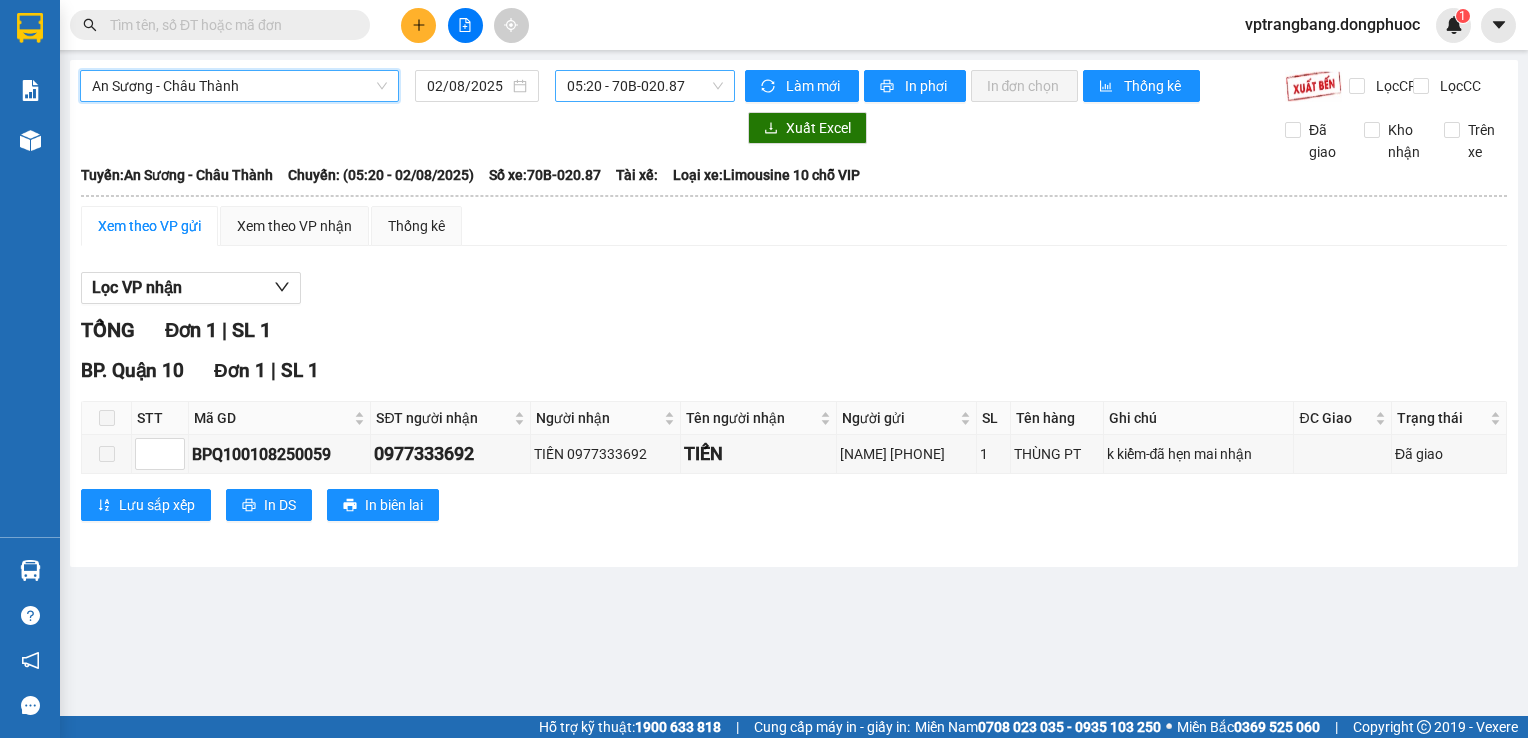 click on "05:20     - 70B-020.87" at bounding box center [645, 86] 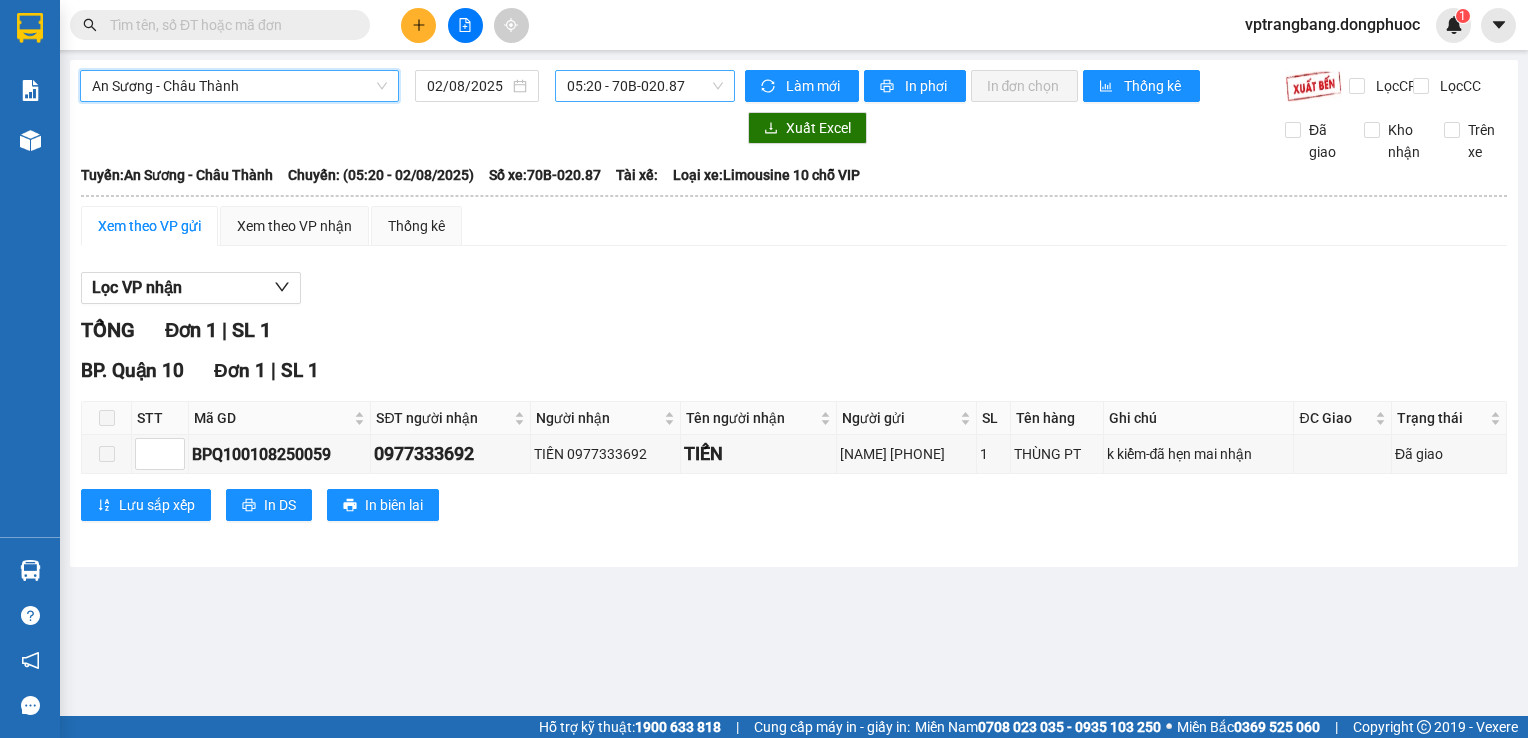 scroll, scrollTop: 32, scrollLeft: 0, axis: vertical 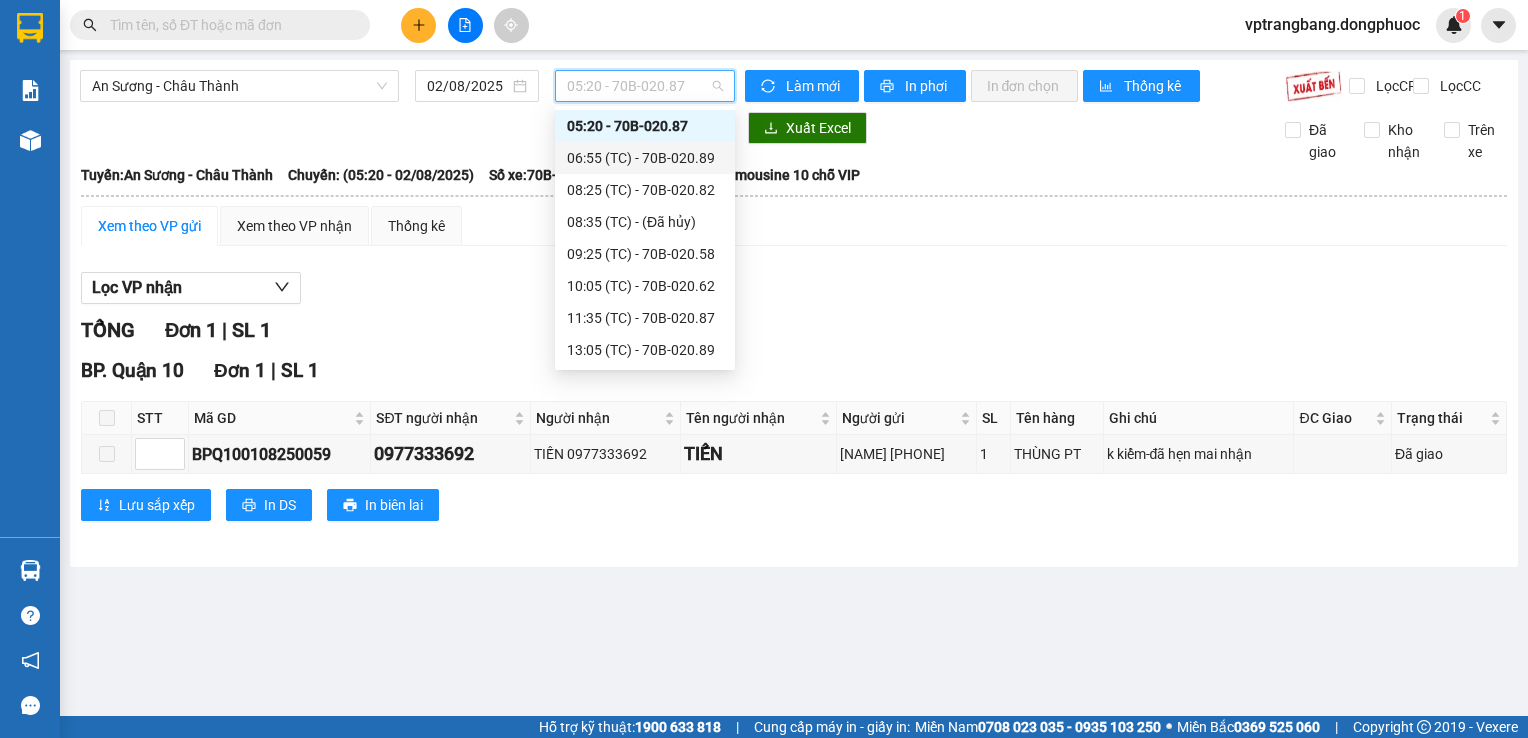 click on "[TIME]   (TC)   - [VEHICLE_PLATE]" at bounding box center (645, 158) 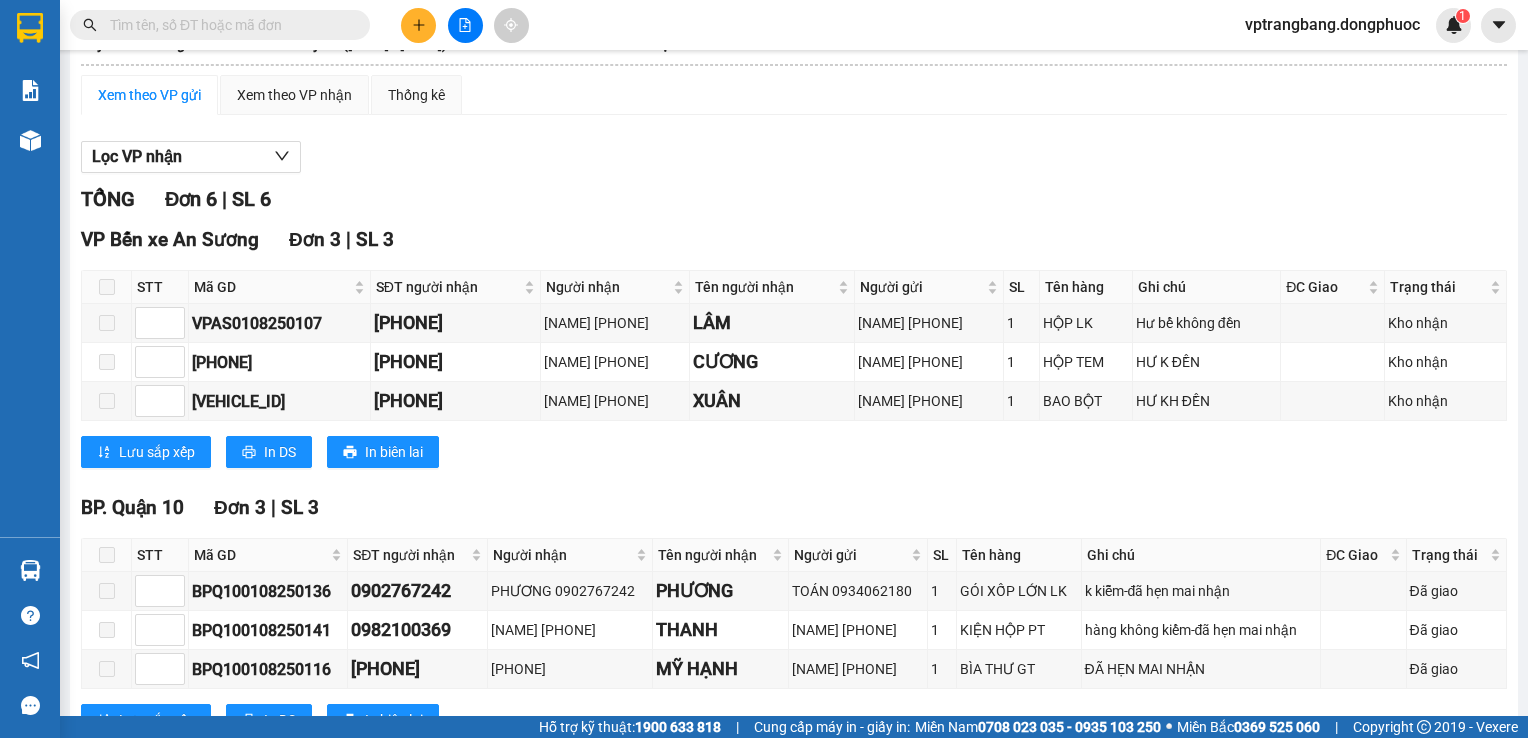 scroll, scrollTop: 0, scrollLeft: 0, axis: both 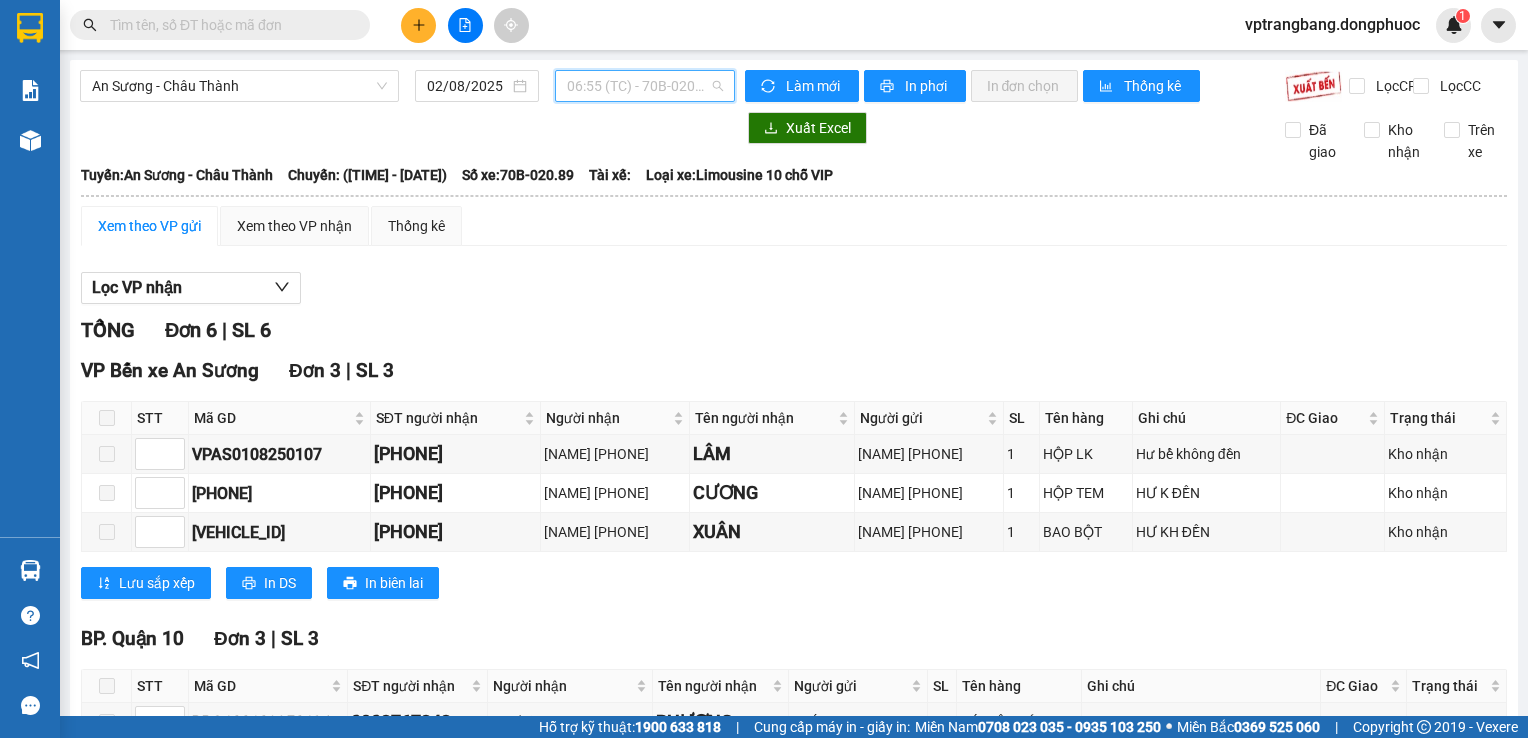 click on "[TIME]   (TC)   - [VEHICLE_PLATE]" at bounding box center (645, 86) 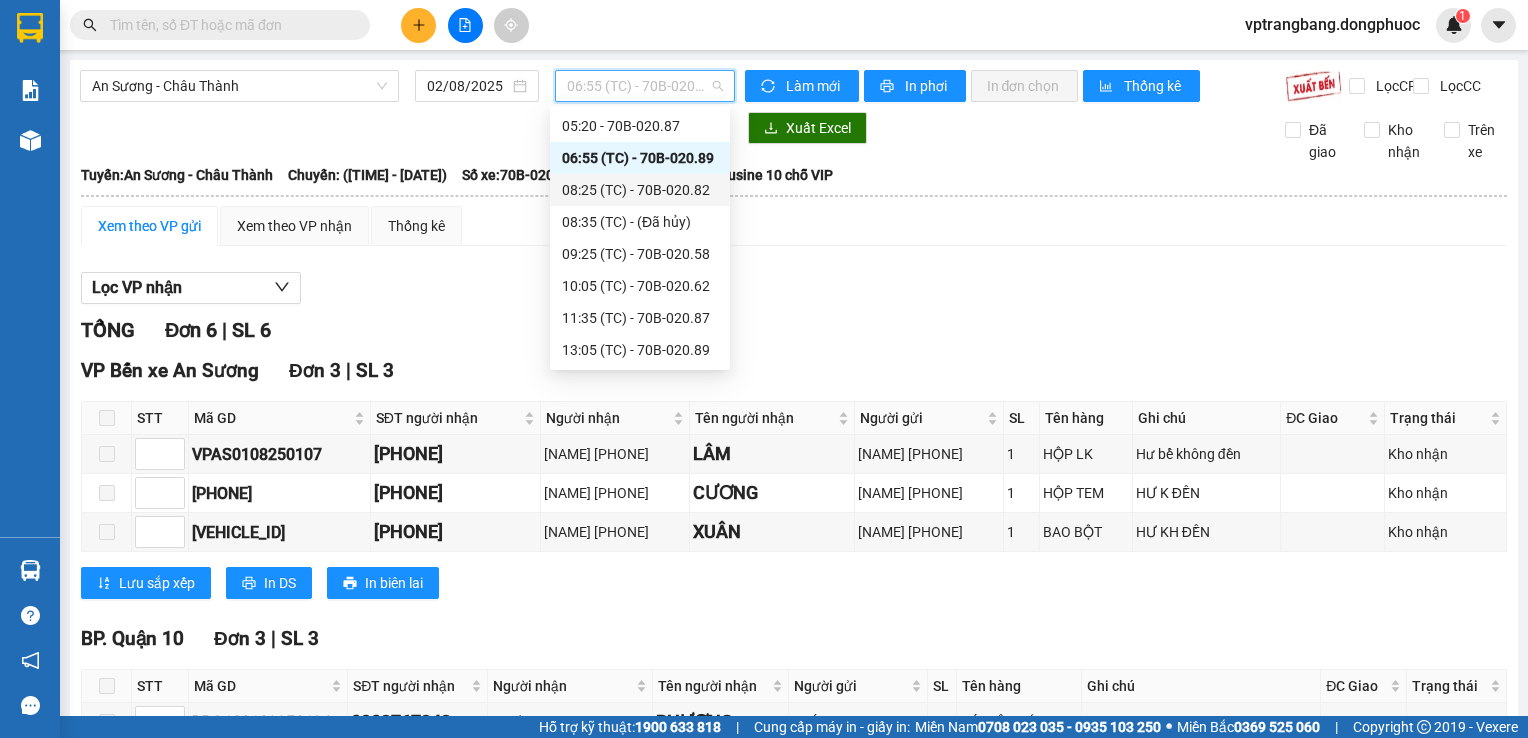 click on "[TIME] (TC) - [VEHICLE_ID]" at bounding box center (640, 190) 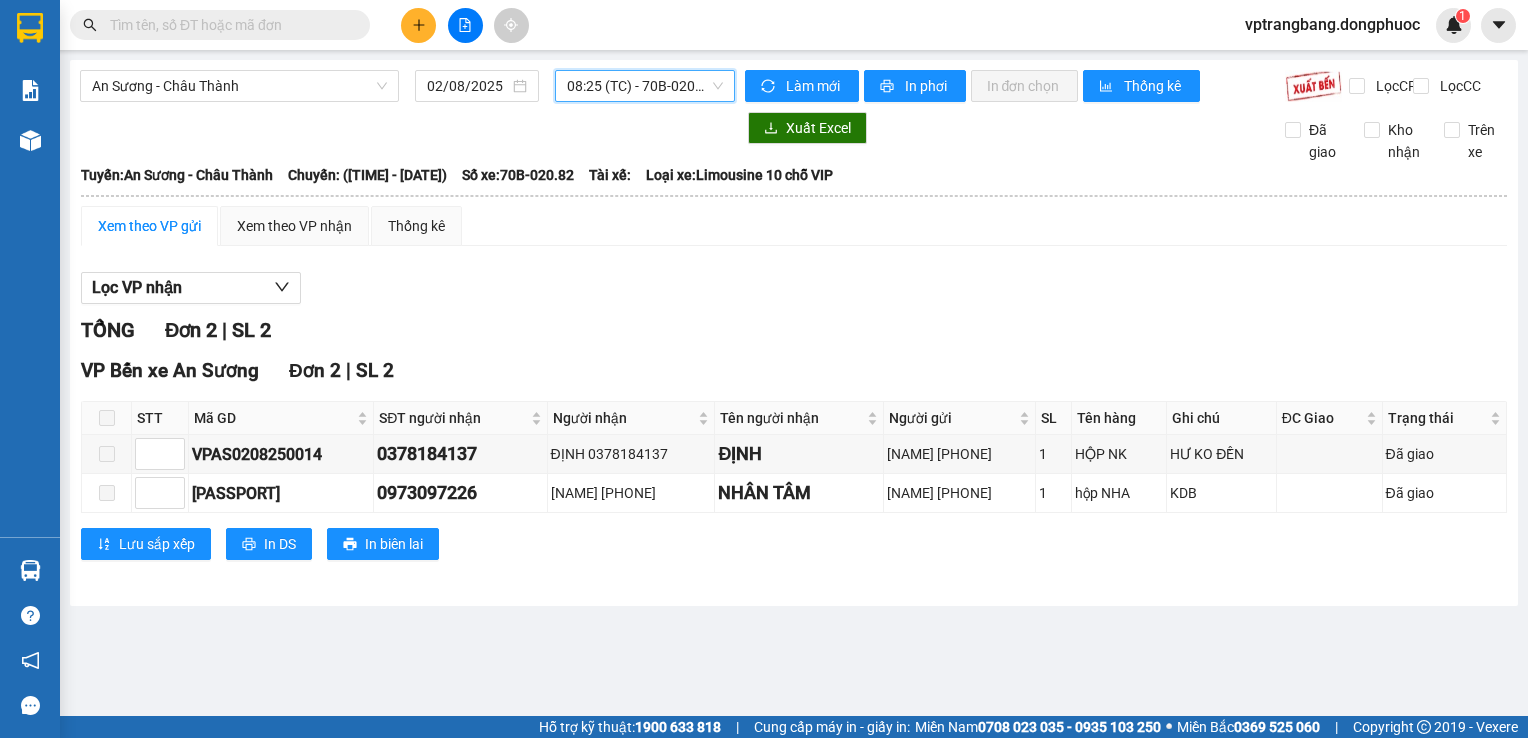 click on "[TIME] (TC) - [VEHICLE_ID]" at bounding box center (645, 86) 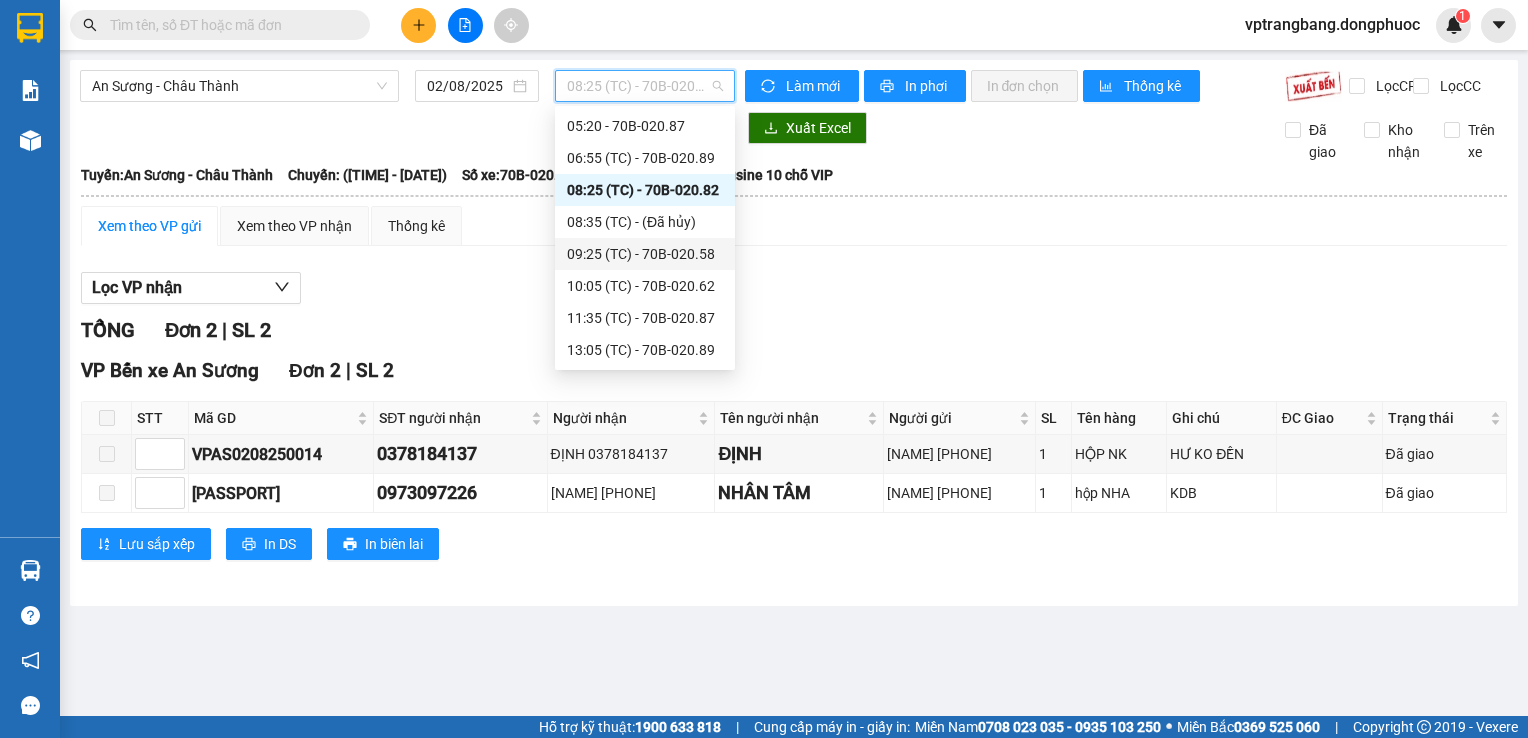 click on "[TIME]   (TC)   - [VEHICLE_PLATE]" at bounding box center (645, 254) 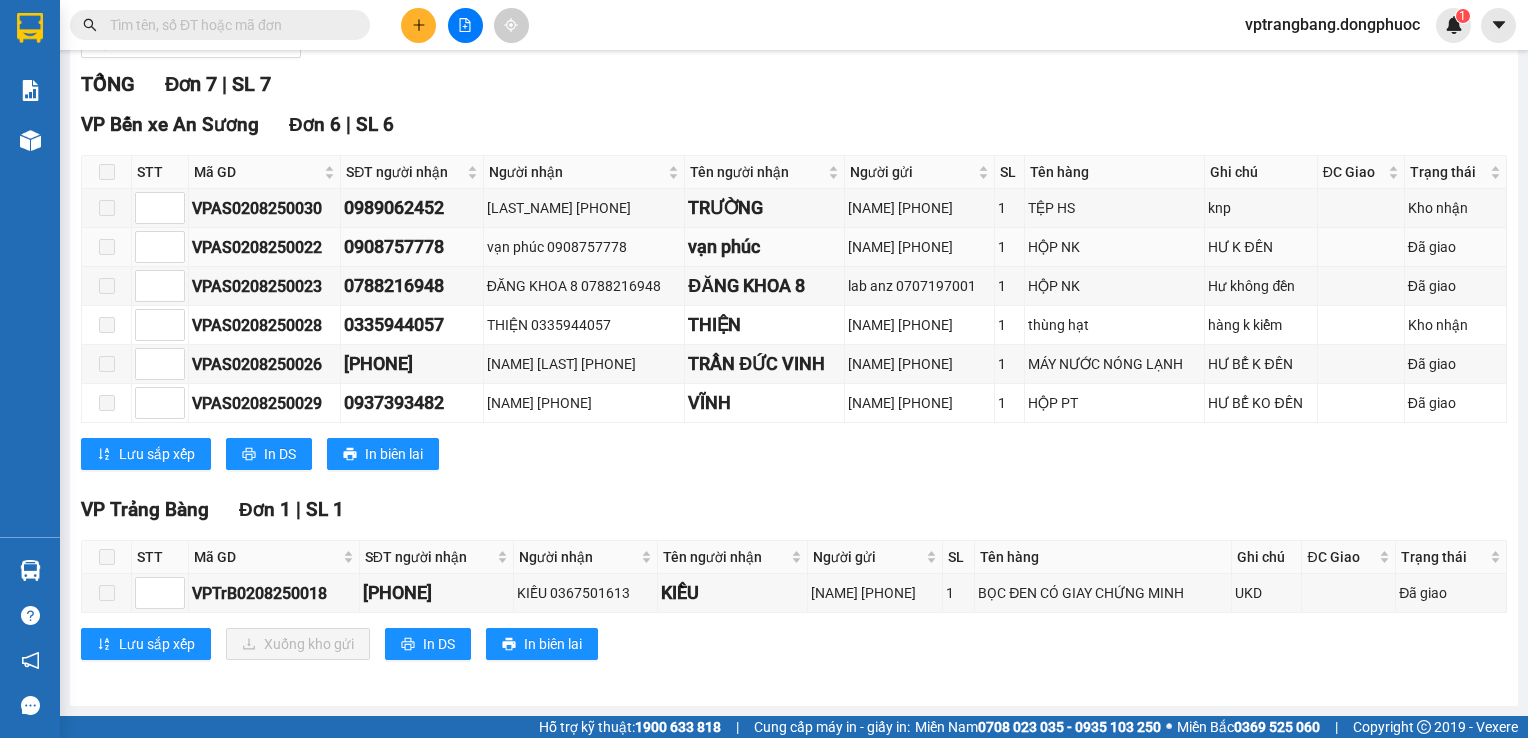 scroll, scrollTop: 0, scrollLeft: 0, axis: both 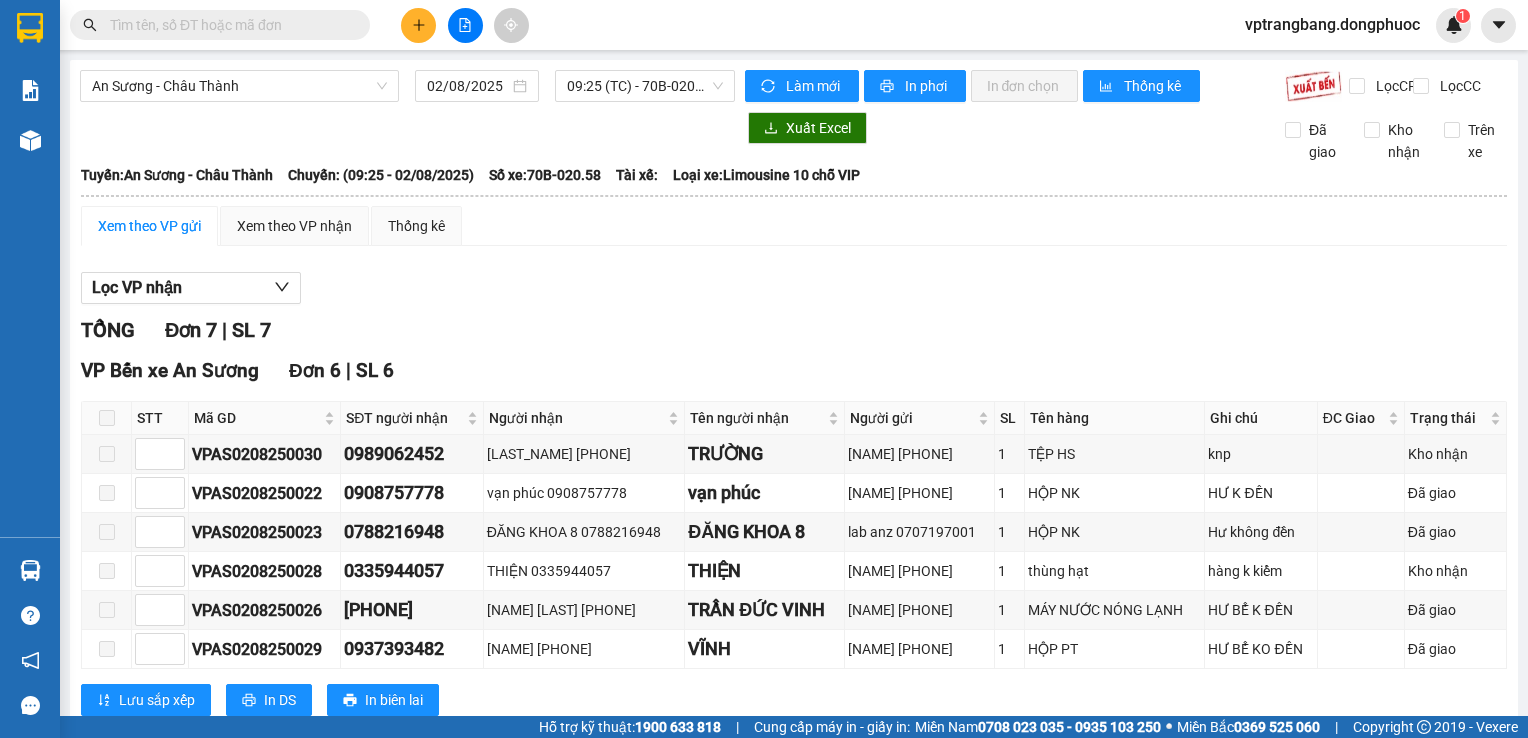 click on "TỔNG Đơn   7 | SL   7" at bounding box center (794, 330) 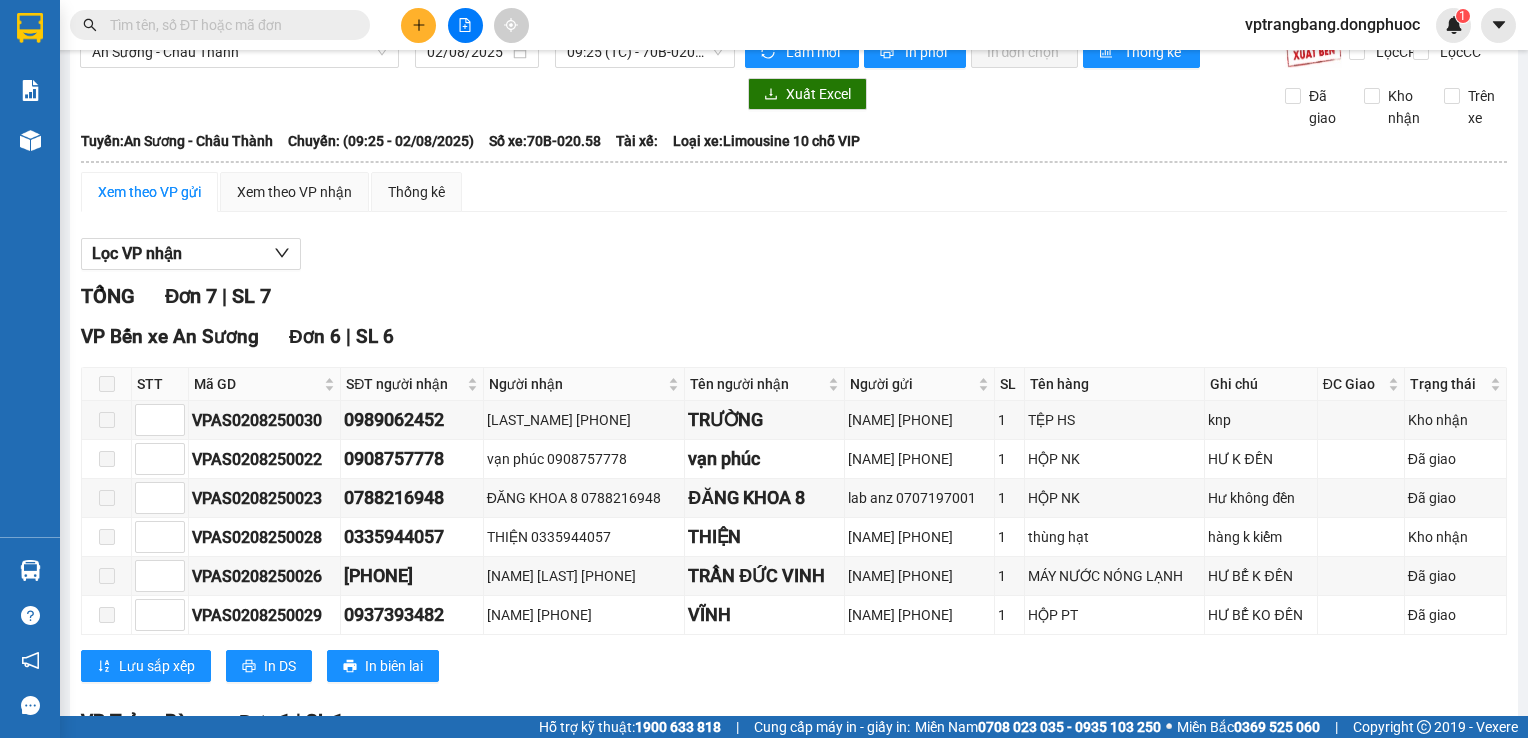 scroll, scrollTop: 0, scrollLeft: 0, axis: both 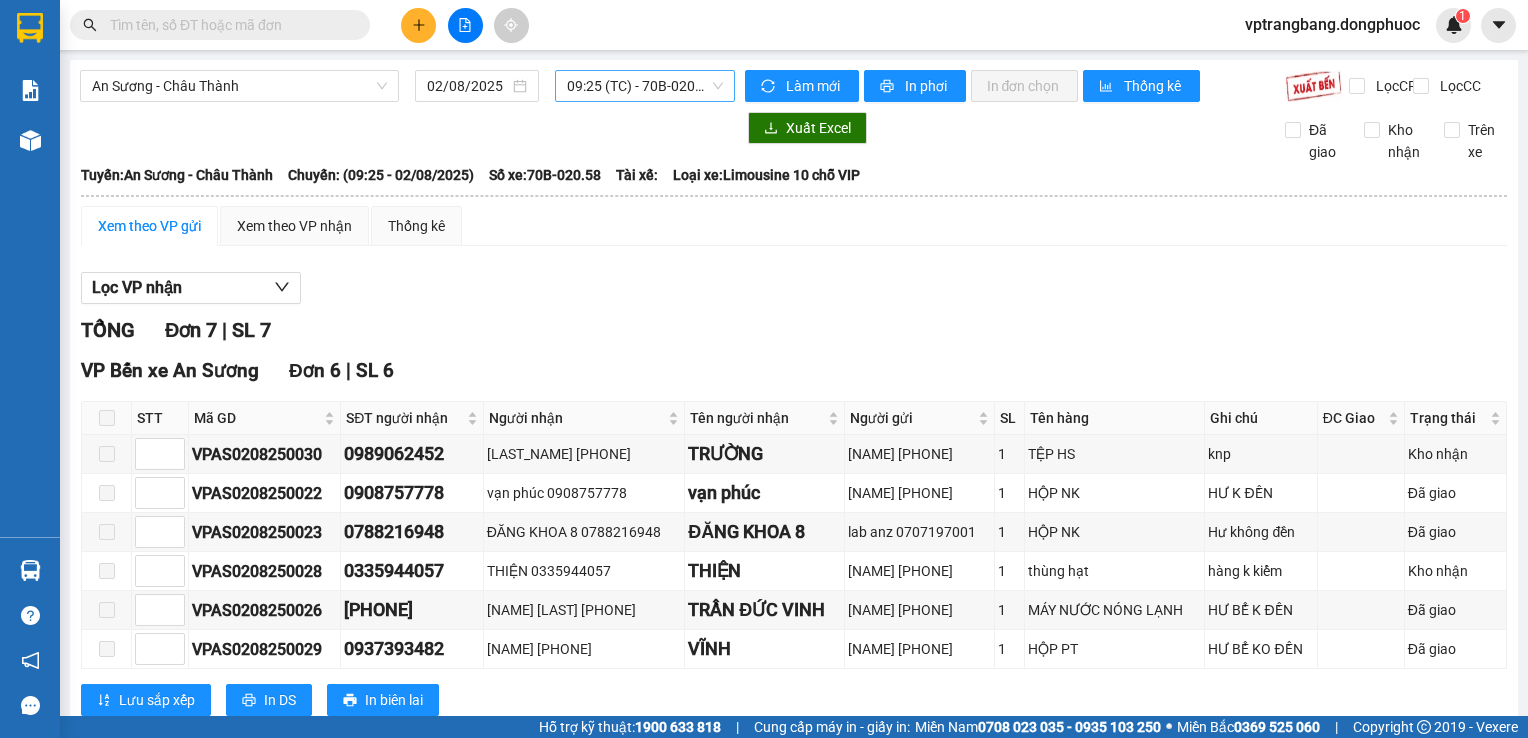 click on "[TIME]   (TC)   - [VEHICLE_PLATE]" at bounding box center (645, 86) 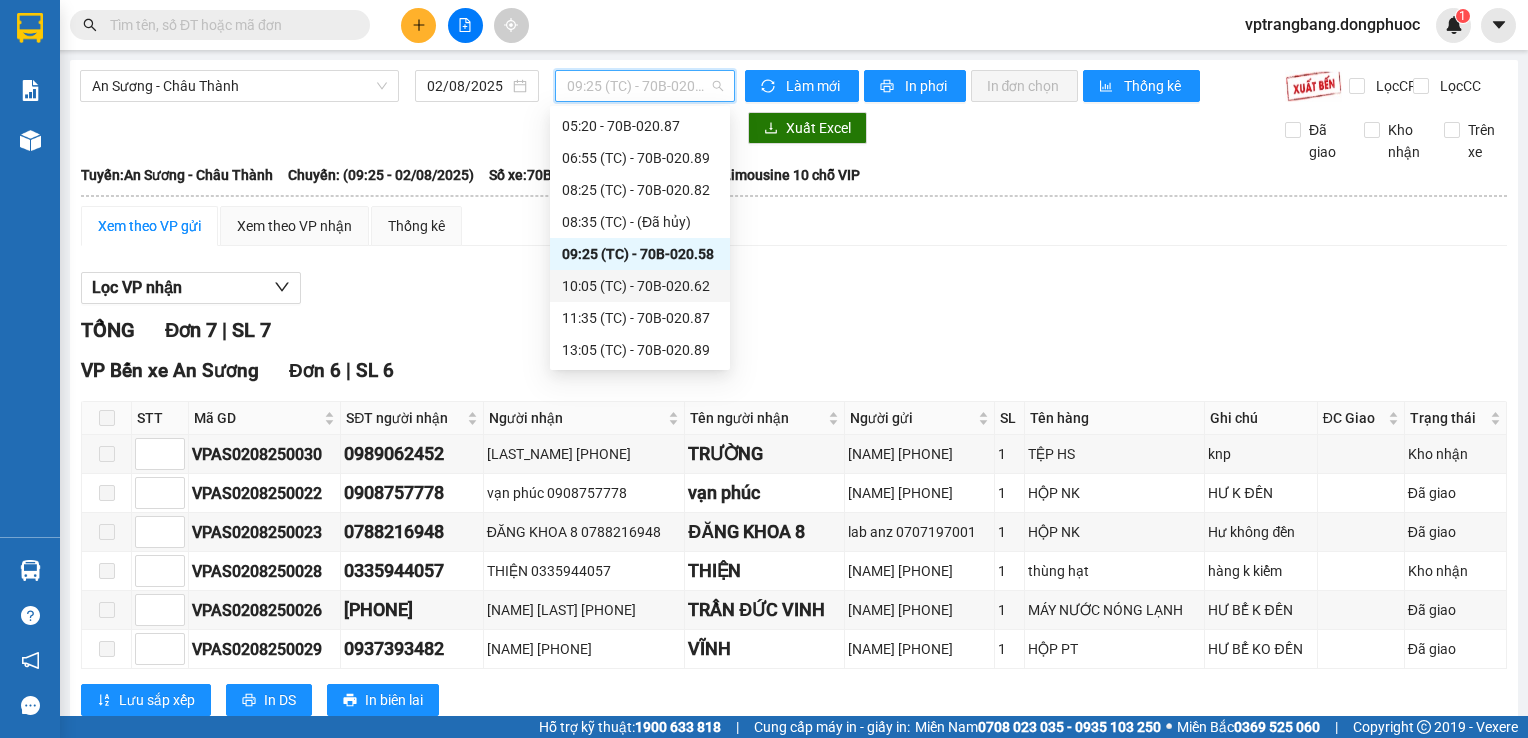 click on "[TIME] (TC) - [VEHICLE_ID]" at bounding box center (640, 286) 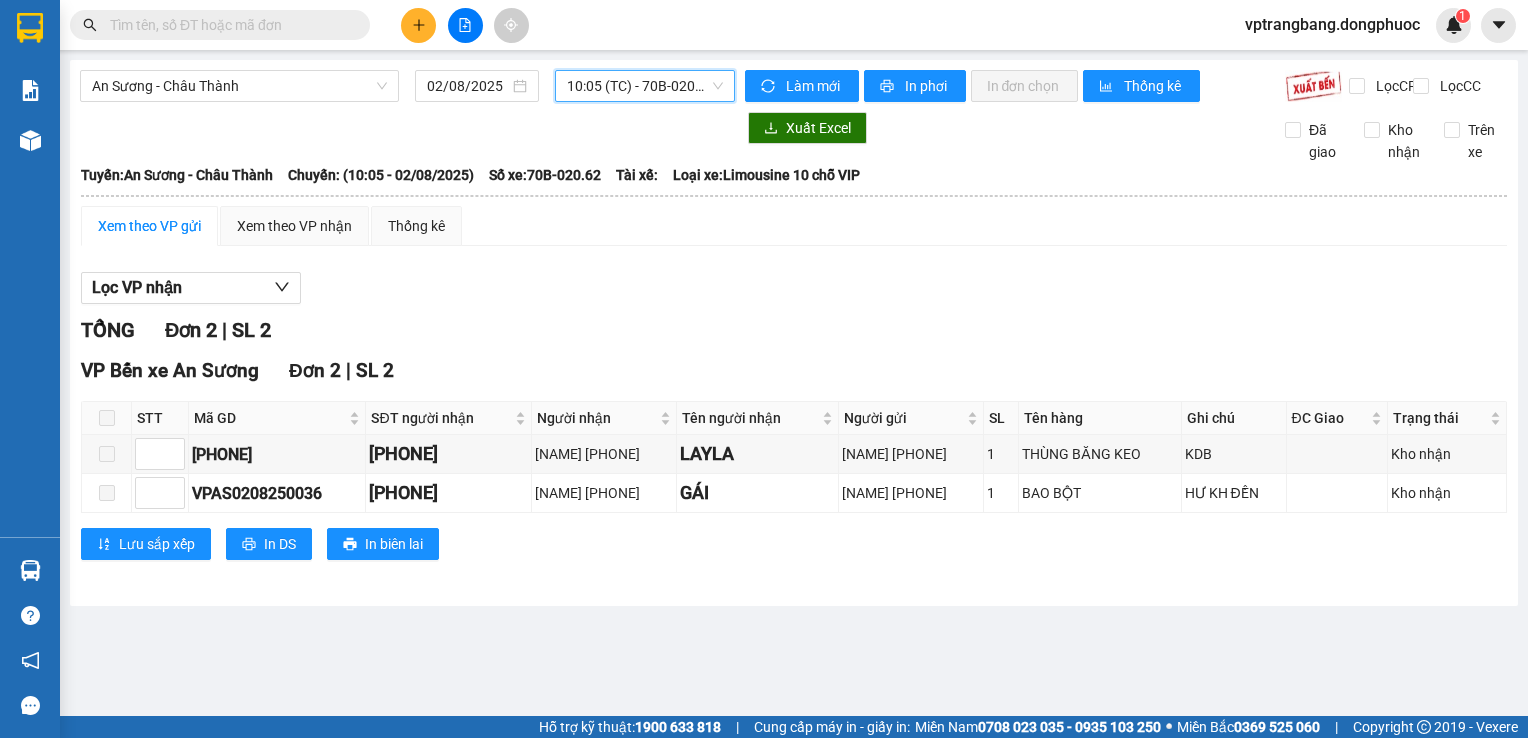 click on "[TIME] (TC) - [VEHICLE_ID]" at bounding box center [645, 86] 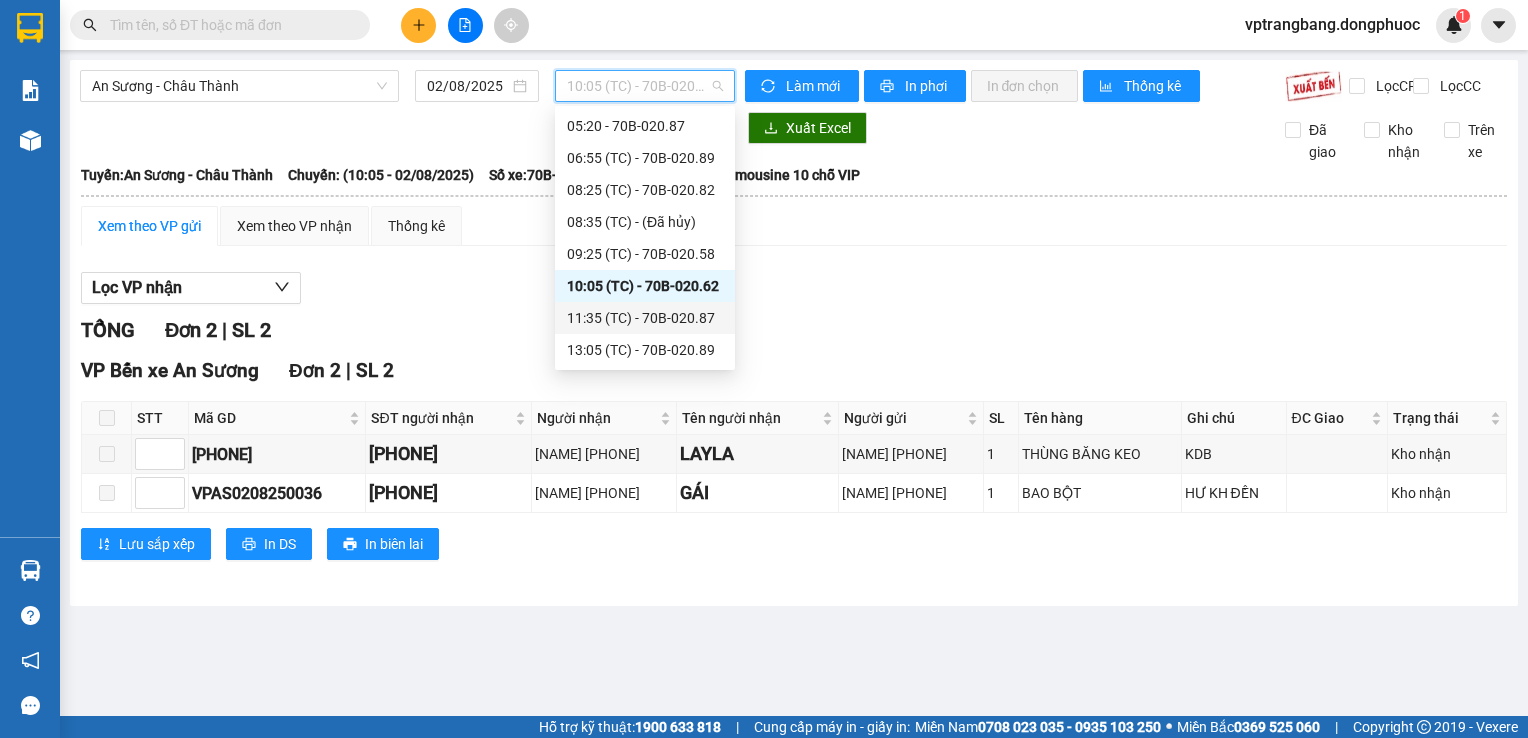 click on "11:35   (TC)   - 70B-020.87" at bounding box center (645, 318) 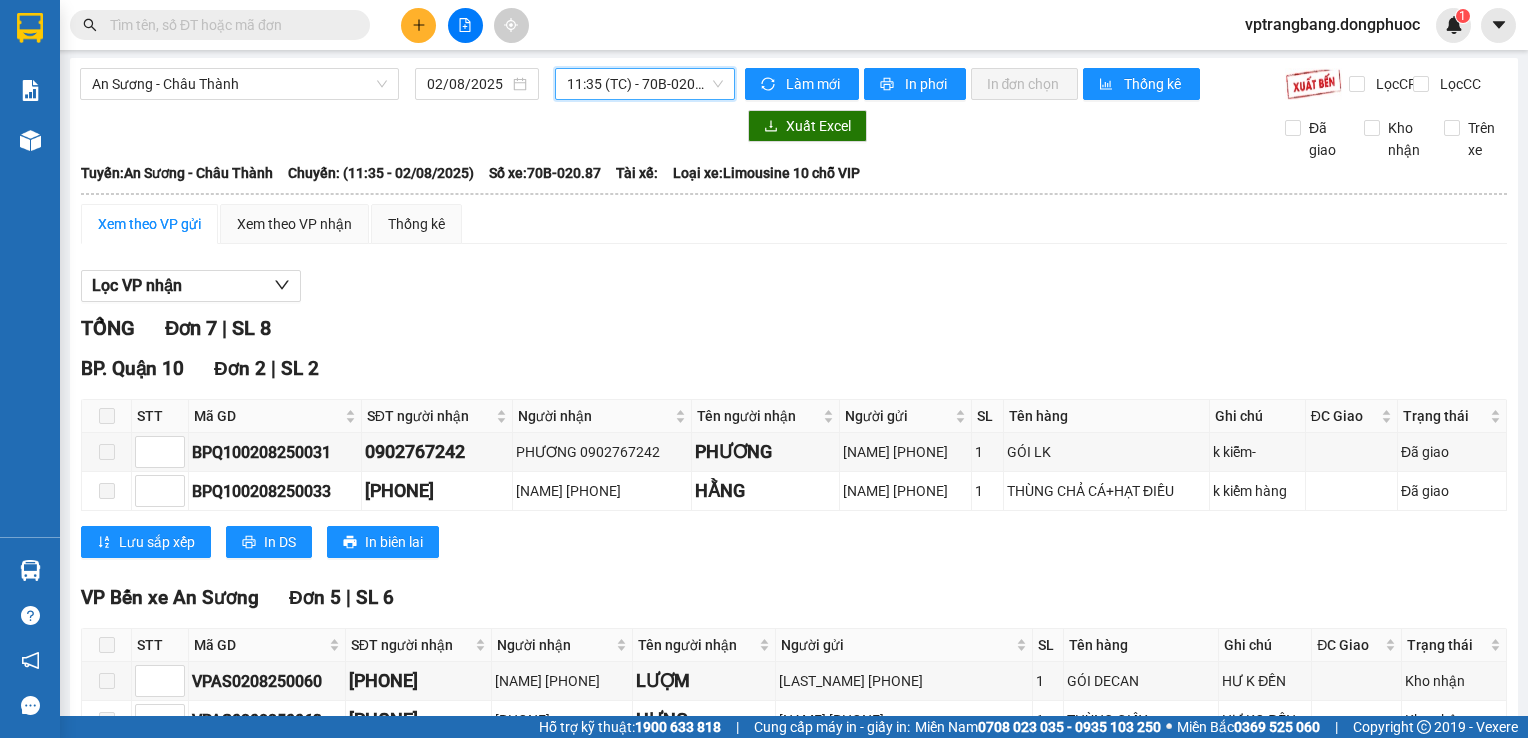 scroll, scrollTop: 0, scrollLeft: 0, axis: both 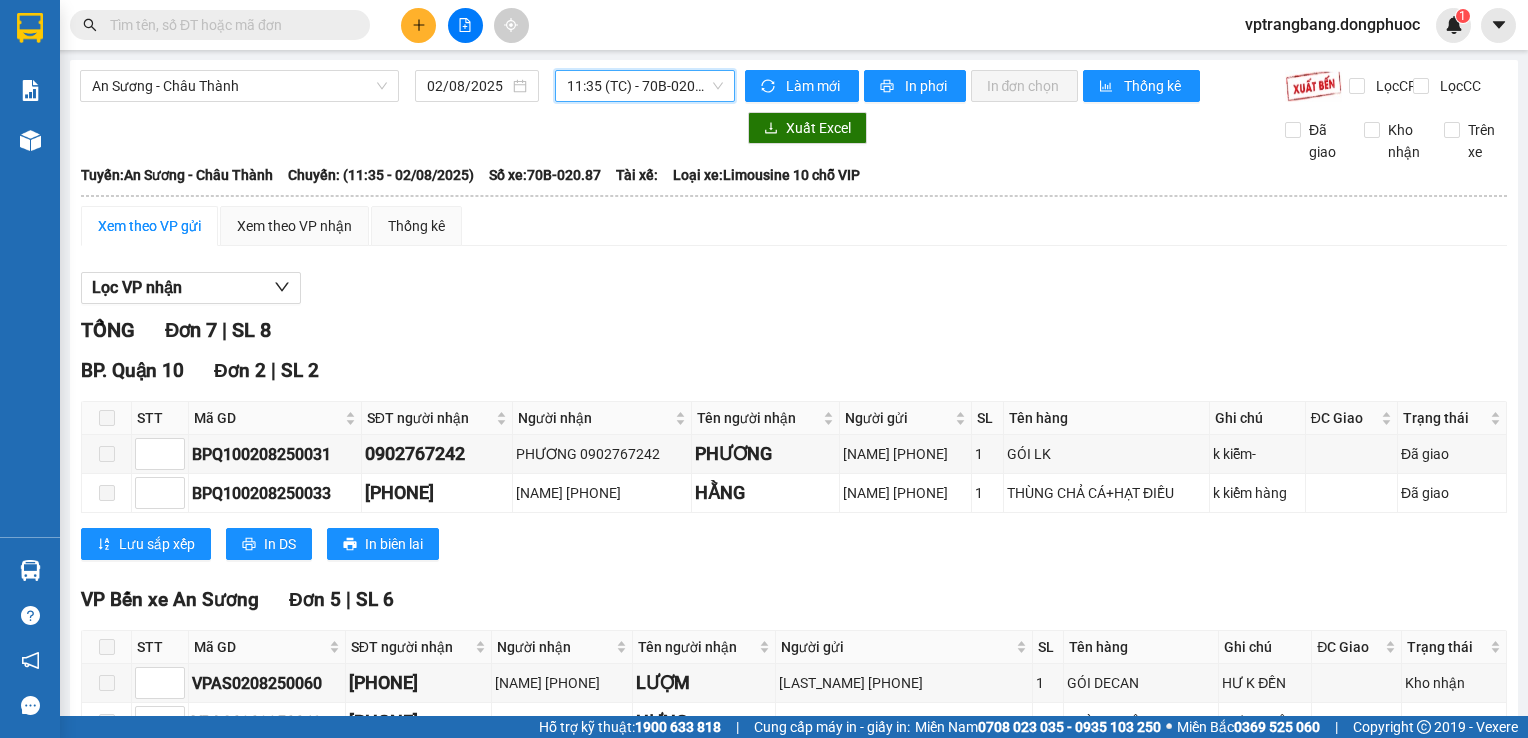 click on "11:35   (TC)   - 70B-020.87" at bounding box center [645, 86] 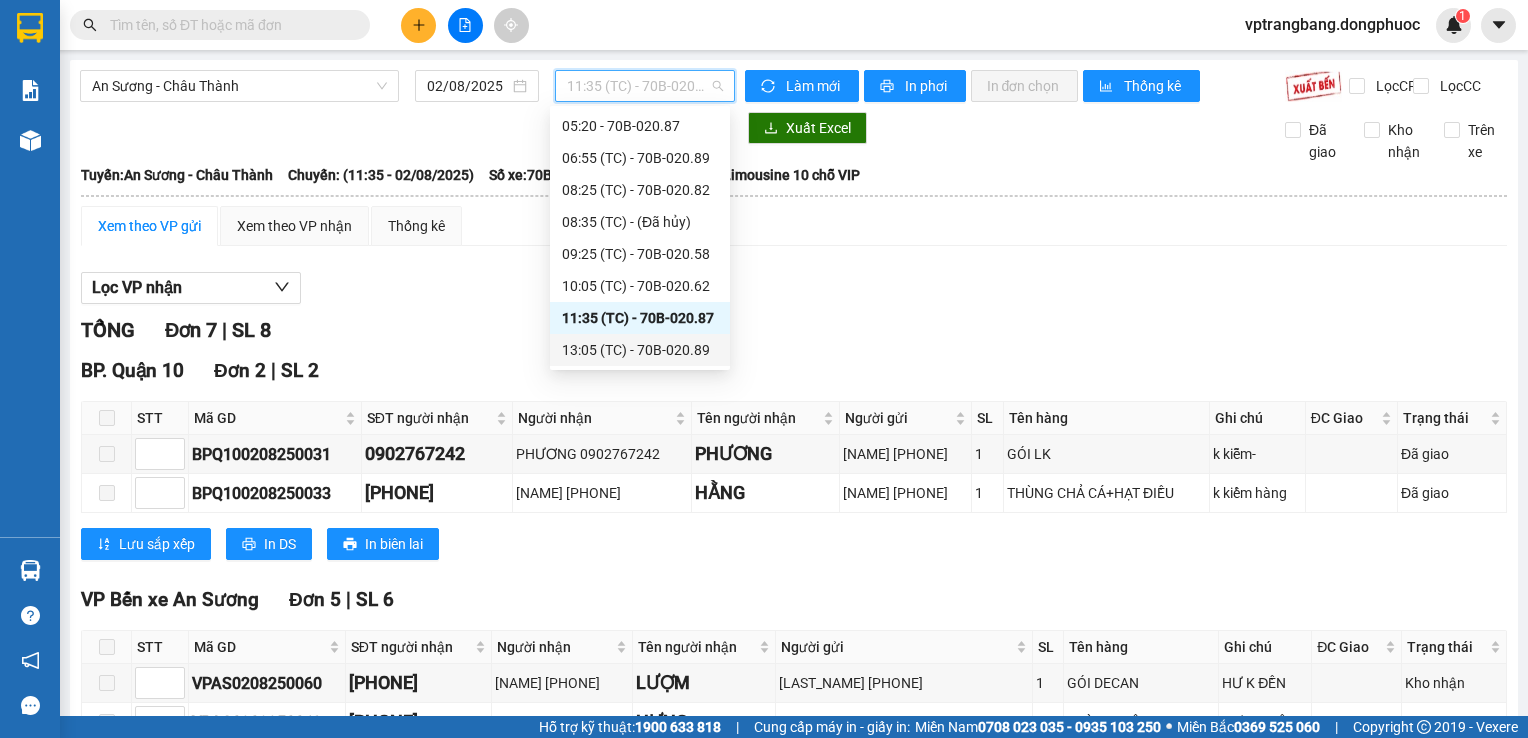 click on "13:05   (TC)   - 70B-020.89" at bounding box center [640, 350] 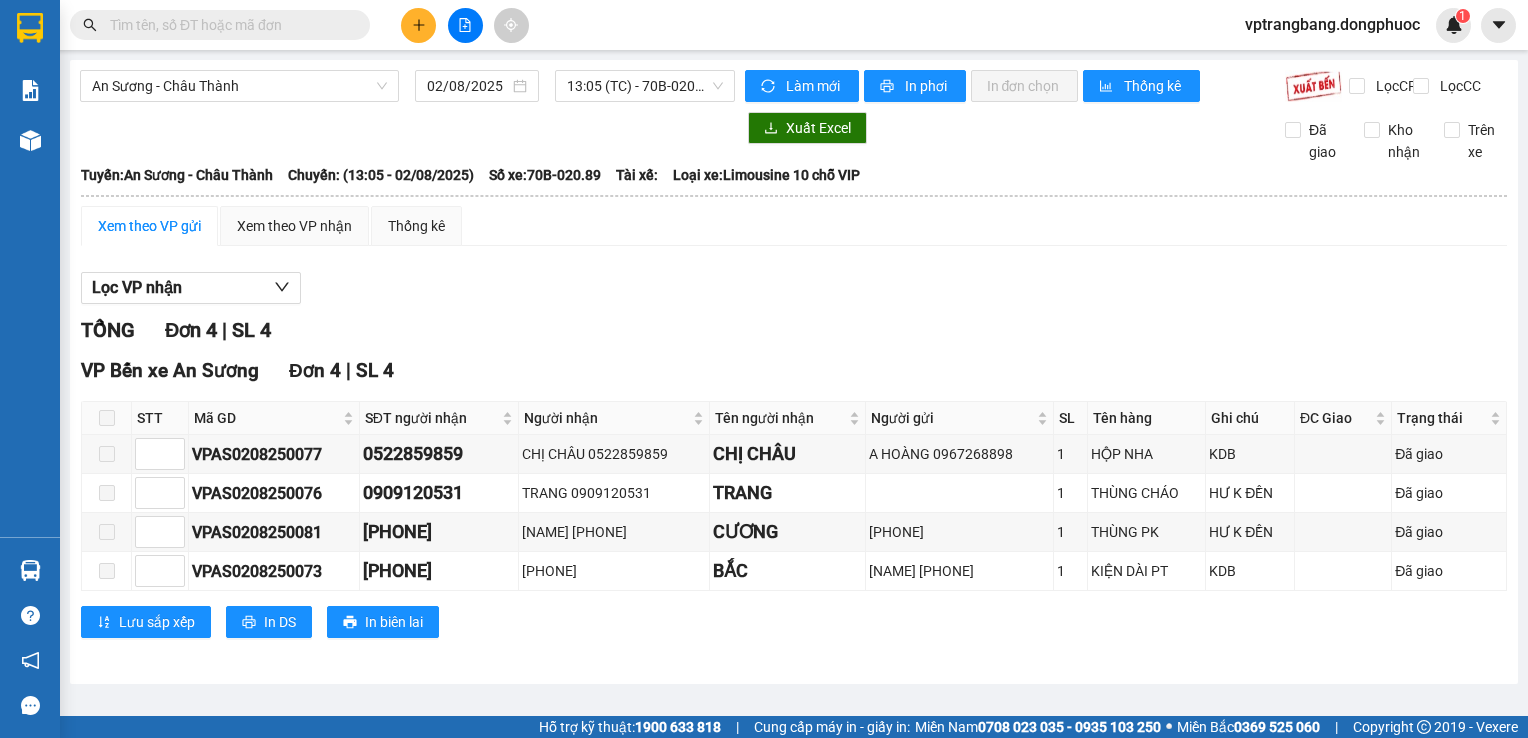 click on "An Sương - Châu Thành 02/08/2025 13:05   (TC)   - 70B-020.89  Làm mới In phơi In đơn chọn Thống kê Lọc  CR Lọc  CC Xuất Excel Đã giao Kho nhận Trên xe Đồng Phước   19001152   Bến xe Tây Ninh, 01 Võ Văn Truyện, KP 1, Phường 2 20:23 - 02/08/2025 Tuyến:  An Sương - Châu Thành Chuyến:   (13:05 - 02/08/2025) Số xe:  70B-020.89 Loại xe:  Limousine 10 chỗ VIP Tuyến:  An Sương - Châu Thành Chuyến:   (13:05 - 02/08/2025) Số xe:  70B-020.89 Tài xế:  Loại xe:  Limousine 10 chỗ VIP Xem theo VP gửi Xem theo VP nhận Thống kê Lọc VP nhận TỔNG Đơn   4 | SL   4 VP Bến xe An Sương Đơn   4 | SL   4 STT Mã GD SĐT người nhận Người nhận Tên người nhận Người gửi SL Tên hàng Ghi chú ĐC Giao Trạng thái Ký nhận                           VPAS0208250077 [PHONE] [NAME] 0522859859 [NAME] [NAME] 0967268898 1 HỘP NHA KDB Đã giao VPAS0208250076 [PHONE] [NAME] 0909120531 [NAME]   1 1 1" at bounding box center [794, 372] 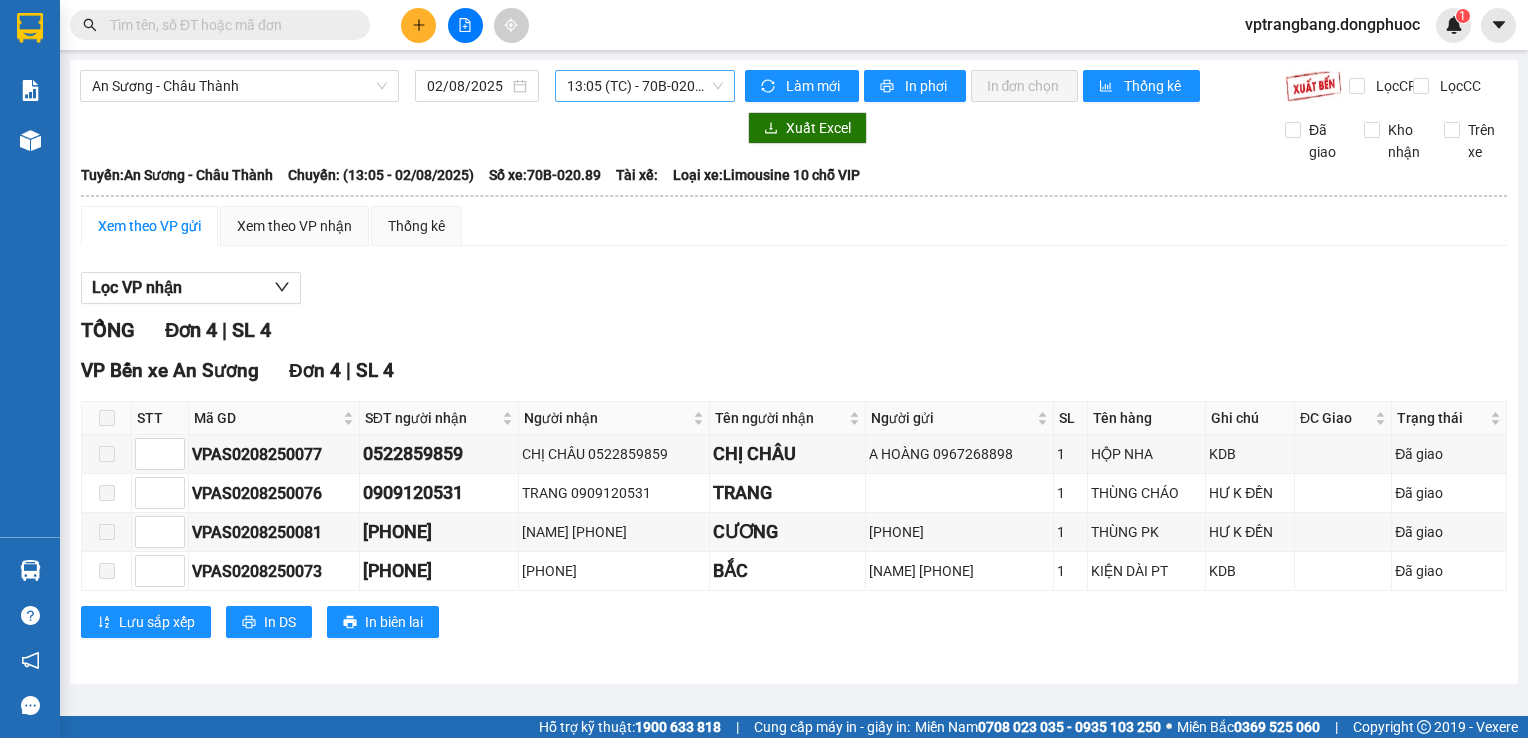 click on "13:05   (TC)   - 70B-020.89" at bounding box center (645, 86) 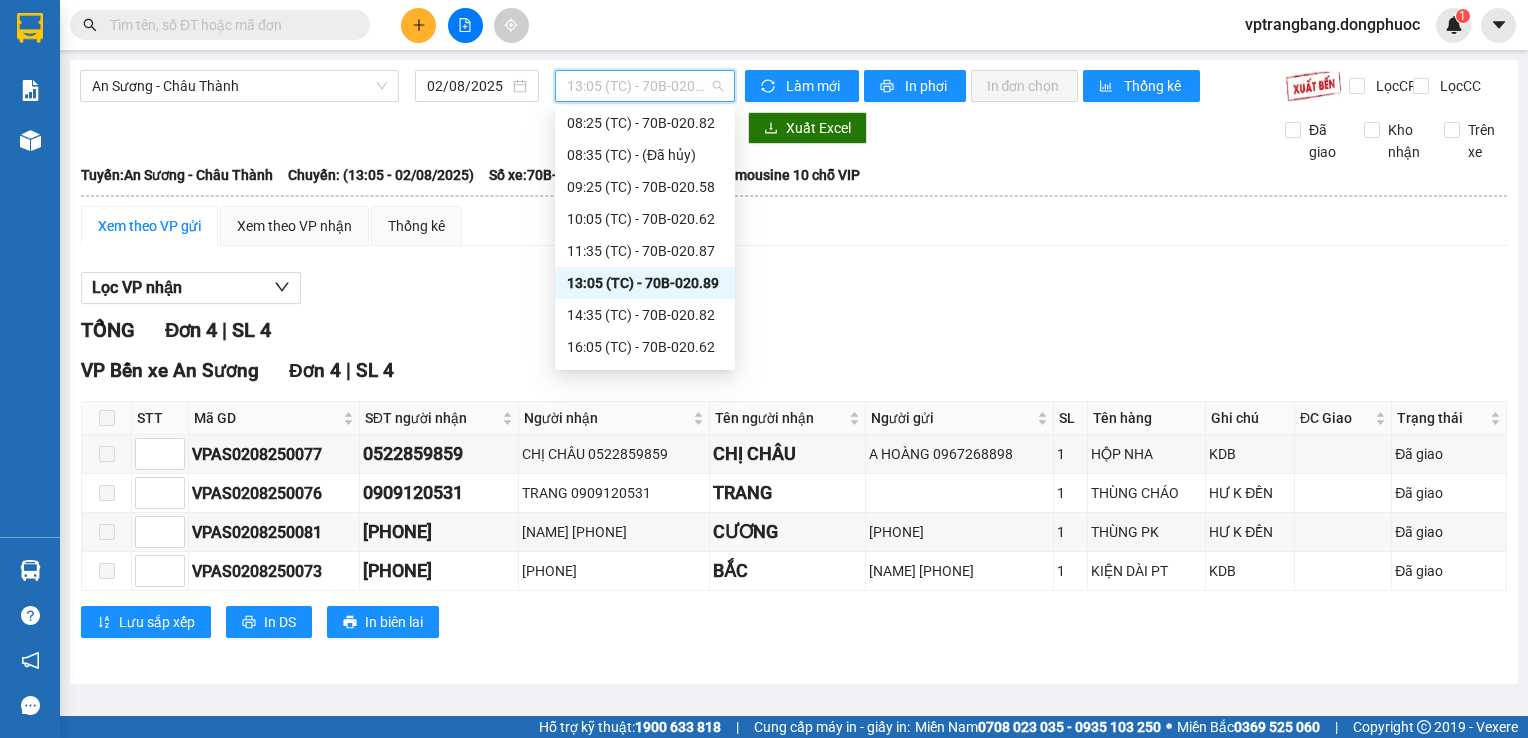 scroll, scrollTop: 224, scrollLeft: 0, axis: vertical 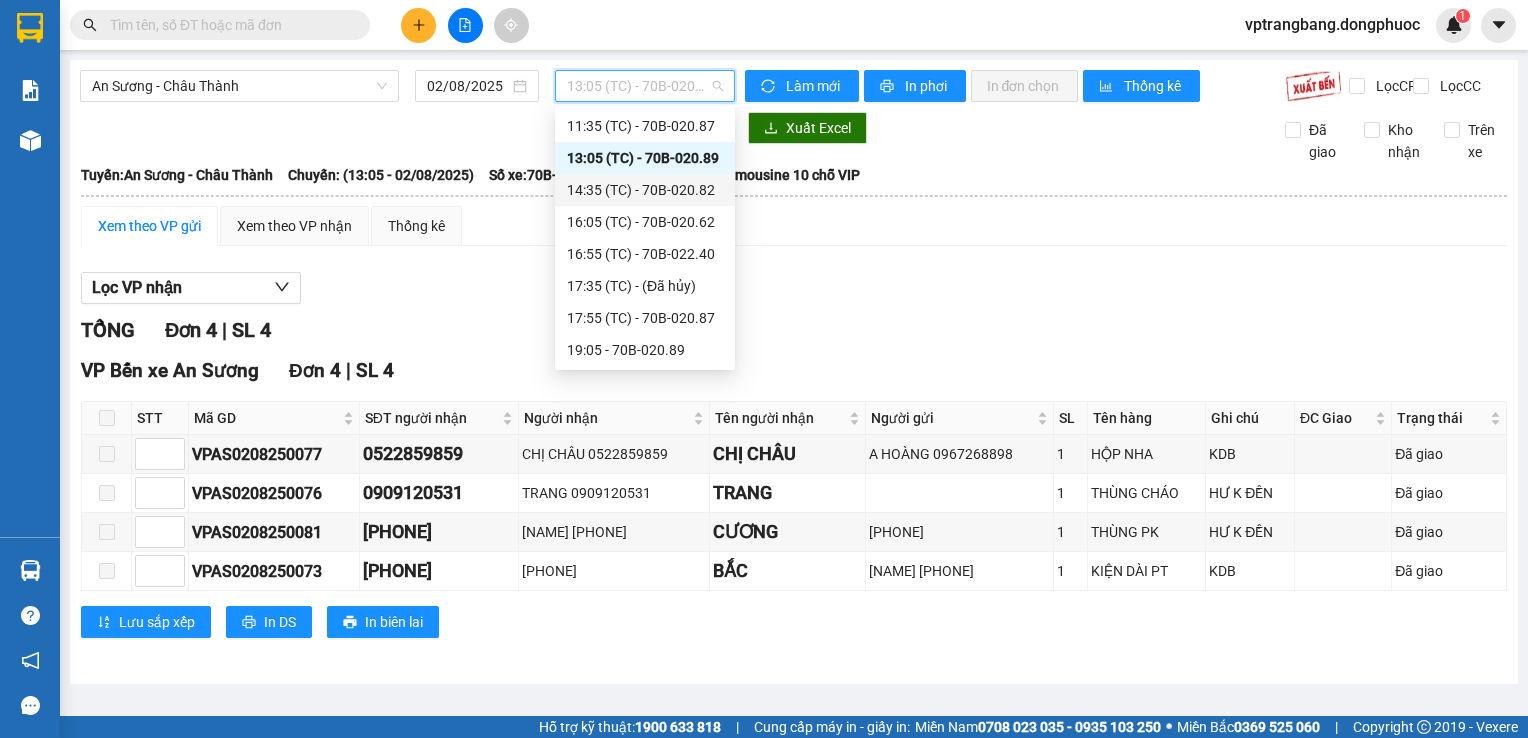 click on "14:35   (TC)   - 70B-020.82" at bounding box center (645, 190) 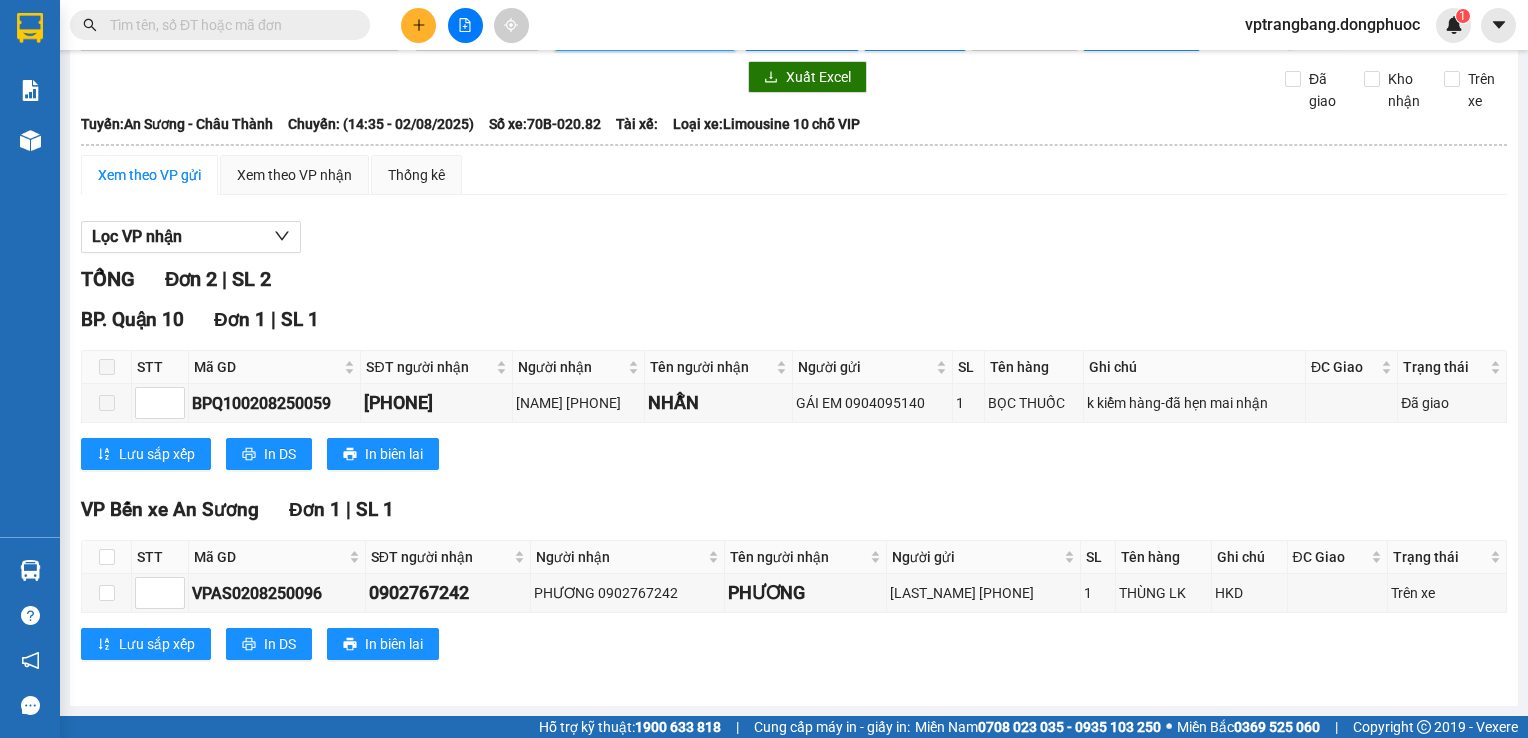 scroll, scrollTop: 0, scrollLeft: 0, axis: both 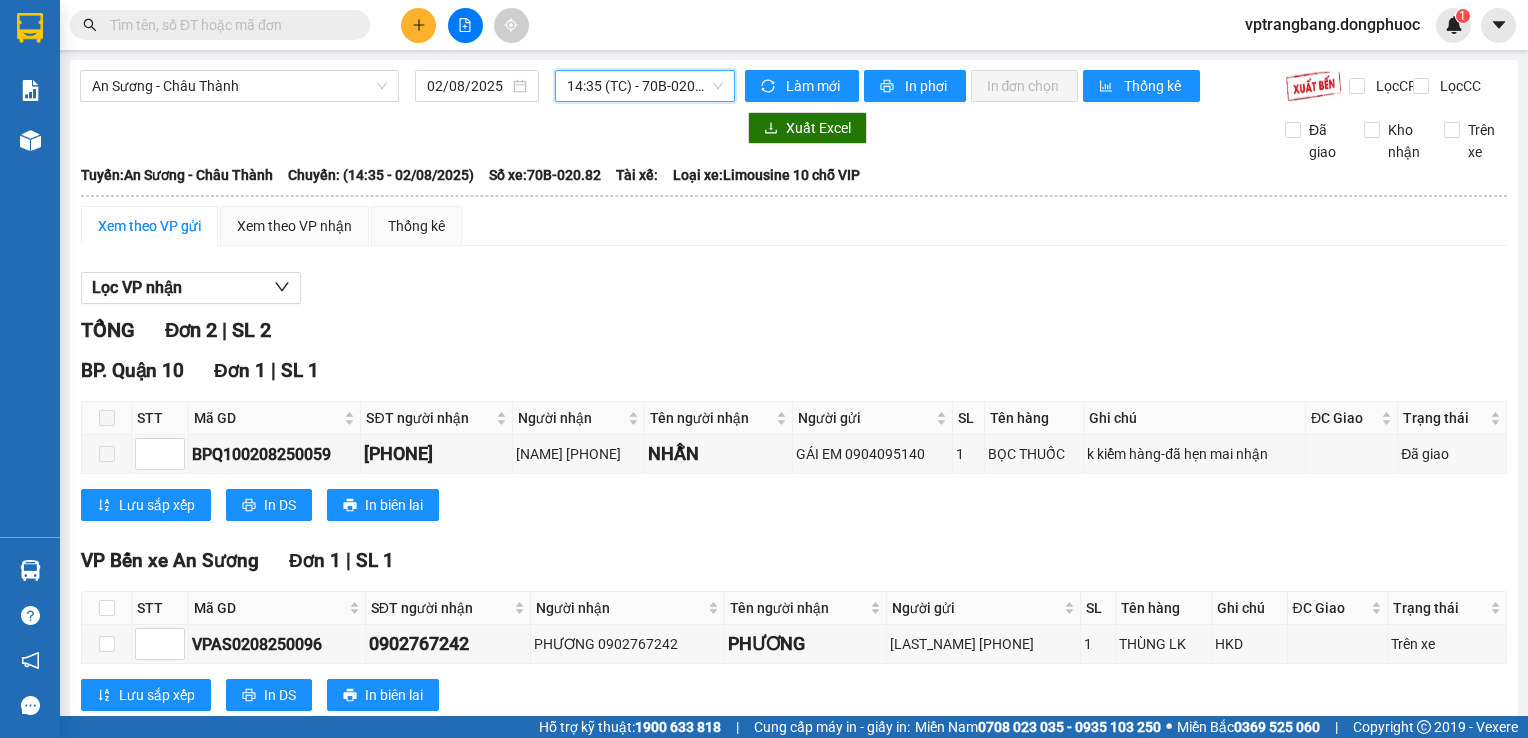 click on "14:35   (TC)   - 70B-020.82" at bounding box center (645, 86) 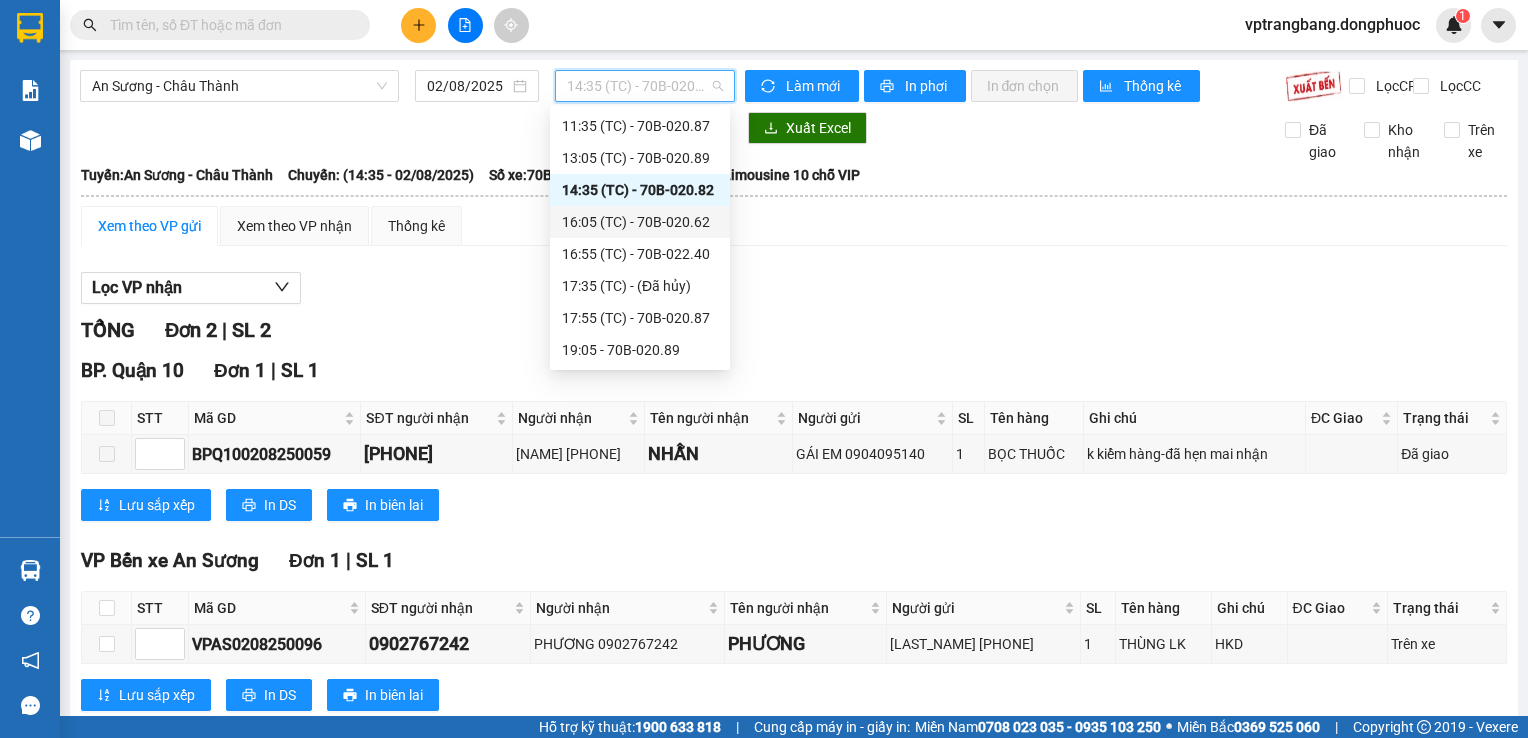 click on "[TIME]   (TC)   - [VEHICLE_PLATE]" at bounding box center (640, 222) 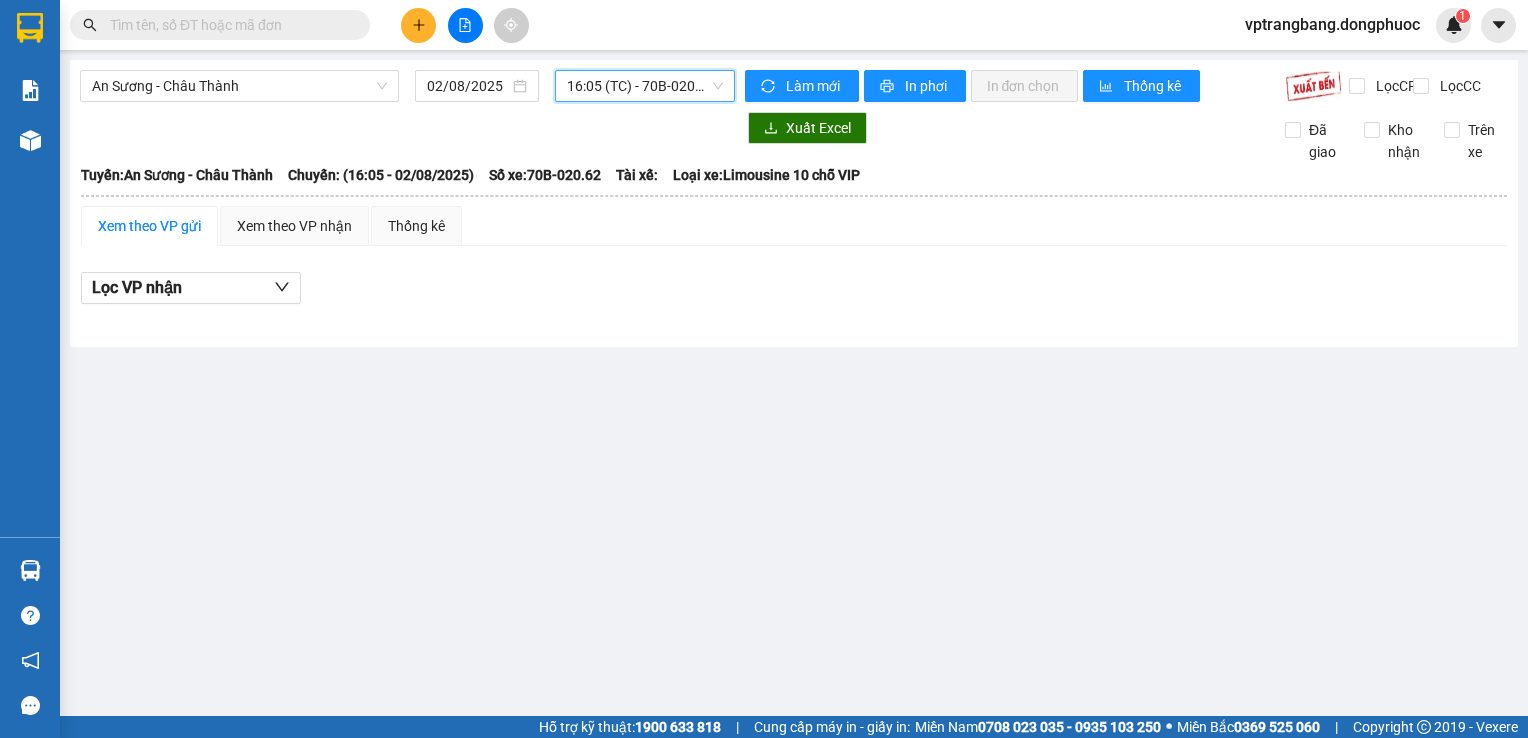 click on "[TIME]   (TC)   - [VEHICLE_PLATE]" at bounding box center (645, 86) 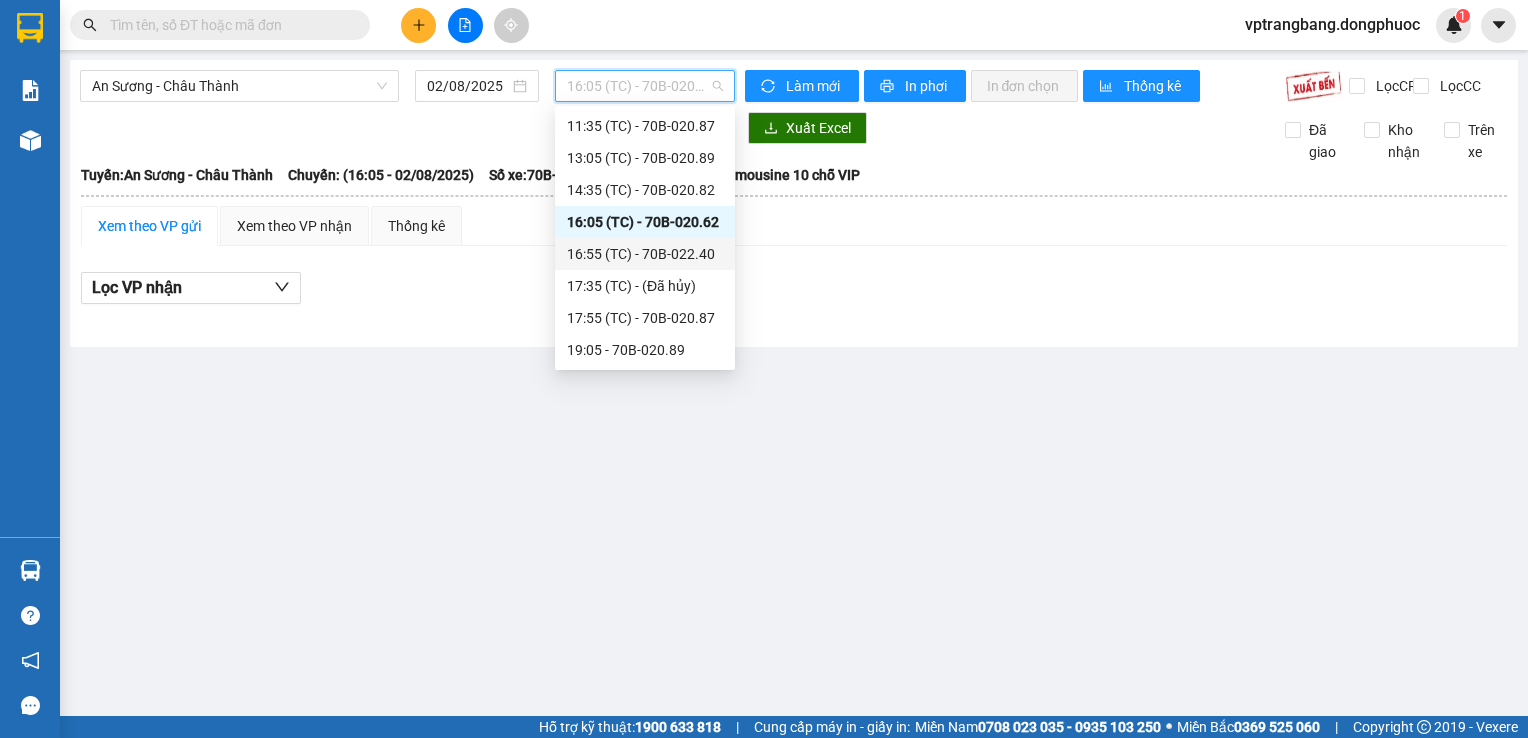 click on "[TIME] (TC) - [VEHICLE_ID]" at bounding box center (645, 254) 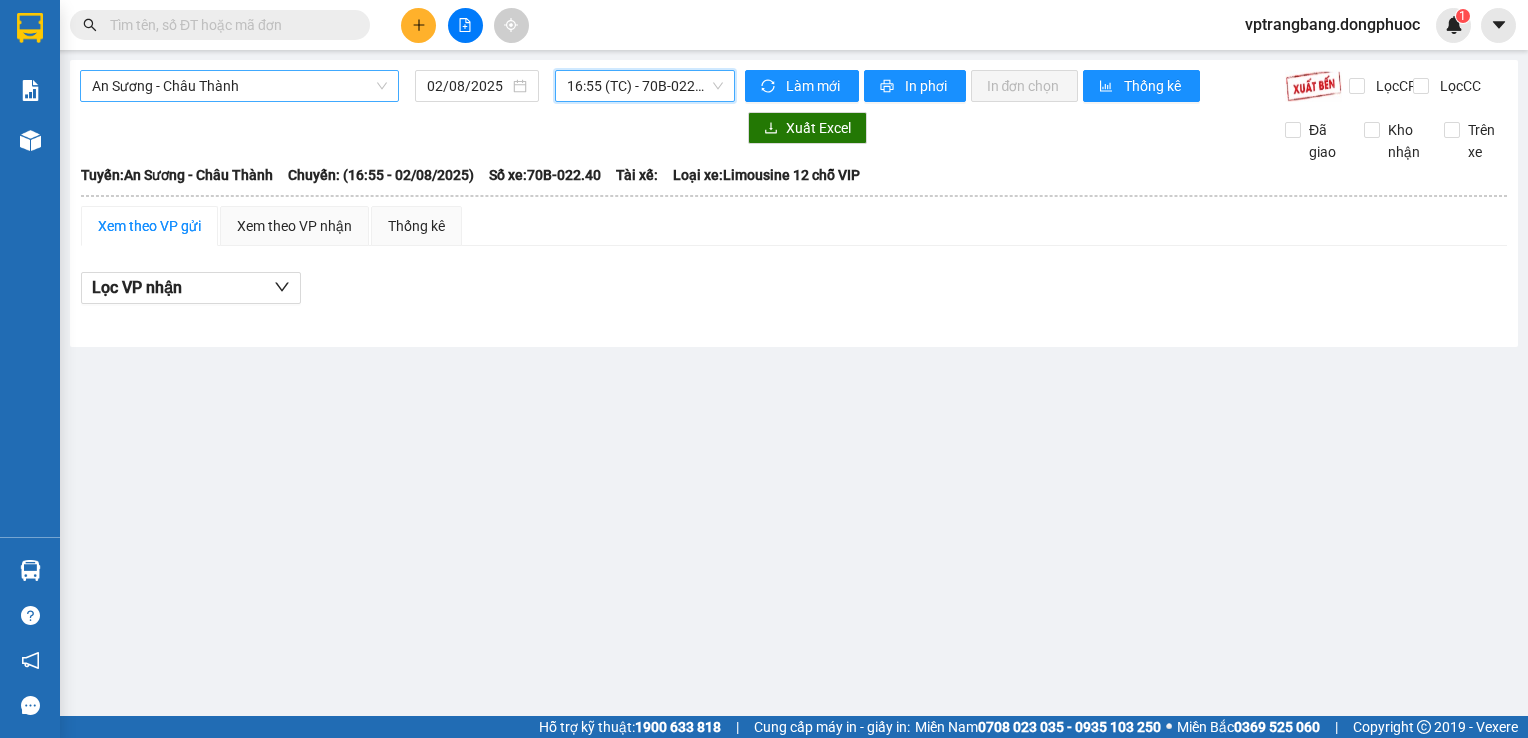 click on "An Sương - Châu Thành" at bounding box center (239, 86) 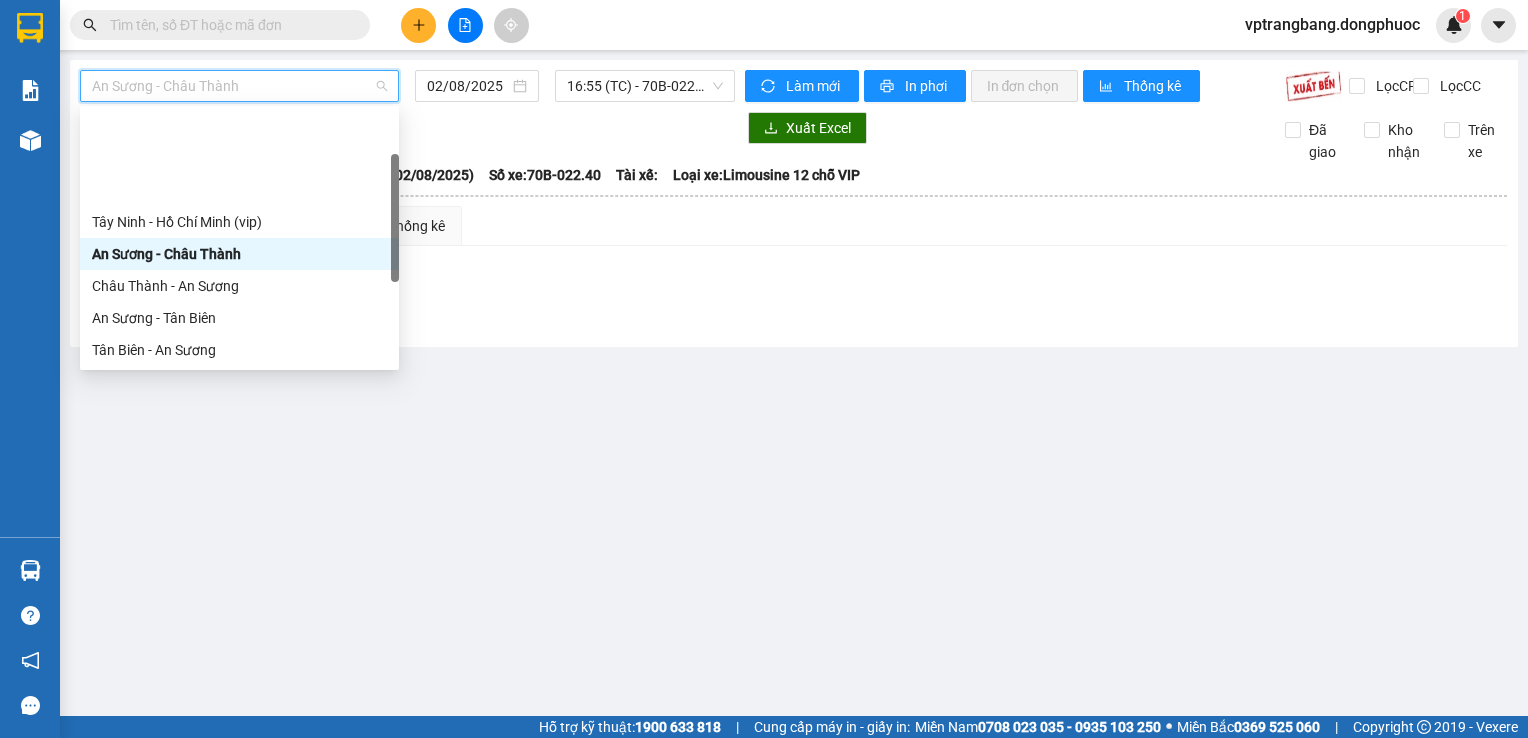 scroll, scrollTop: 100, scrollLeft: 0, axis: vertical 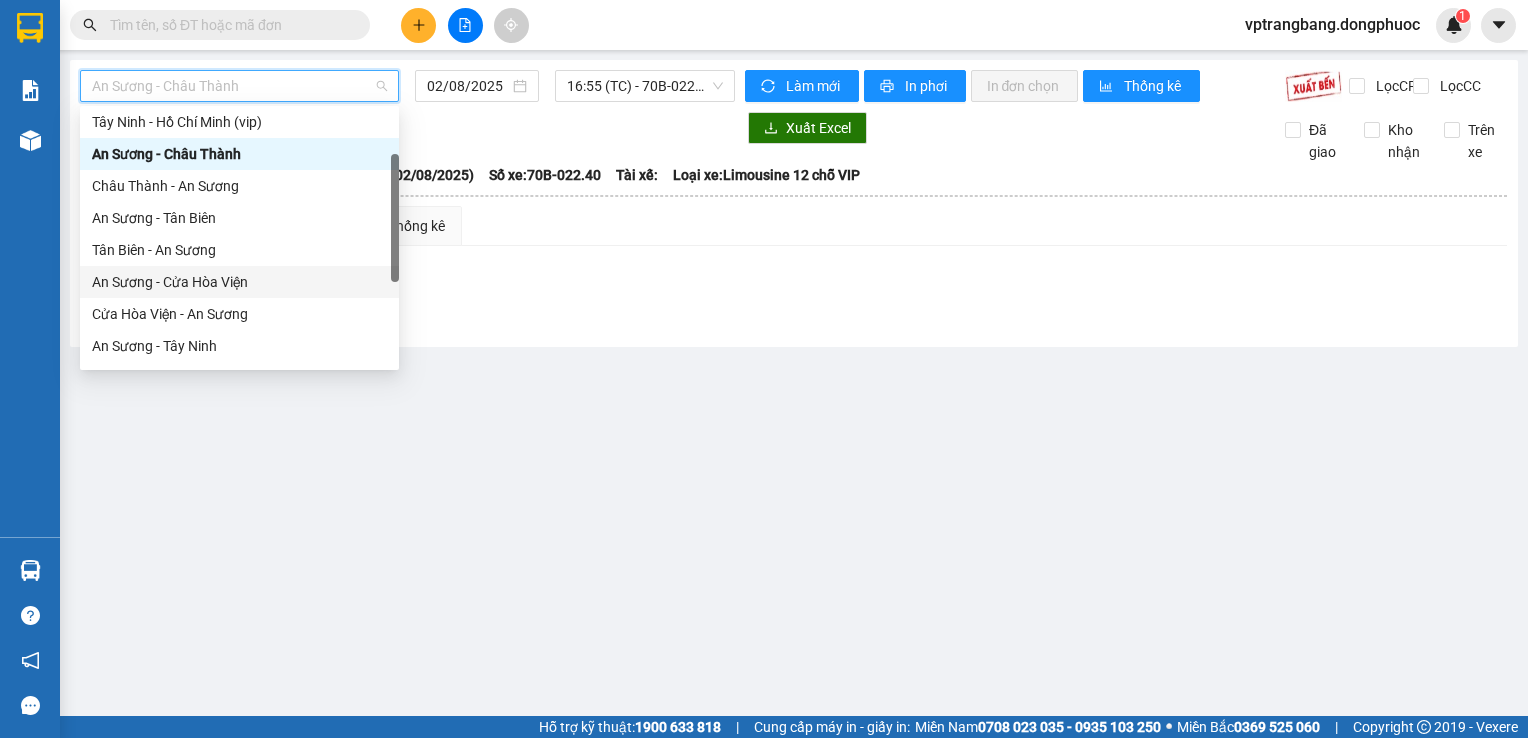 click on "An Sương - Cửa Hòa Viện" at bounding box center [239, 282] 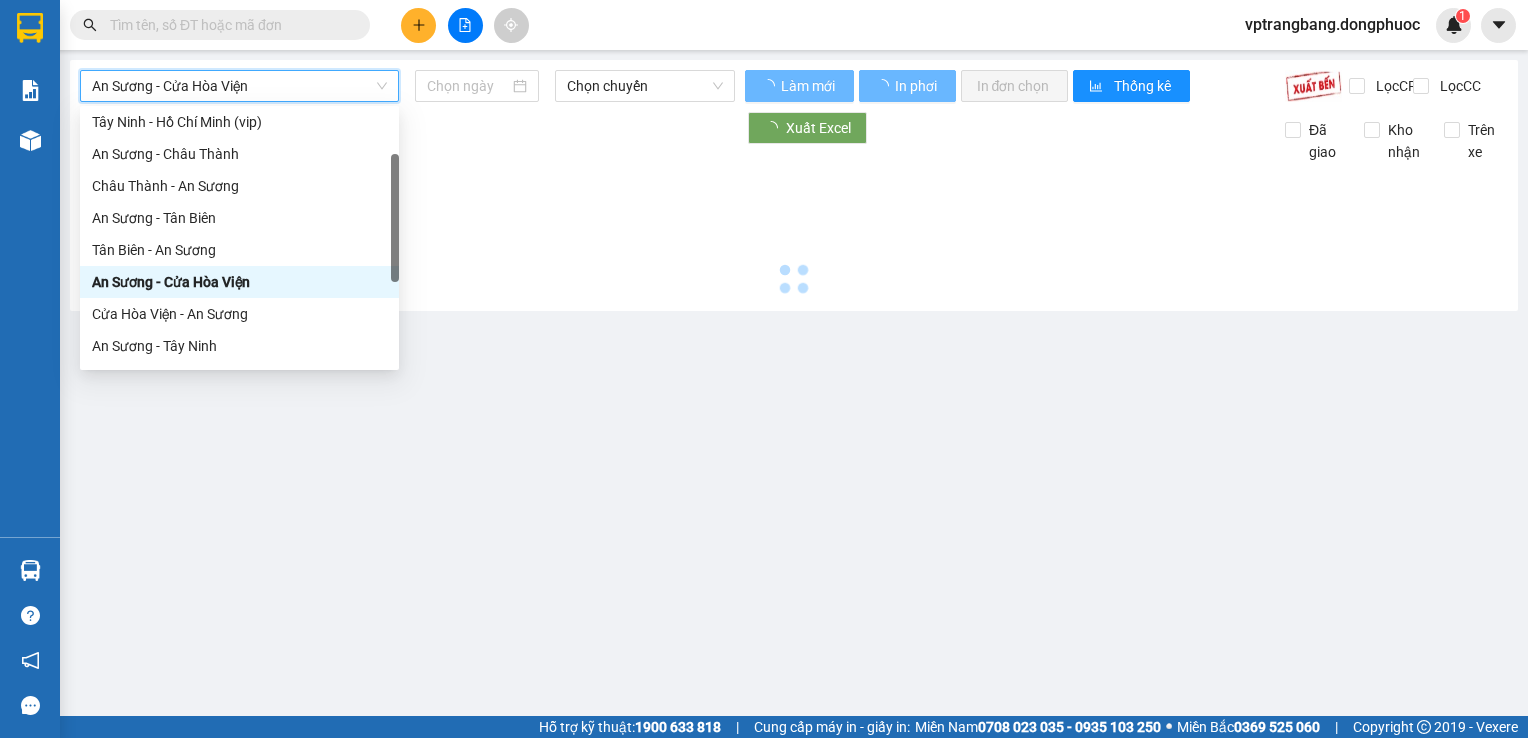 type on "02/08/2025" 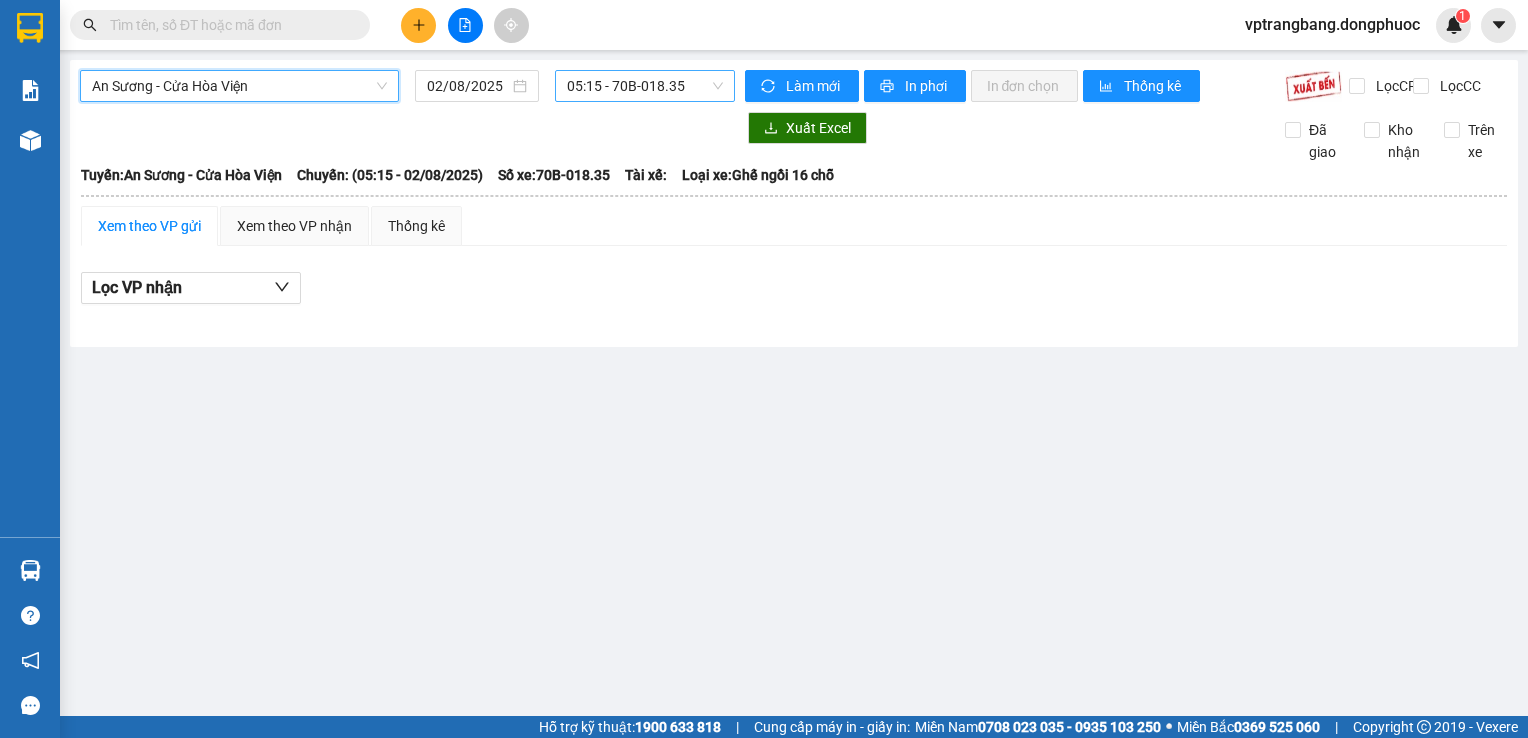 click on "05:15     - 70B-018.35" at bounding box center [645, 86] 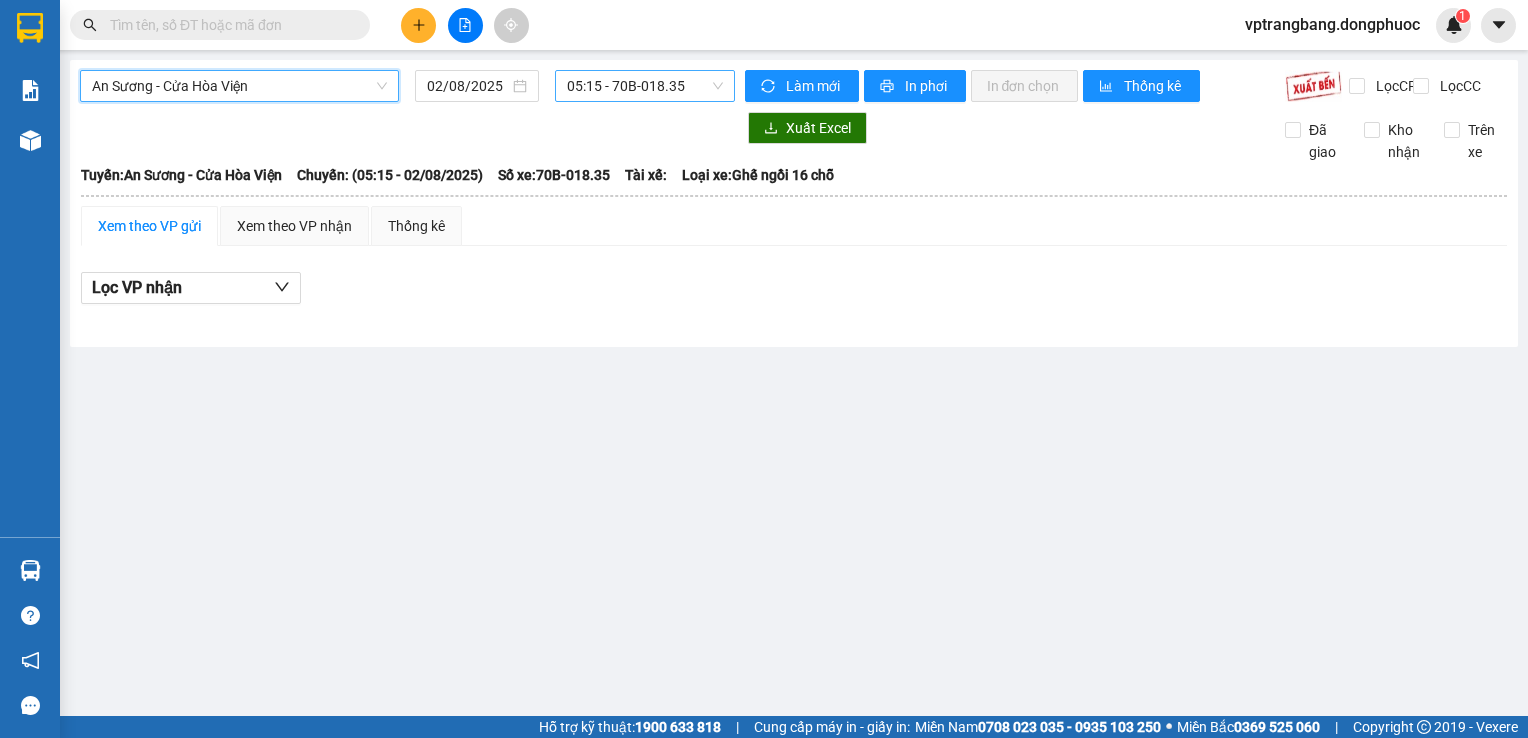 scroll, scrollTop: 32, scrollLeft: 0, axis: vertical 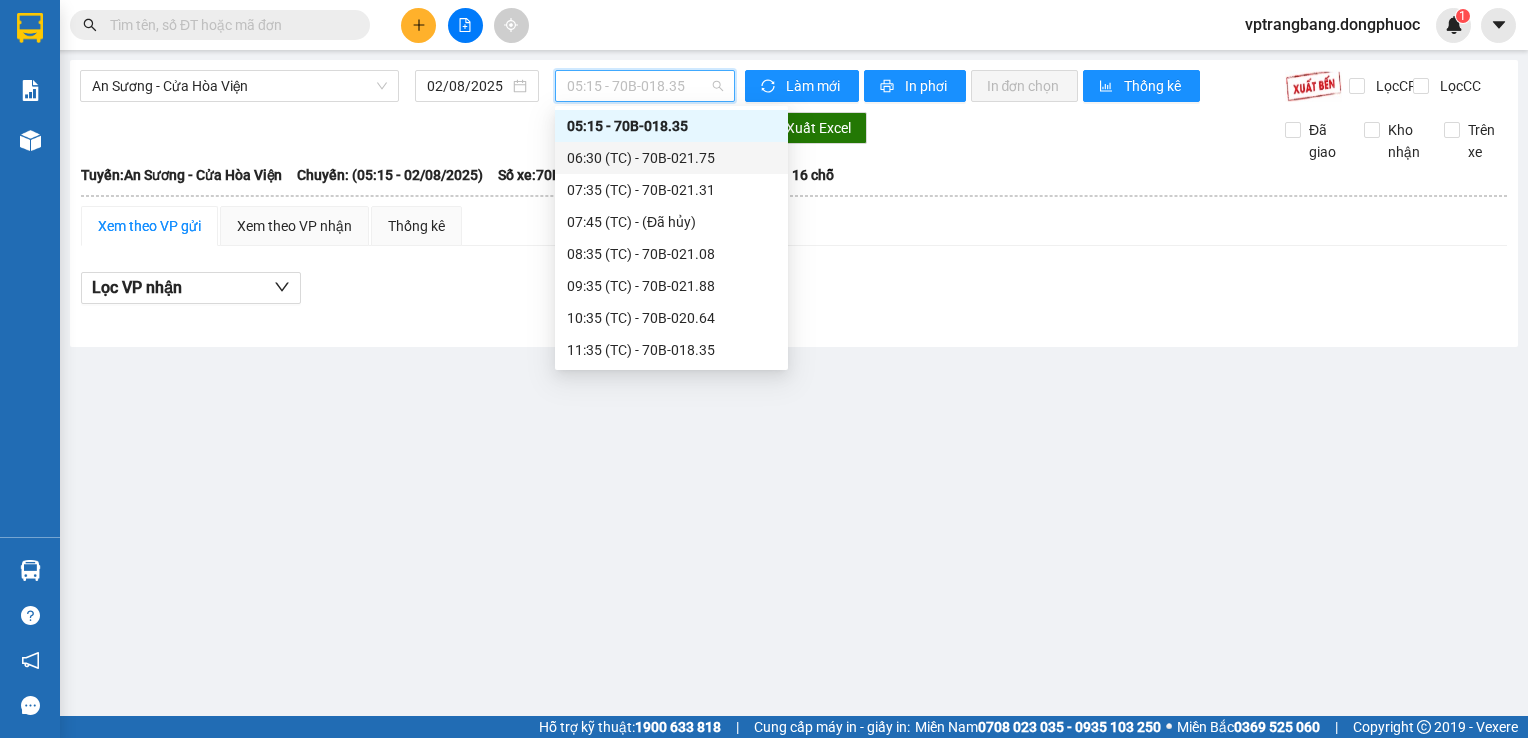 click on "[TIME] (TC) - [VEHICLE_ID]" at bounding box center [671, 158] 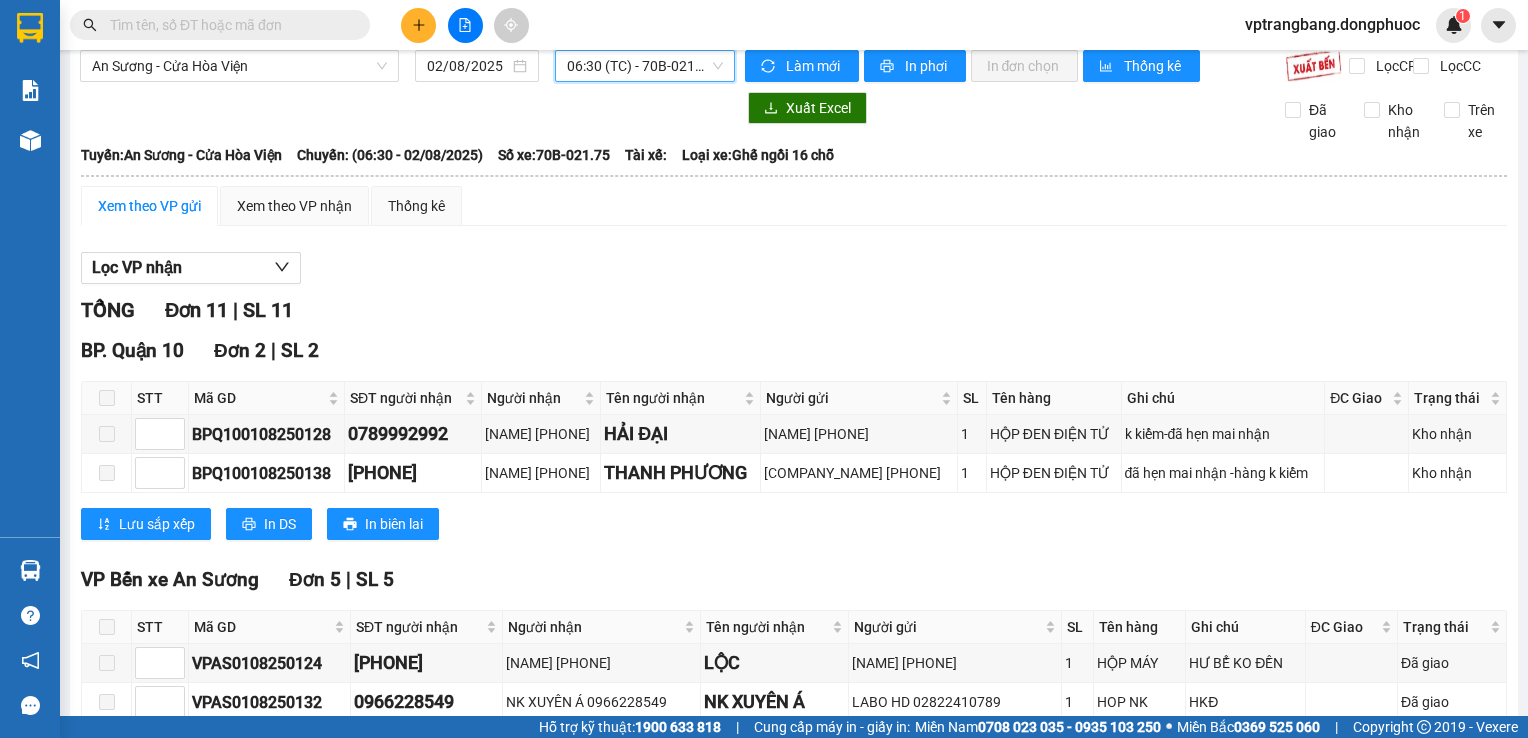 scroll, scrollTop: 0, scrollLeft: 0, axis: both 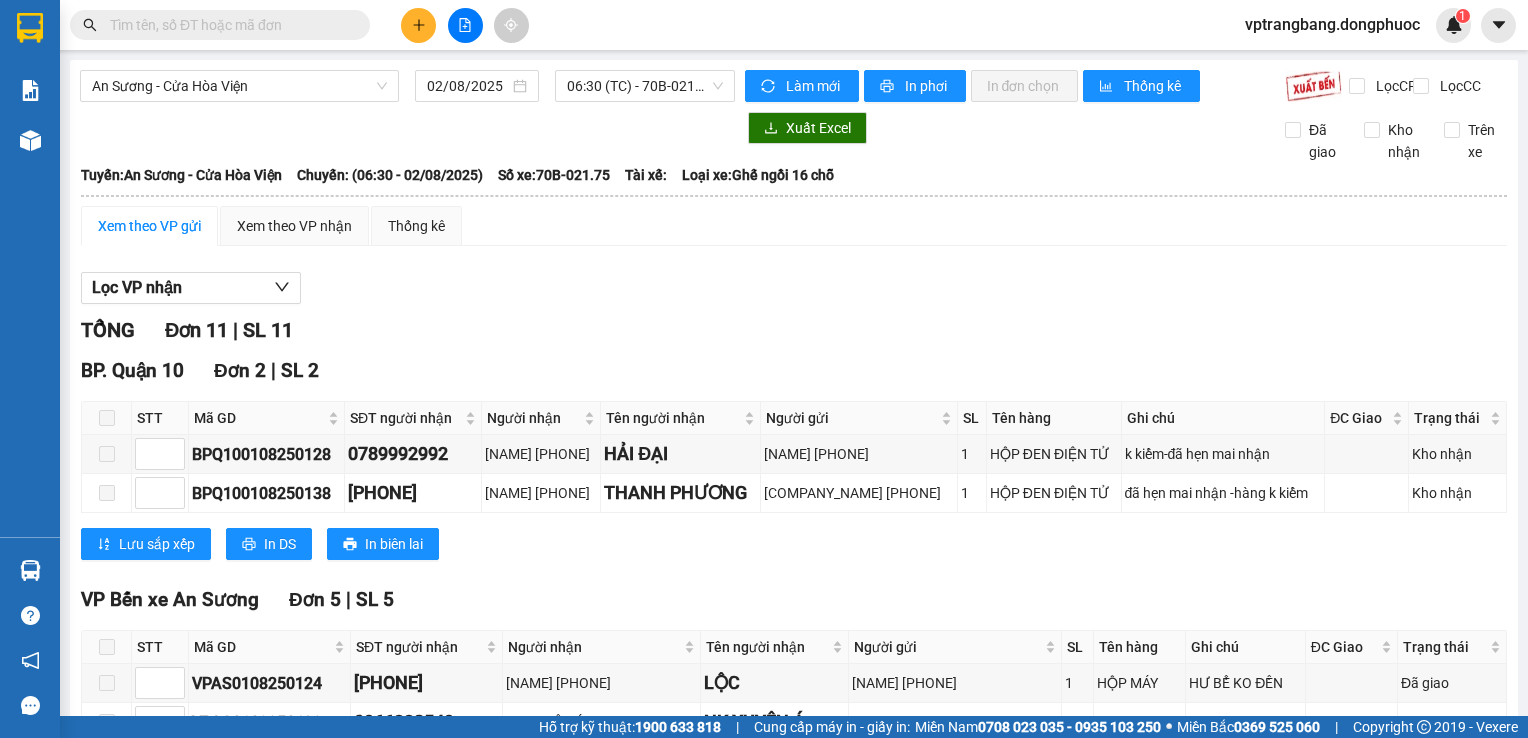 click on "Lọc VP nhận" at bounding box center [794, 288] 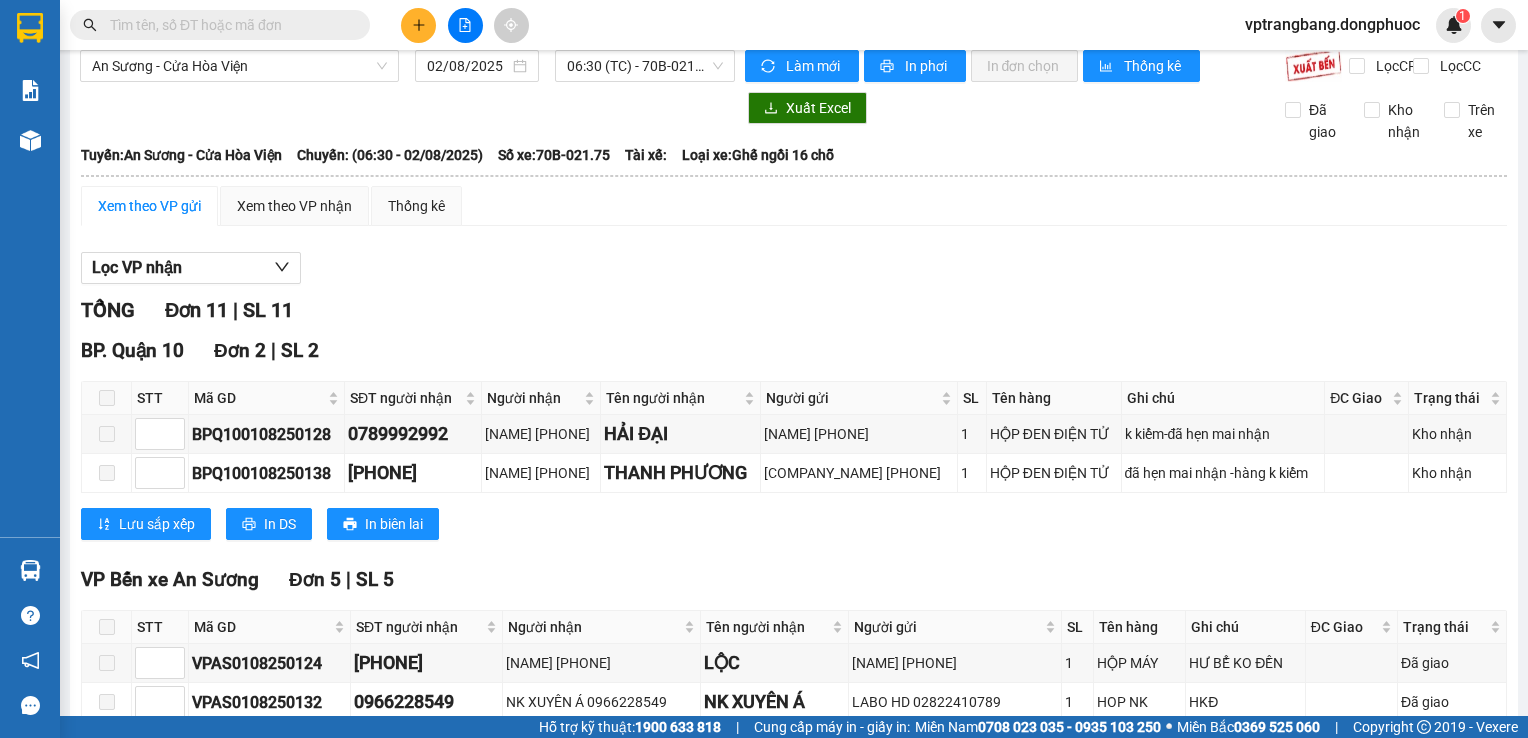 scroll, scrollTop: 0, scrollLeft: 0, axis: both 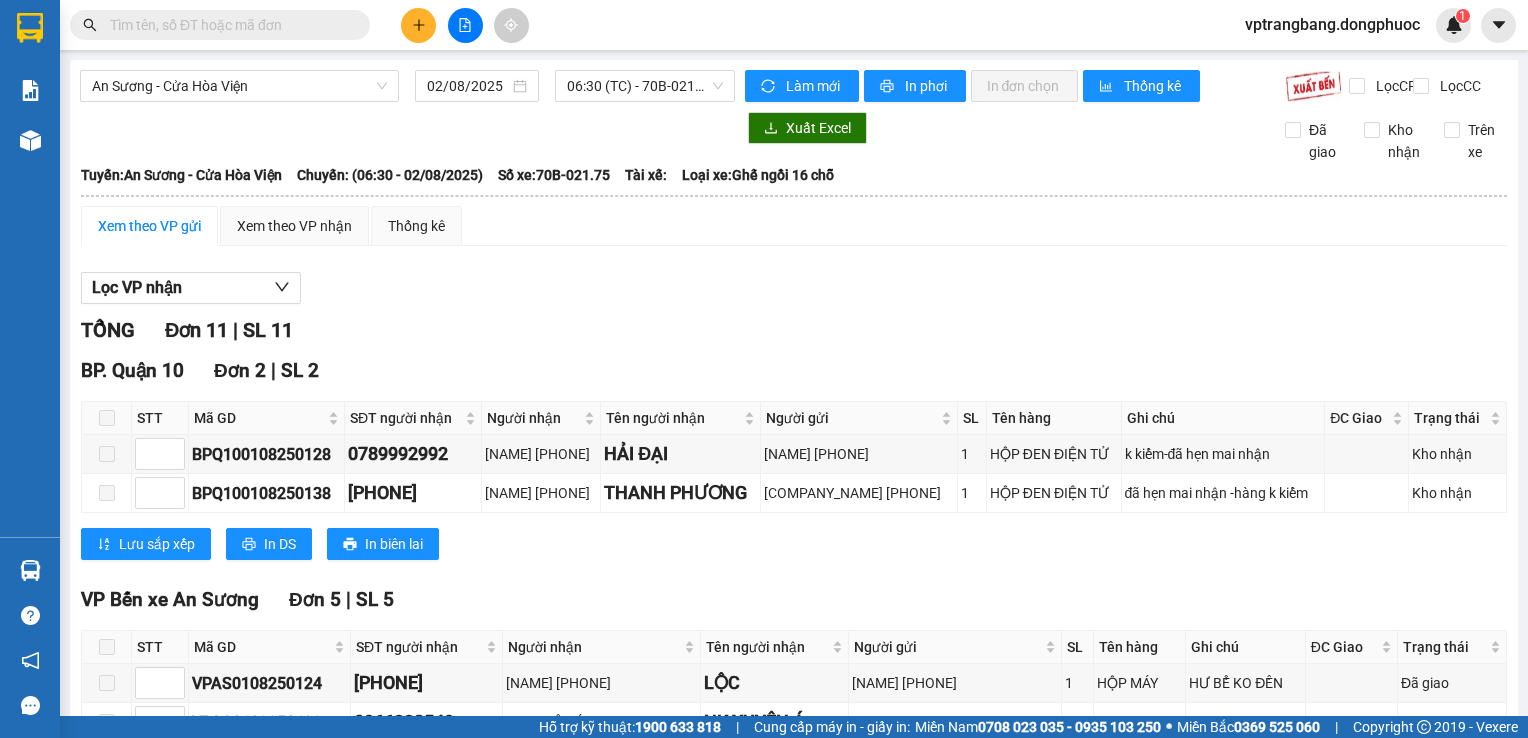 click on "Xem theo VP gửi Xem theo VP nhận Thống kê Lọc VP nhận TỔNG Đơn   11 | SL   11 BP.[CITY] Đơn   2 | SL   2 STT Mã GD SĐT người nhận Người nhận Tên người nhận Người gửi SL Tên hàng Ghi chú ĐC Giao Trạng thái Ký nhận                           [TAX_ID] [PHONE] [LAST_NAME] [PHONE] [LAST_NAME] [LAST_NAME] [PHONE] 1 HỘP ĐEN ĐIỆN TỬ k kiểm-đã hẹn mai nhận Kho nhận [TAX_ID] [PHONE] [LAST_NAME]  [PHONE] [LAST_NAME]  CTY QUỐC TƯỜNG [PHONE] 1 HỘP ĐEN ĐIỆN TỬ  đã hẹn mai nhận -hàng k kiểm  Kho nhận Lưu sắp xếp In DS In biên lai Đồng Phước   [PHONE]   Bến xe Tây Ninh, 01 Võ Văn Truyện, KP 1, Phường 2 VP Trảng Bàng  -  [TIME] - [DATE] Tuyến:  An Sương - Cửa Hòa Viện Chuyến:   ([TIME] - [DATE]) Số xe:  [VEHICLE_PLATE]   Loại xe:  Ghế ngồi 16 chỗ STT Mã GD SĐT người nhận Người nhận Tên người nhận Người gửi SL Ghi chú" at bounding box center [794, 797] 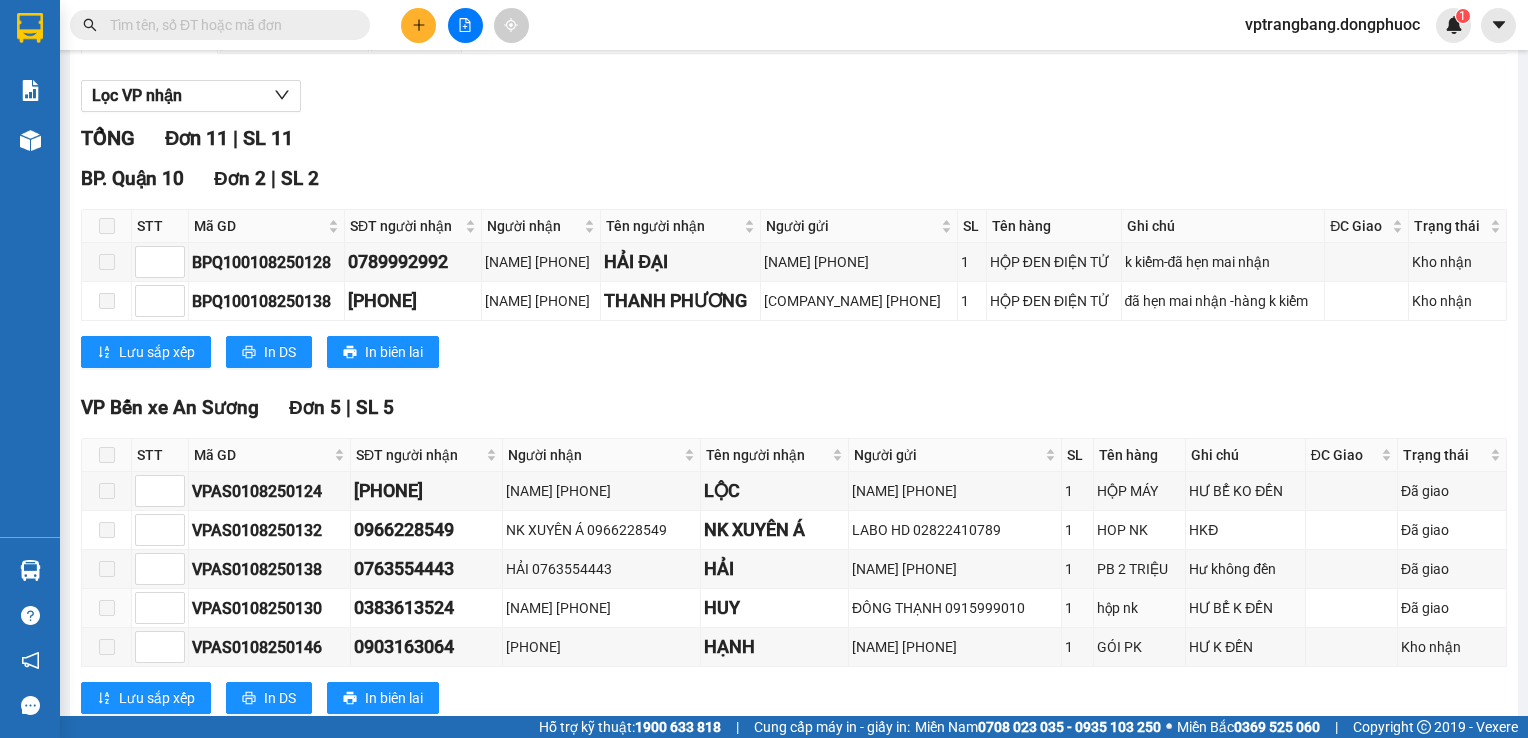 scroll, scrollTop: 0, scrollLeft: 0, axis: both 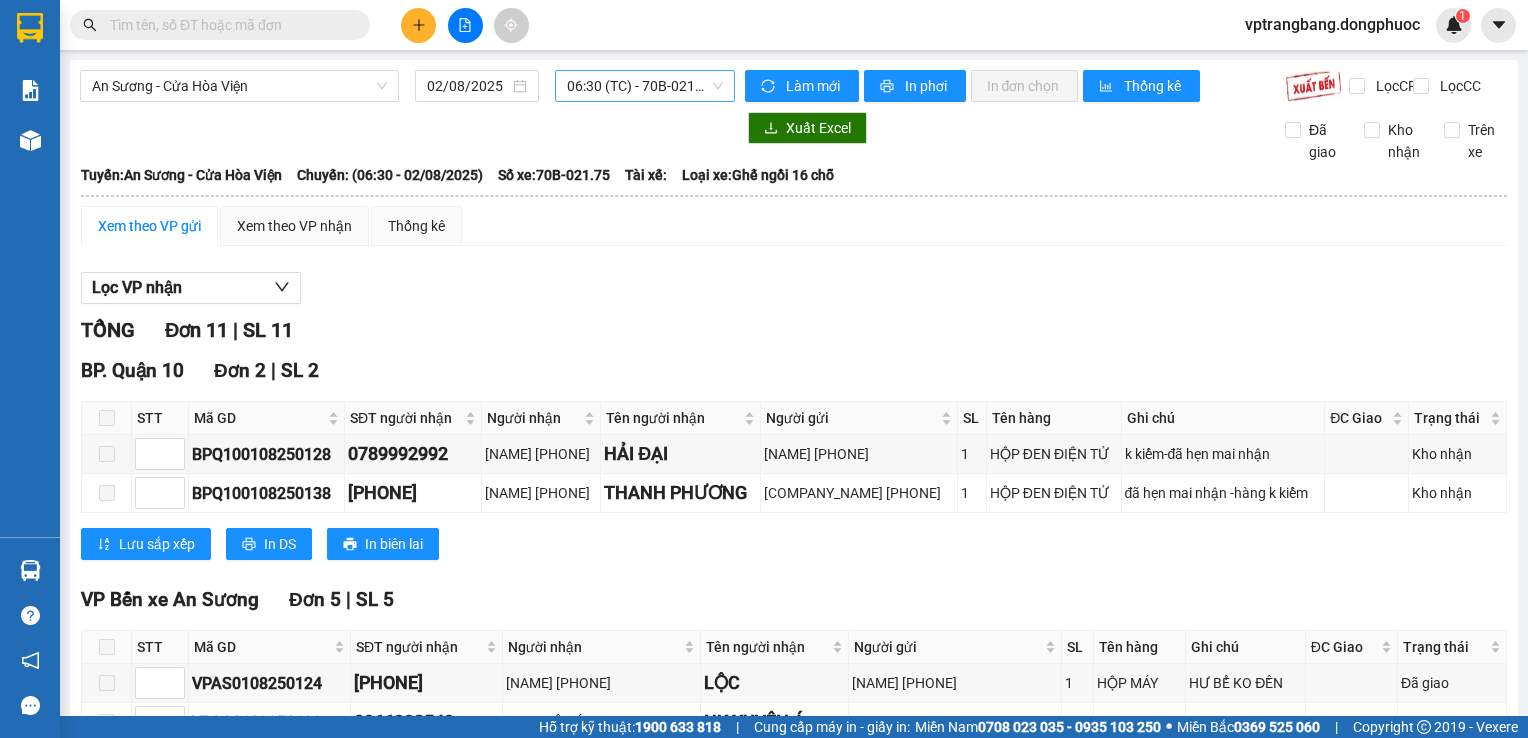 click on "[TIME] (TC) - [VEHICLE_ID]" at bounding box center (645, 86) 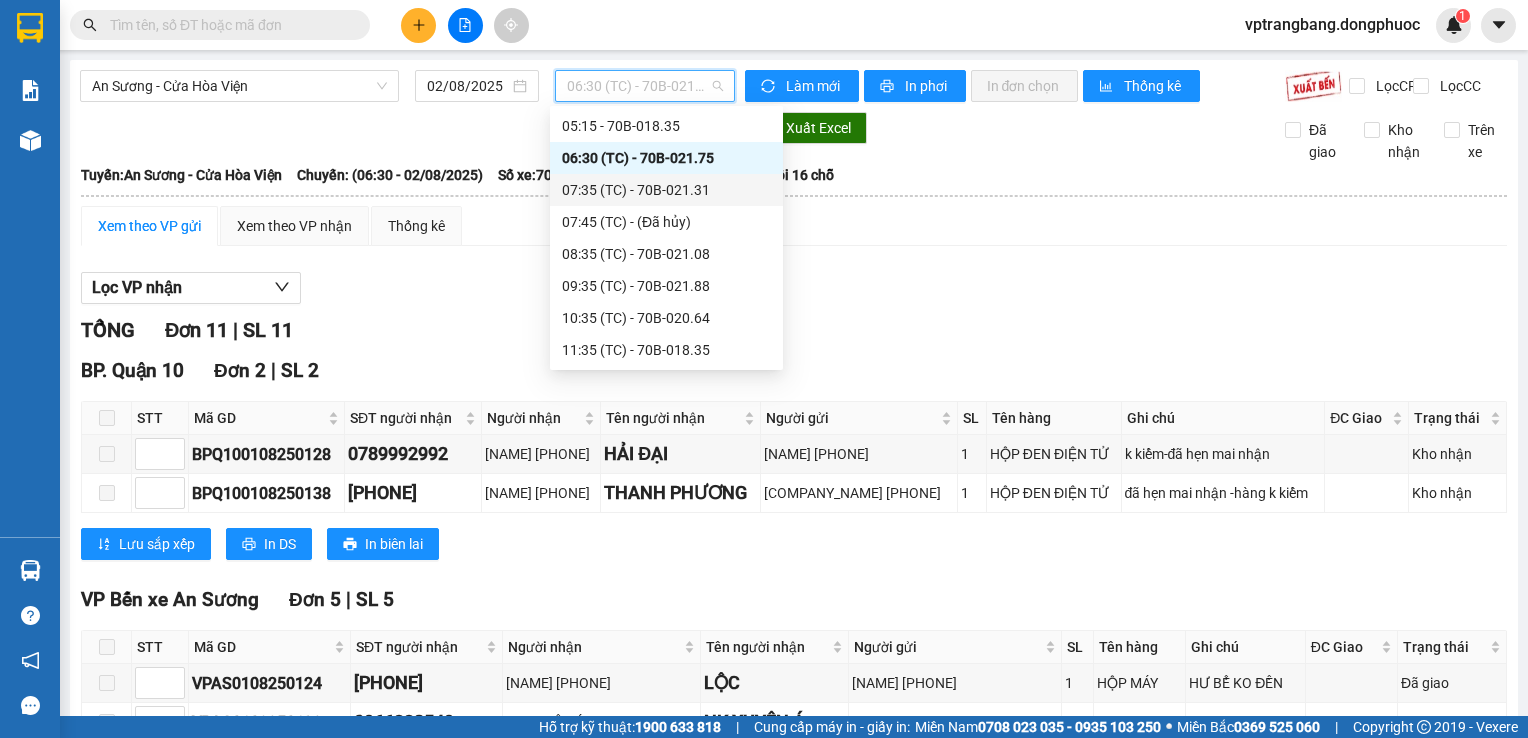 click on "[TIME] (TC) - [VEHICLE_ID]" at bounding box center [666, 190] 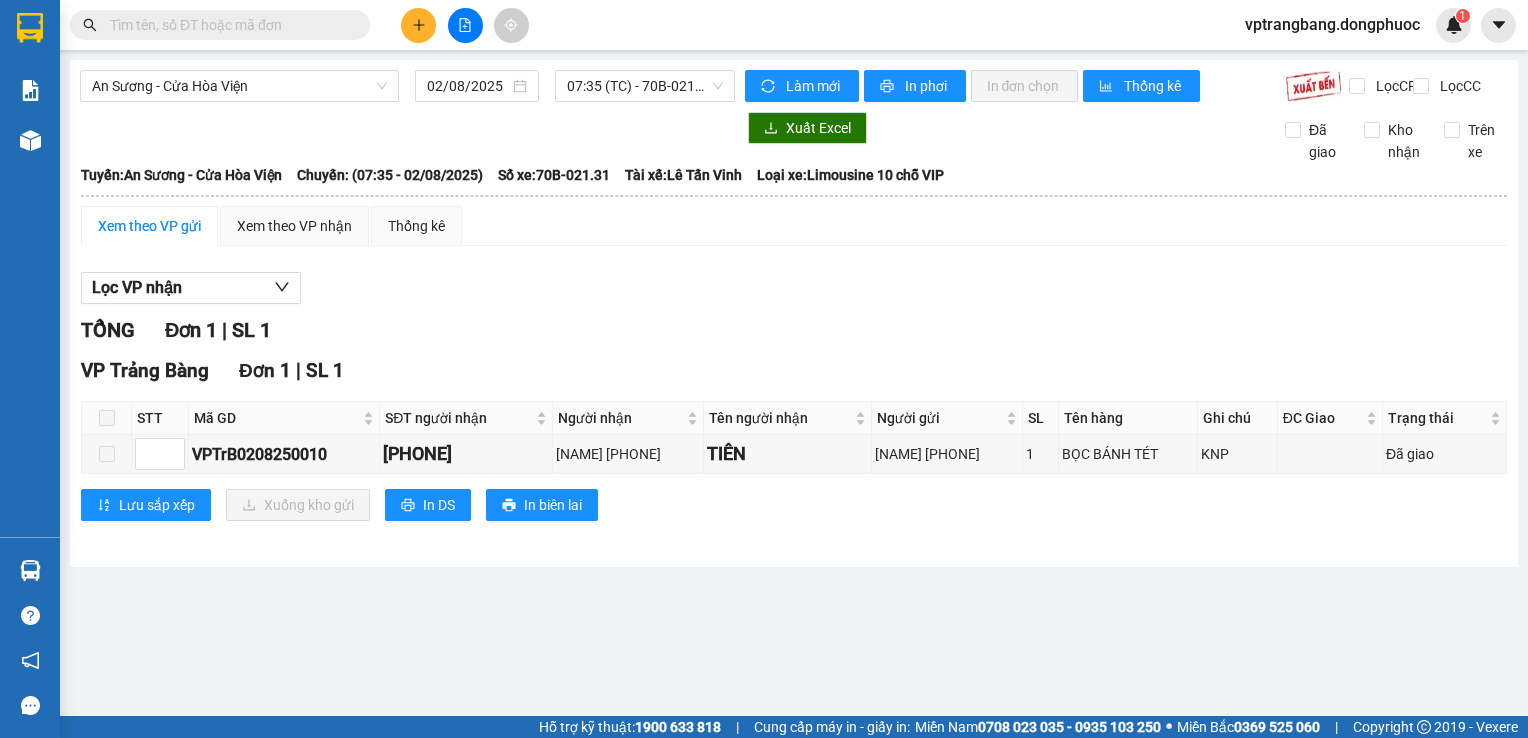 click on "Xem theo VP gửi Xem theo VP nhận Thống kê Lọc VP nhận TỔNG Đơn   1 | SL   1 VP Trảng Bàng Đơn   1 | SL   1 STT Mã GD SĐT người nhận Người nhận Tên người nhận Người gửi SL Tên hàng Ghi chú ĐC Giao Trạng thái Ký nhận                           VPTrB0208250010 [PHONE] [NAME] [PHONE] [NAME] [NAME] 0364772872 1 BỌC BÁNH TÉT KNP Đã giao Lưu sắp xếp Xuống kho gửi In DS In biên lai Đồng Phước   19001152   Bến xe Tây Ninh, 01 Võ Văn Truyện, KP 1, Phường 2 VP Trảng Bàng  -  20:25 - 02/08/2025 Tuyến:  An Sương - Cửa Hòa Viện Chuyến:   (07:35 - 02/08/2025) Tài xế:  [FIRST] [LAST]   Số xe:  70B-021.31   Loại xe:  Limousine 10 chỗ VIP STT Mã GD SĐT người nhận Người nhận Tên người nhận Người gửi SL Tên hàng Ghi chú ĐC Giao Trạng thái Ký nhận VP Trảng Bàng Đơn   1 | SL   1 1 VPTrB0208250010 [PHONE] [NAME] [PHONE] [NAME] [NAME] 0364772872 1 BỌC BÁNH TÉT KNP 1 1" at bounding box center (794, 376) 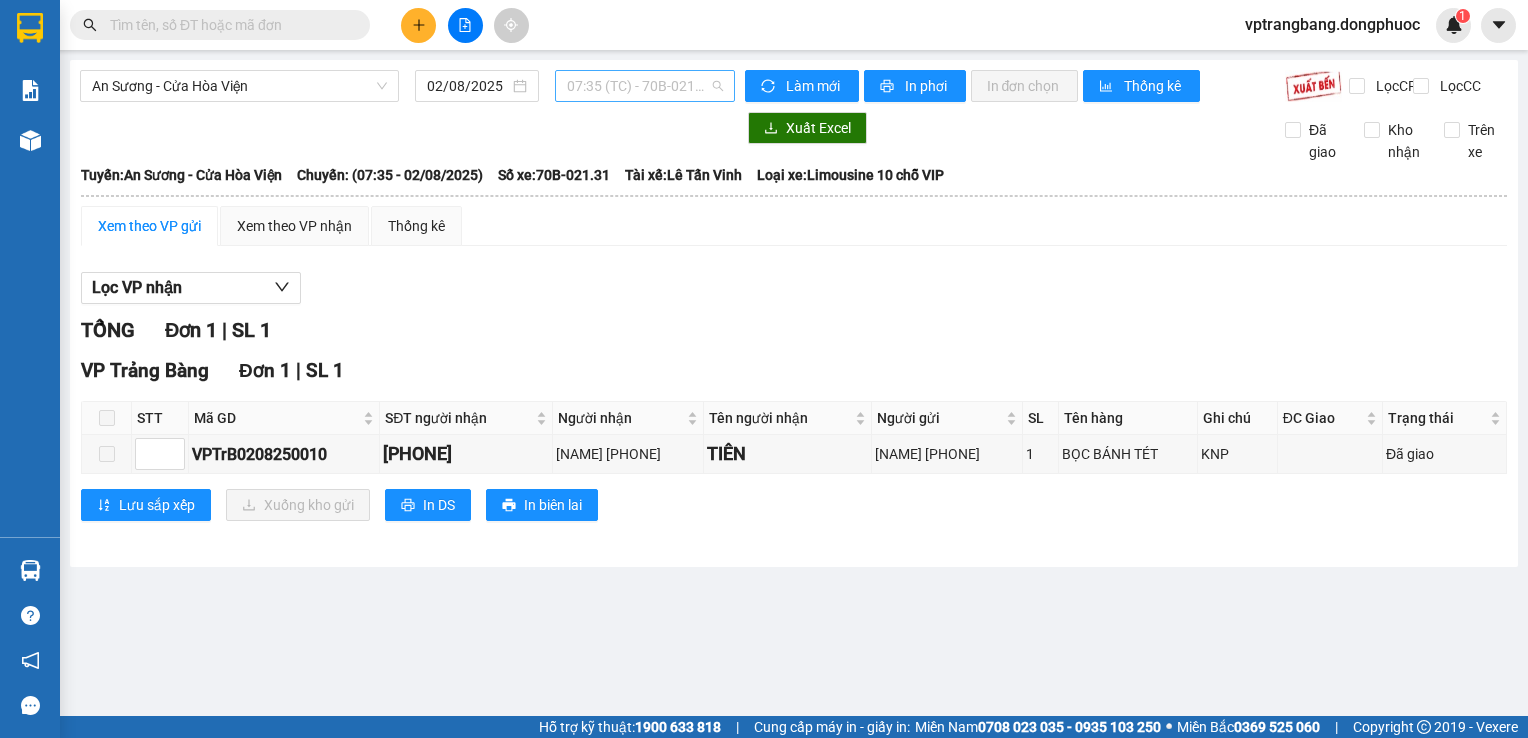 click on "[TIME] (TC) - [VEHICLE_ID]" at bounding box center [645, 86] 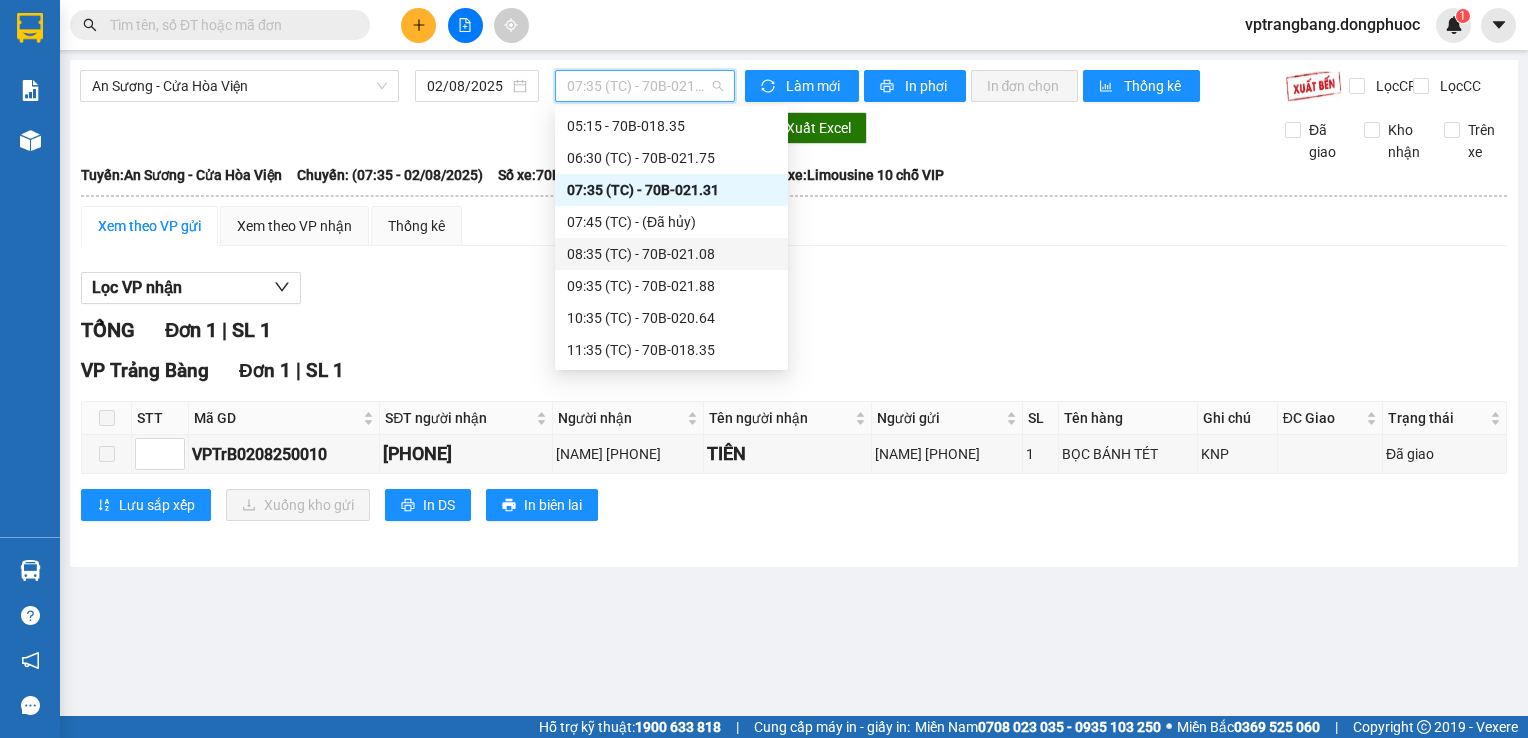 click on "[TIME]   (TC)   - [VEHICLE_PLATE]" at bounding box center [671, 254] 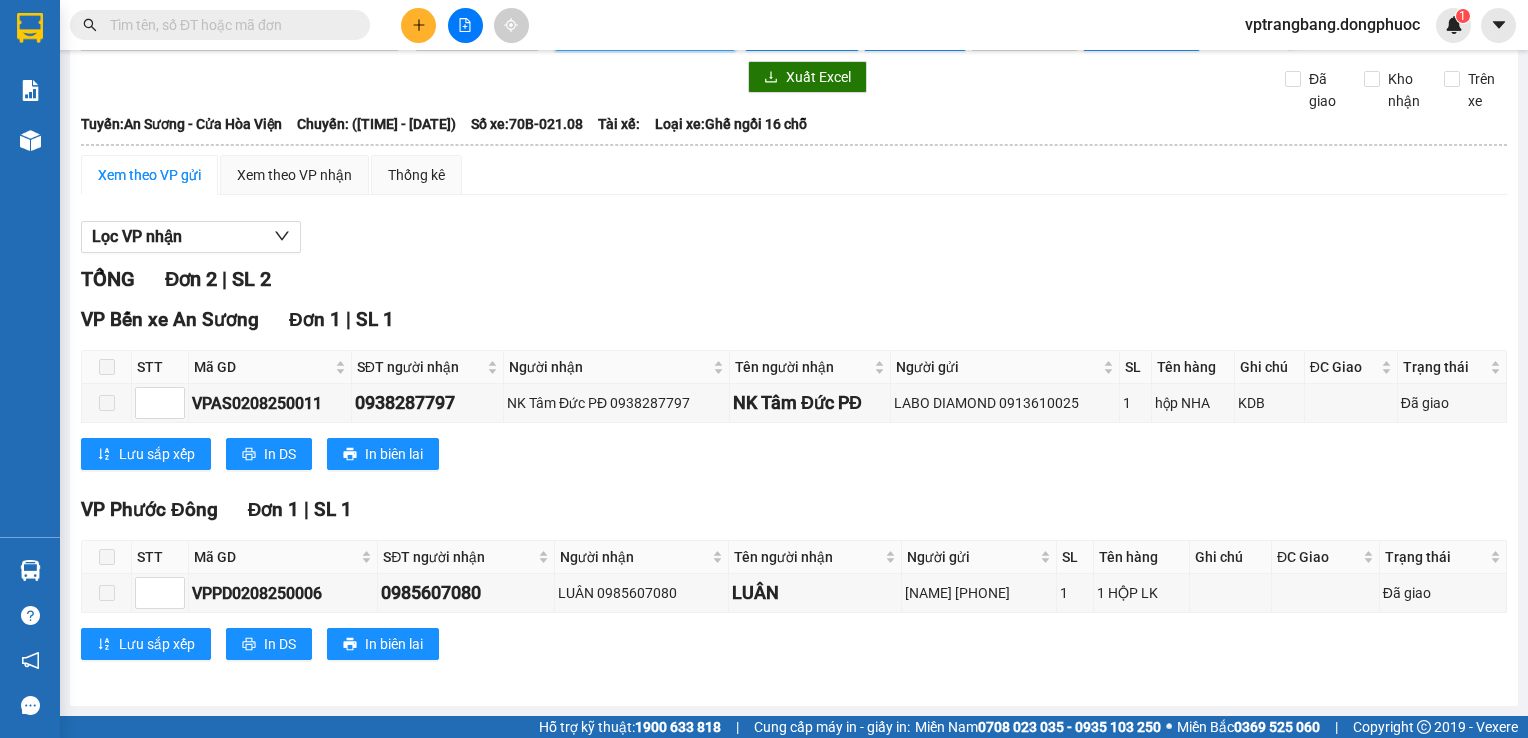 scroll, scrollTop: 0, scrollLeft: 0, axis: both 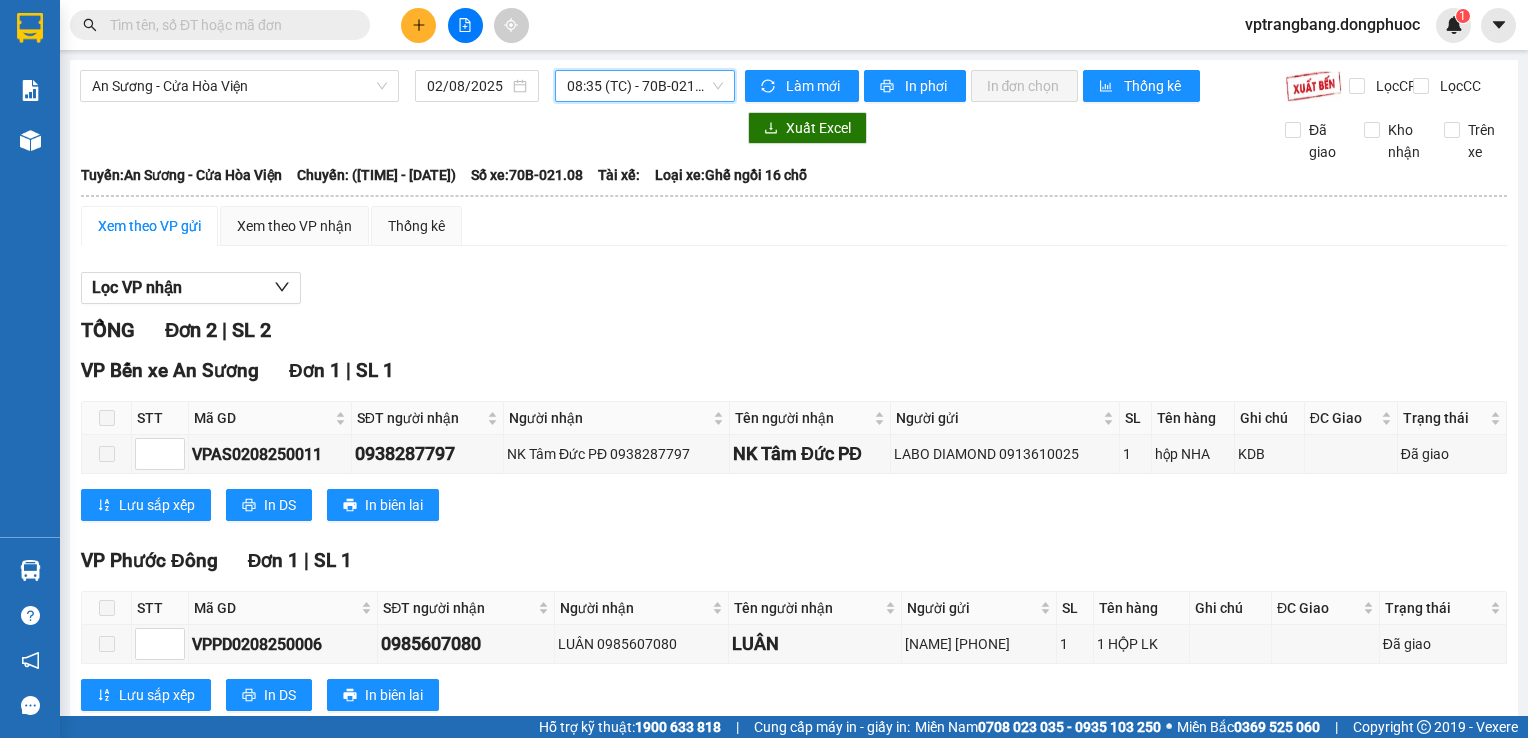 click on "[TIME]   (TC)   - [VEHICLE_PLATE]" at bounding box center (645, 86) 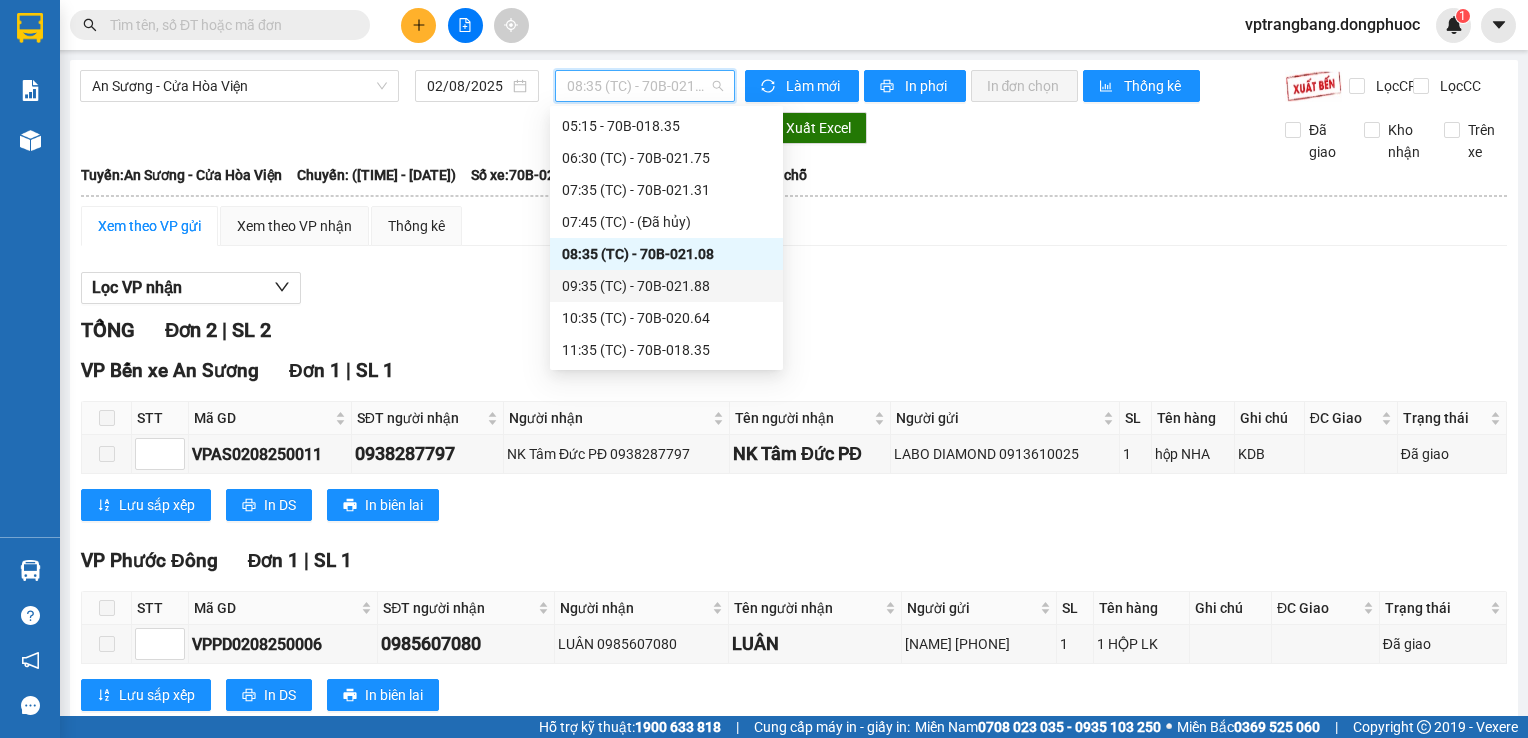 click on "[TIME] (TC) - [VEHICLE_ID]" at bounding box center [666, 286] 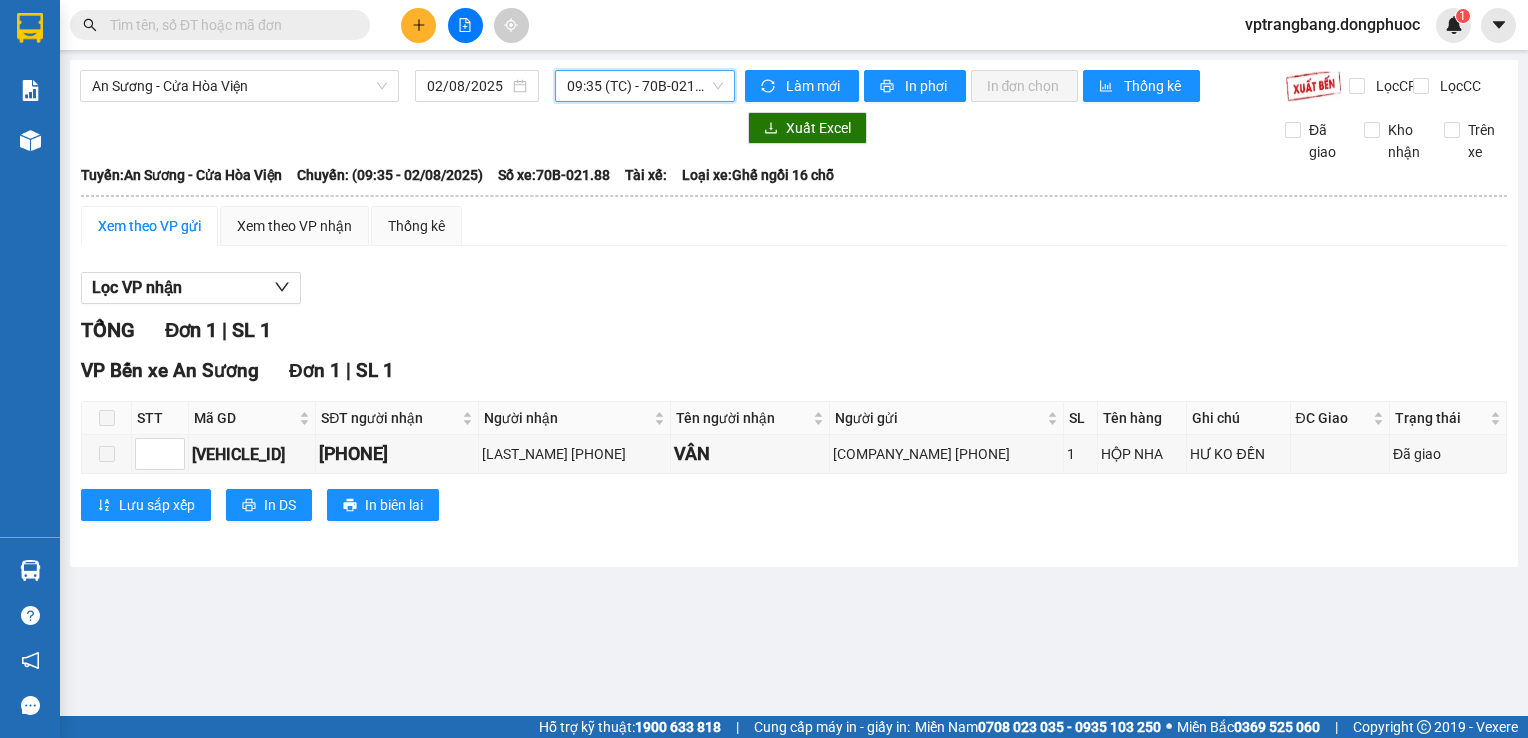 click on "[TIME] (TC) - [VEHICLE_ID]" at bounding box center (645, 86) 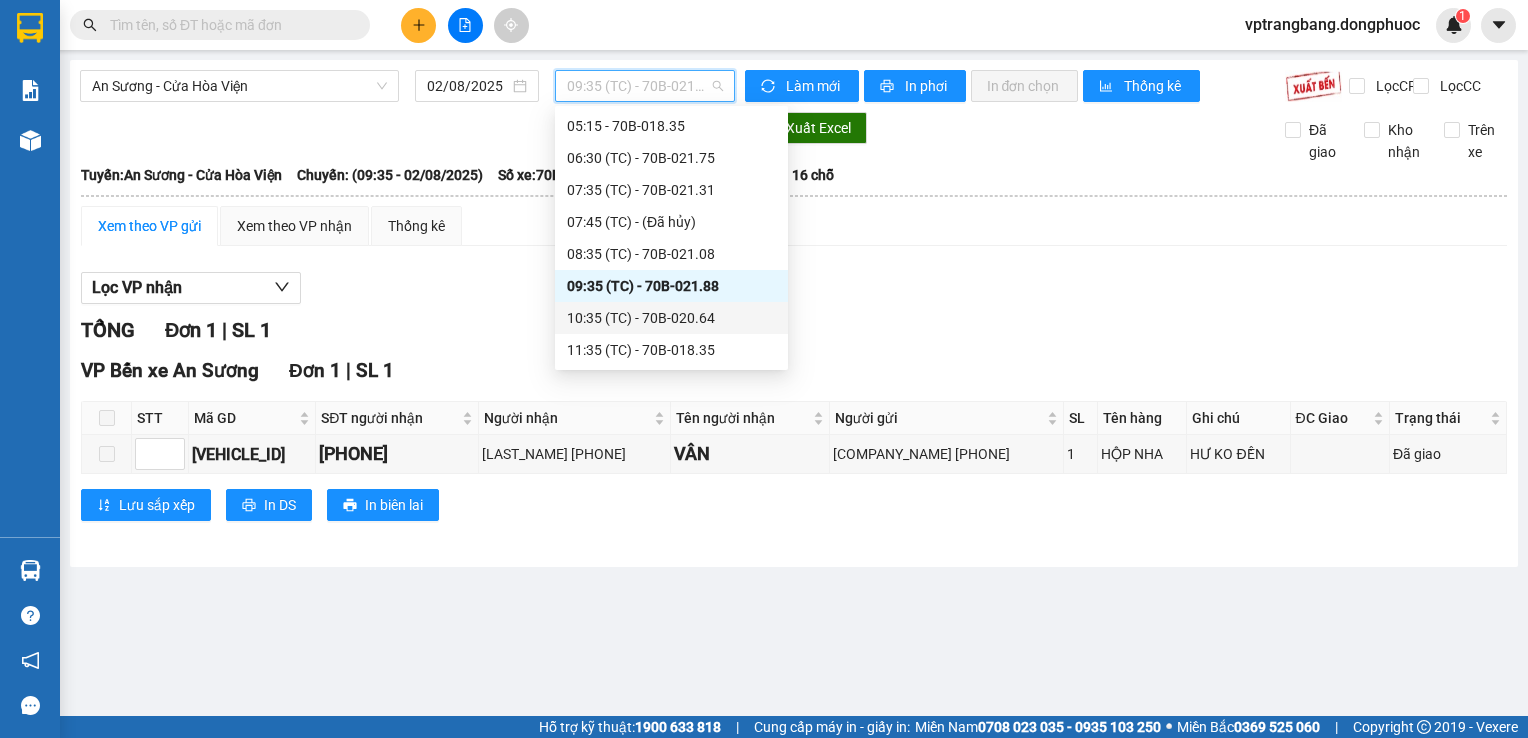 click on "10:35   (TC)   - 70B-020.64" at bounding box center [671, 318] 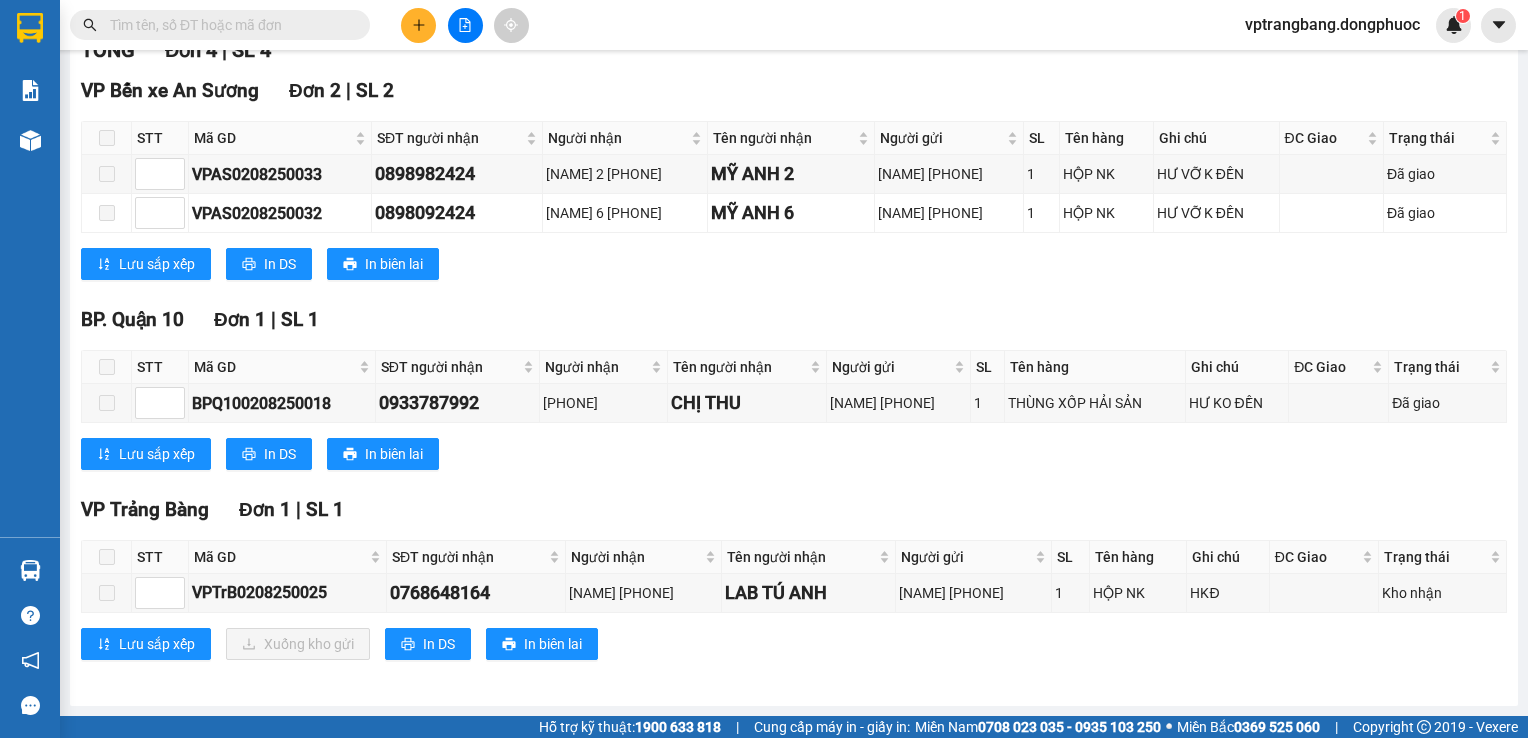 scroll, scrollTop: 0, scrollLeft: 0, axis: both 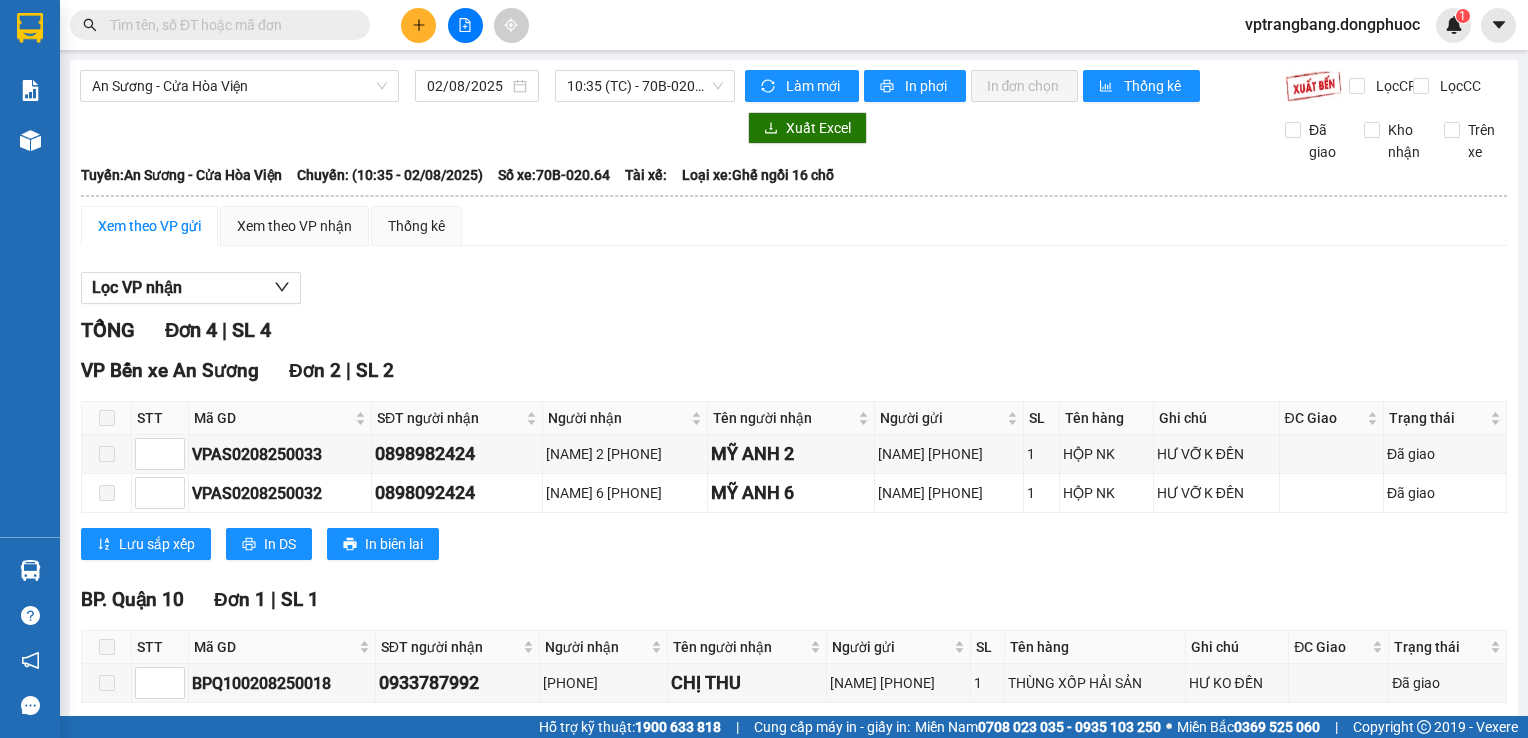 click on "TỔNG Đơn   4 | SL   4" at bounding box center (794, 330) 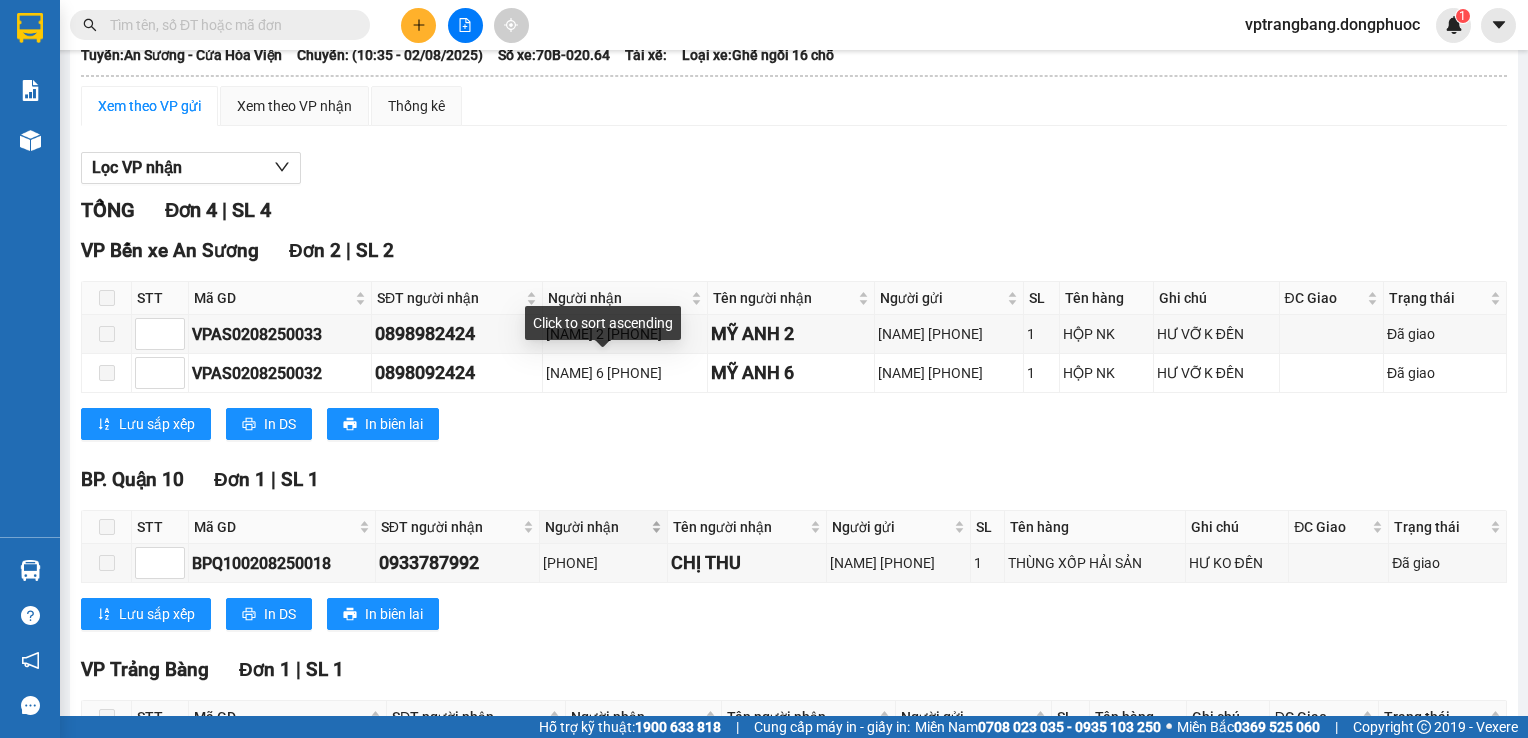scroll, scrollTop: 0, scrollLeft: 0, axis: both 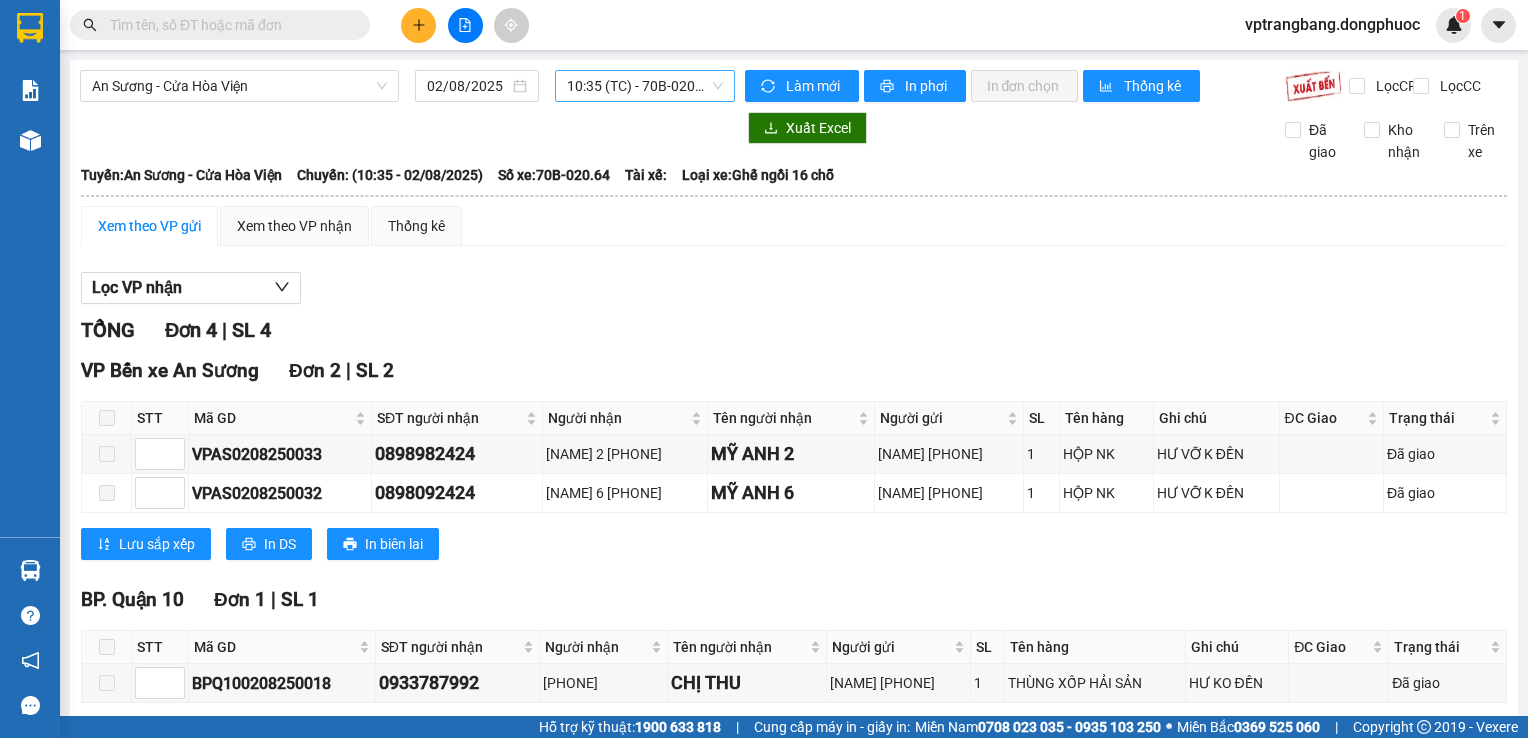 click on "10:35   (TC)   - 70B-020.64" at bounding box center (645, 86) 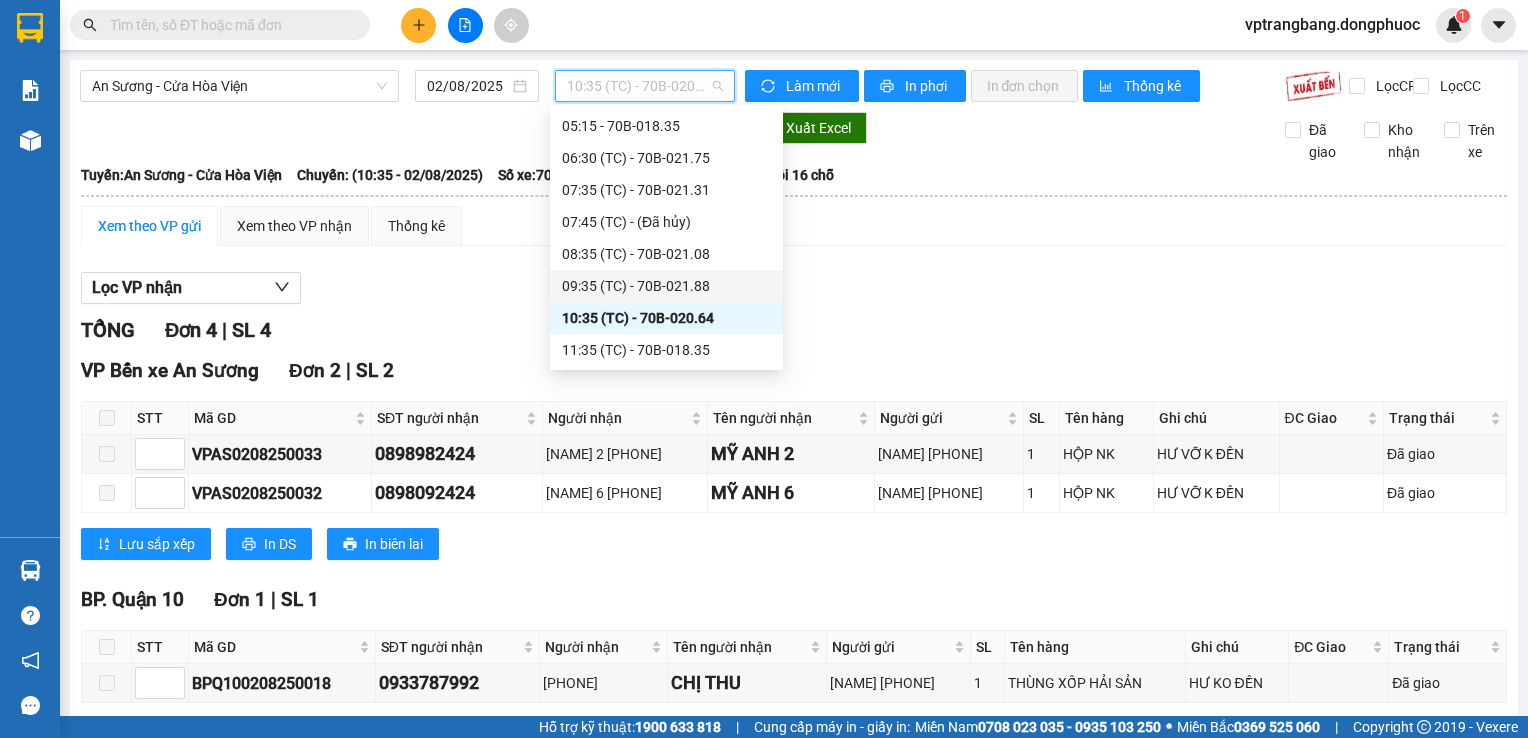 scroll, scrollTop: 132, scrollLeft: 0, axis: vertical 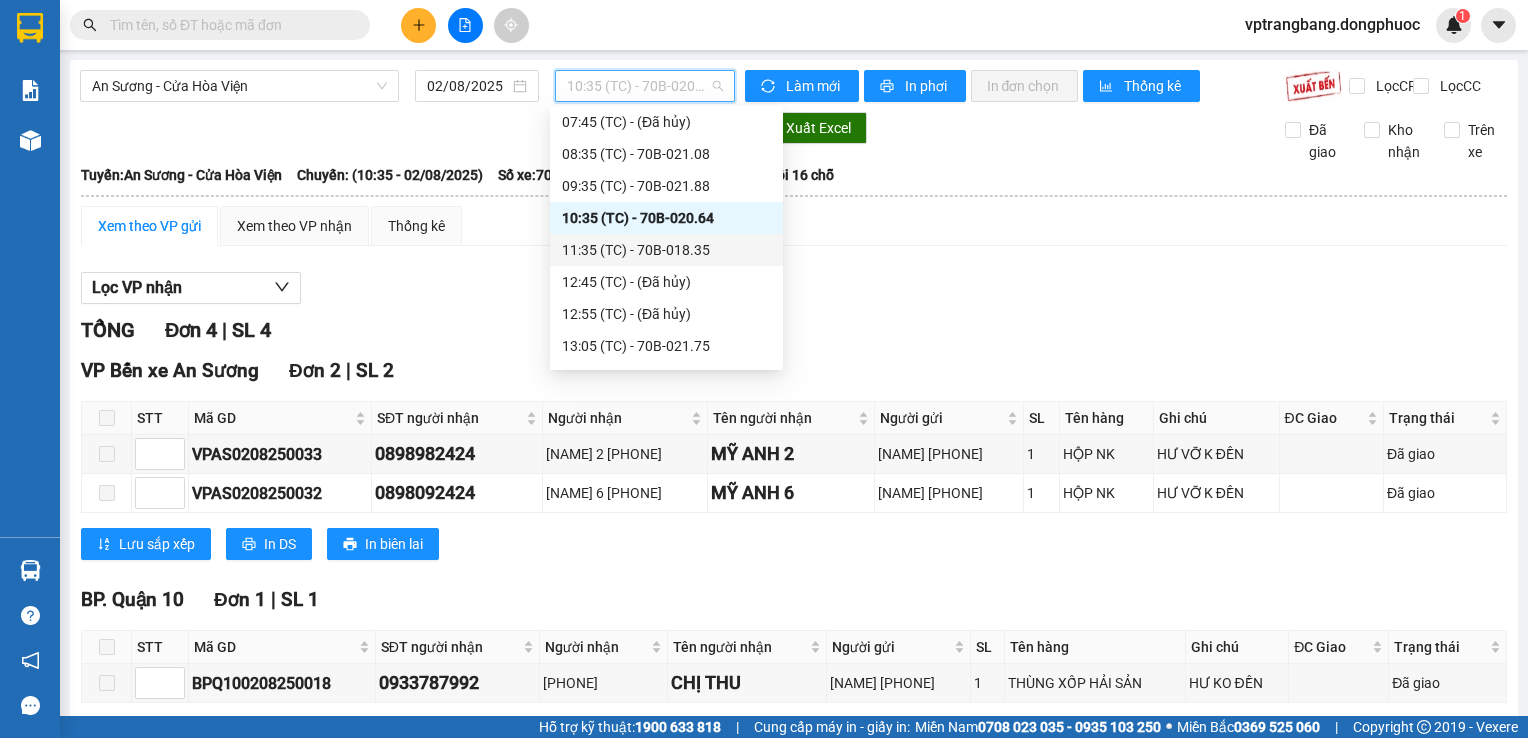 click on "[TIME] (TC) - [VEHICLE_ID]" at bounding box center [666, 250] 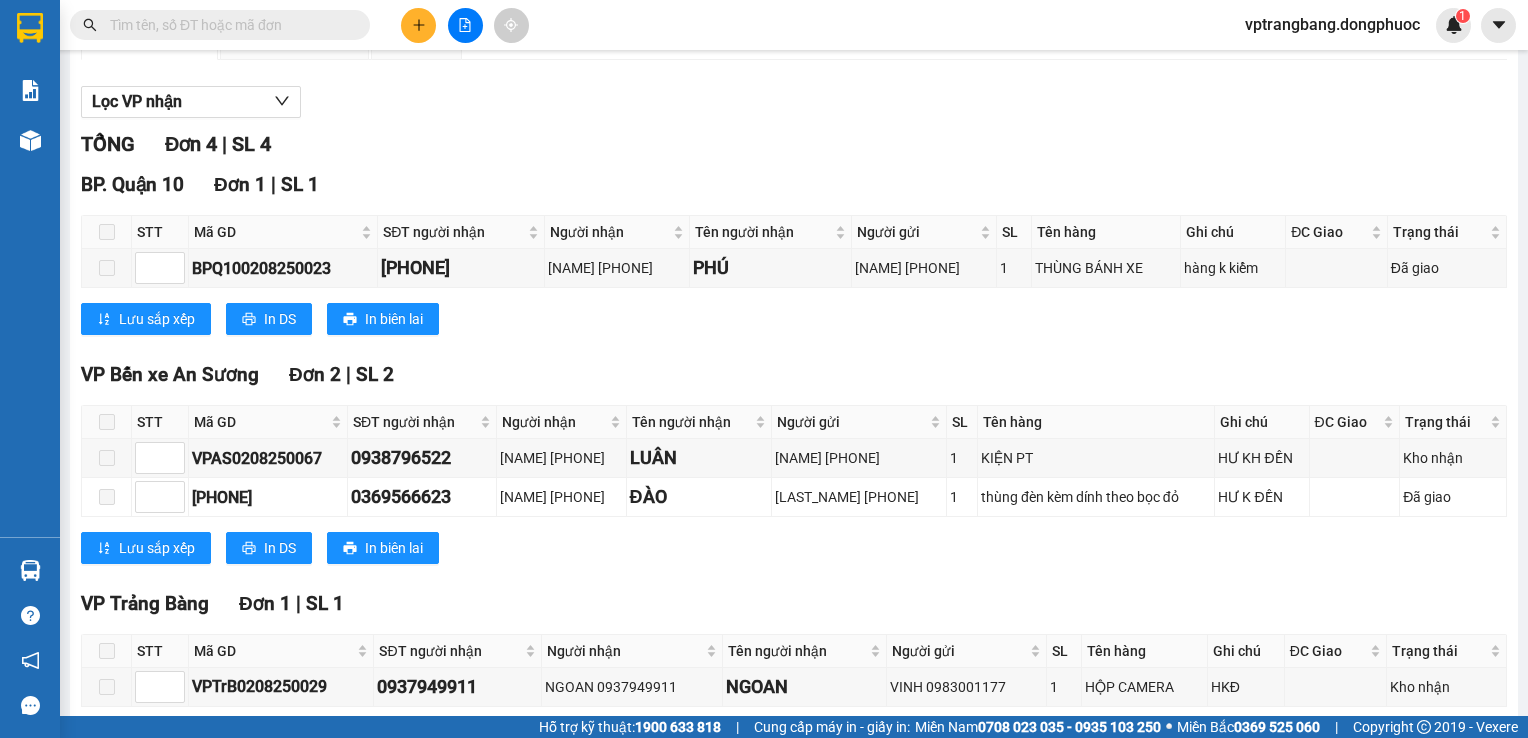 scroll, scrollTop: 0, scrollLeft: 0, axis: both 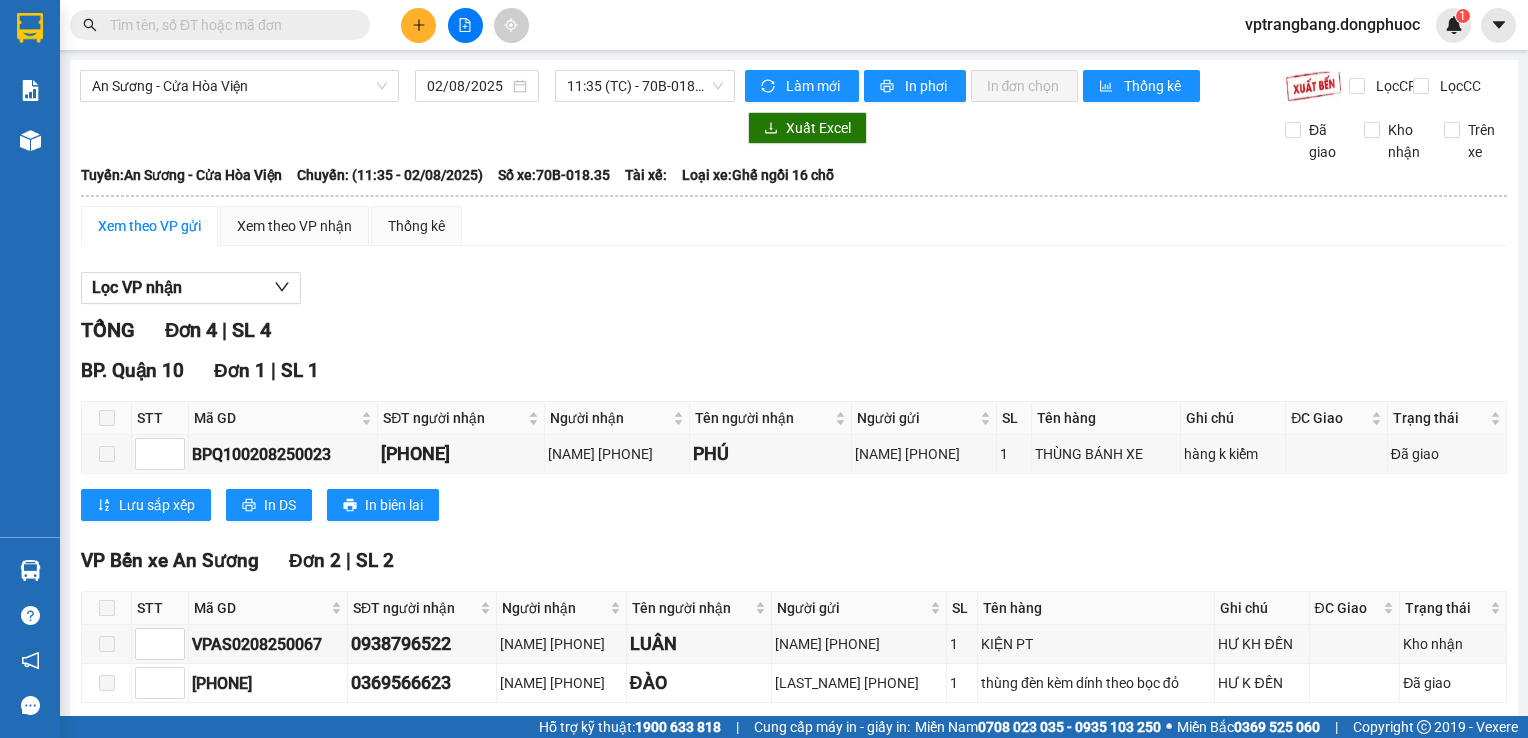 click on "TỔNG Đơn   4 | SL   4" at bounding box center (794, 330) 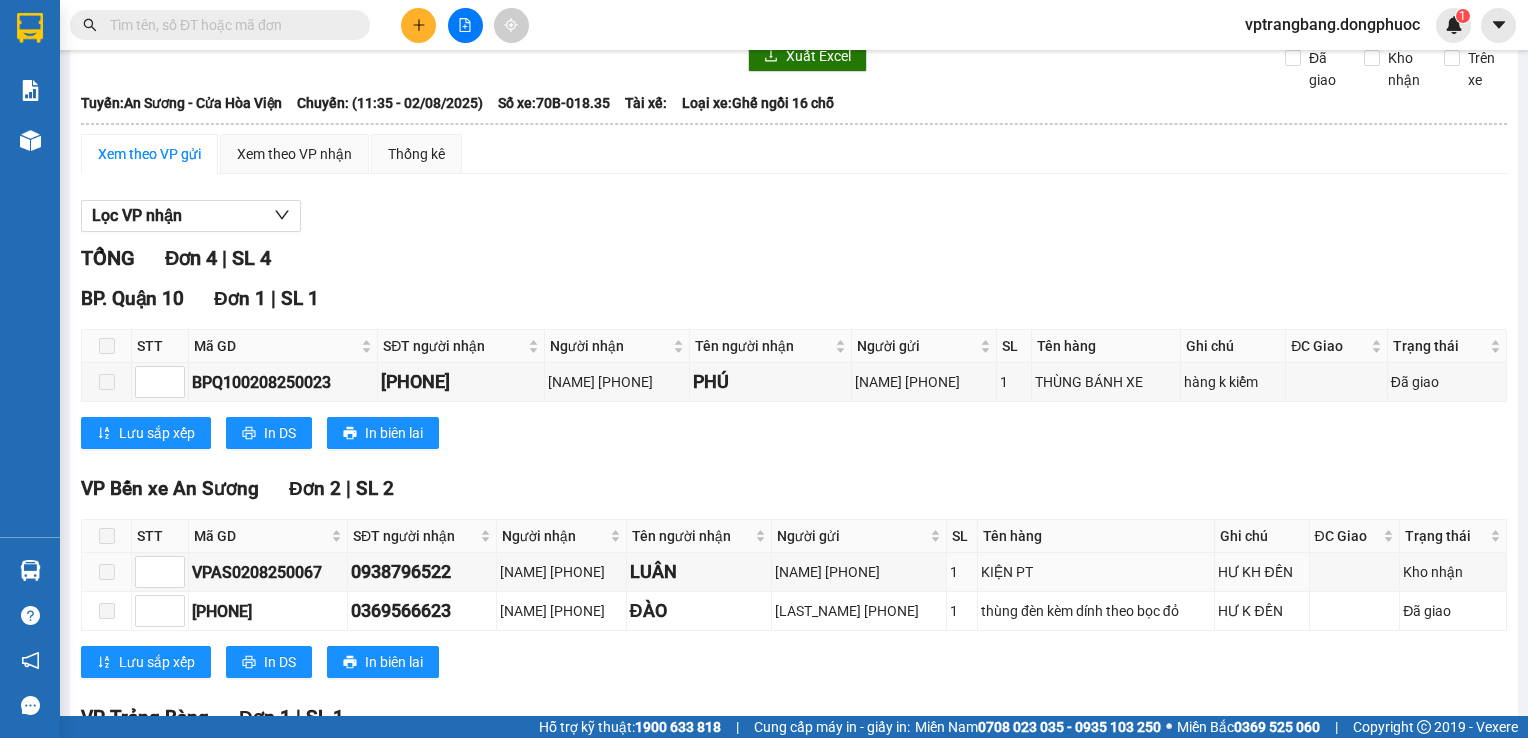 scroll, scrollTop: 0, scrollLeft: 0, axis: both 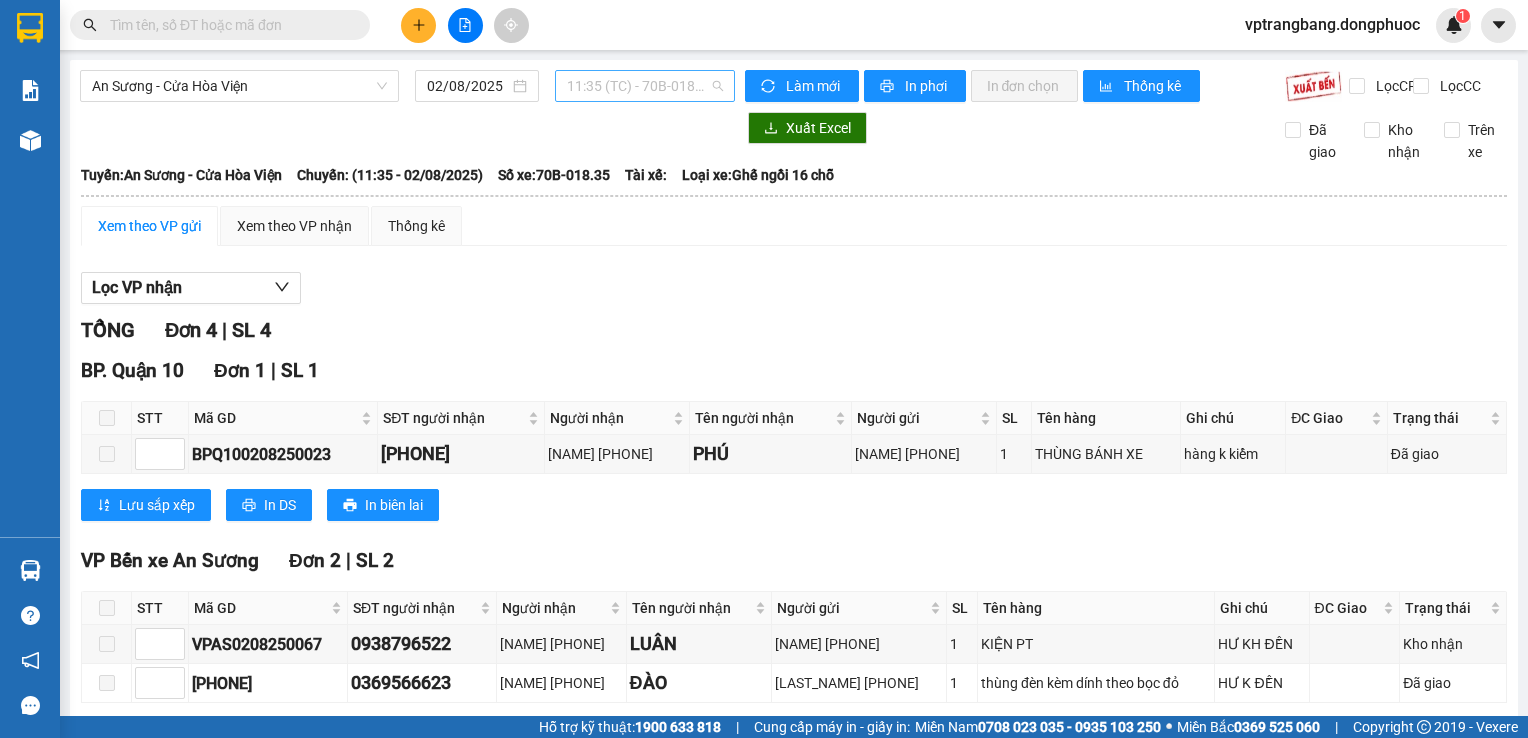 click on "[TIME] (TC) - [VEHICLE_ID]" at bounding box center [645, 86] 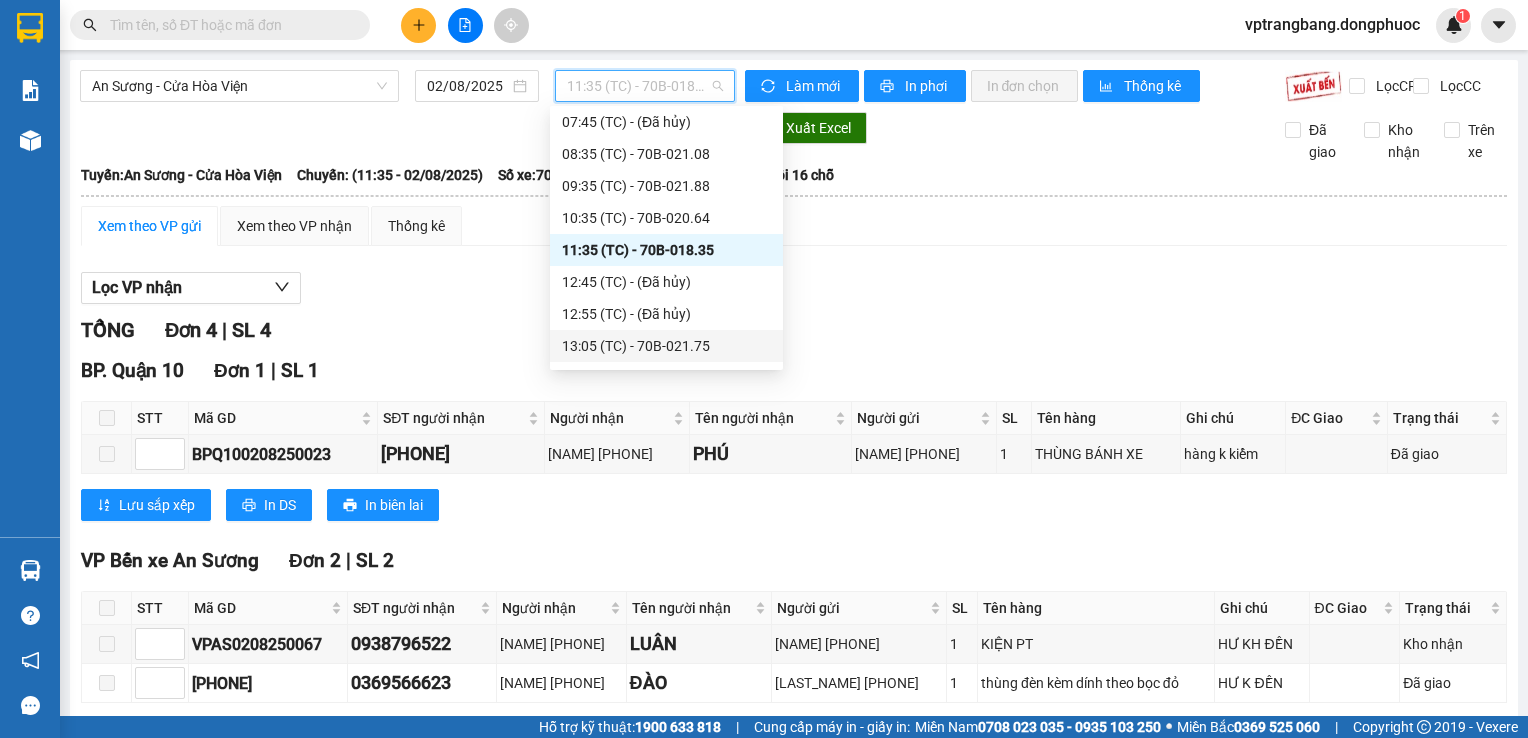 click on "13:05   (TC)   - 70B-021.75" at bounding box center [666, 346] 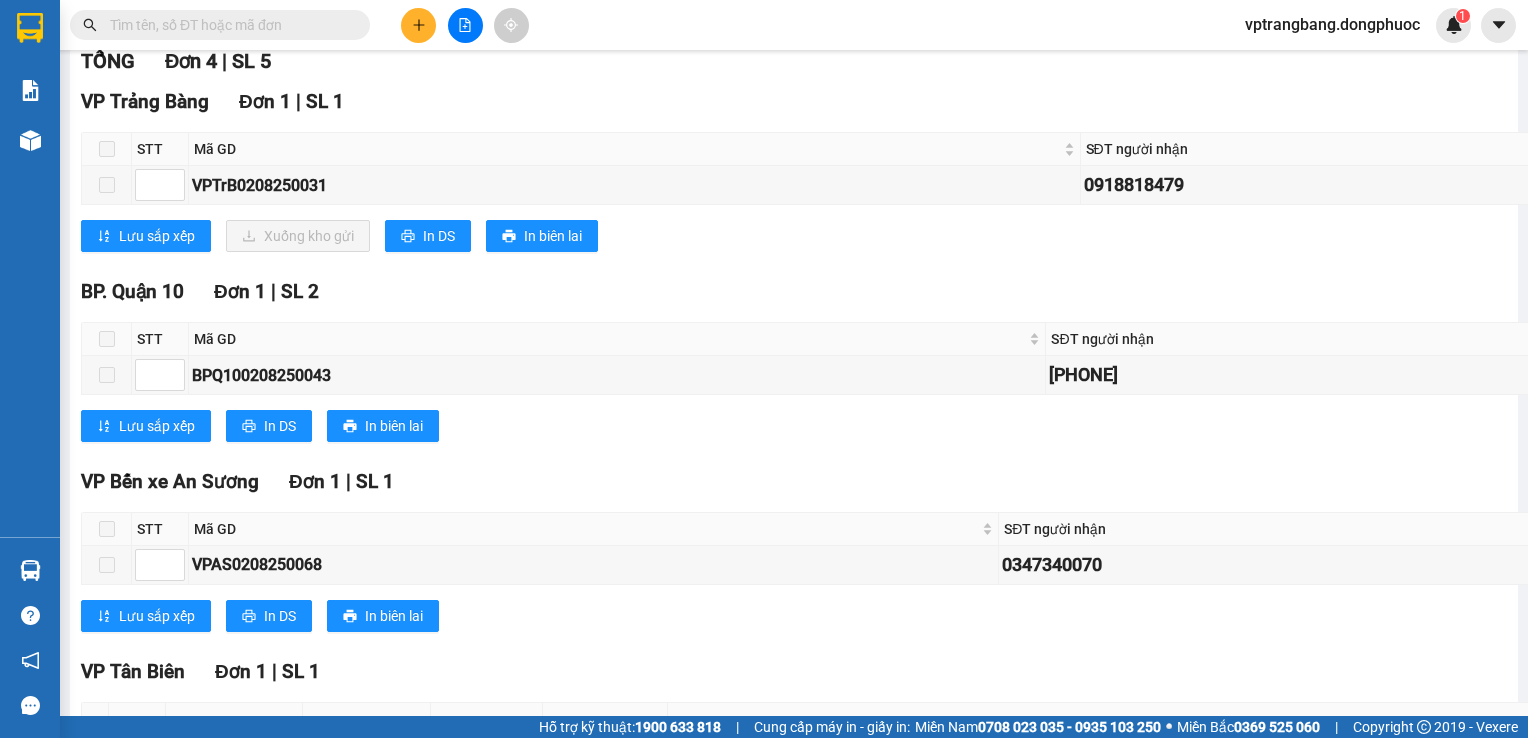 scroll, scrollTop: 0, scrollLeft: 0, axis: both 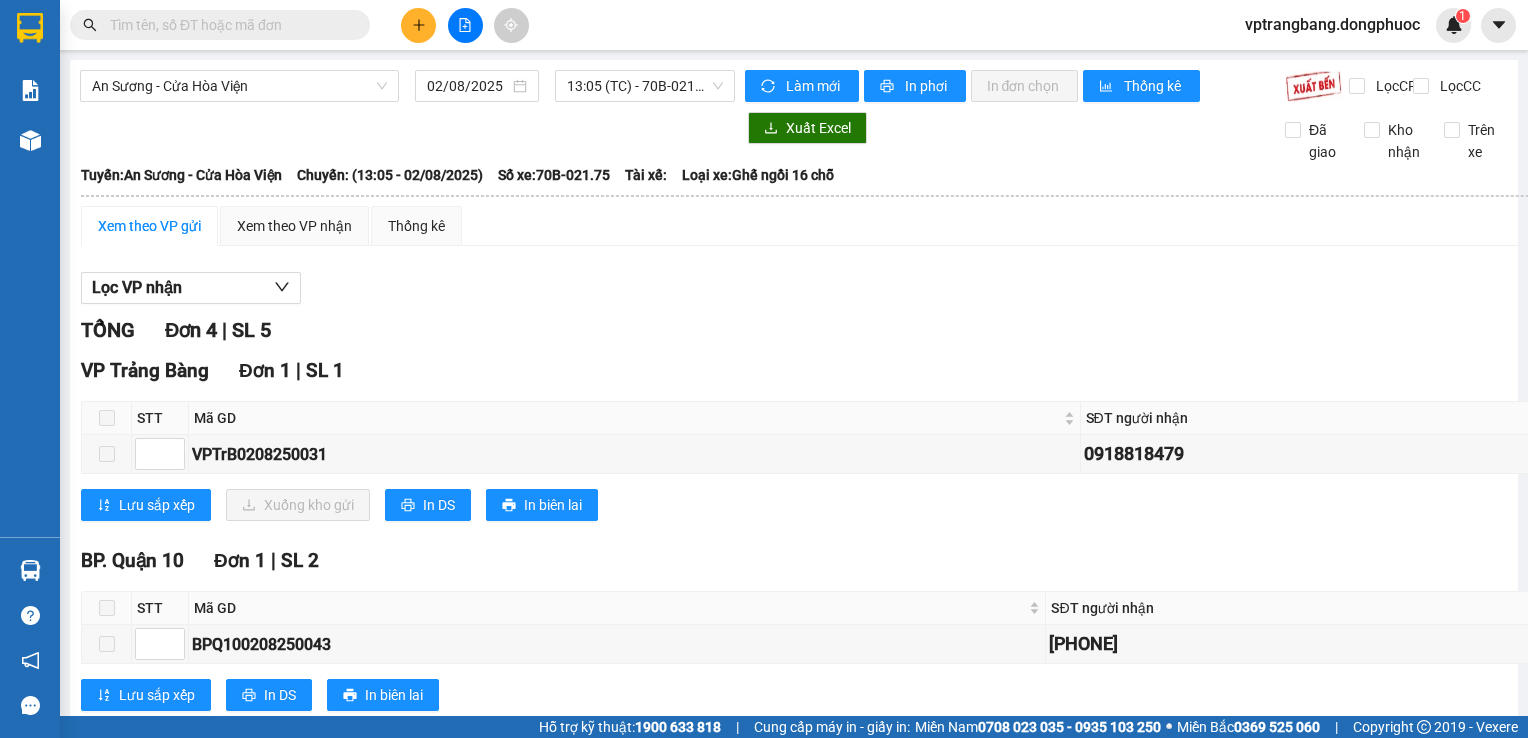click on "Lọc VP nhận TỔNG Đơn   4 | SL   5 VP Trảng Bàng Đơn   1 | SL   1 STT Mã GD SĐT người nhận Người nhận Tên người nhận Người gửi SL Tên hàng Ghi chú ĐC Giao Trạng thái Ký nhận                           VPTrB0208250031 [PHONE]  [NAME]  [PHONE]  [NAME]  [NAME] [PHONE] 1 GT HKĐ Kho nhận Lưu sắp xếp Xuống kho gửi In DS In biên lai Đồng Phước   19001152   Bến xe Tây Ninh, 01 Võ Văn Truyện, KP 1, Phường 2 VP Trảng Bàng  -  20:27 - 02/08/2025 Tuyến:  An Sương - Cửa Hòa Viện Chuyến:   (13:05 - 02/08/2025)Số xe:  70B-021.75   Loại xe:  Ghế ngồi 16 chỗ STT Mã GD SĐT người nhận Người nhận Tên người nhận Người gửi SL Tên hàng Ghi chú ĐC Giao Trạng thái Ký nhận VP Trảng Bàng Đơn   1 | SL   1 1 VPTrB0208250031 [PHONE]  [NAME]  [PHONE]  [NAME]  [NAME] [PHONE] 1 GT HKĐ Kho nhận Tổng 1 1 Cước rồi :   20.000  VNĐ Chưa cước :   0  VNĐ 0  VNĐ" at bounding box center [3102, 706] 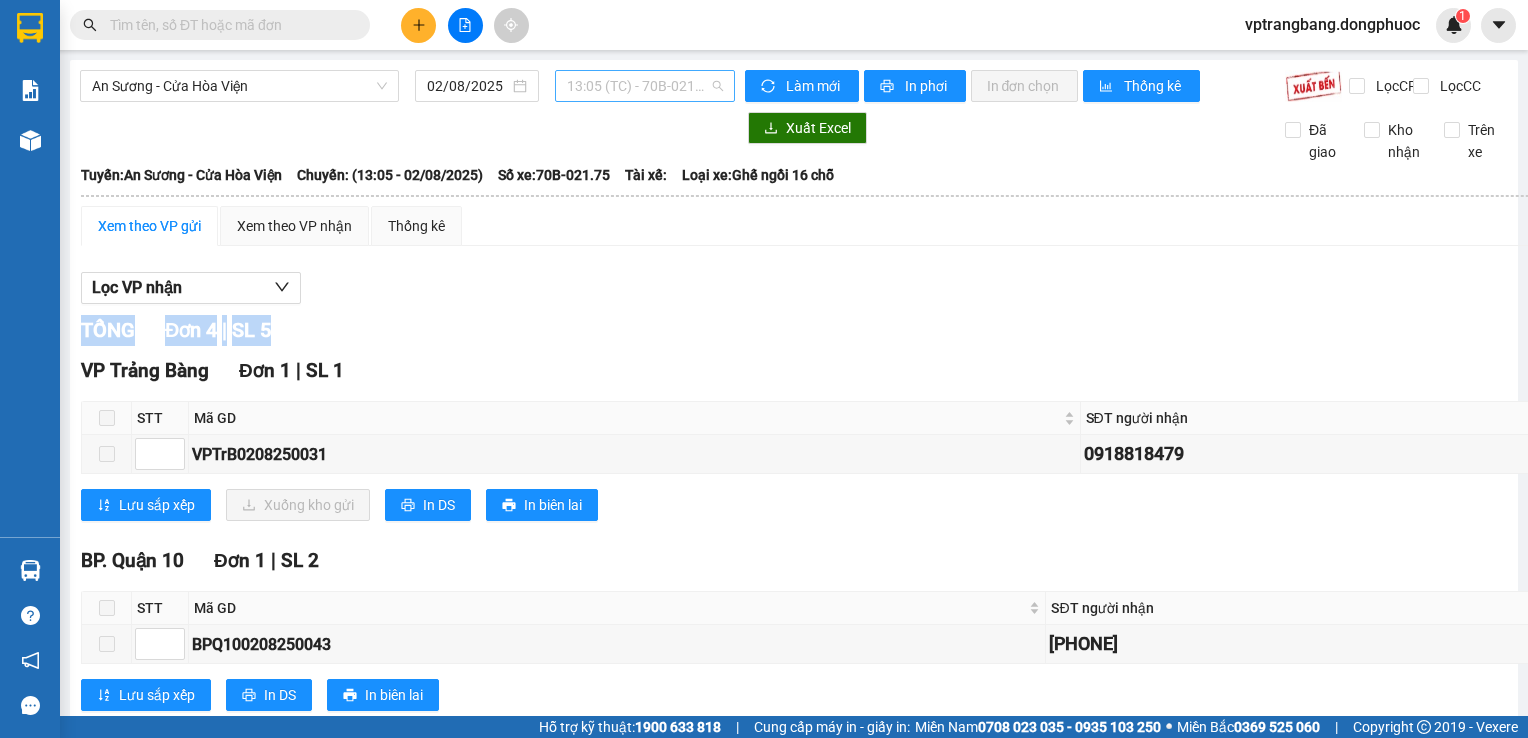 drag, startPoint x: 590, startPoint y: 308, endPoint x: 612, endPoint y: 74, distance: 235.0319 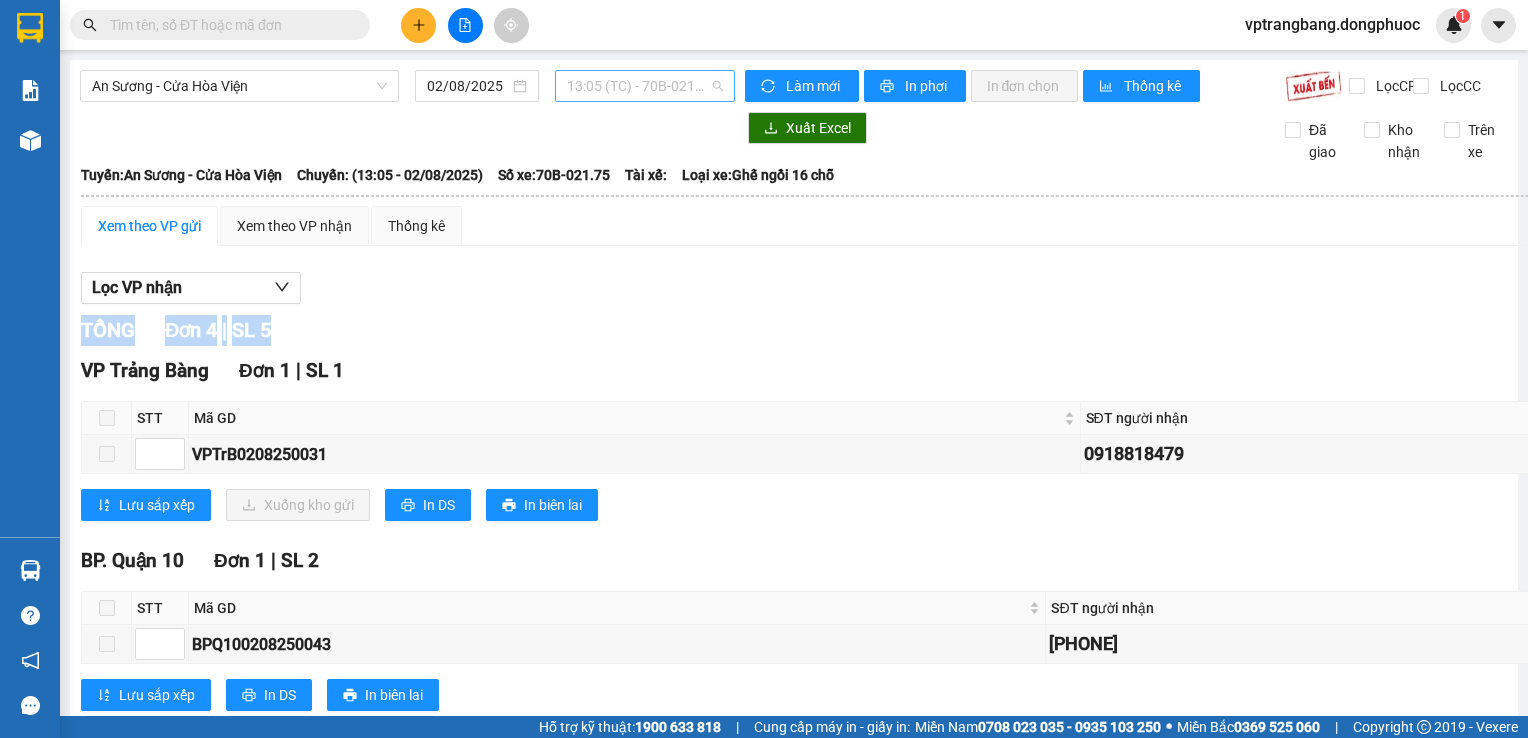 click on "13:05   (TC)   - 70B-021.75" at bounding box center (645, 86) 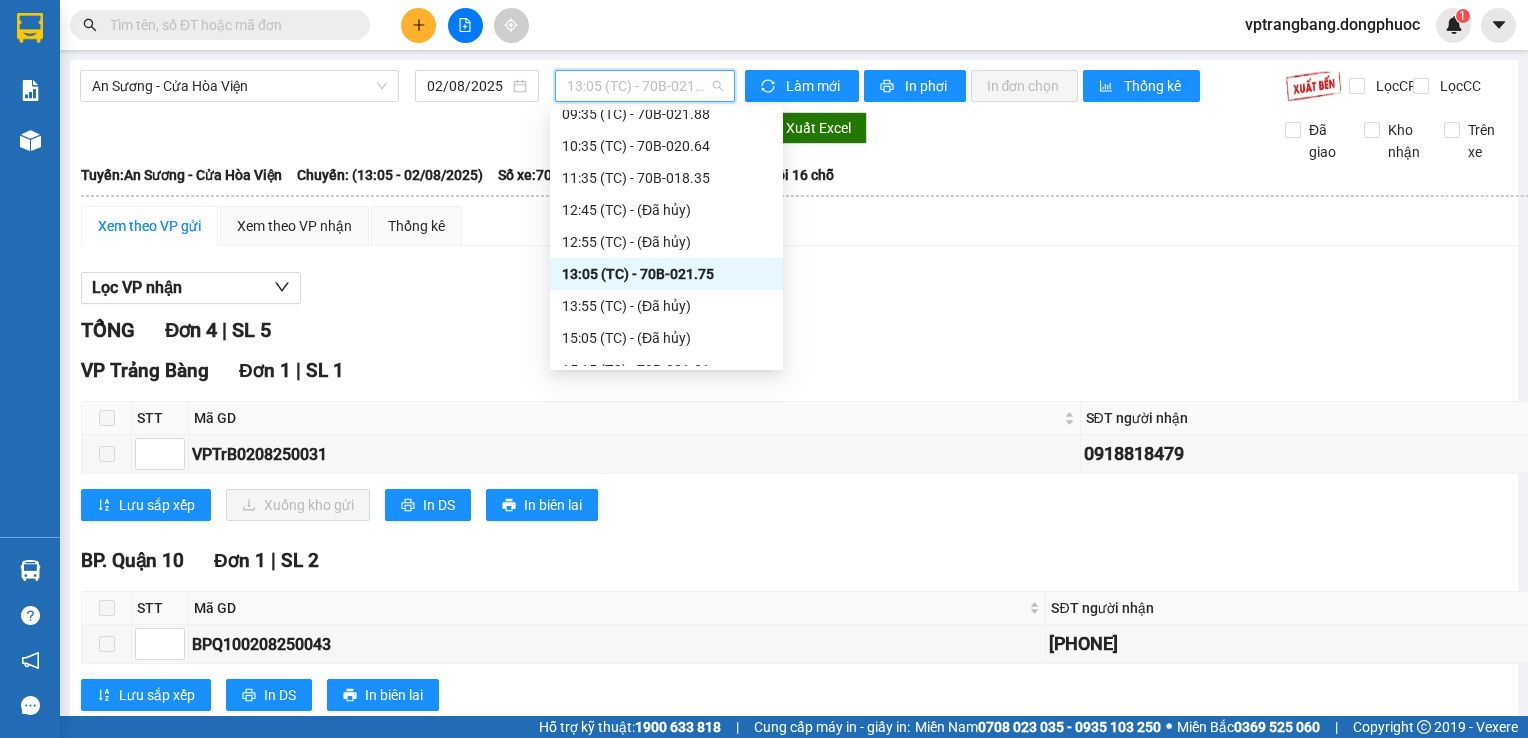 scroll, scrollTop: 232, scrollLeft: 0, axis: vertical 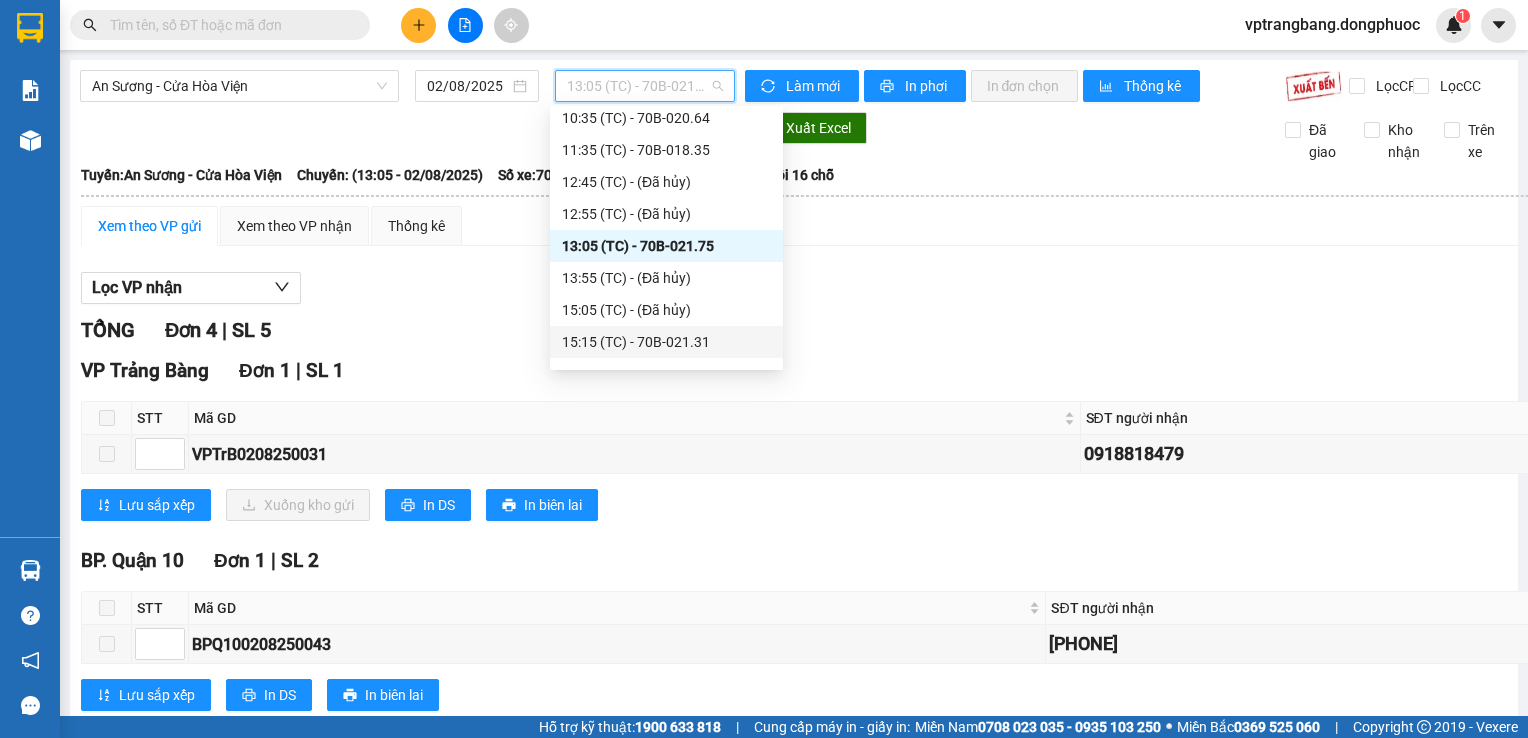 click on "[TIME] (TC) - [VEHICLE_ID]" at bounding box center (666, 342) 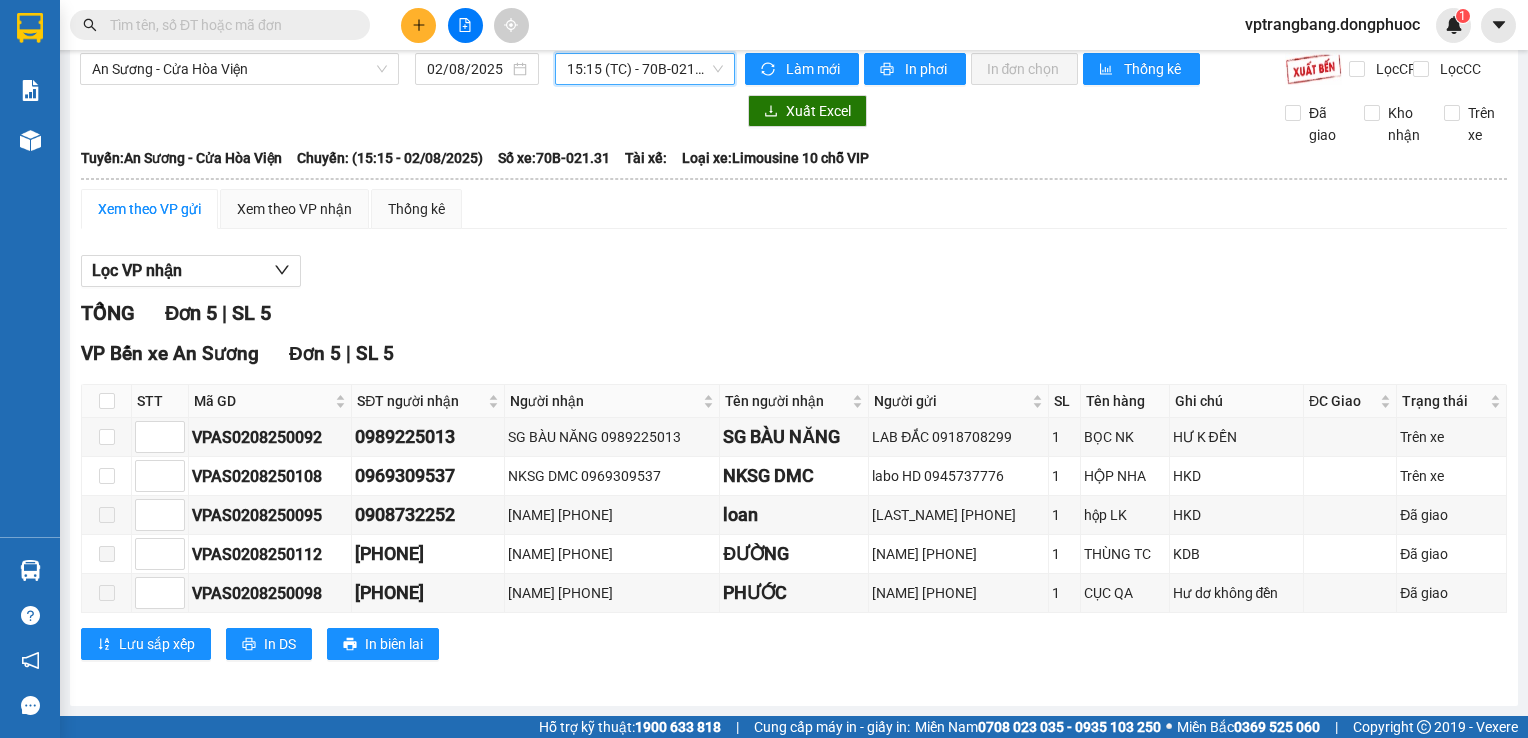scroll, scrollTop: 0, scrollLeft: 0, axis: both 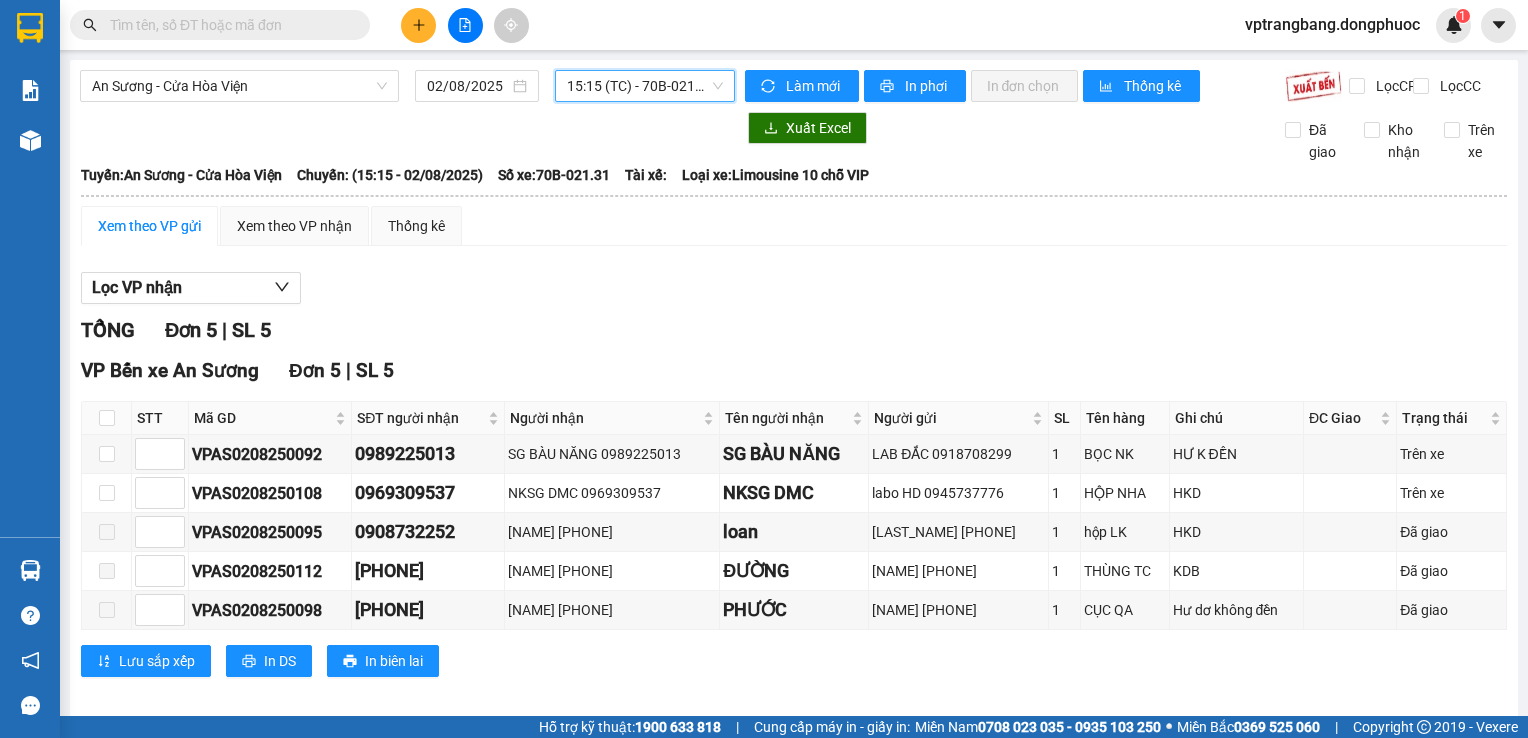 click on "[TIME] (TC) - [VEHICLE_ID]" at bounding box center [645, 86] 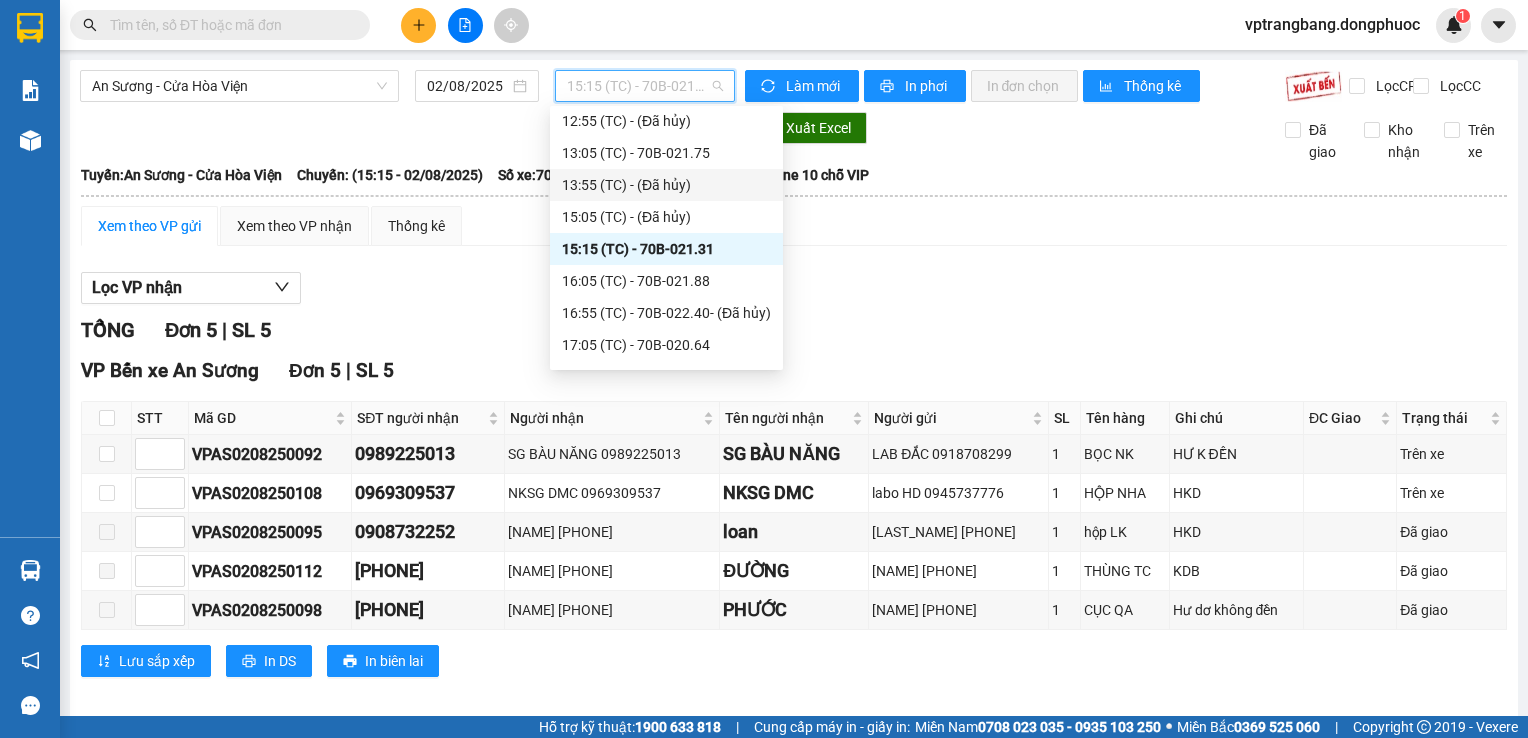 scroll, scrollTop: 384, scrollLeft: 0, axis: vertical 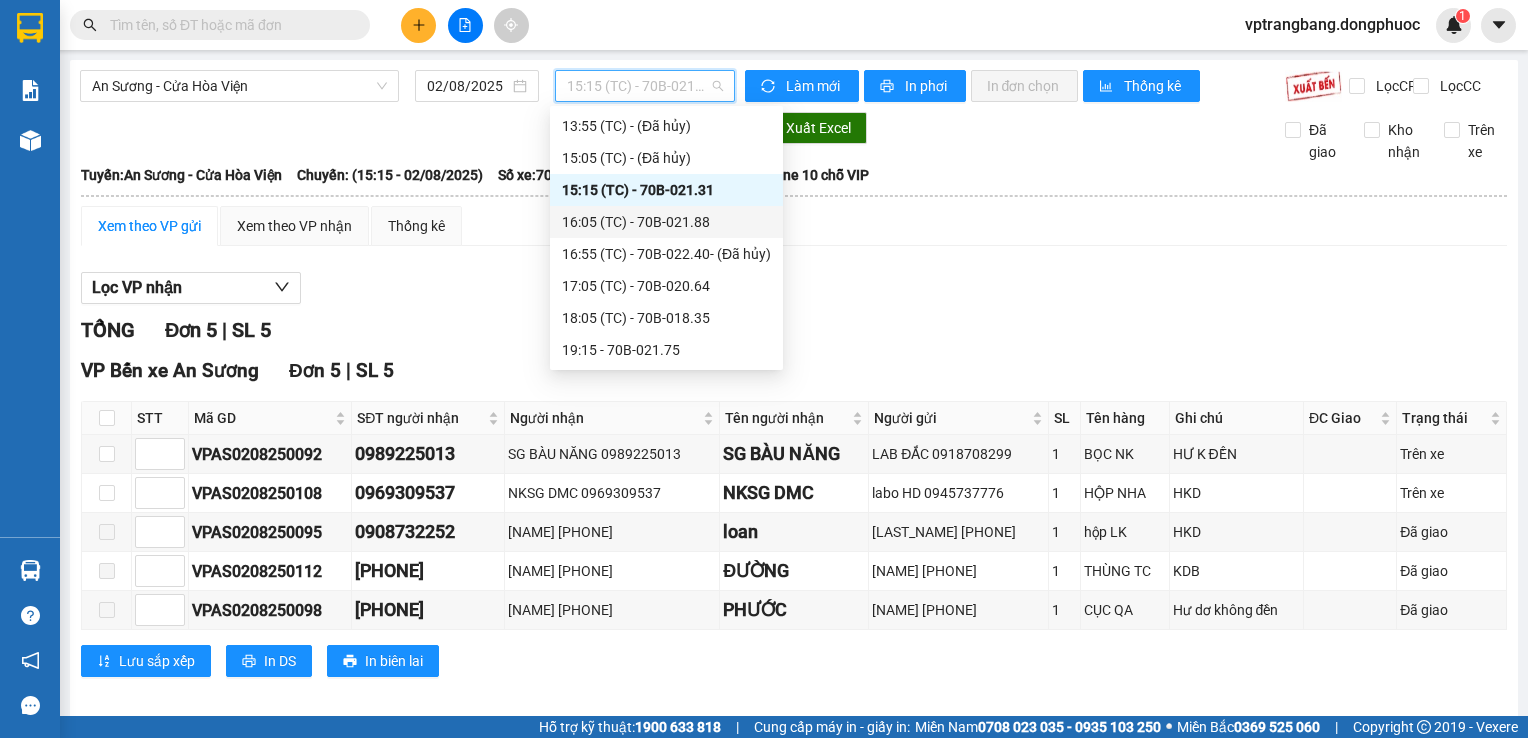 click on "16:05   (TC)   - 70B-021.88" at bounding box center (666, 222) 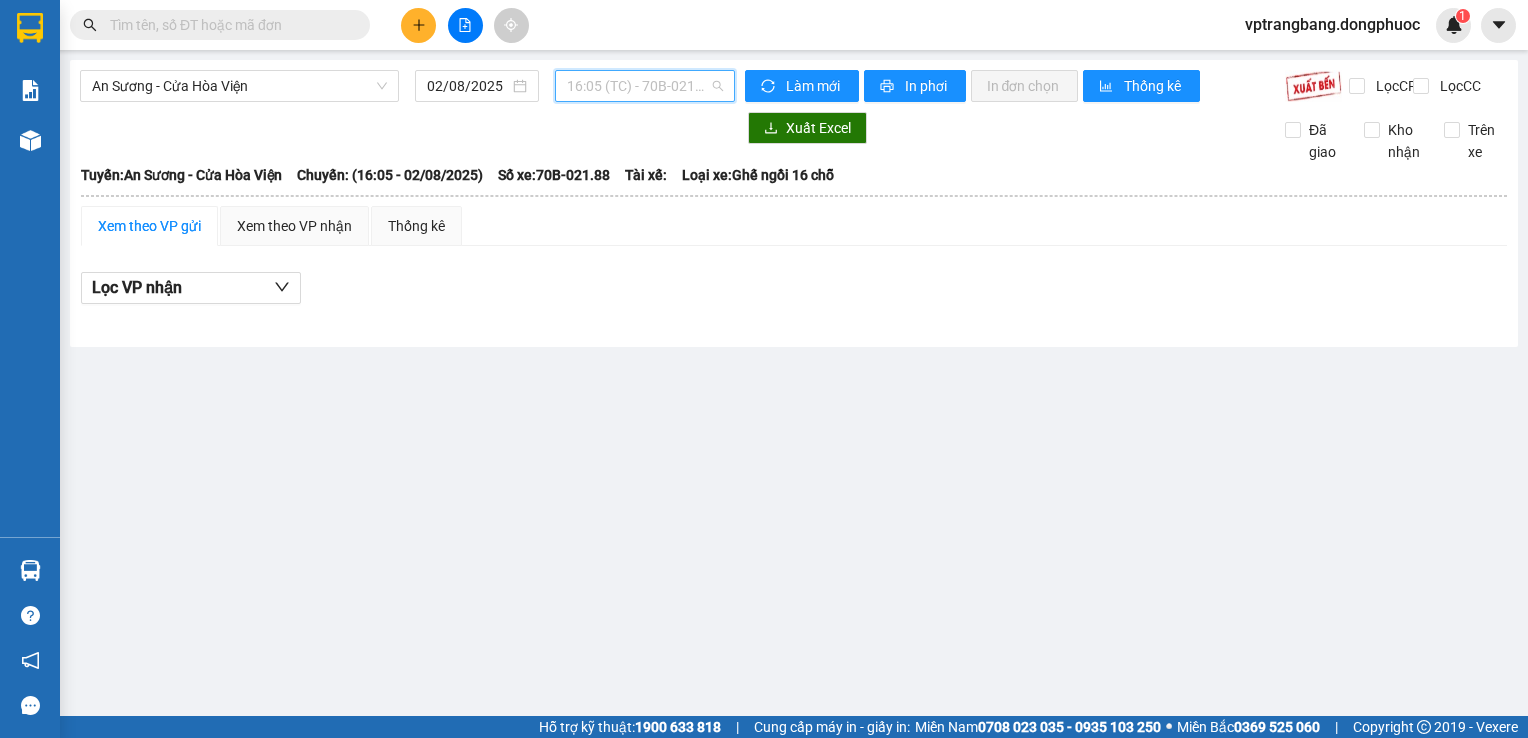 click on "16:05   (TC)   - 70B-021.88" at bounding box center [645, 86] 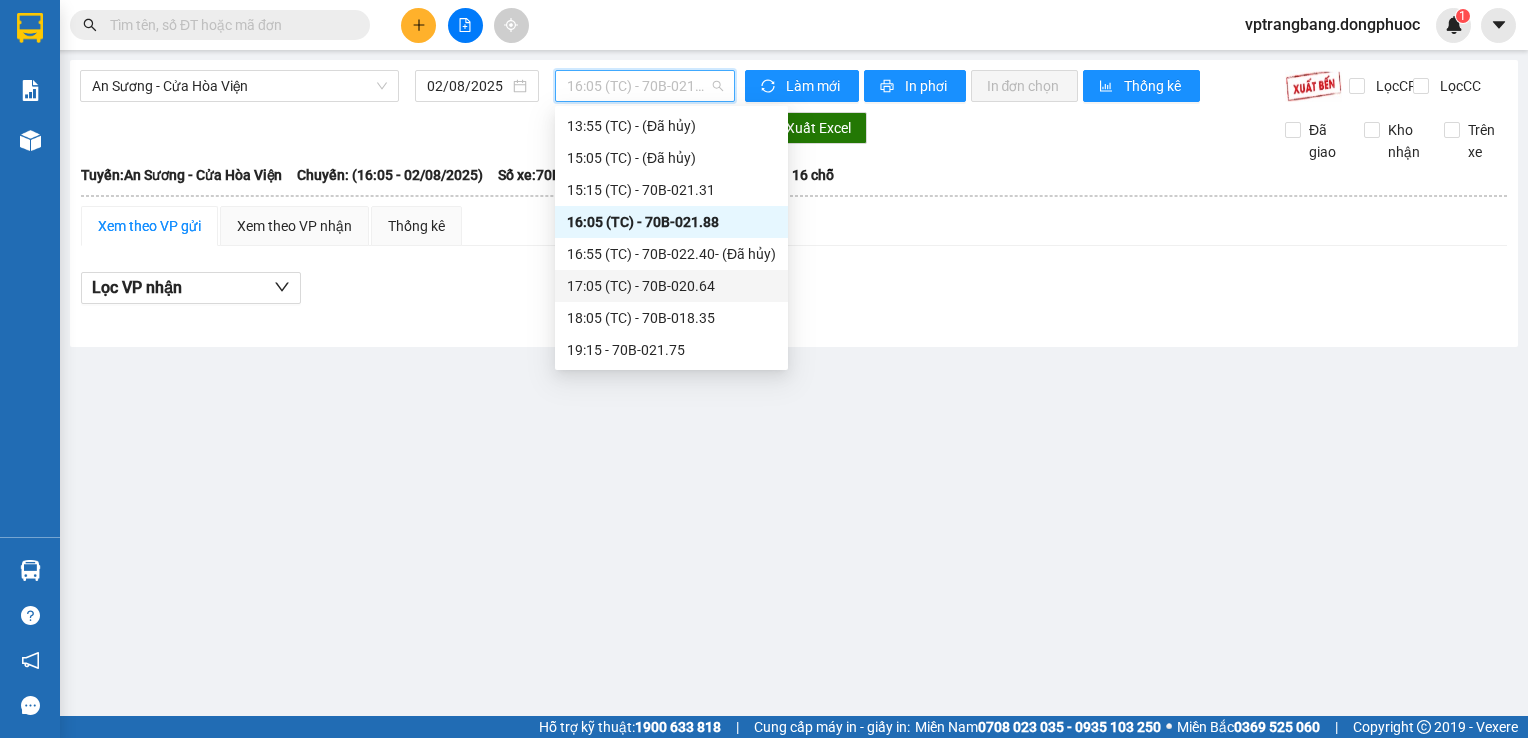 click on "17:05   (TC)   - 70B-020.64" at bounding box center [671, 286] 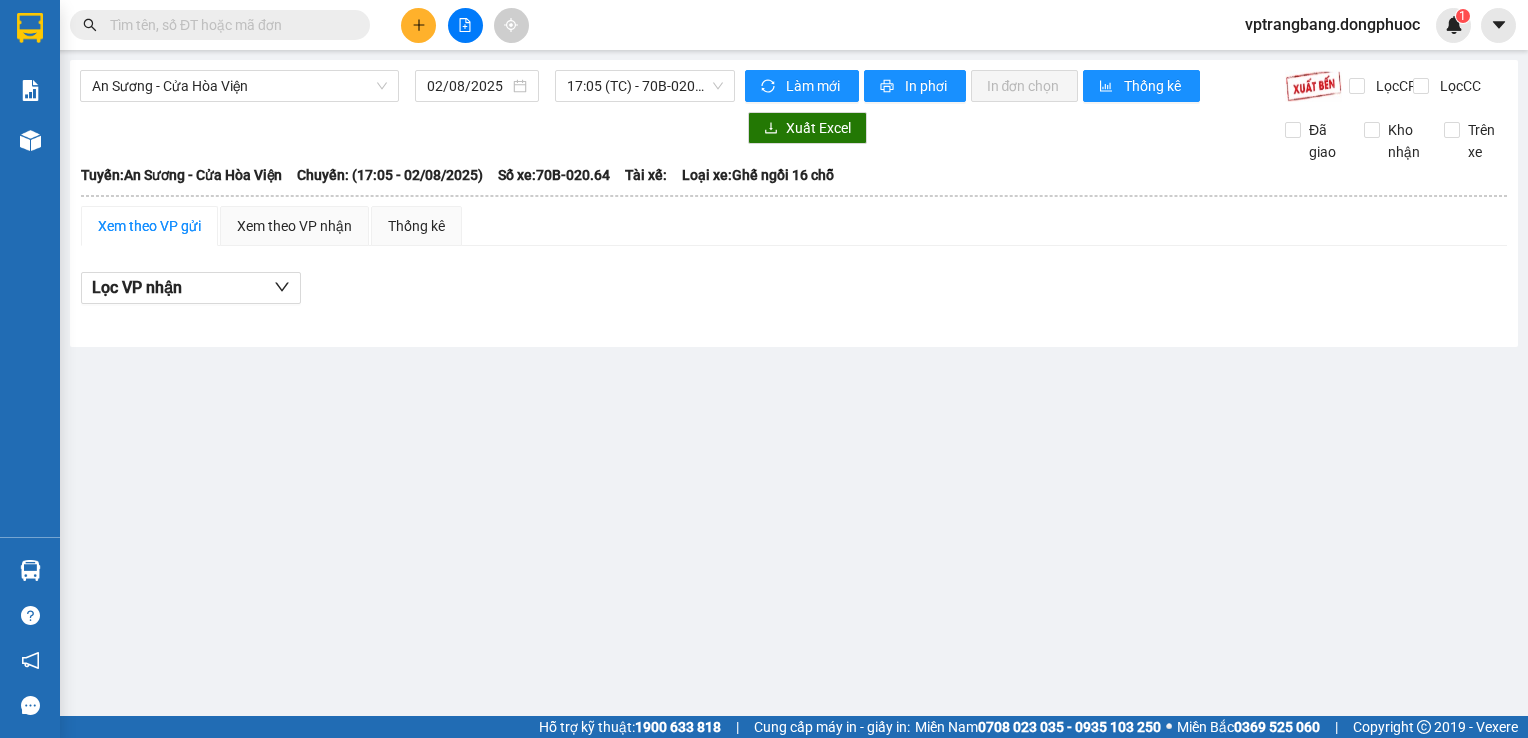 drag, startPoint x: 606, startPoint y: 534, endPoint x: 601, endPoint y: 517, distance: 17.720045 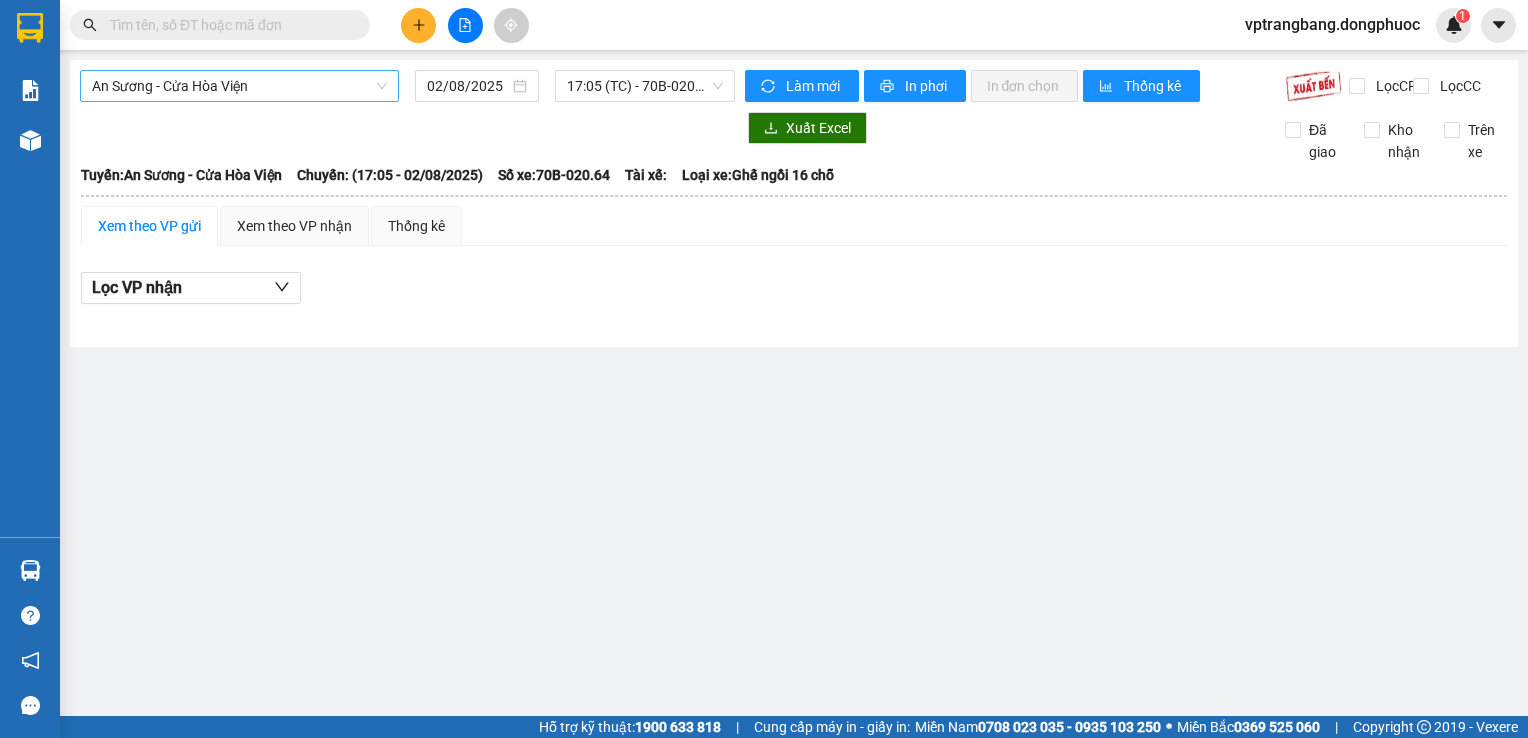 click on "An Sương - Cửa Hòa Viện" at bounding box center [239, 86] 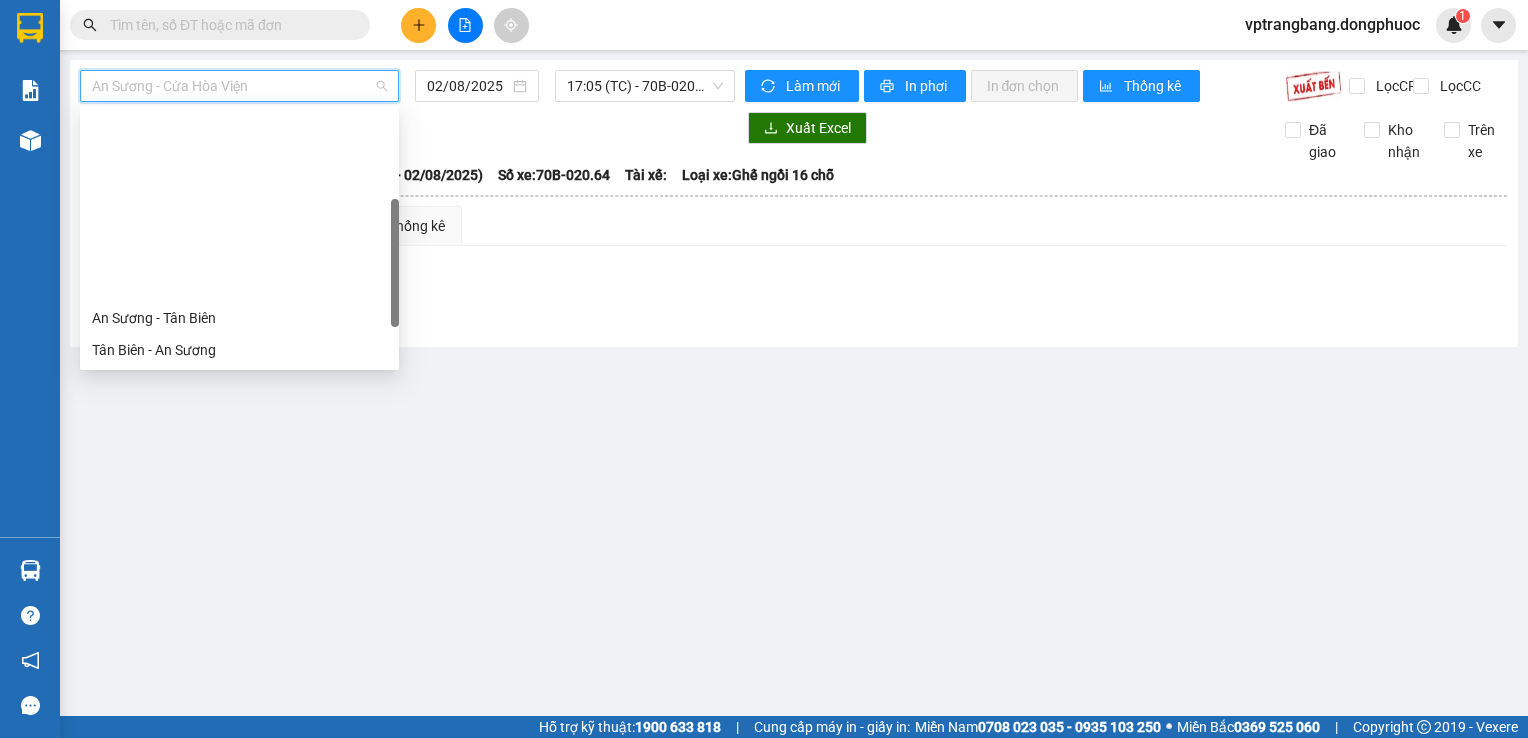 scroll, scrollTop: 200, scrollLeft: 0, axis: vertical 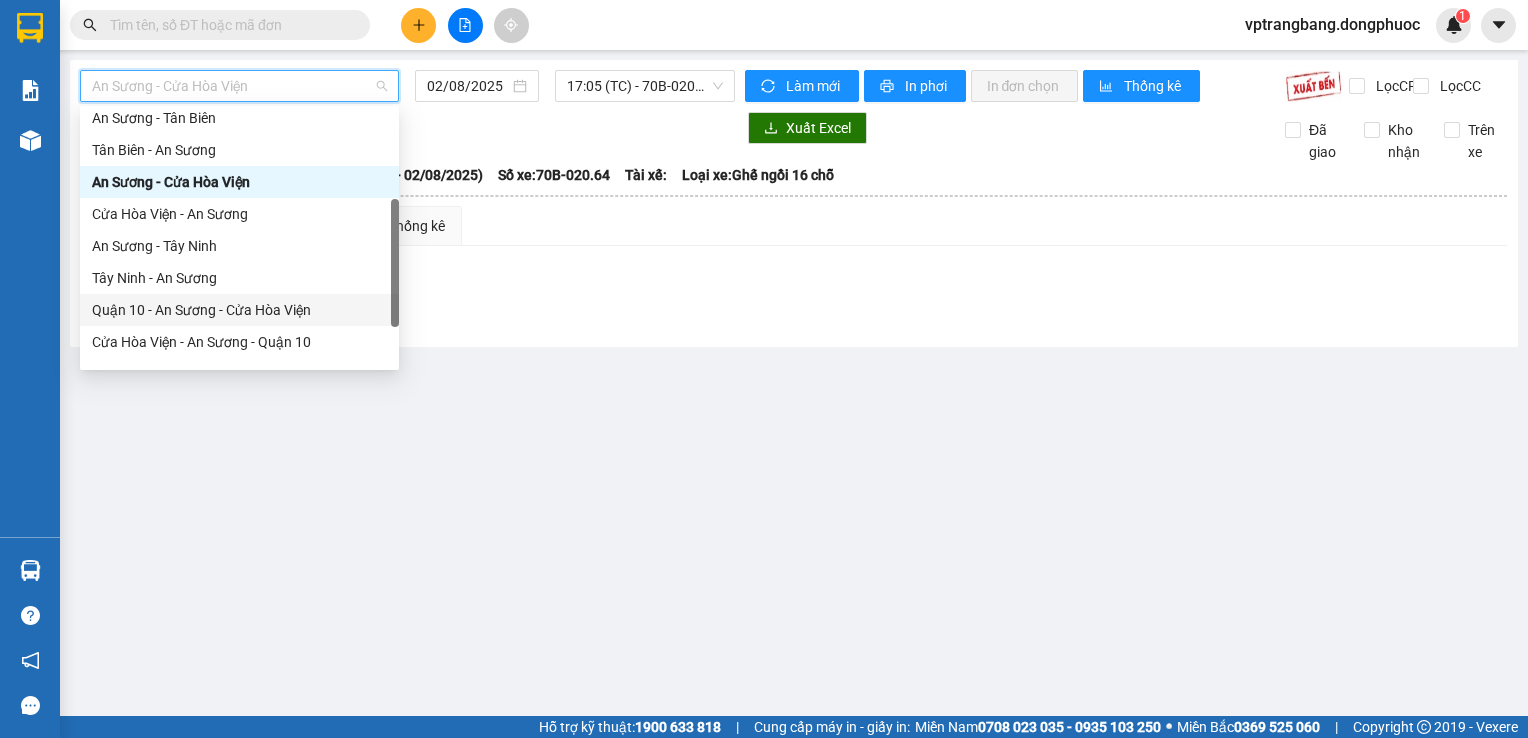 click on "Quận 10 - An Sương - Cửa Hòa Viện" at bounding box center (239, 310) 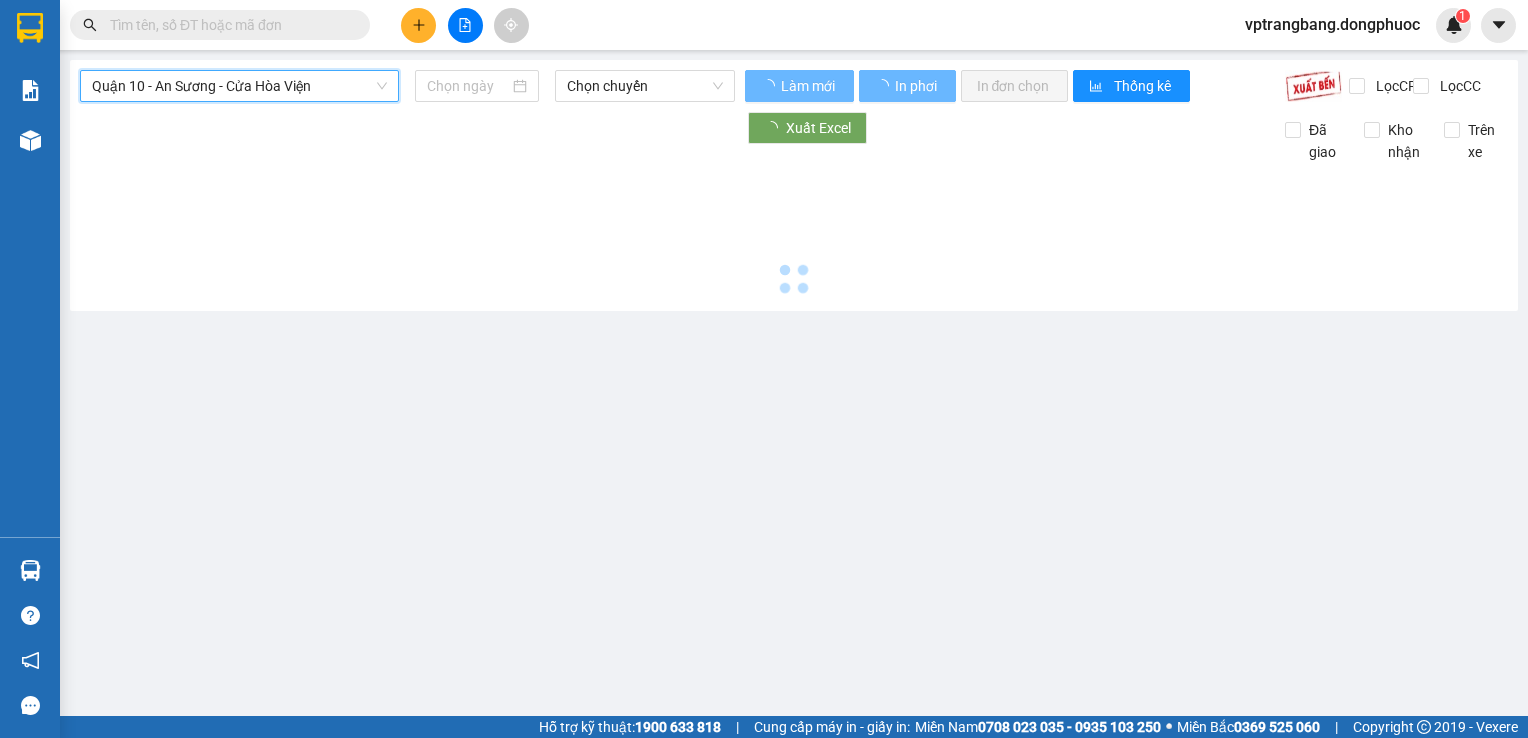 type on "02/08/2025" 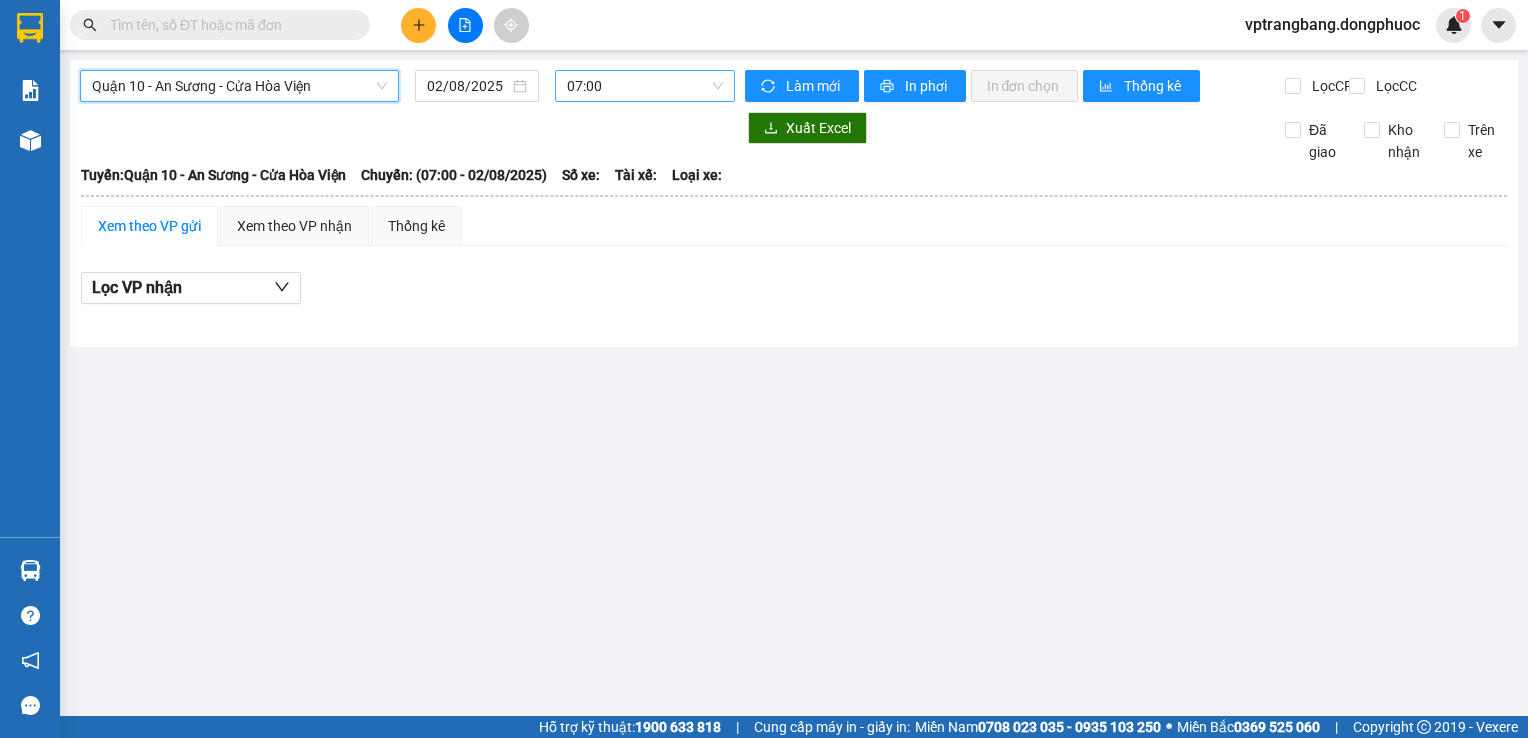 click on "07:00" at bounding box center [645, 86] 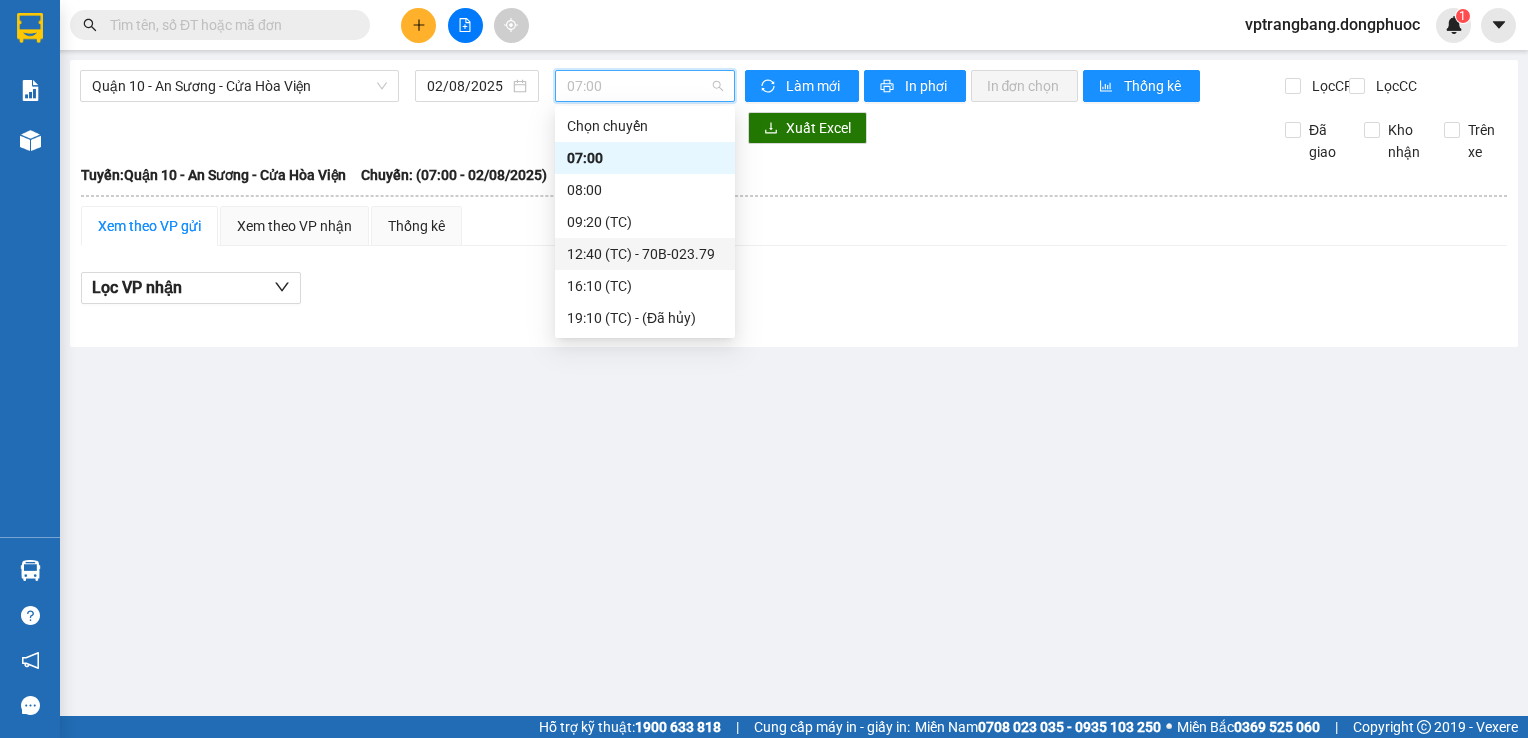 click on "[TIME] (TC) - [VEHICLE_ID]" at bounding box center [645, 254] 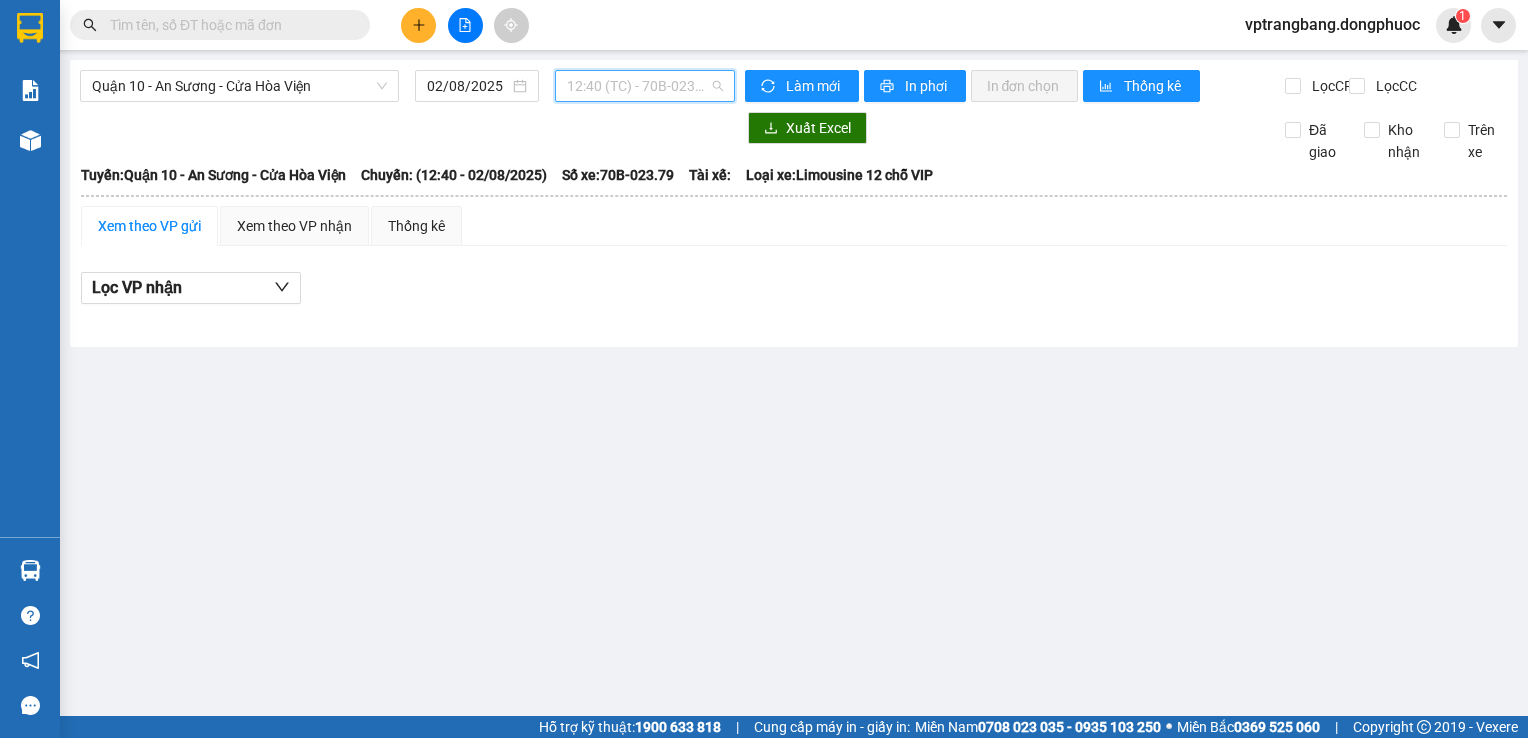 click on "[TIME] (TC) - [VEHICLE_ID]" at bounding box center [645, 86] 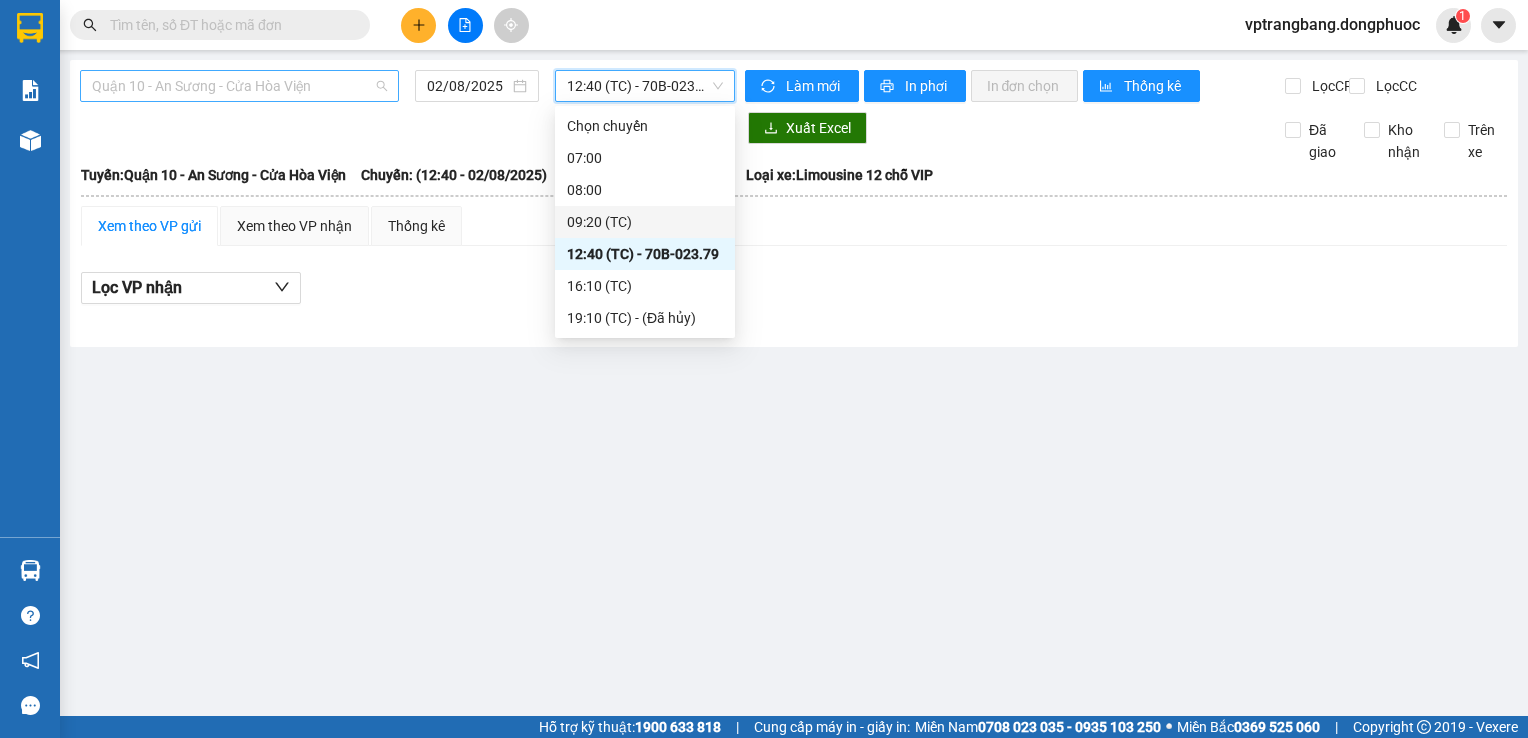 click on "Quận 10 - An Sương - Cửa Hòa Viện" at bounding box center (239, 86) 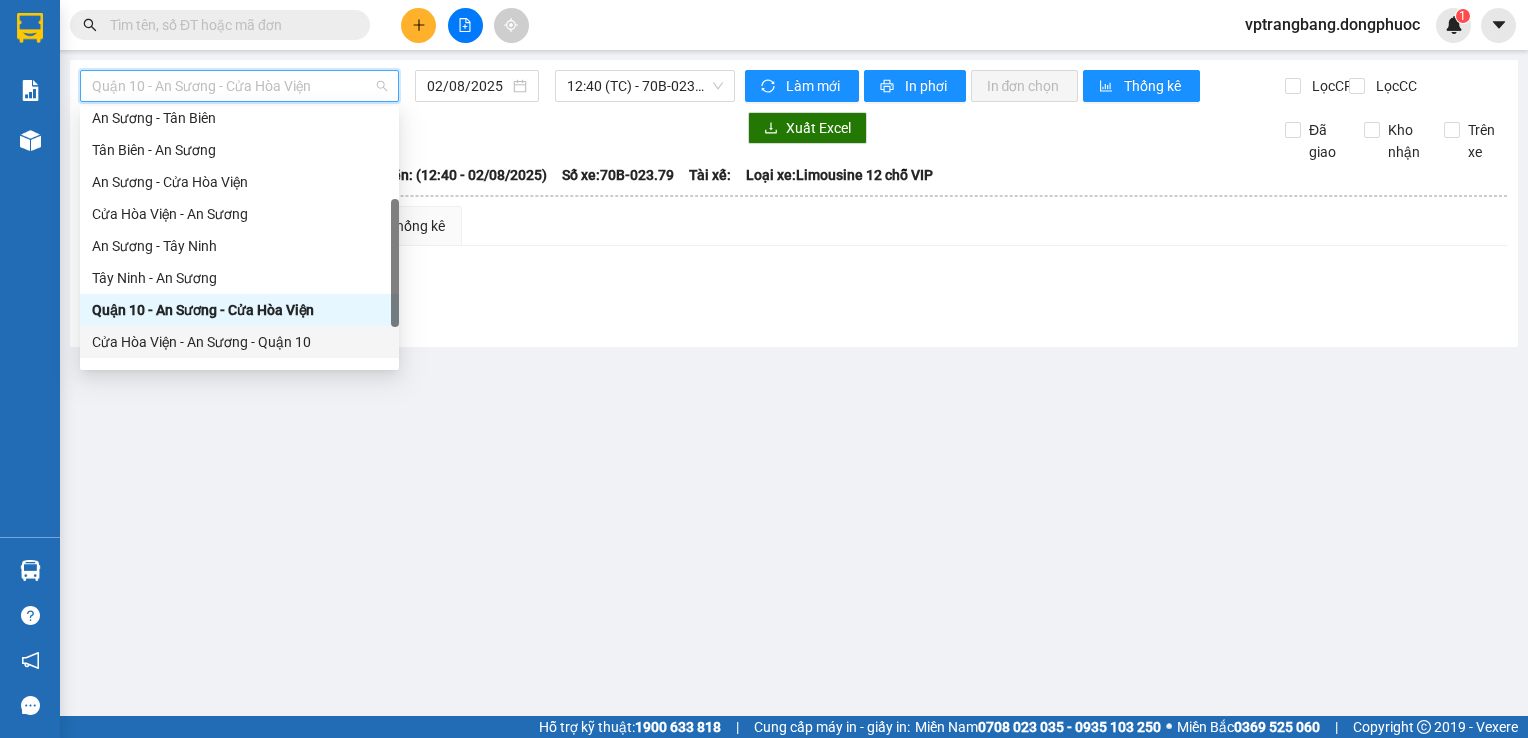 click on "Cửa Hòa Viện - An Sương - Quận 10" at bounding box center (239, 342) 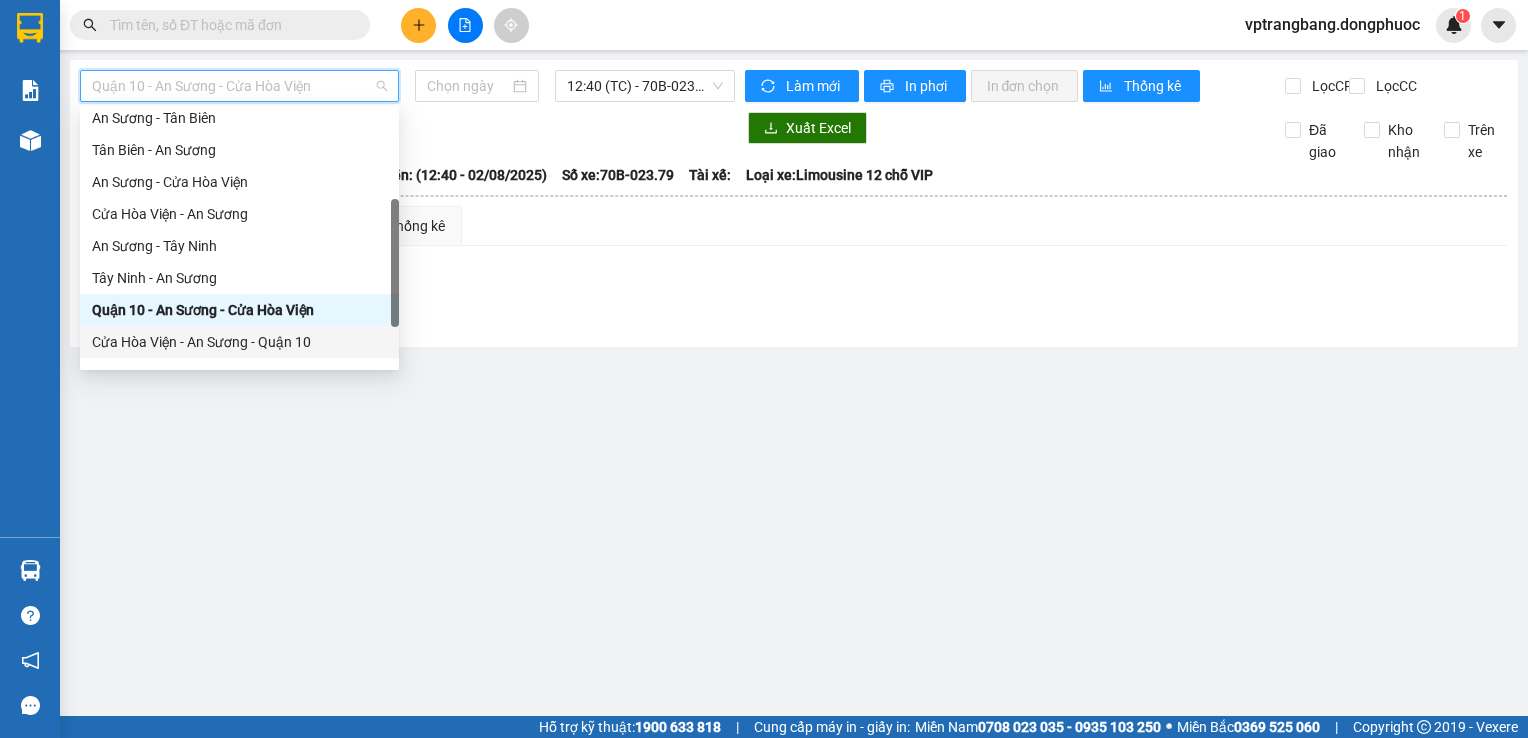 type on "02/08/2025" 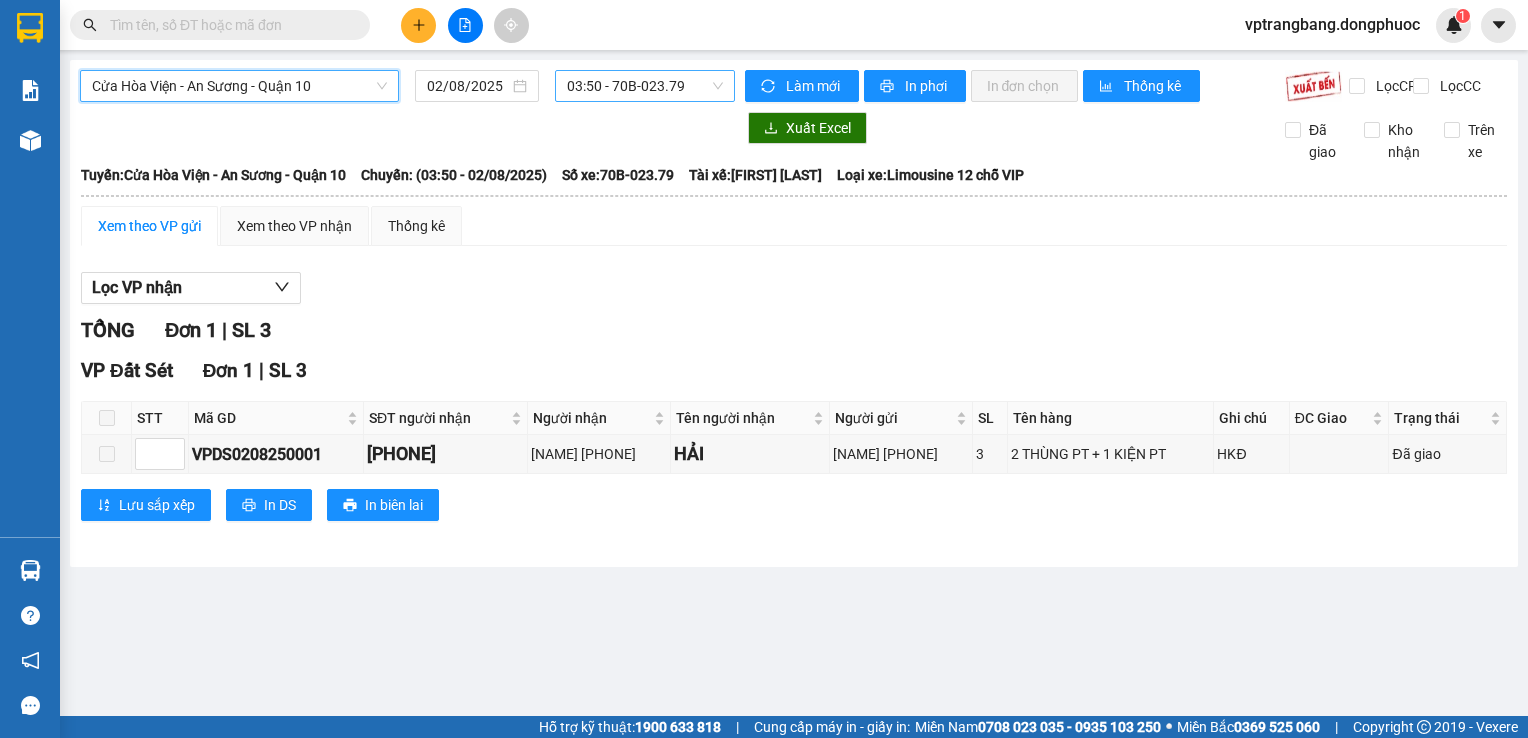 click on "03:50     - 70B-023.79" at bounding box center (645, 86) 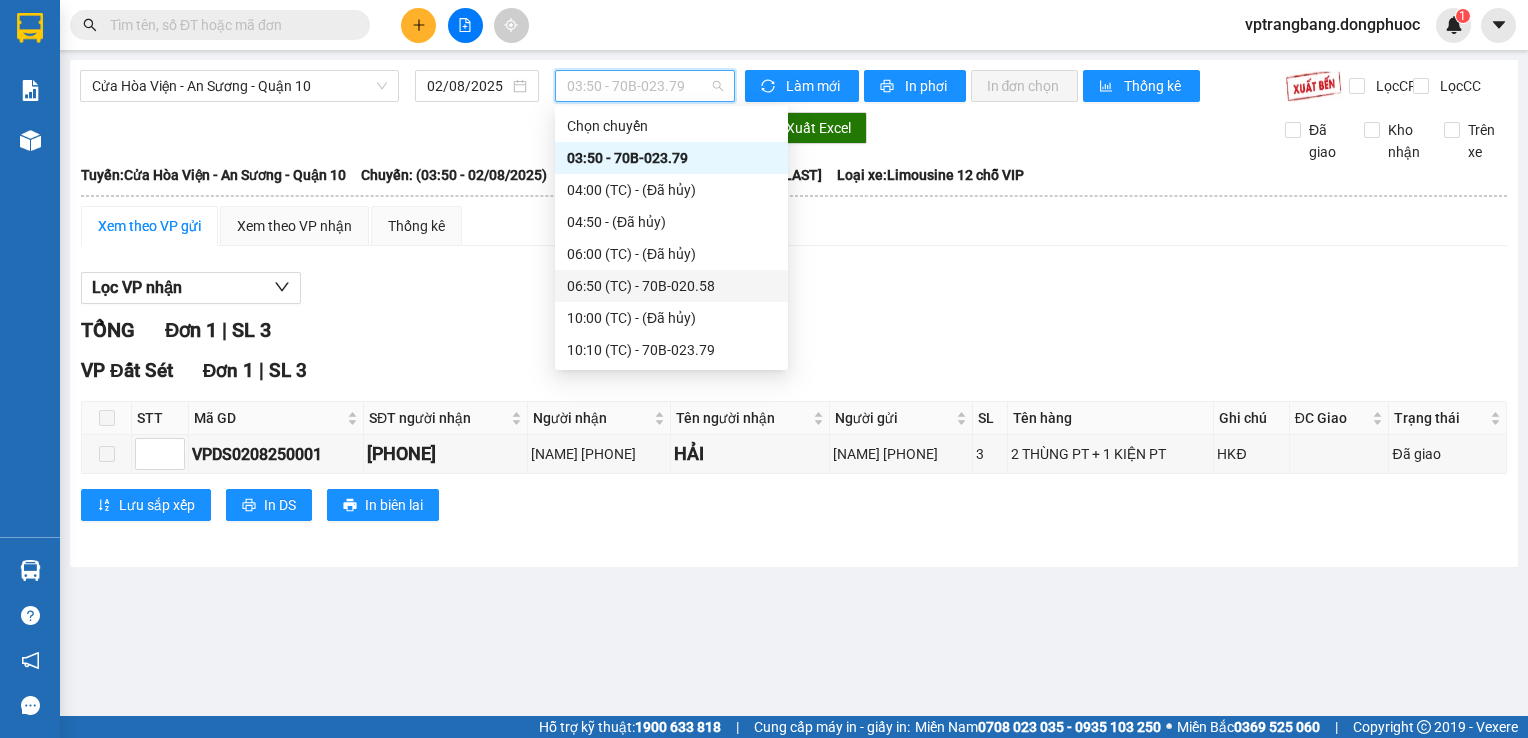 click on "[TIME] (TC) - [VEHICLE_ID]" at bounding box center (671, 286) 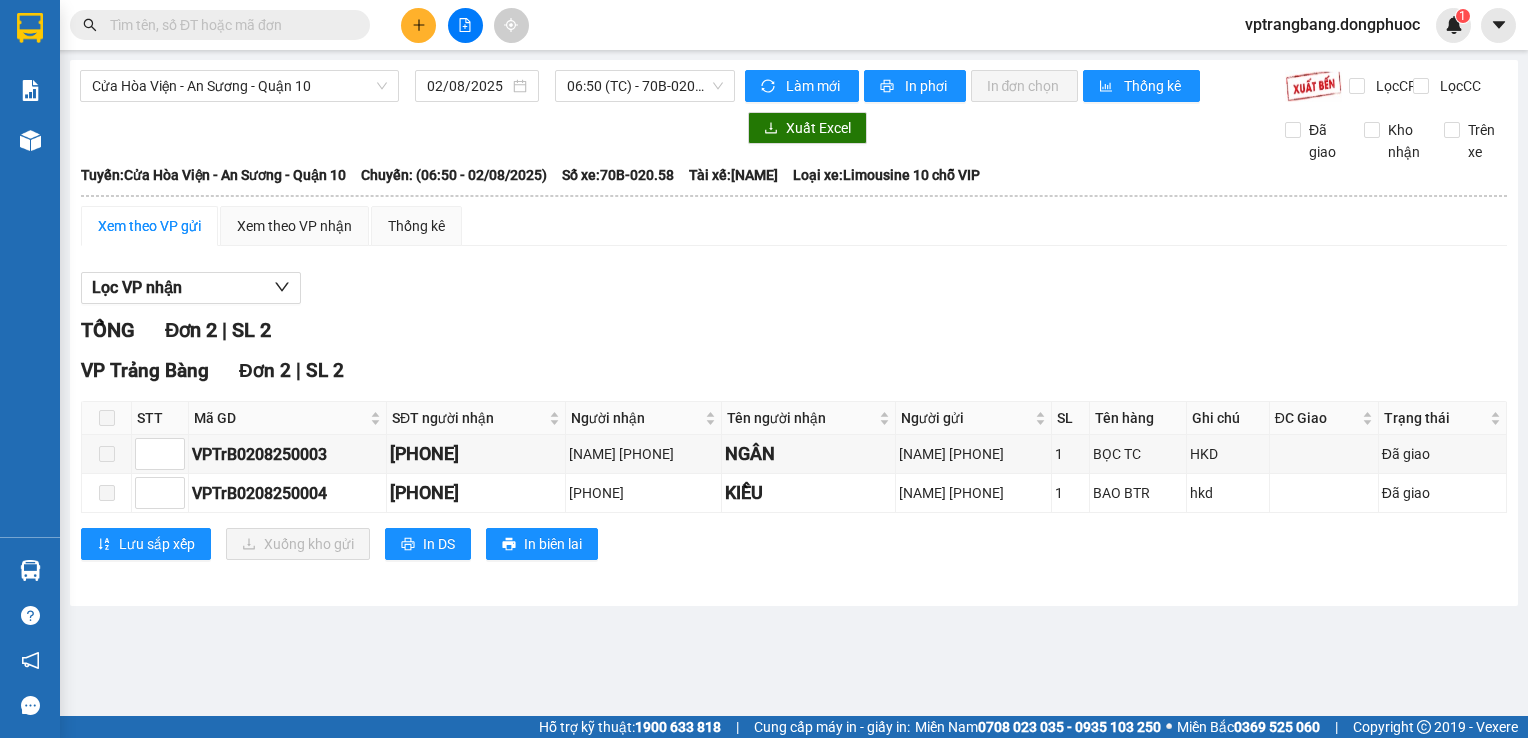 click on "Lọc VP nhận" at bounding box center [794, 288] 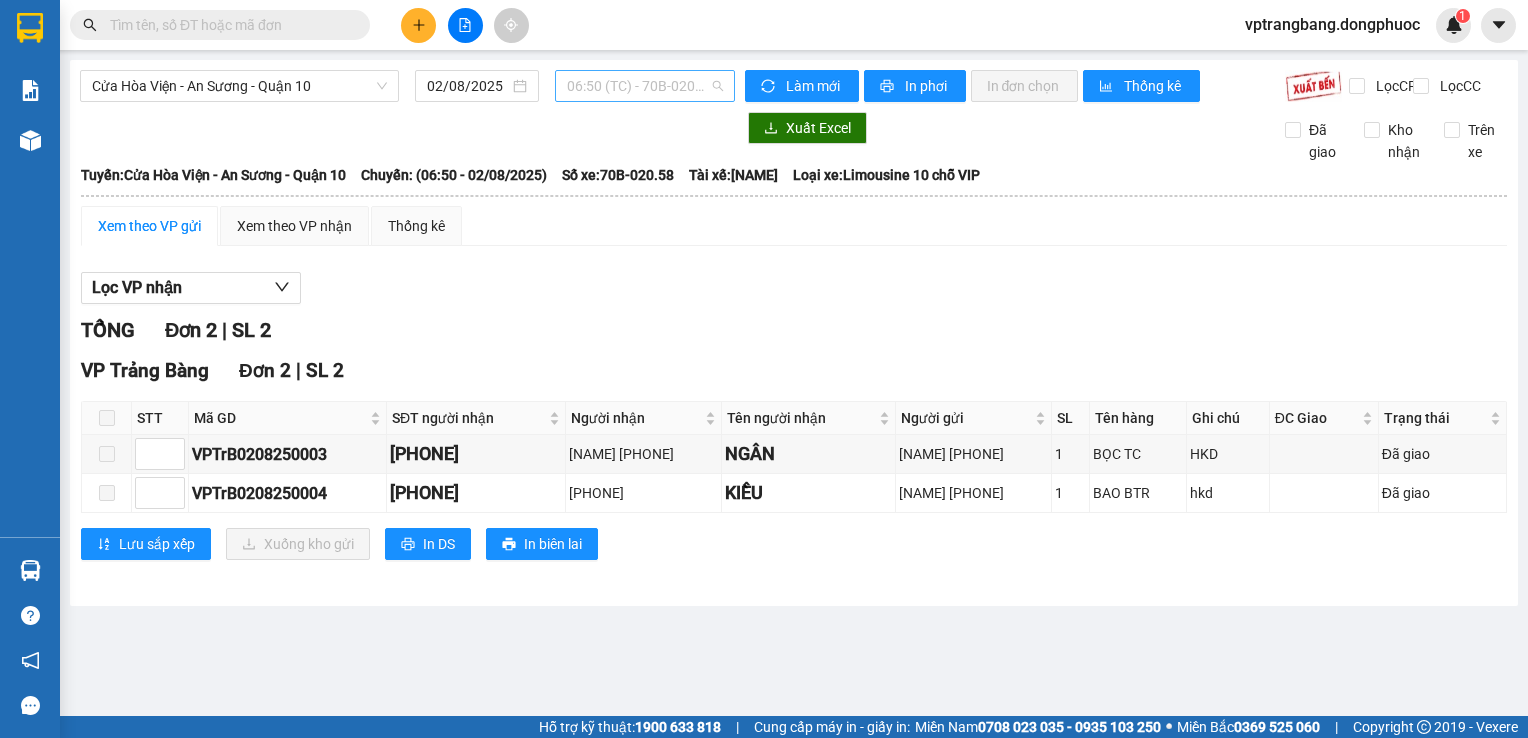 click on "[TIME] (TC) - [VEHICLE_ID]" at bounding box center (645, 86) 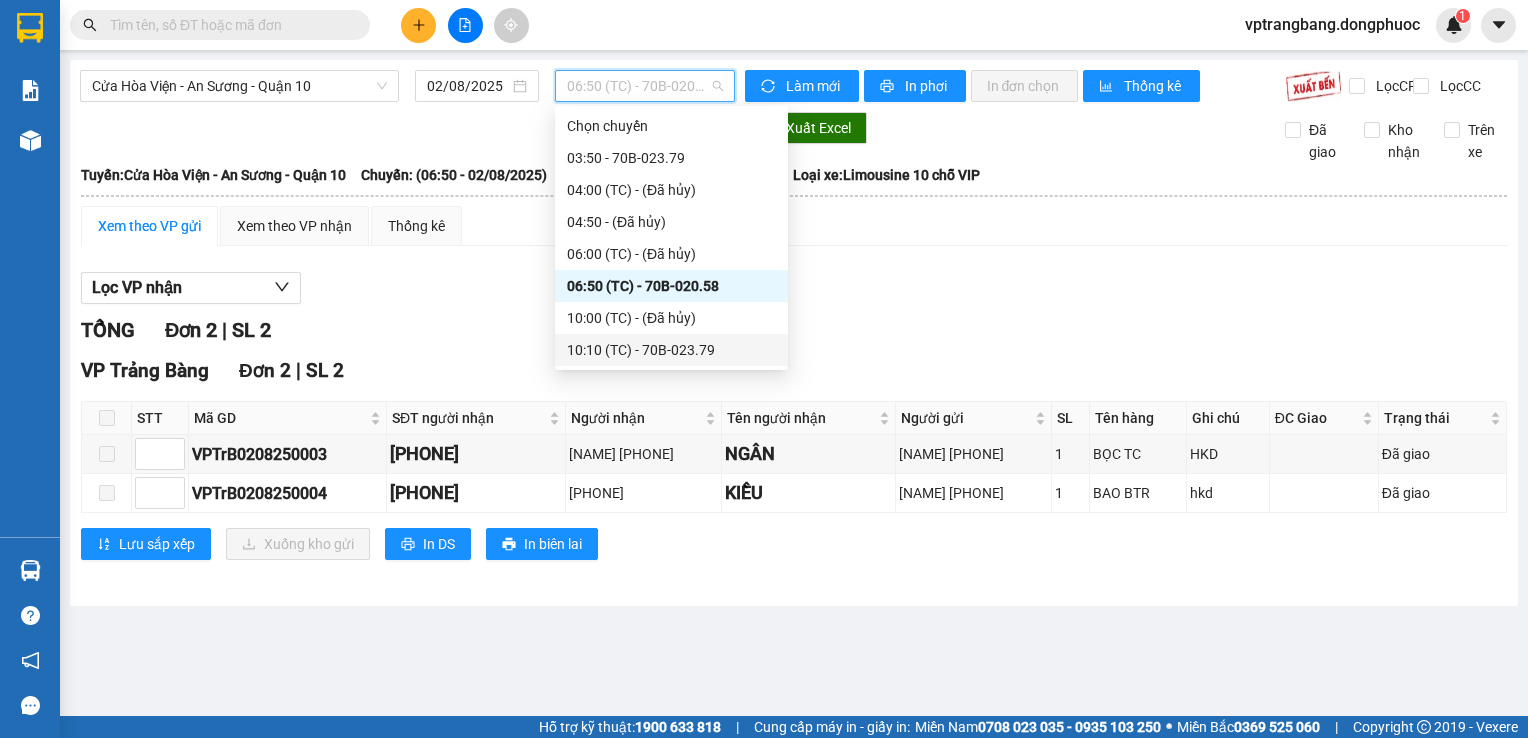 click on "10:10   (TC)   - 70B-023.79" at bounding box center [671, 350] 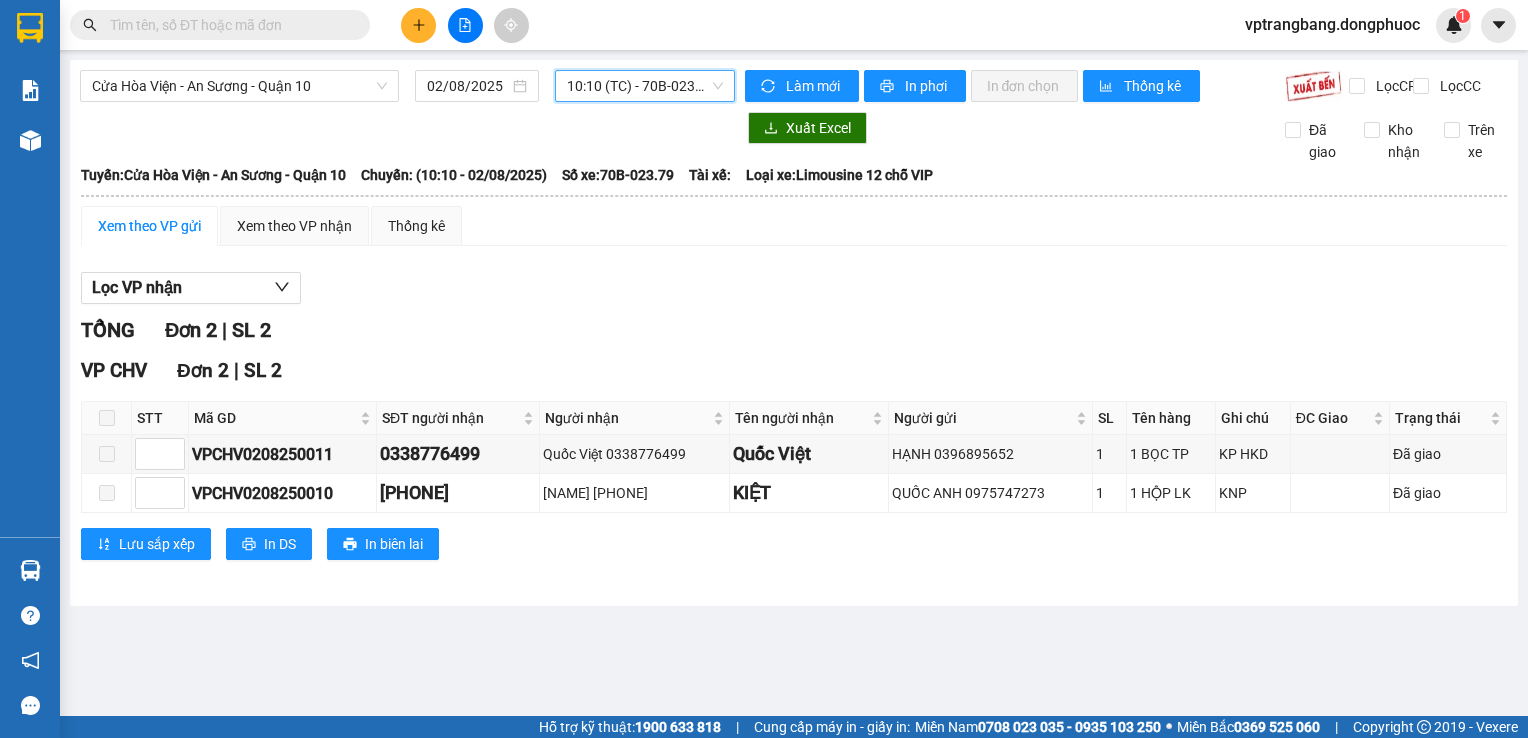 click on "10:10   (TC)   - 70B-023.79" at bounding box center (645, 86) 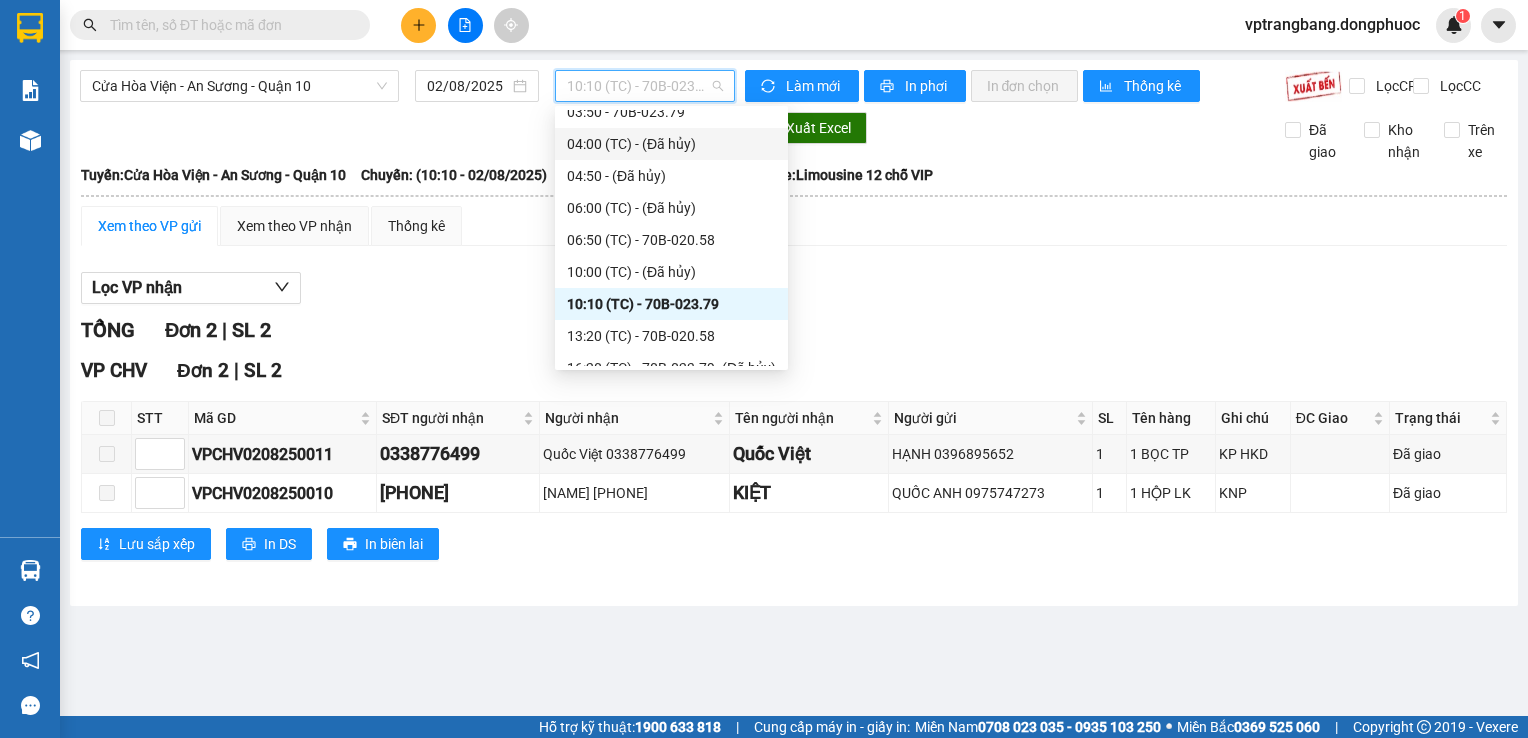 scroll, scrollTop: 64, scrollLeft: 0, axis: vertical 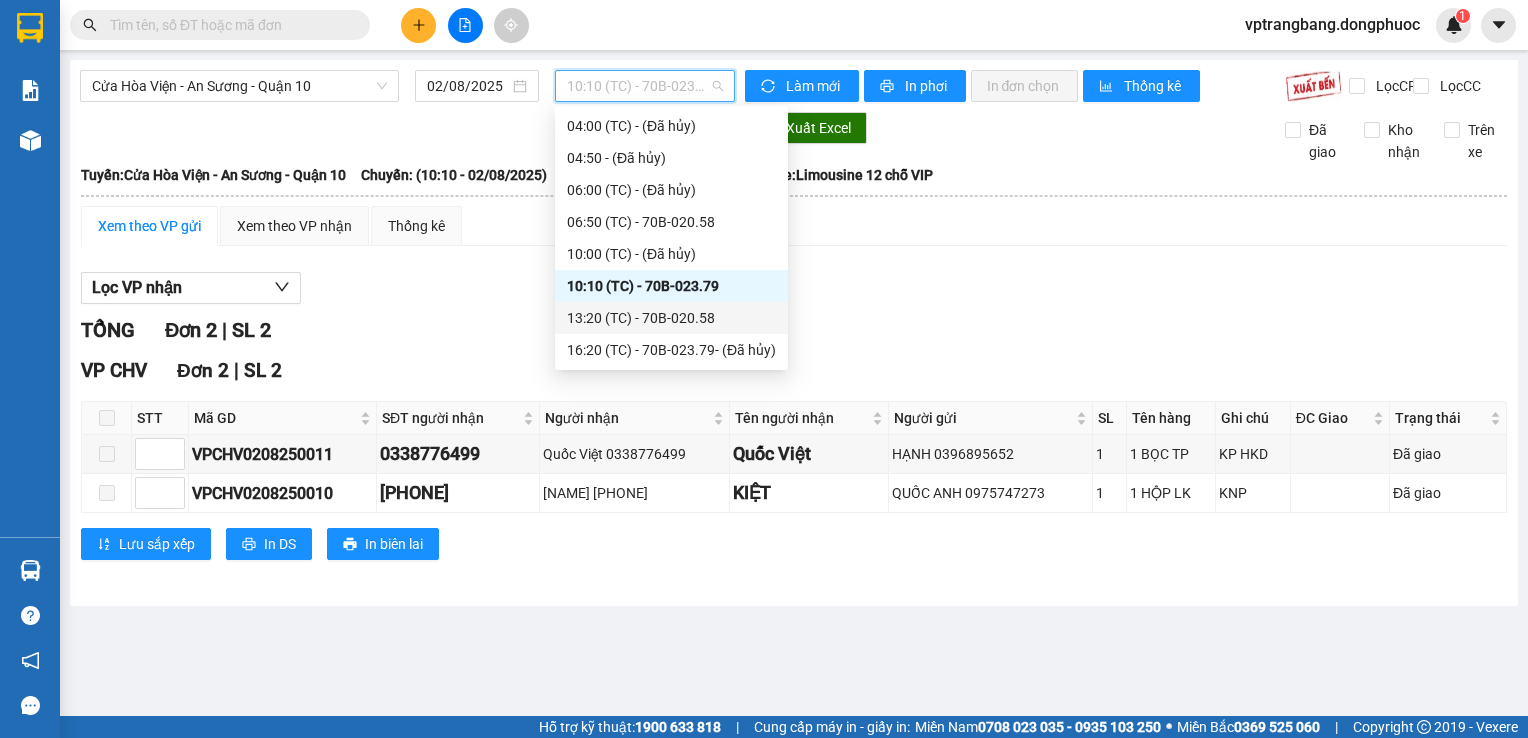 click on "13:20   (TC)   - 70B-020.58" at bounding box center [671, 318] 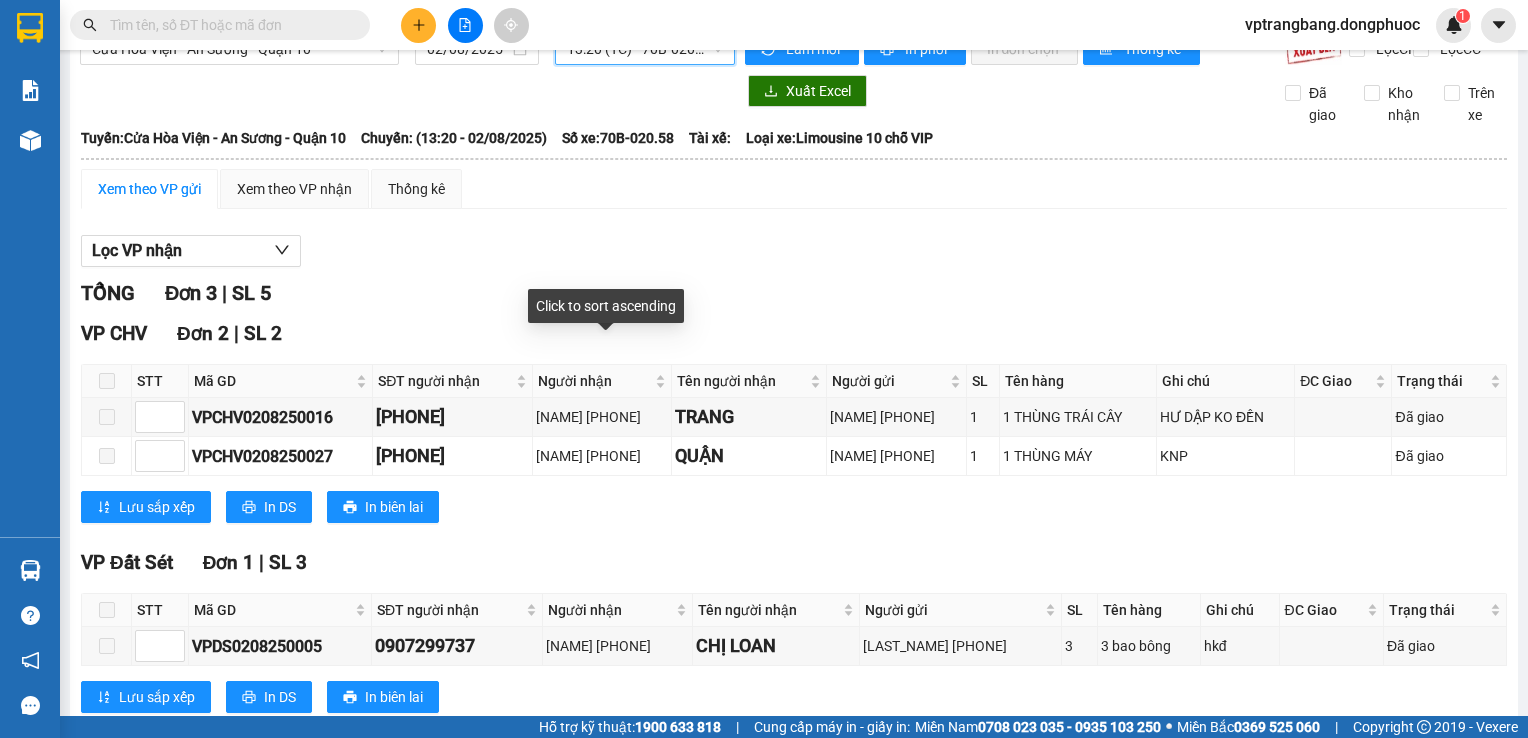 scroll, scrollTop: 0, scrollLeft: 0, axis: both 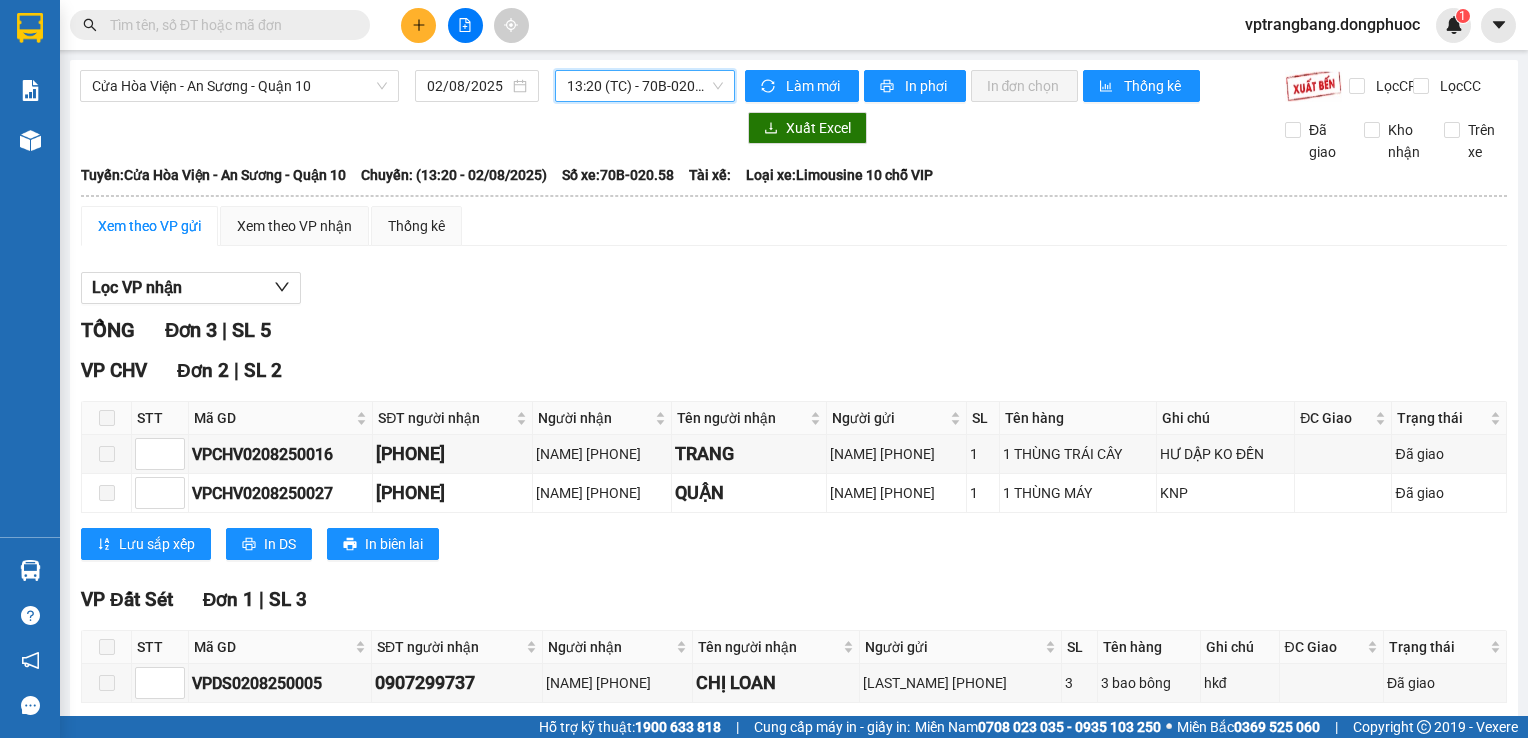 click on "13:20   (TC)   - 70B-020.58" at bounding box center [645, 86] 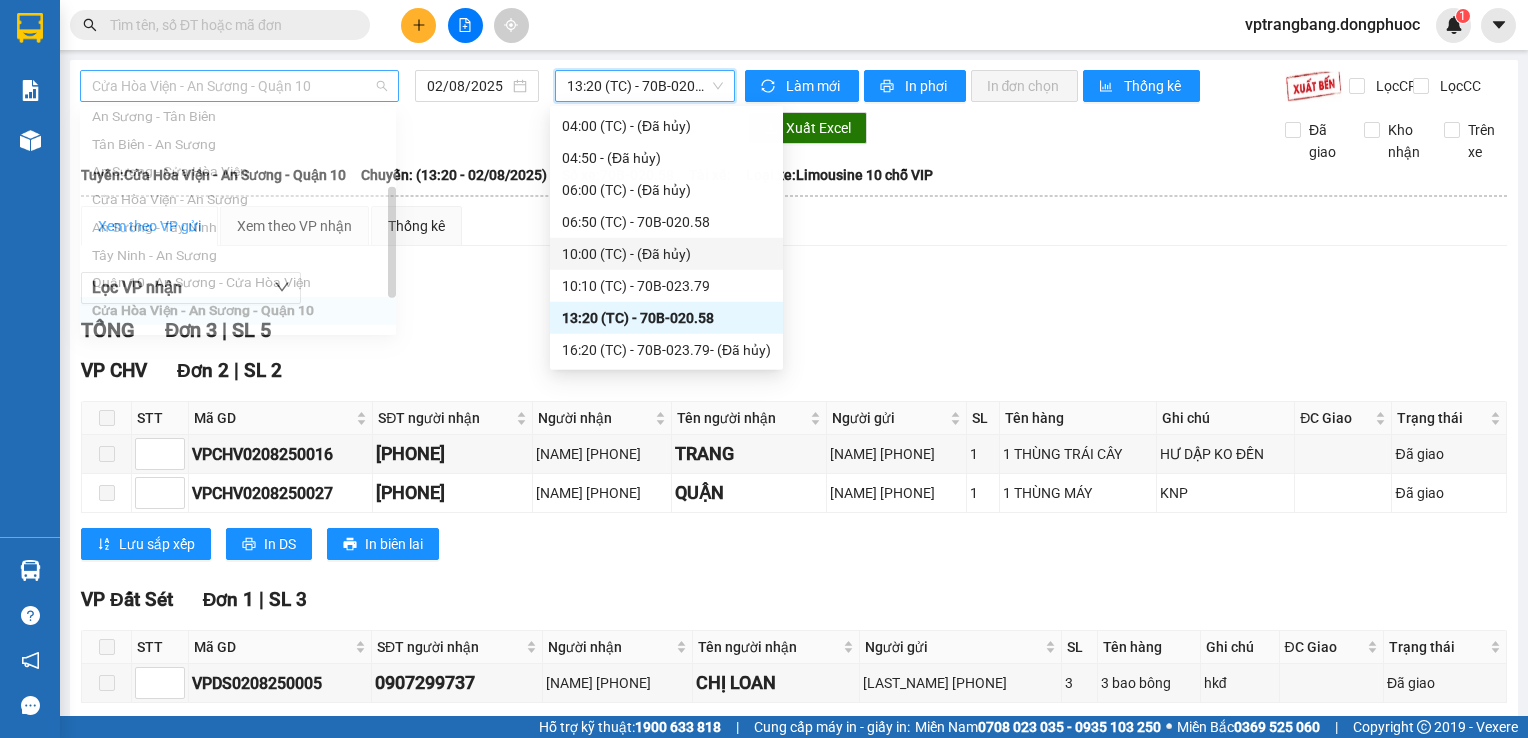 click on "Cửa Hòa Viện - An Sương - Quận 10" at bounding box center (239, 86) 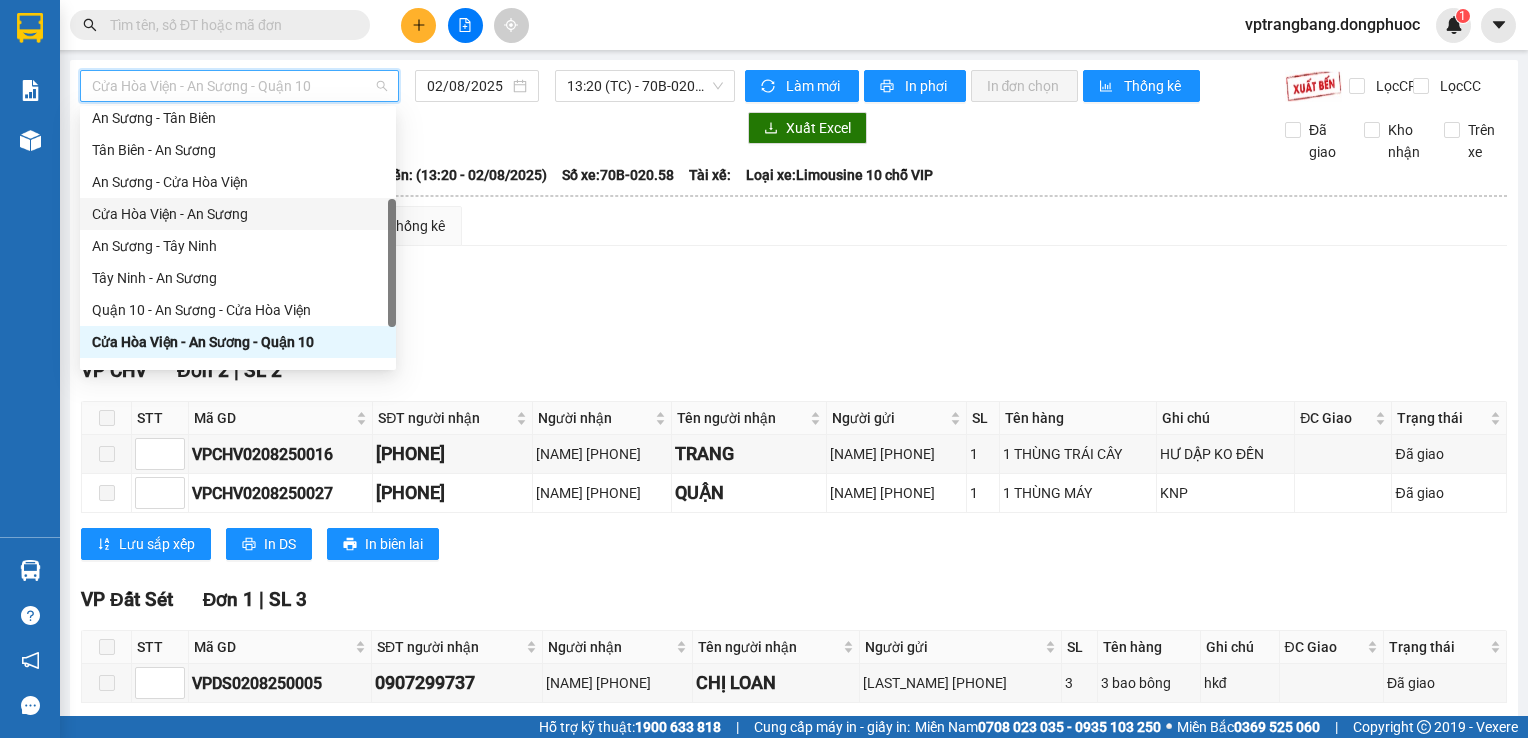 scroll, scrollTop: 288, scrollLeft: 0, axis: vertical 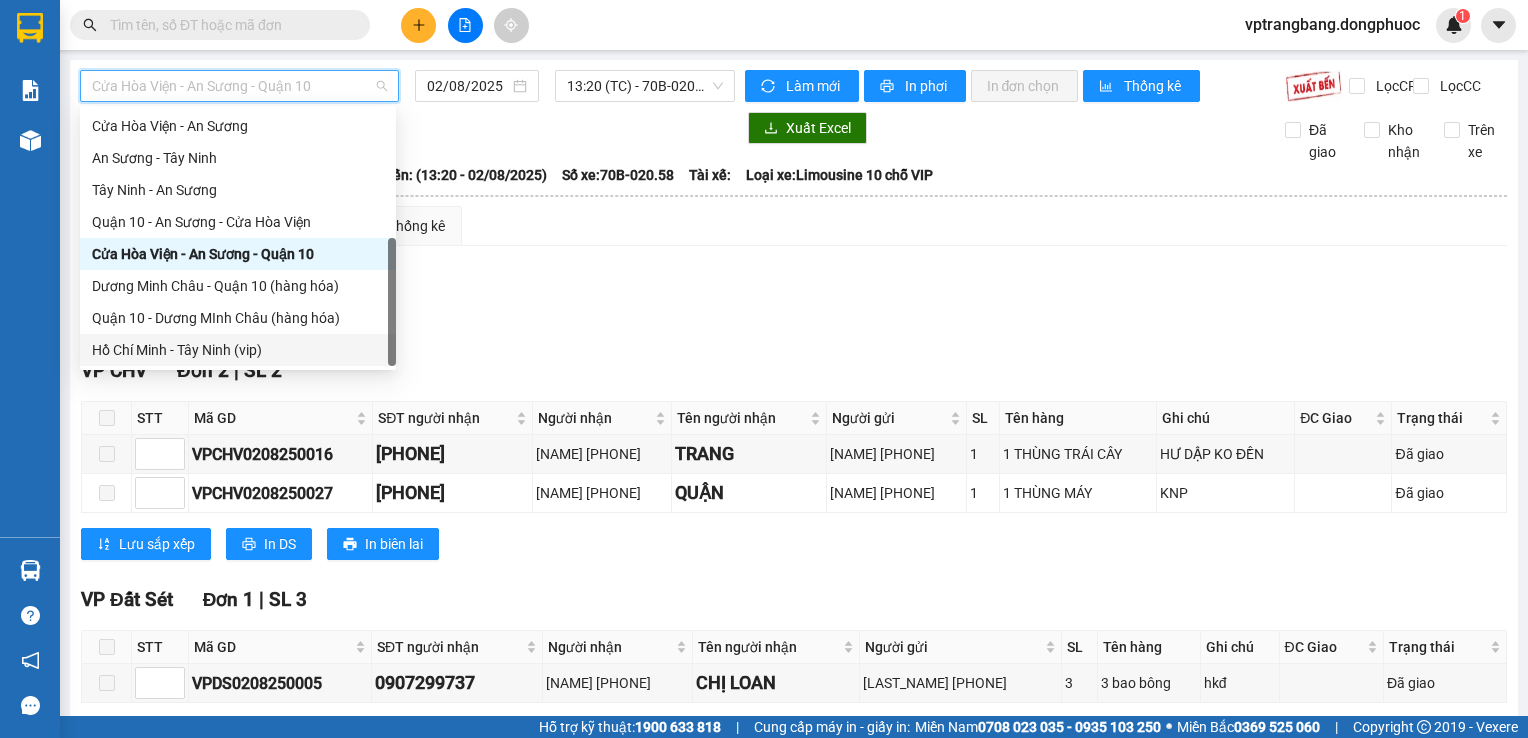 click on "Hồ Chí Minh - Tây Ninh (vip)" at bounding box center [238, 350] 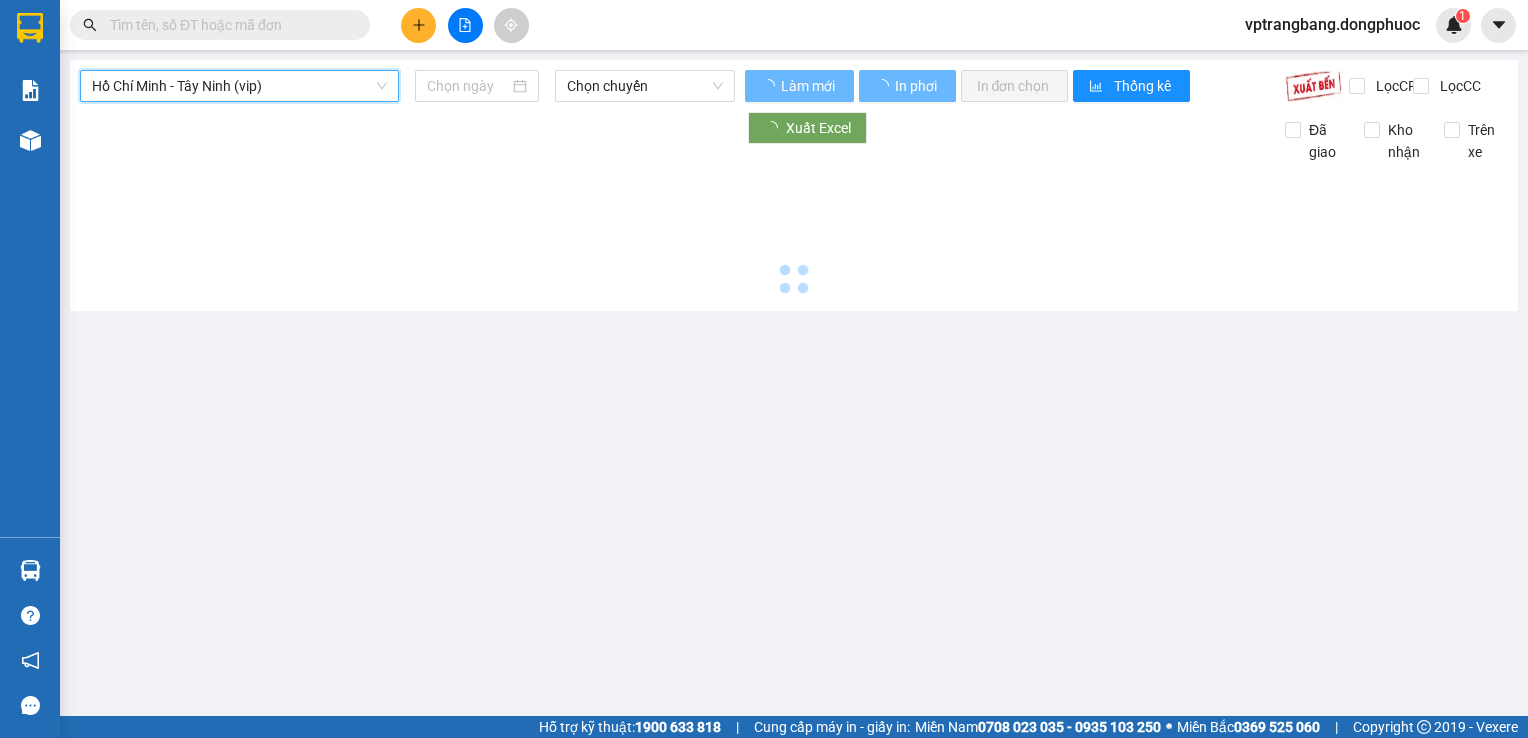 type on "02/08/2025" 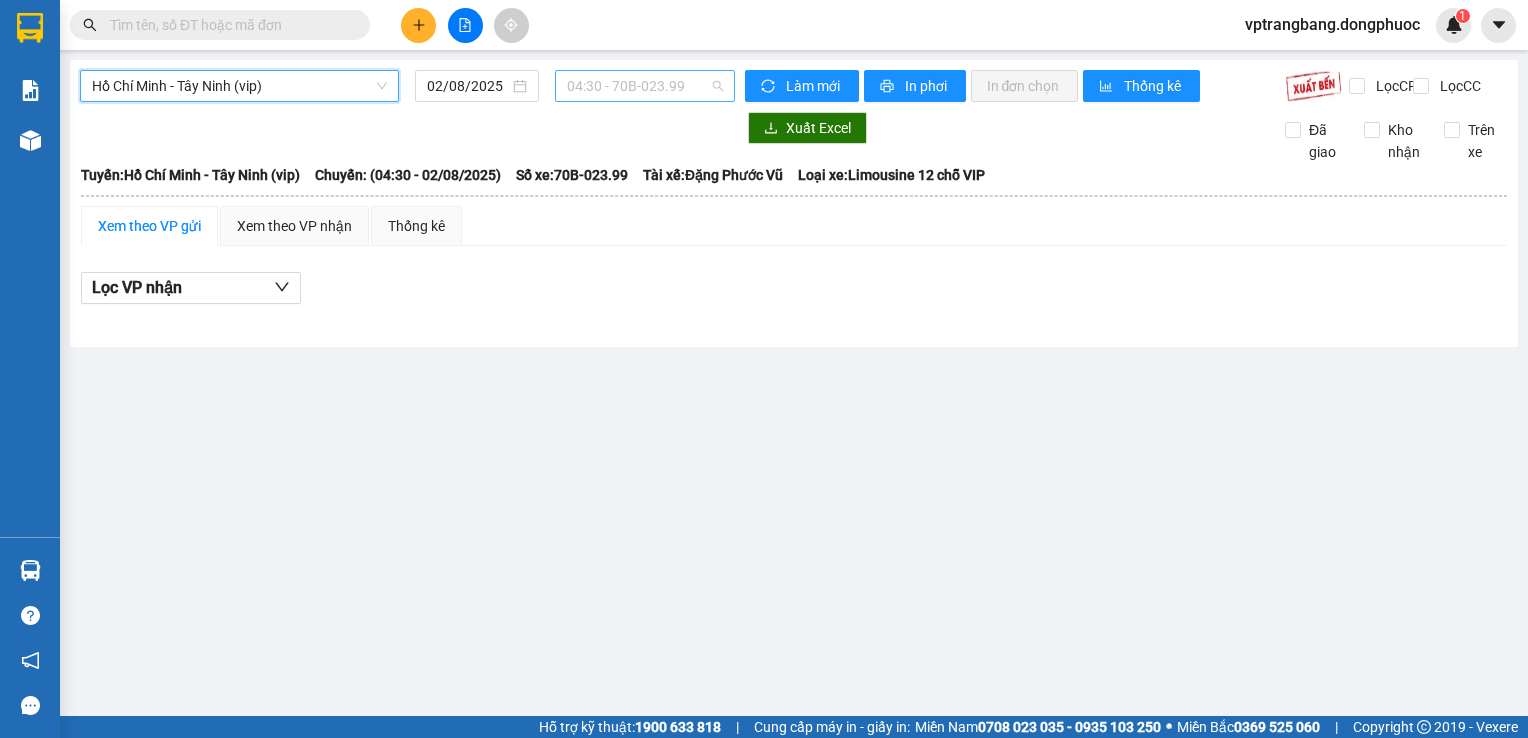 drag, startPoint x: 648, startPoint y: 78, endPoint x: 651, endPoint y: 89, distance: 11.401754 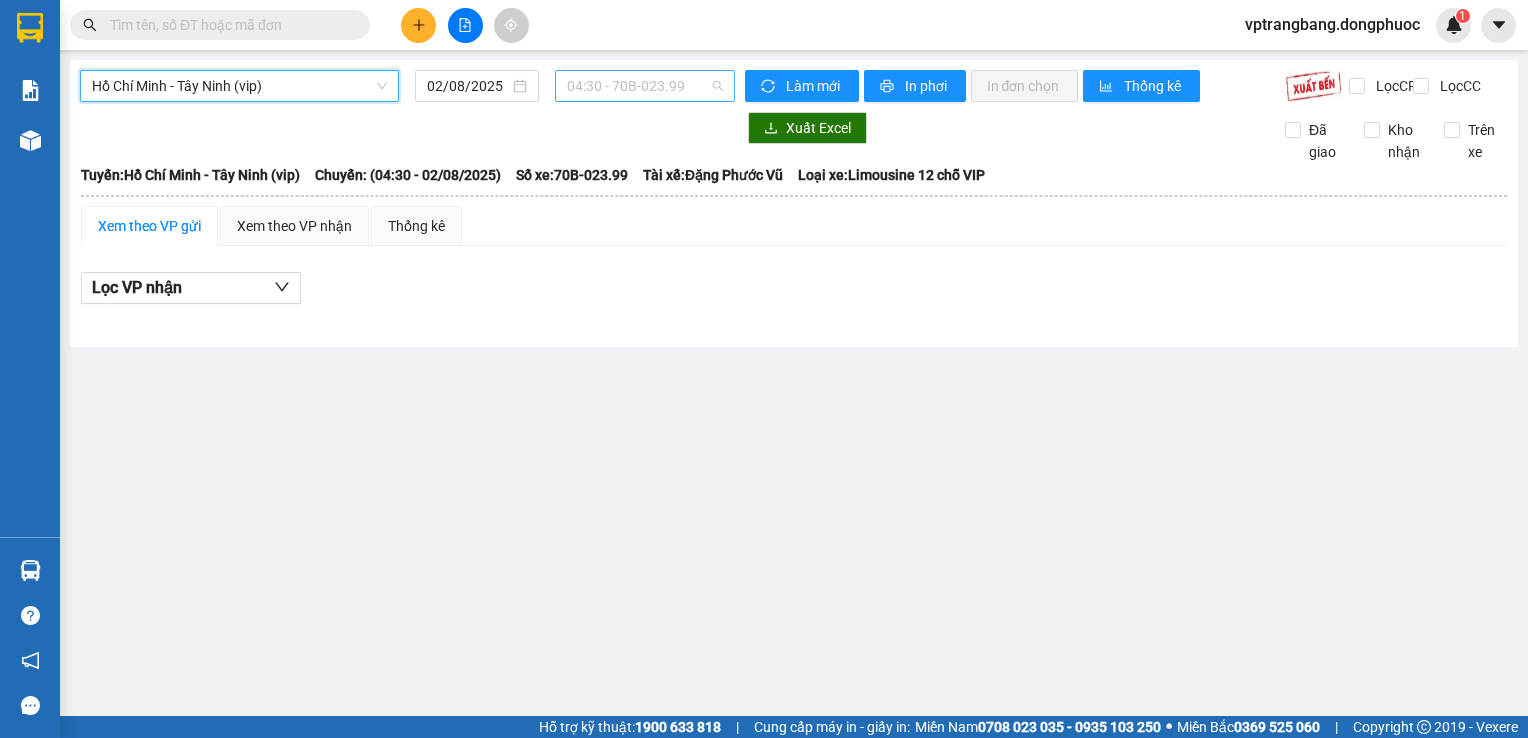 click on "04:30     - 70B-023.99" at bounding box center (645, 86) 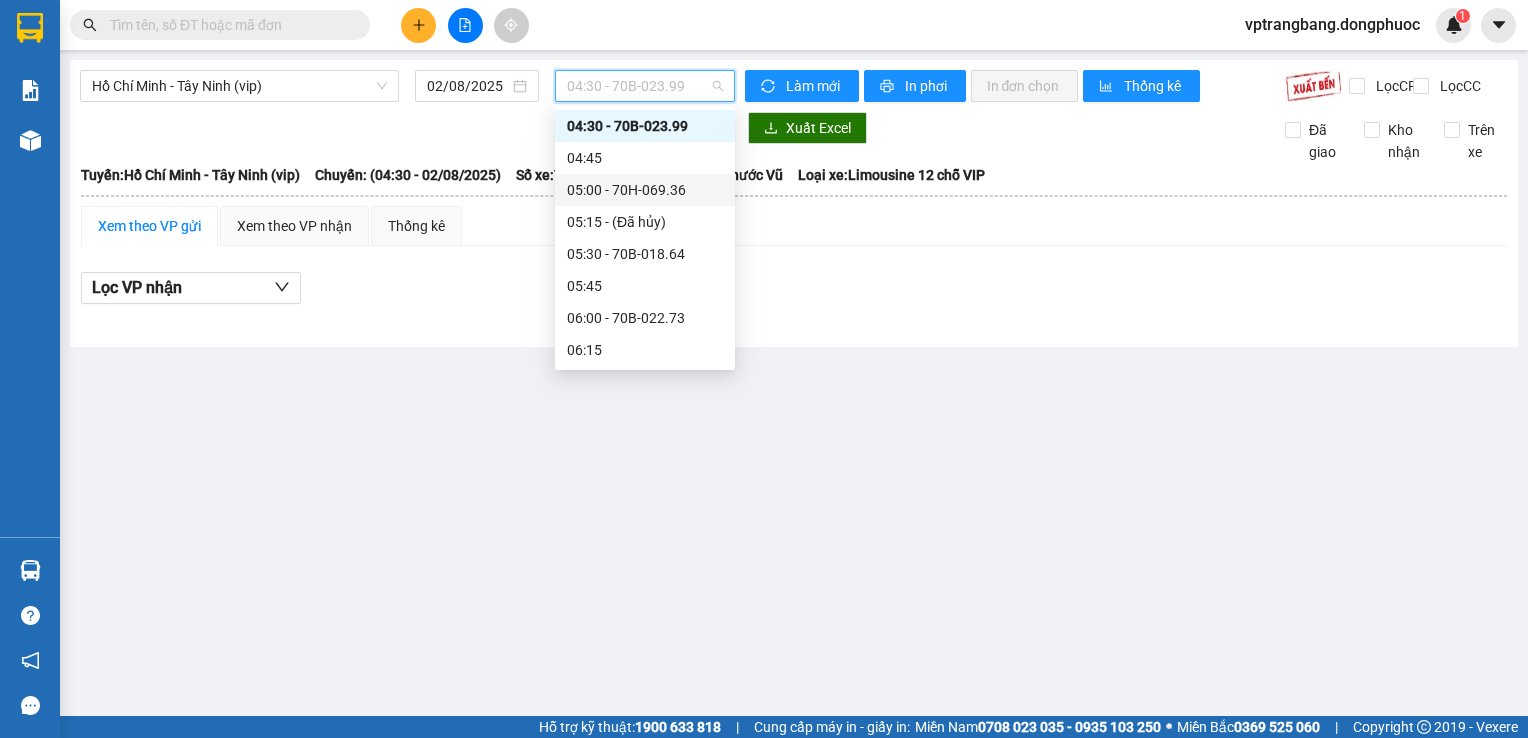 click on "[TIME] - [VEHICLE_ID]" at bounding box center (645, 190) 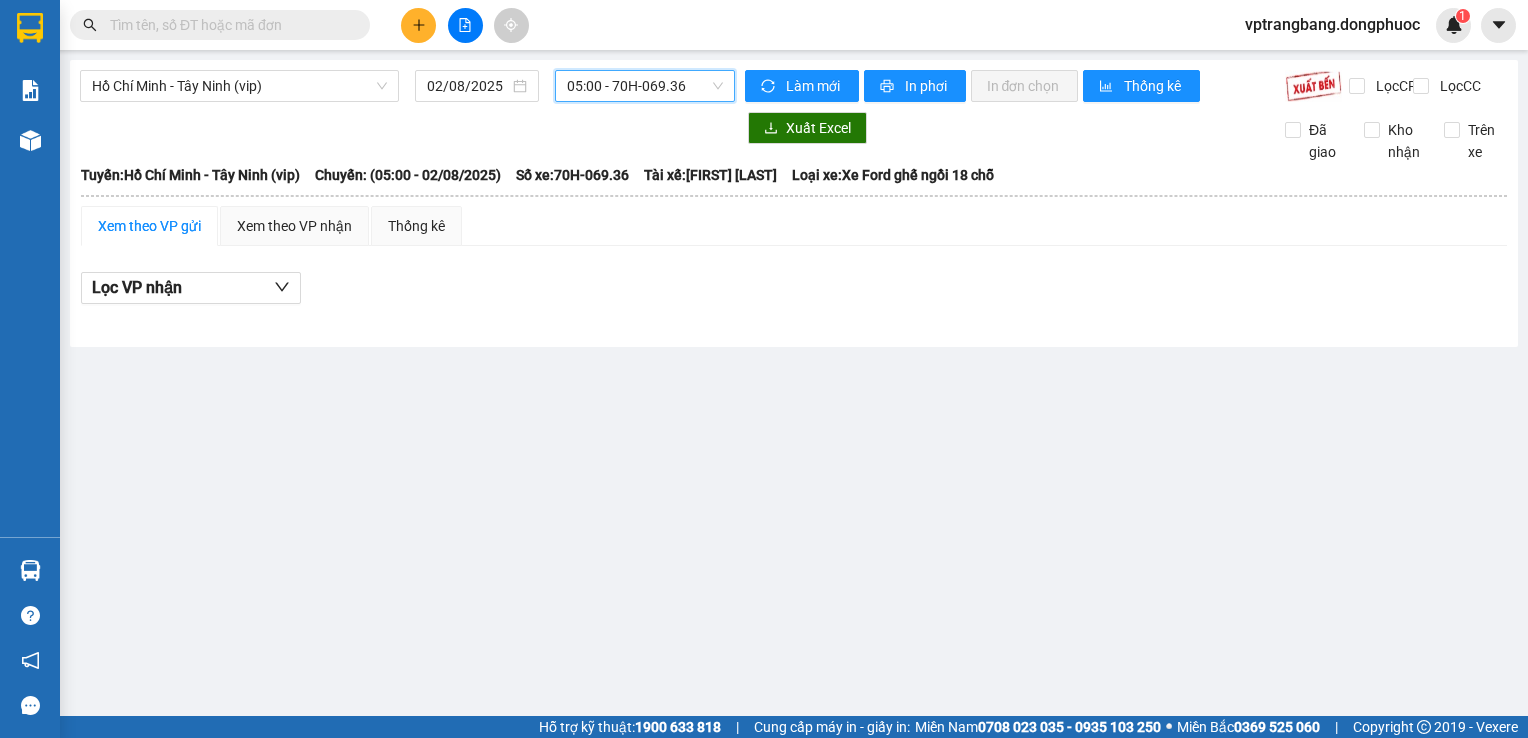 click on "[TIME] - [VEHICLE_ID]" at bounding box center (645, 86) 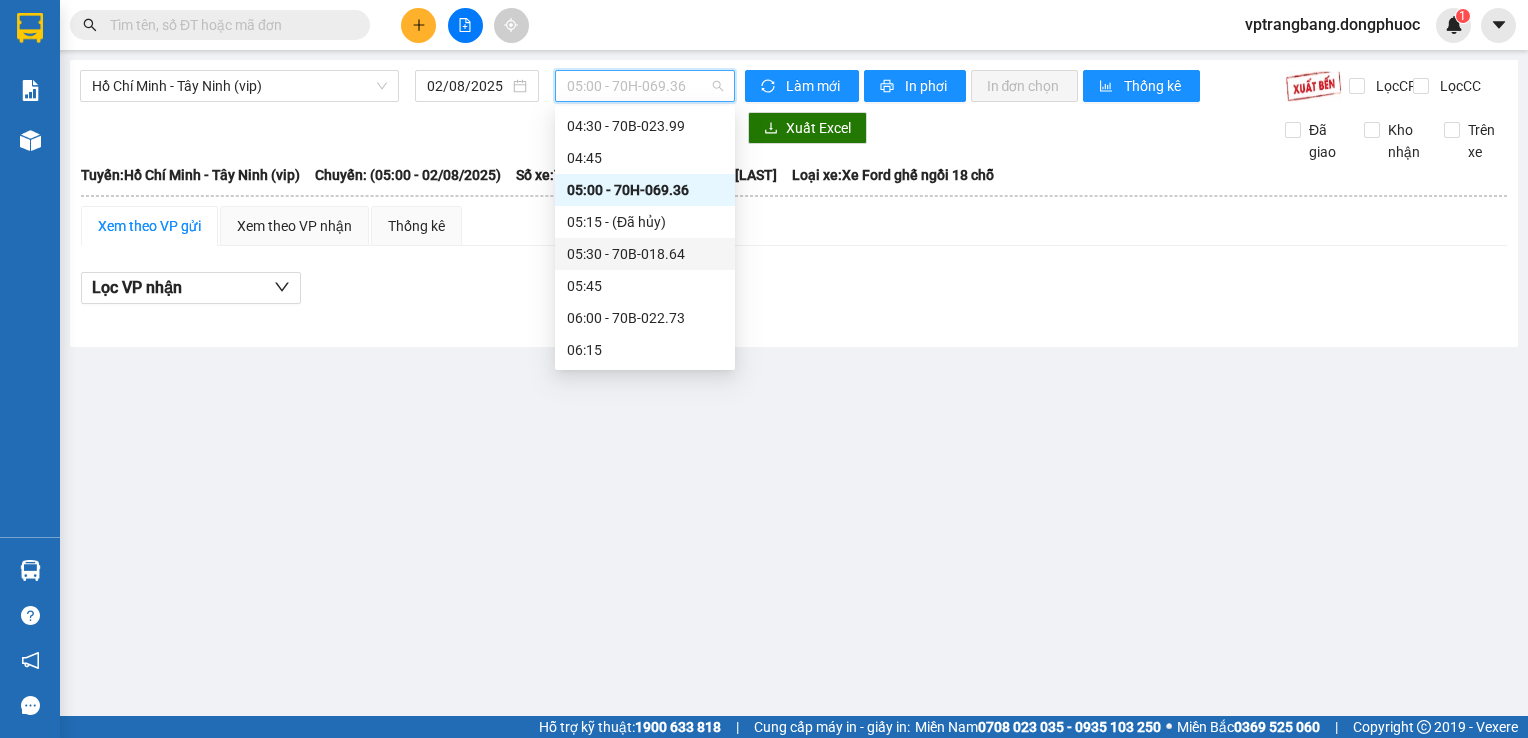click on "05:30     - 70B-018.64" at bounding box center [645, 254] 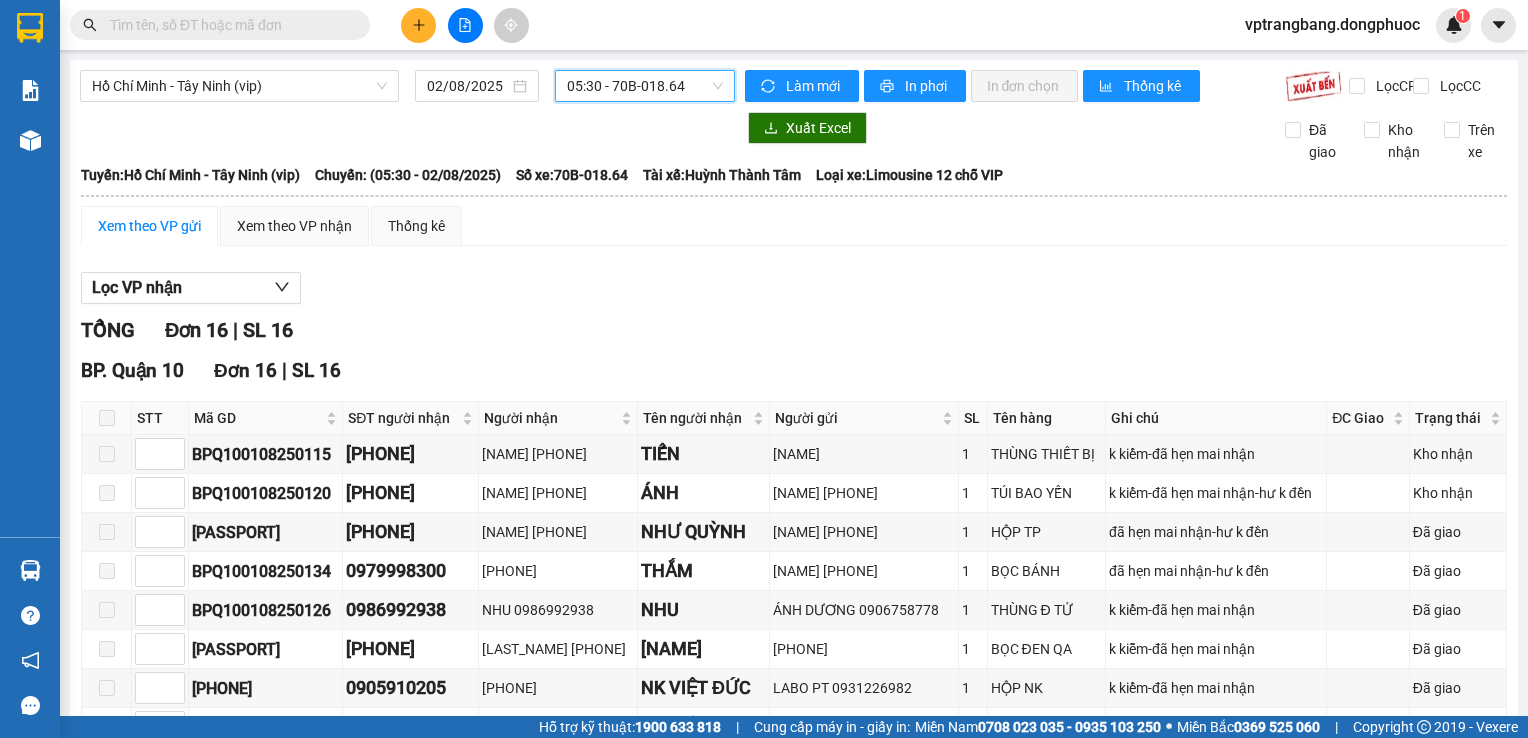 click on "05:30     - 70B-018.64" at bounding box center (645, 86) 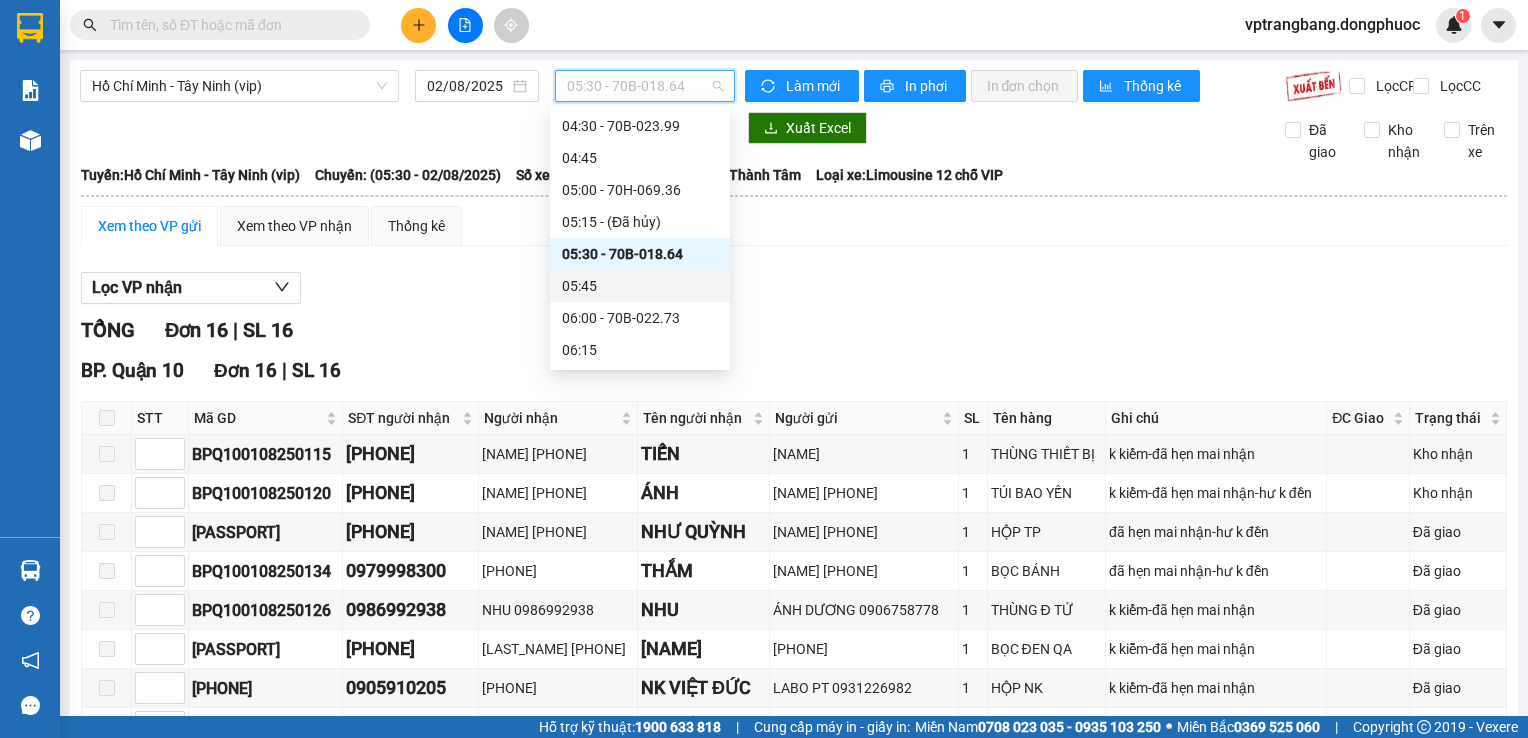 click on "Lọc VP nhận TỔNG Đơn   16 | SL   16 BP.Quận 10 Đơn   16 | SL   16 STT Mã GD SĐT người nhận Người nhận Tên người nhận Người gửi SL Tên hàng Ghi chú ĐC Giao Trạng thái Ký nhận                           BPQ100108250115 [PHONE] [NAME]  [PHONE] [NAME]  [NAME] 0908285230 1 THÙNG THIẾT BỊ  k kiểm-đã hẹn mai nhận  Kho nhận BPQ100108250120 [PHONE] [NAME]  [PHONE] [NAME]  [NAME] 0815424223 1 TÚI BAO YẾN  k kiểm-đã hẹn mai nhận-hư k đền  Kho nhận BPQ100108250119 [PHONE] [NAME] 0981437257 [NAME] [NAME]  0981437257 1 HỘP TP  đã hẹn mai nhận-hư k đền  Đã giao BPQ100108250134 [PHONE] [NAME]  [PHONE] [NAME]  [NAME]  0902770720 1 BỌC BÁNH  đã hẹn mai nhận-hư k đền  Đã giao BPQ100108250126 [PHONE] [NAME] [PHONE] [NAME] [NAME] 0906758778 1 THÙNG Đ TỬ  k kiểm-đã hẹn mai nhận Đã giao BPQ100108250139 [PHONE] [NAME]  [PHONE] [NAME]  1 Đã giao 1" at bounding box center (794, 696) 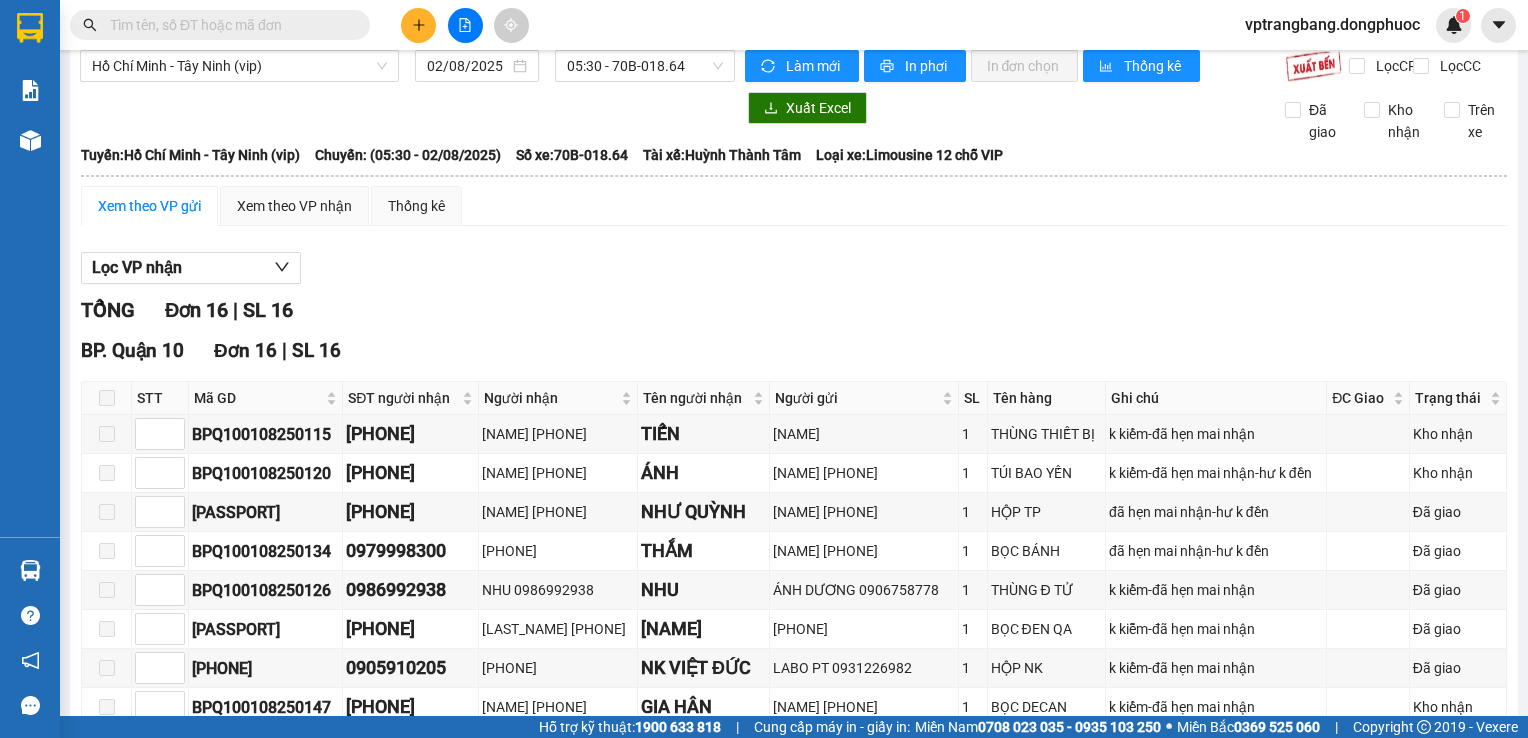 scroll, scrollTop: 0, scrollLeft: 0, axis: both 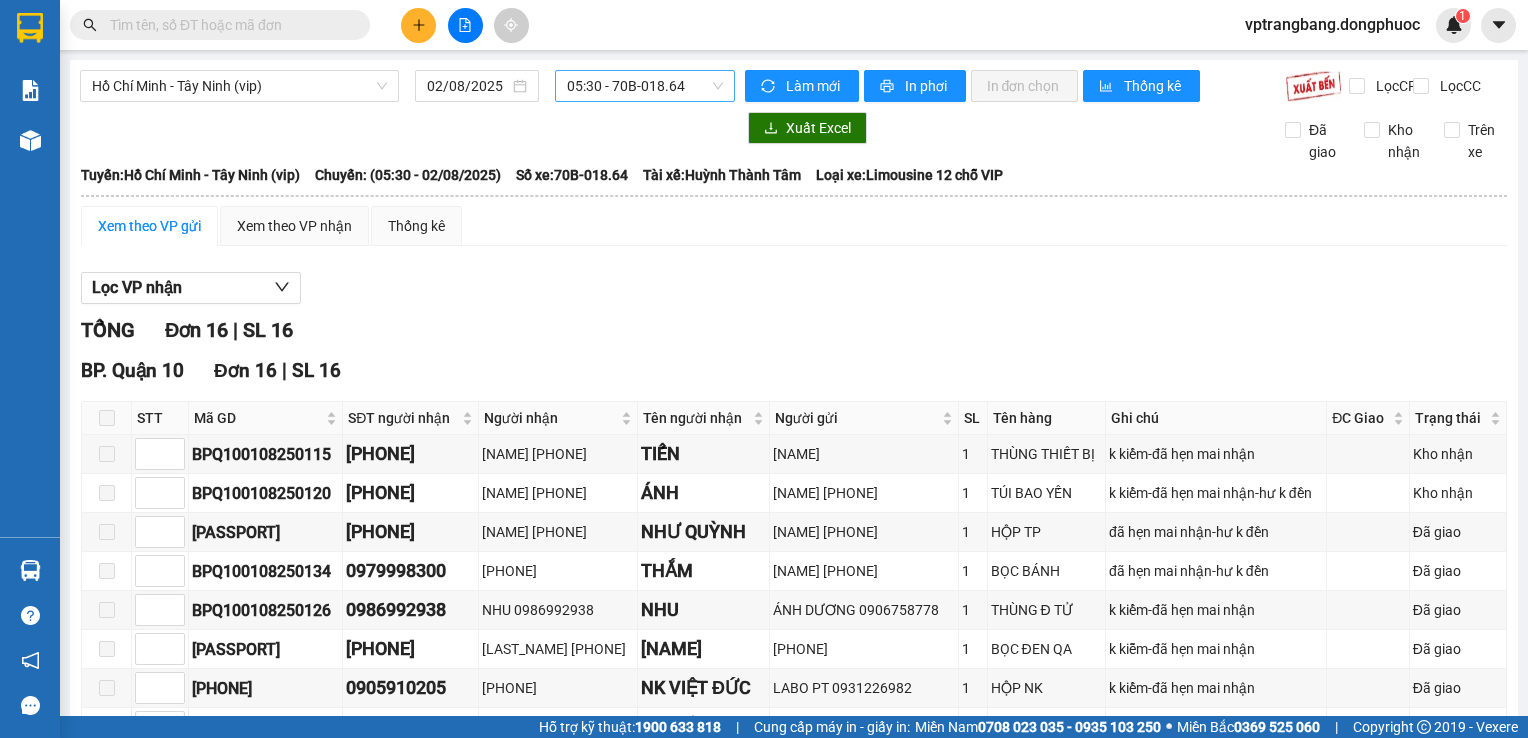 click on "05:30     - 70B-018.64" at bounding box center [645, 86] 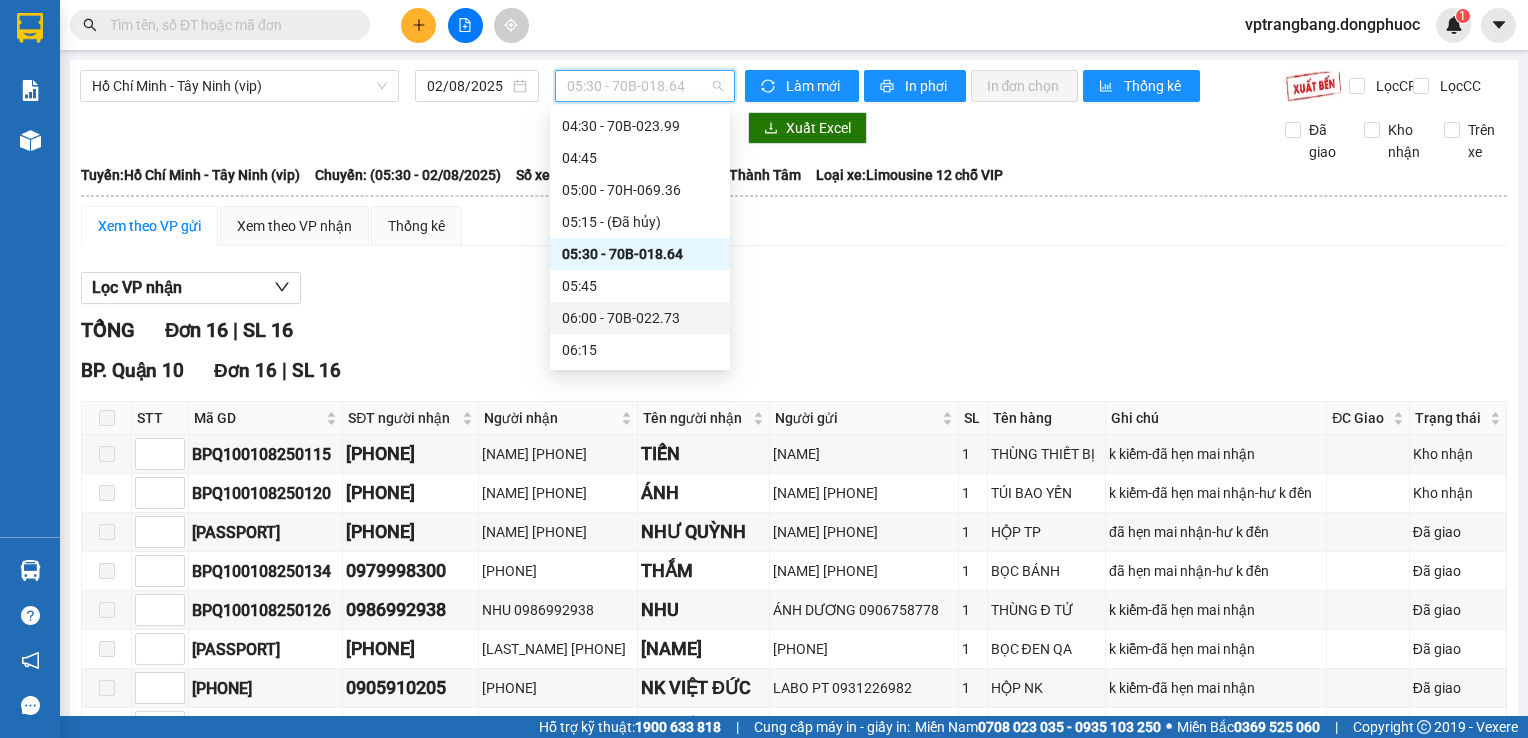 click on "[TIME] - [VEHICLE_ID]" at bounding box center (640, 318) 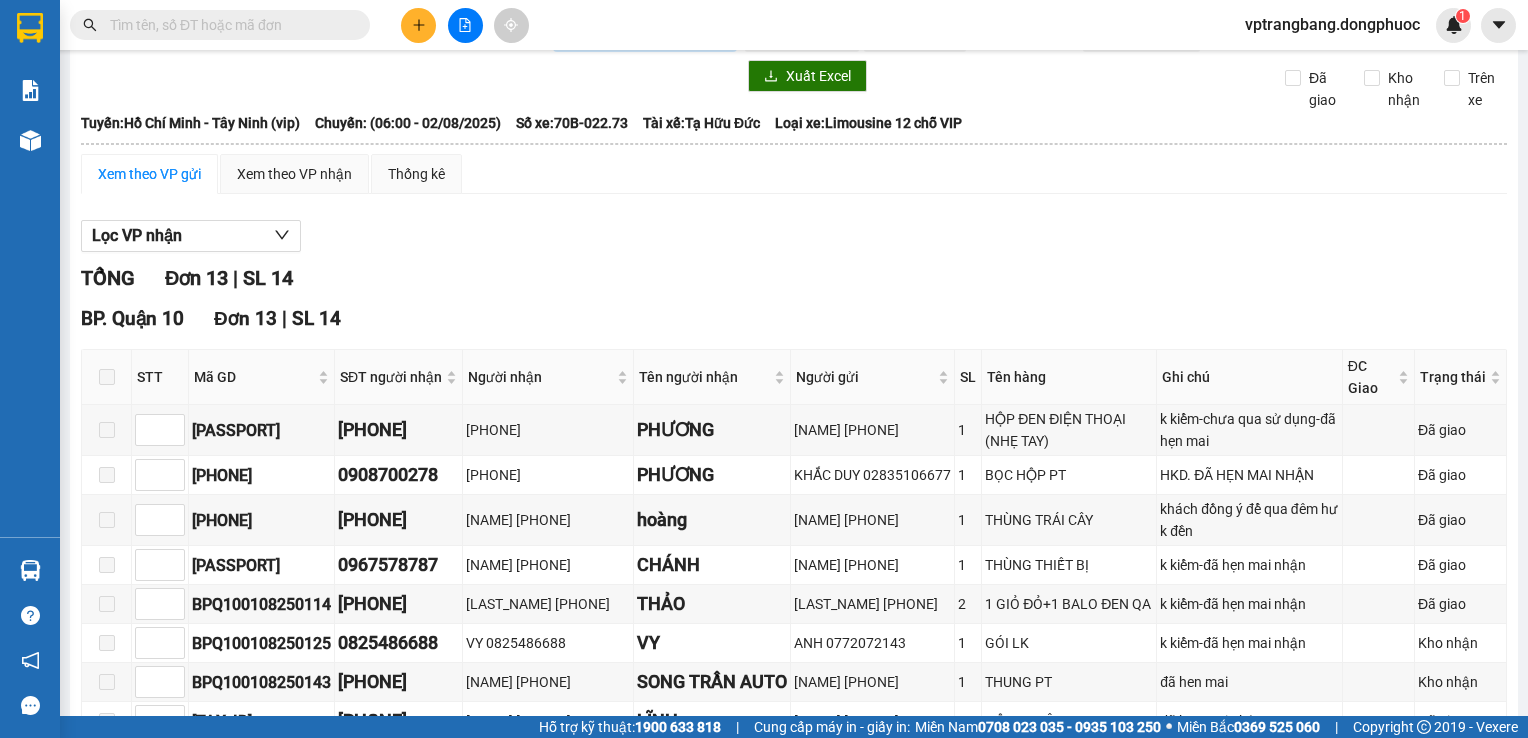 scroll, scrollTop: 0, scrollLeft: 0, axis: both 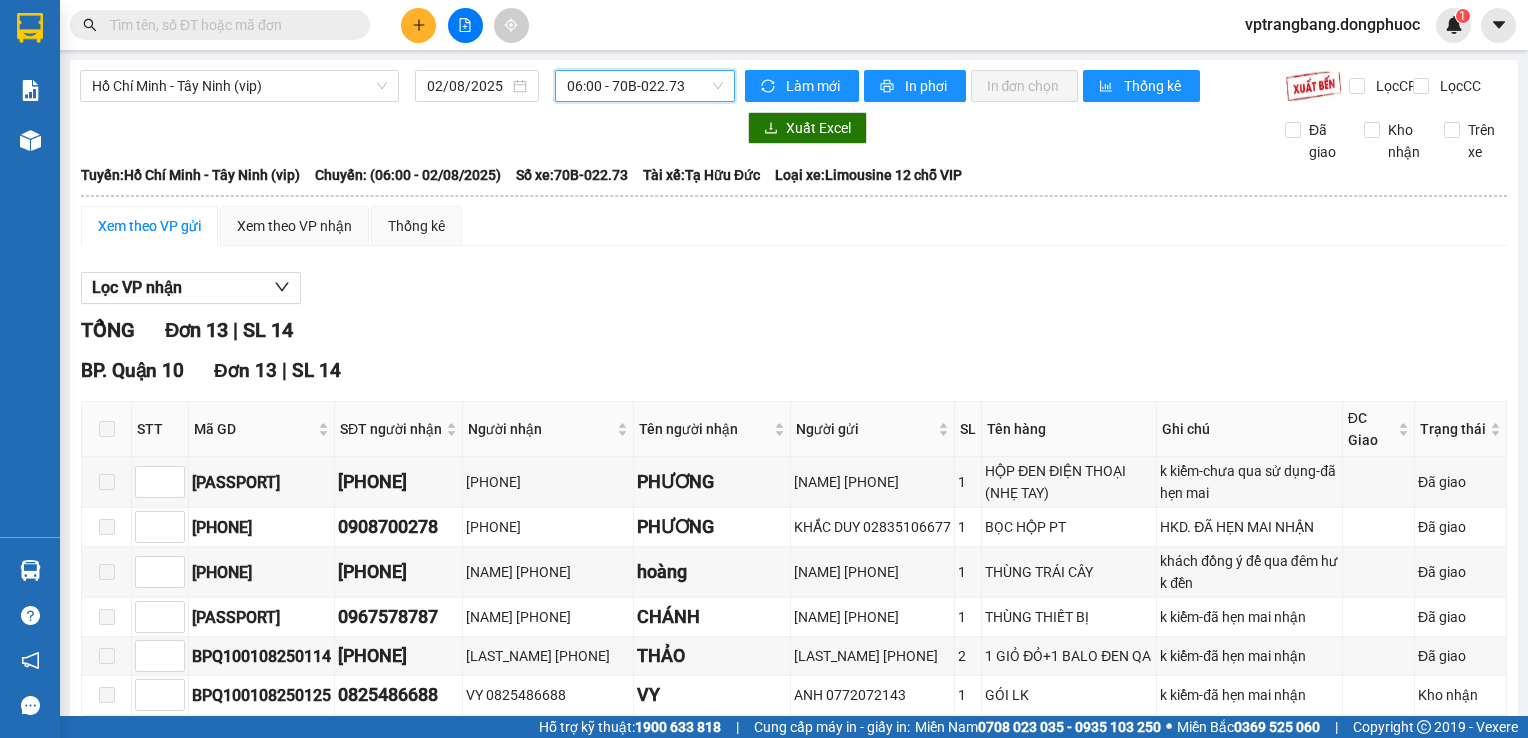 click on "[TIME] - [VEHICLE_ID]" at bounding box center (645, 86) 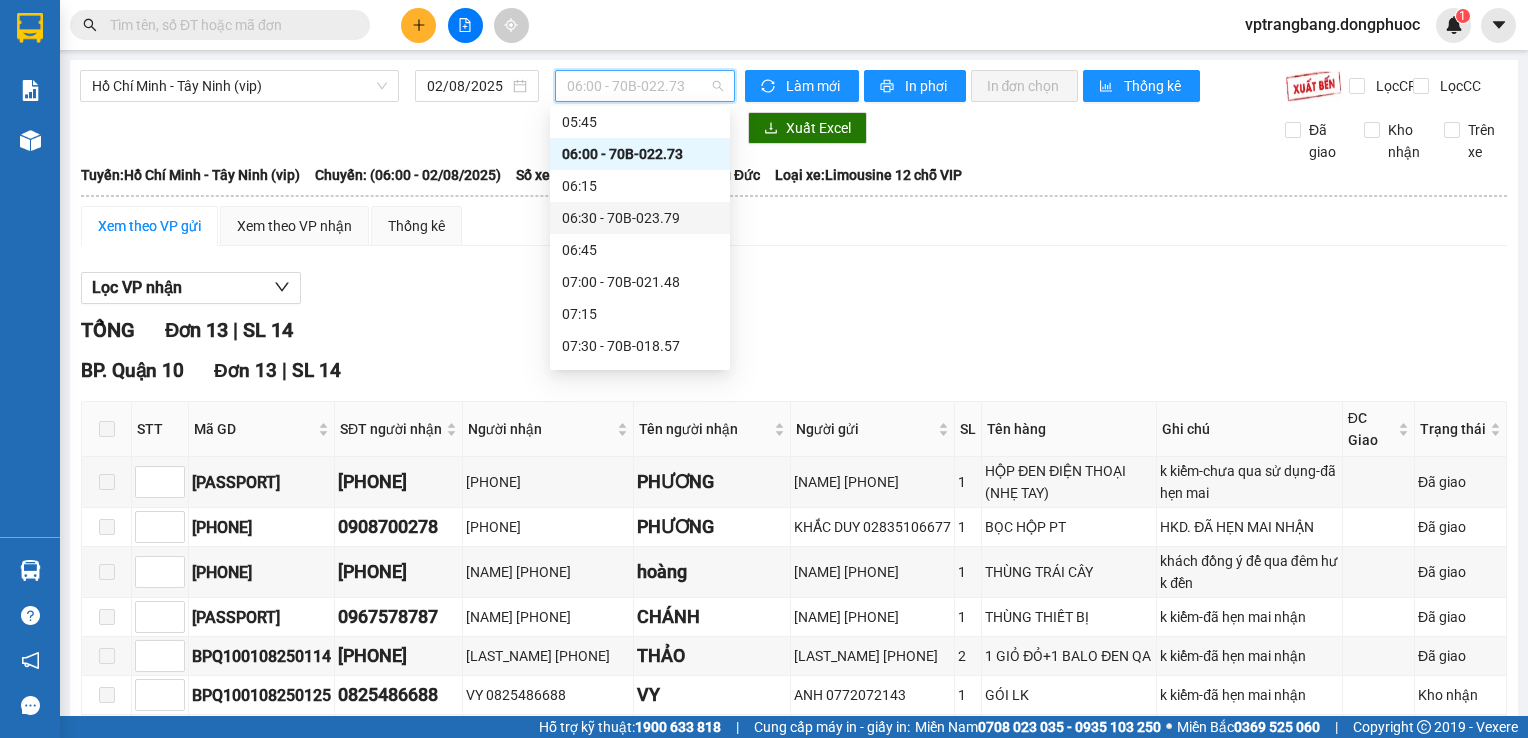 scroll, scrollTop: 232, scrollLeft: 0, axis: vertical 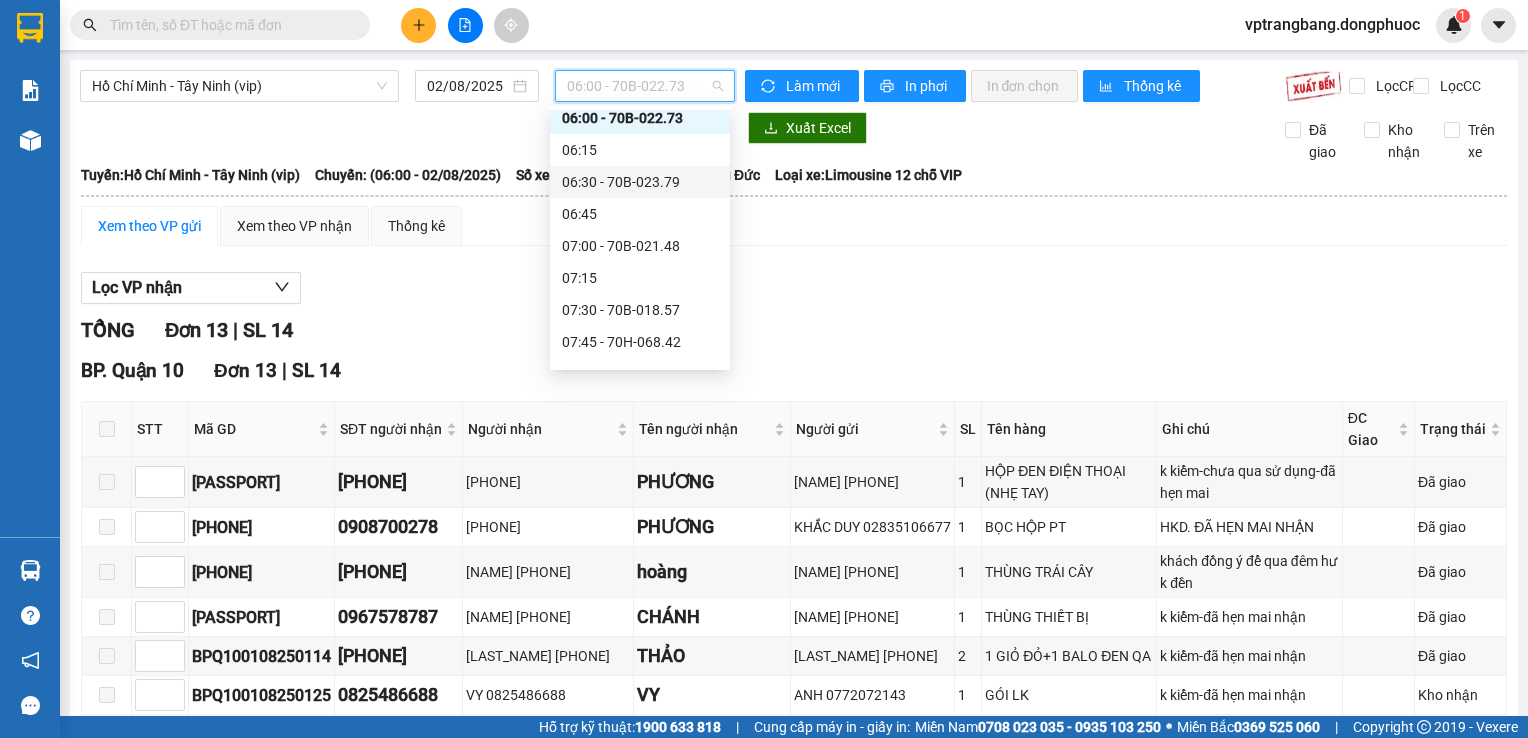 click on "[TIME] - [VEHICLE_ID]" at bounding box center [640, 182] 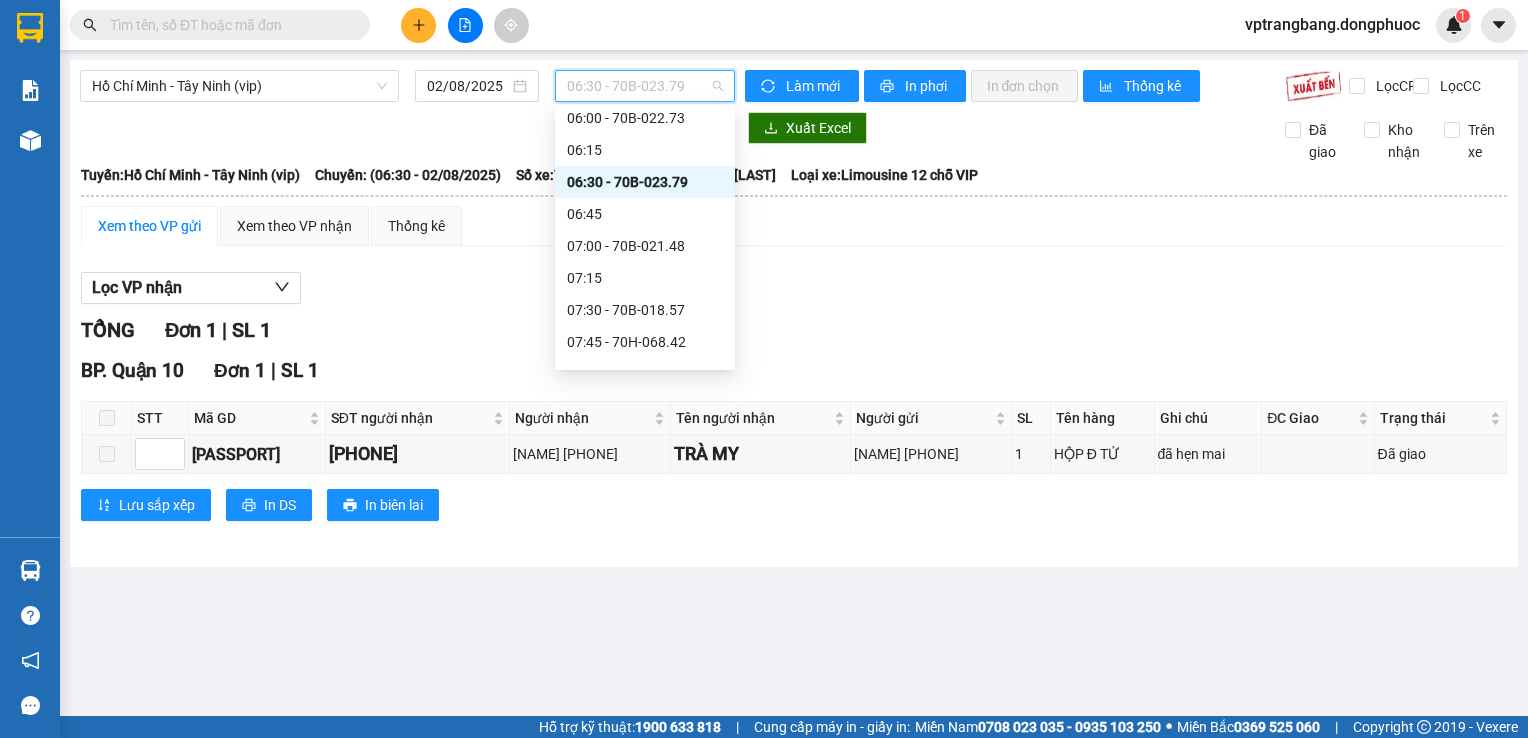 click on "[TIME] - [VEHICLE_ID]" at bounding box center (645, 86) 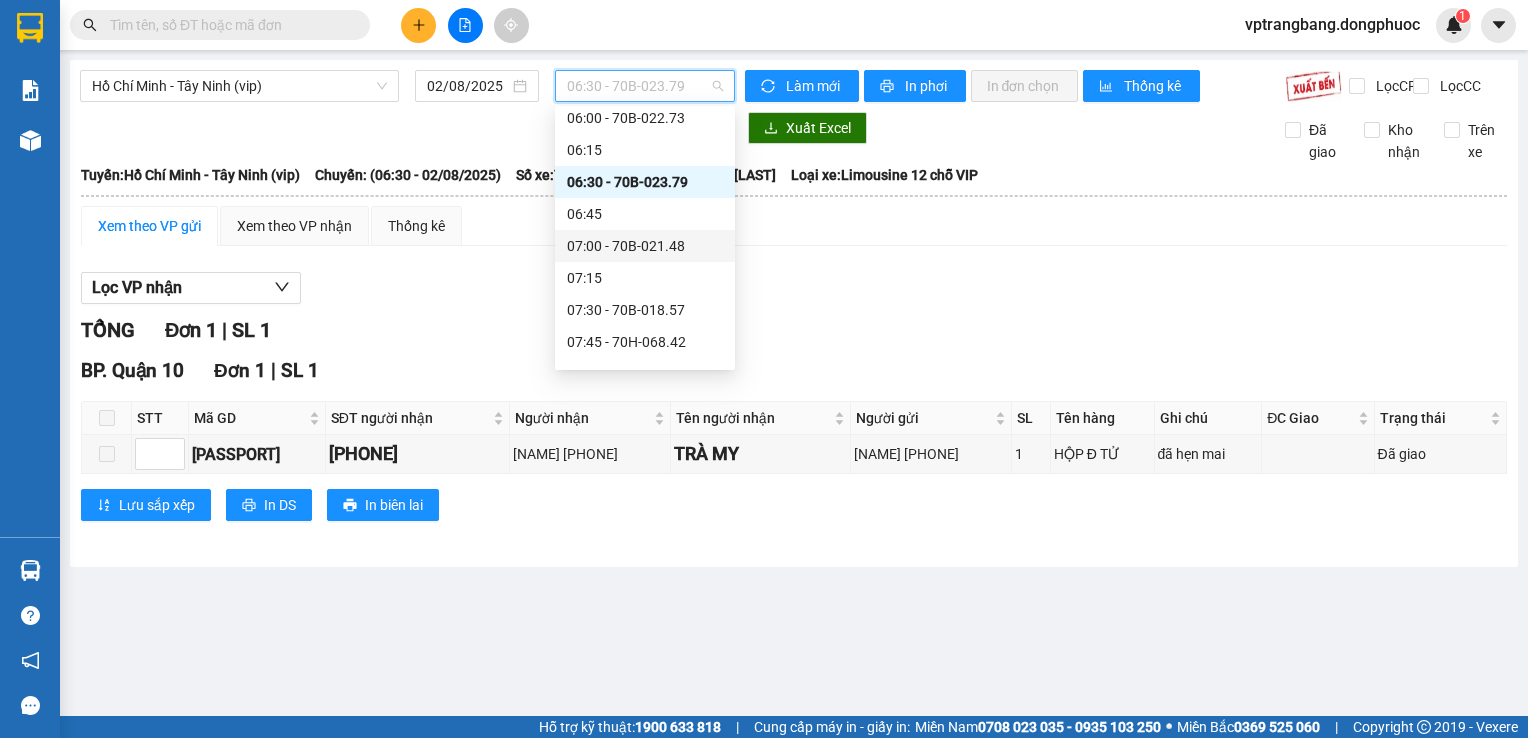 click on "07:00     - 70B-021.48" at bounding box center (645, 246) 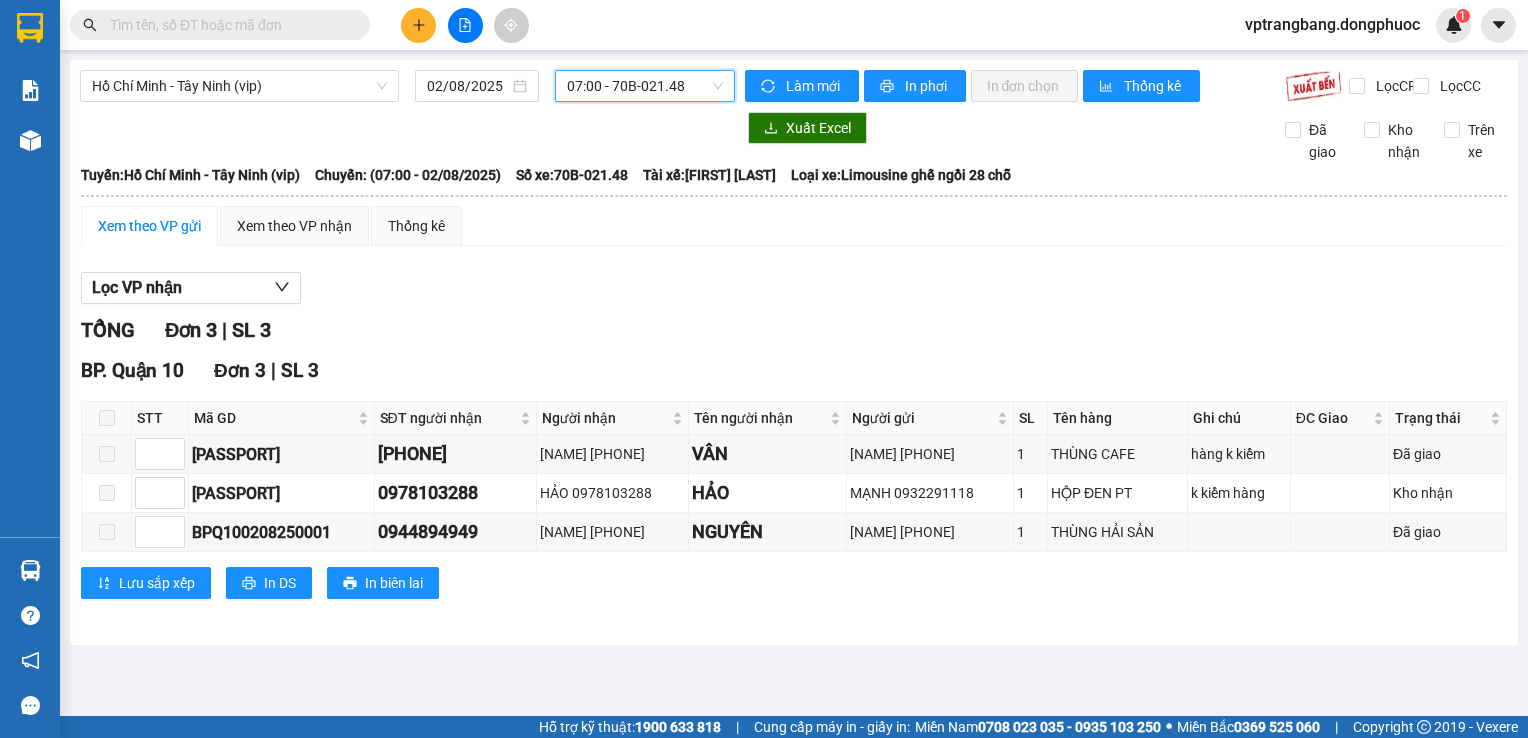 click on "07:00     - 70B-021.48" at bounding box center [645, 86] 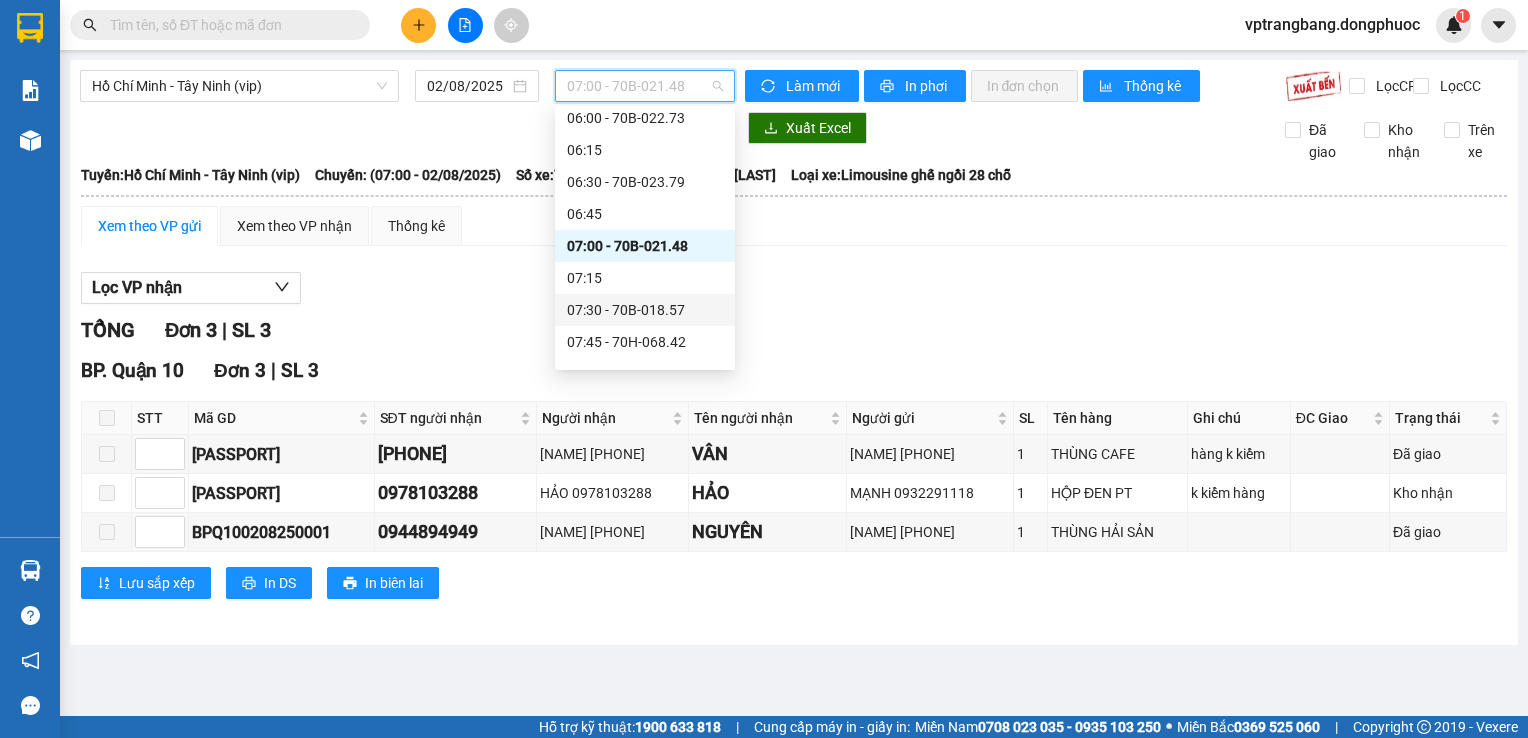 click on "07:30     - 70B-018.57" at bounding box center [645, 310] 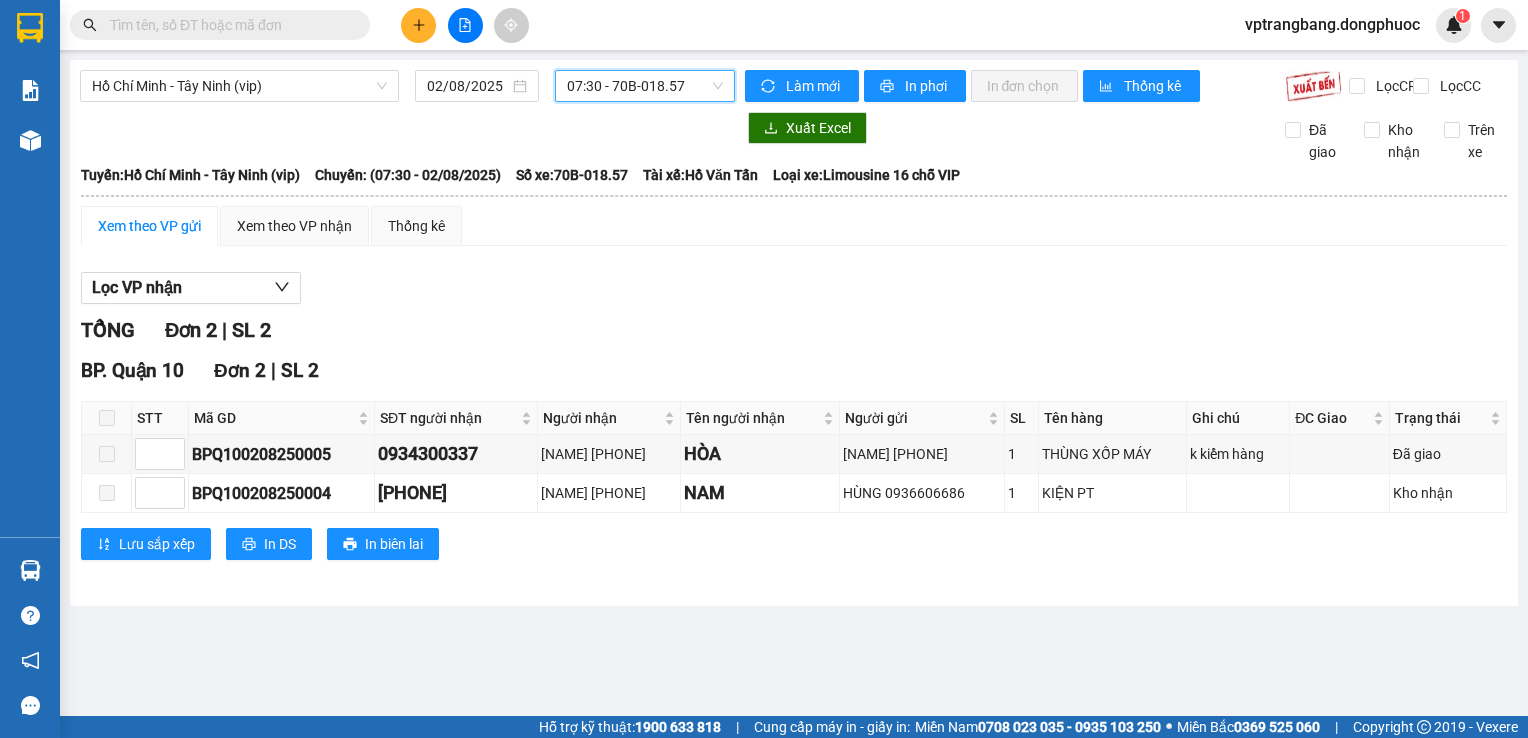 click on "07:30     - 70B-018.57" at bounding box center [645, 86] 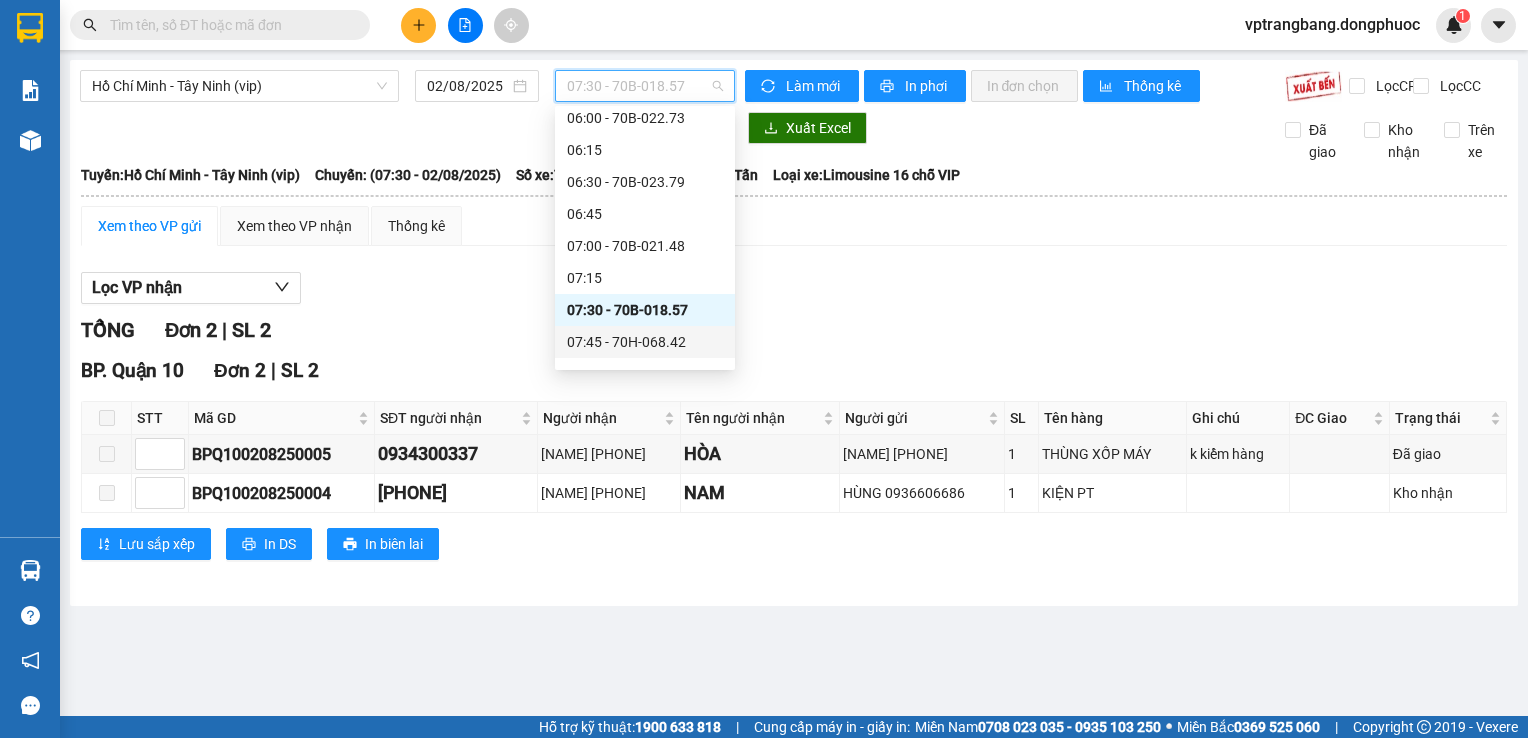 click on "07:45     - 70H-068.42" at bounding box center (645, 342) 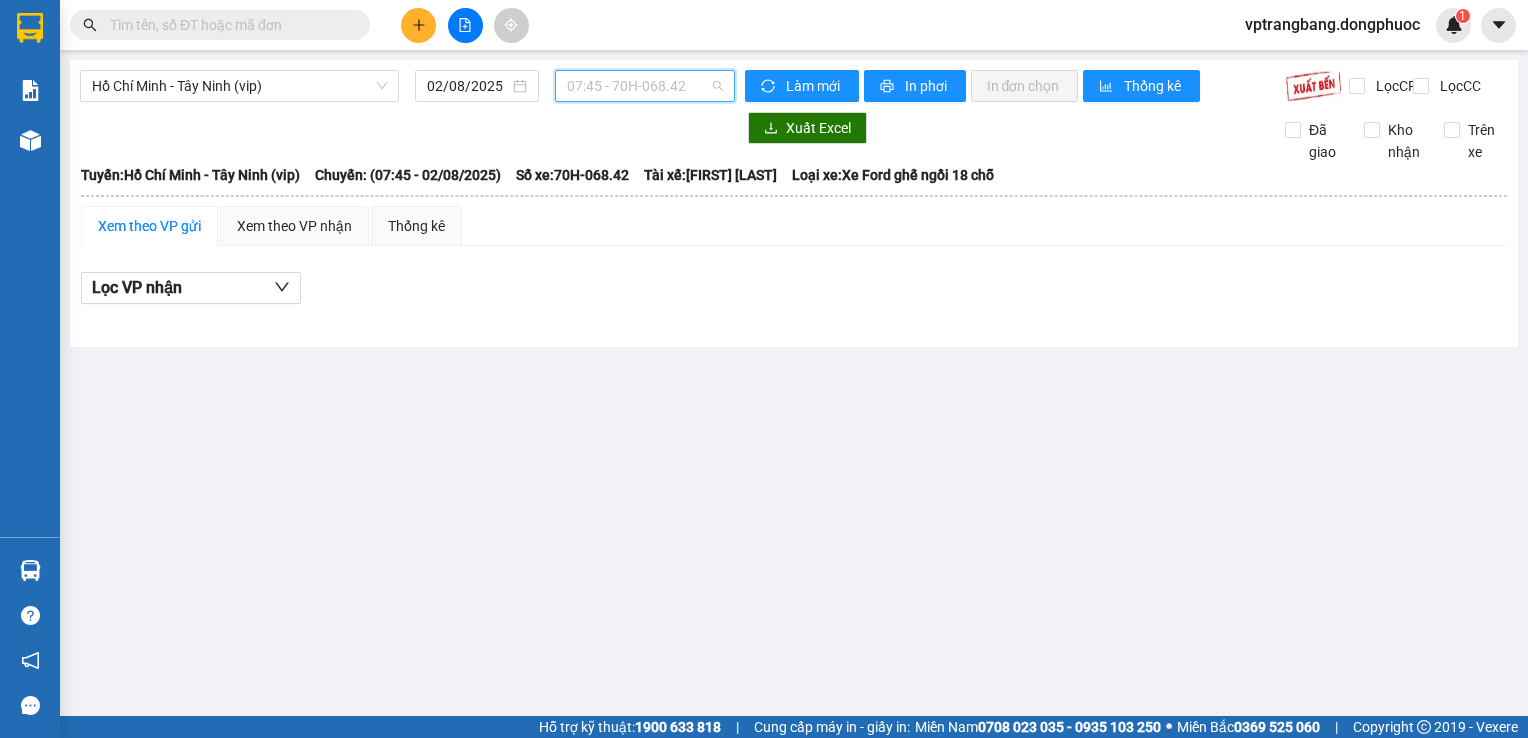 click on "07:45     - 70H-068.42" at bounding box center (645, 86) 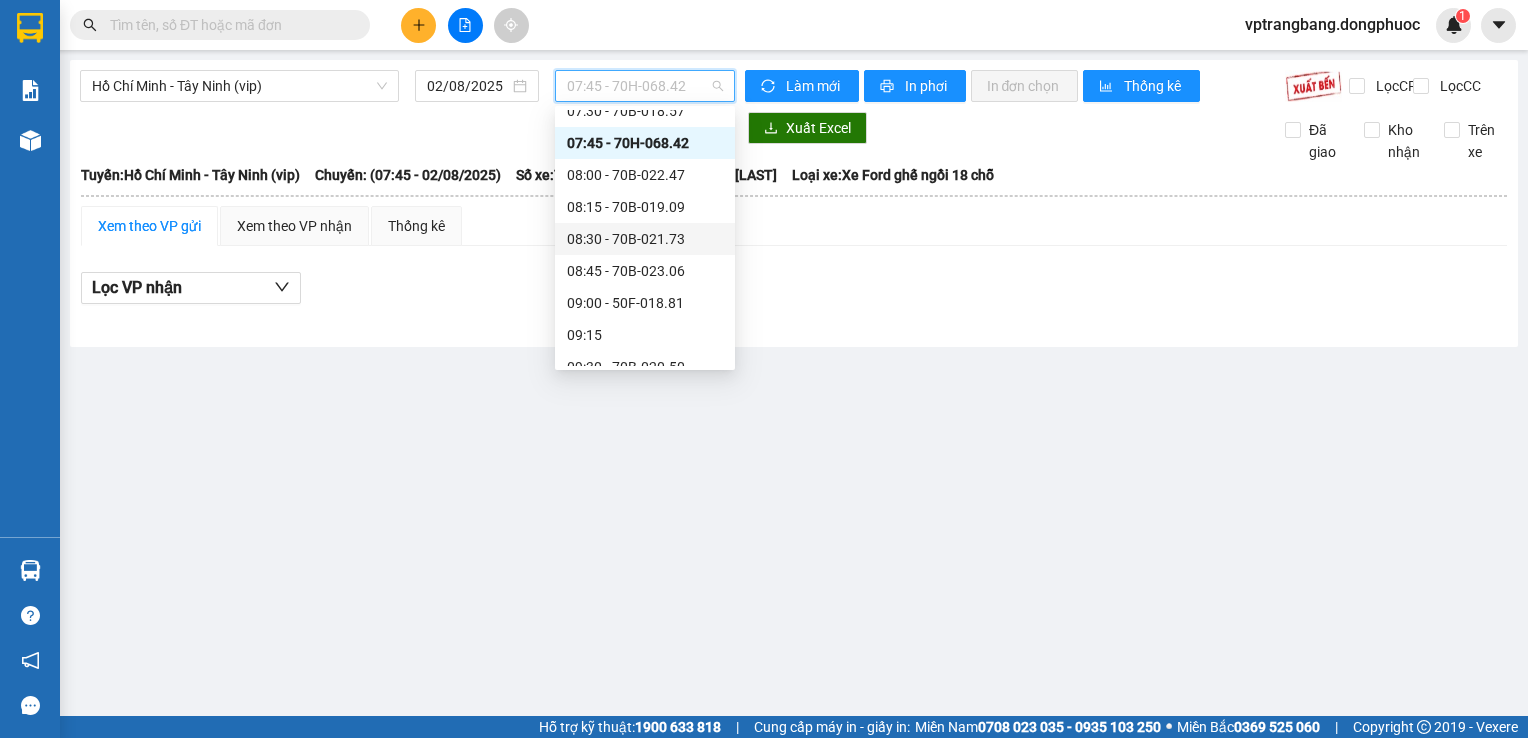 scroll, scrollTop: 432, scrollLeft: 0, axis: vertical 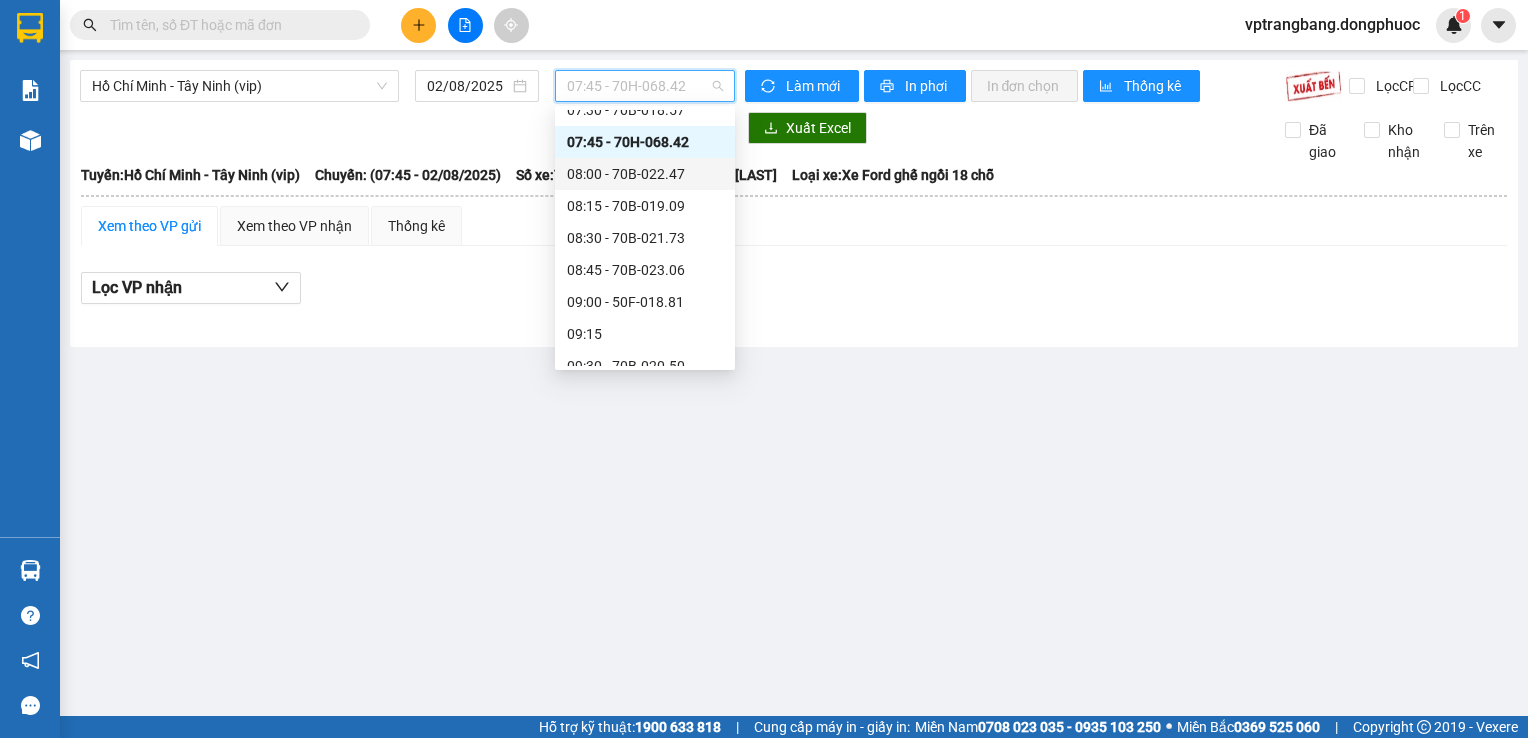 click on "08:00     - 70B-022.47" at bounding box center [645, 174] 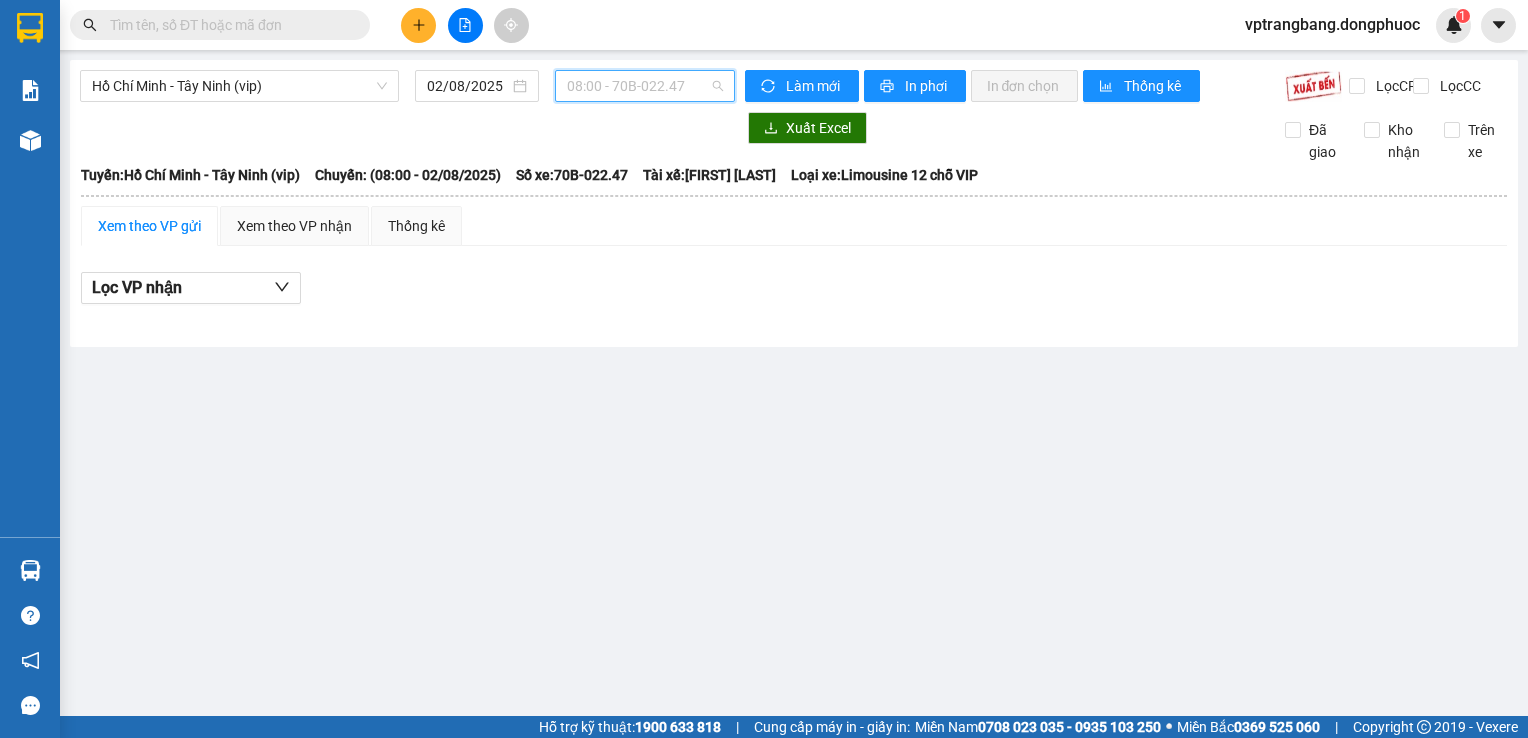 drag, startPoint x: 632, startPoint y: 93, endPoint x: 637, endPoint y: 132, distance: 39.319206 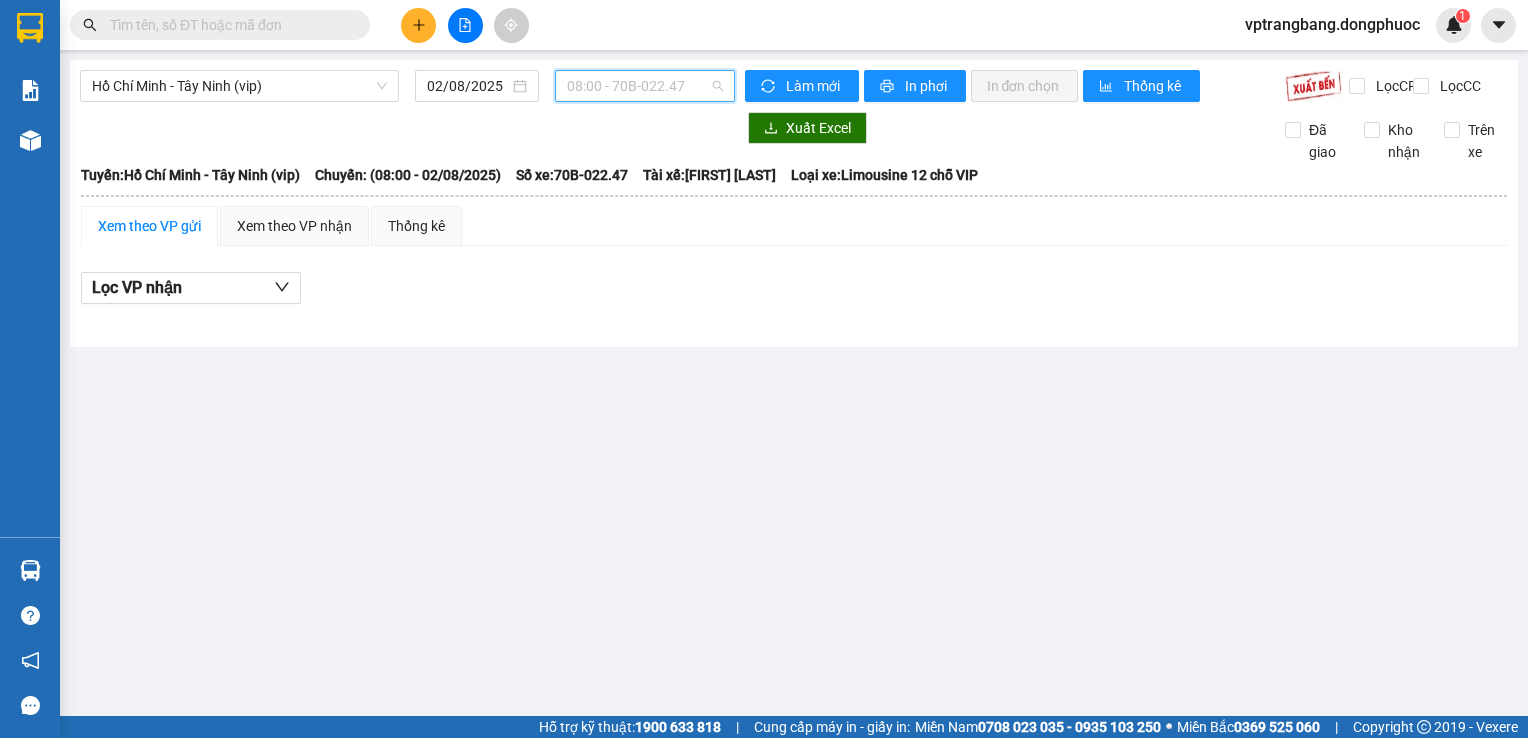 click on "08:00     - 70B-022.47" at bounding box center (645, 86) 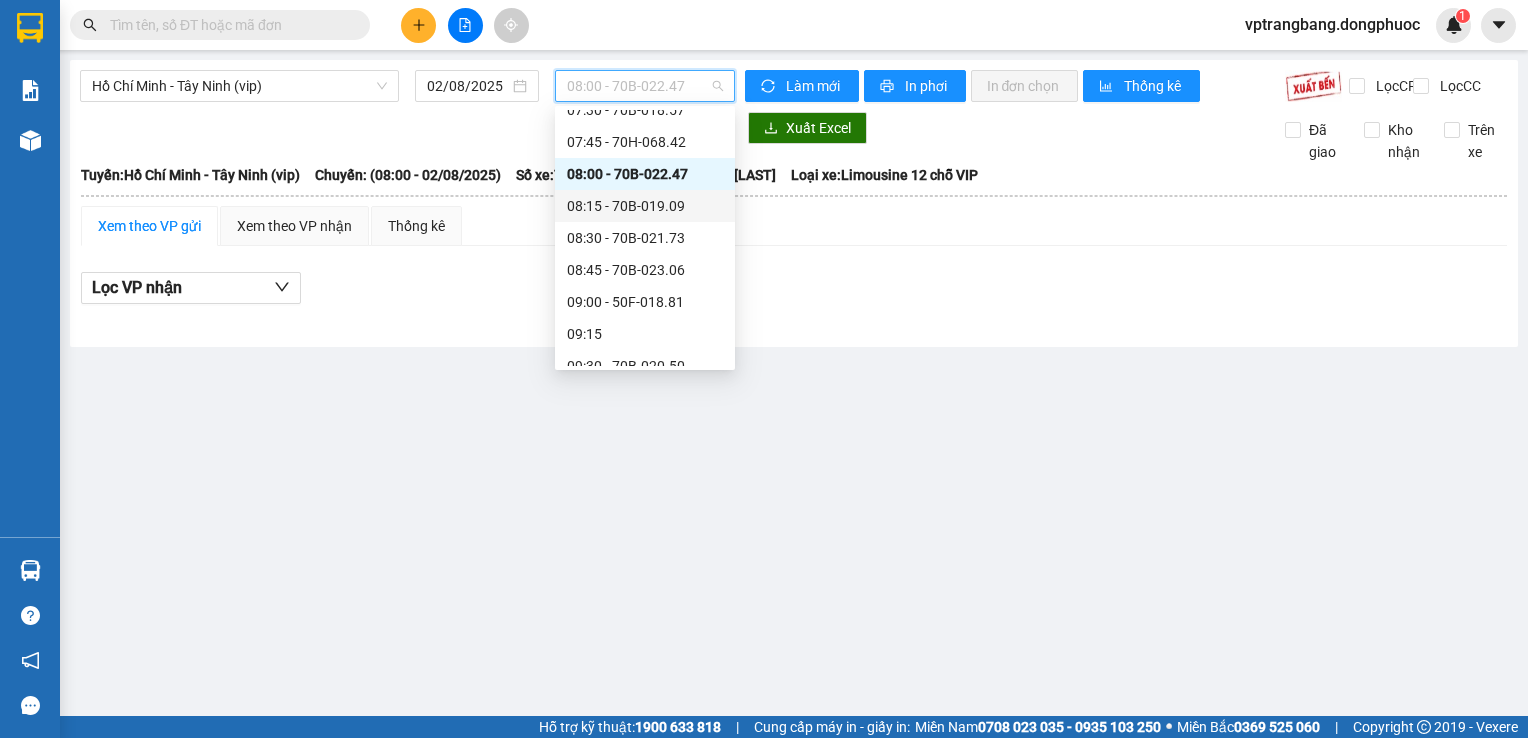 click on "[TIME]     - [VEHICLE_PLATE]" at bounding box center [645, 206] 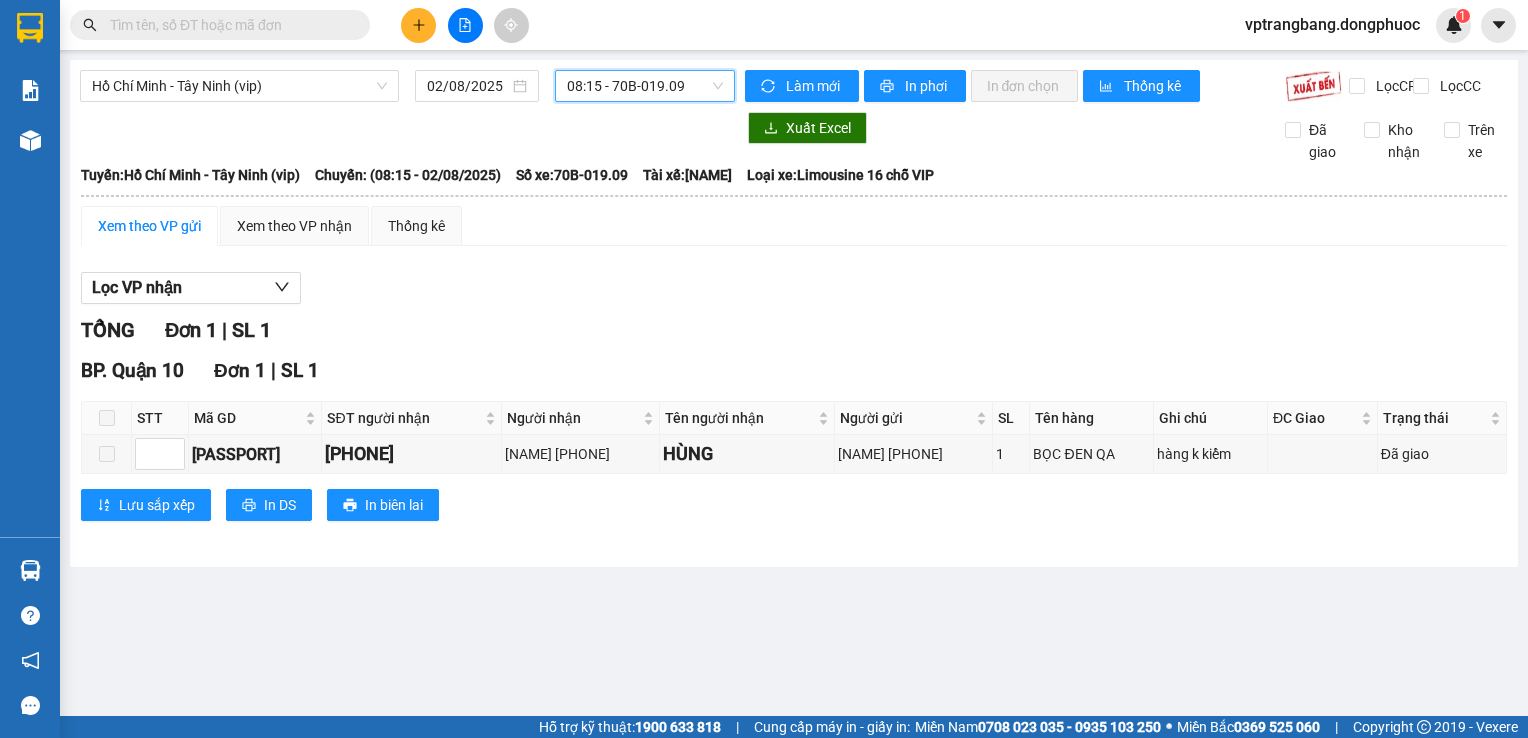 click on "[TIME]     - [VEHICLE_PLATE]" at bounding box center [645, 86] 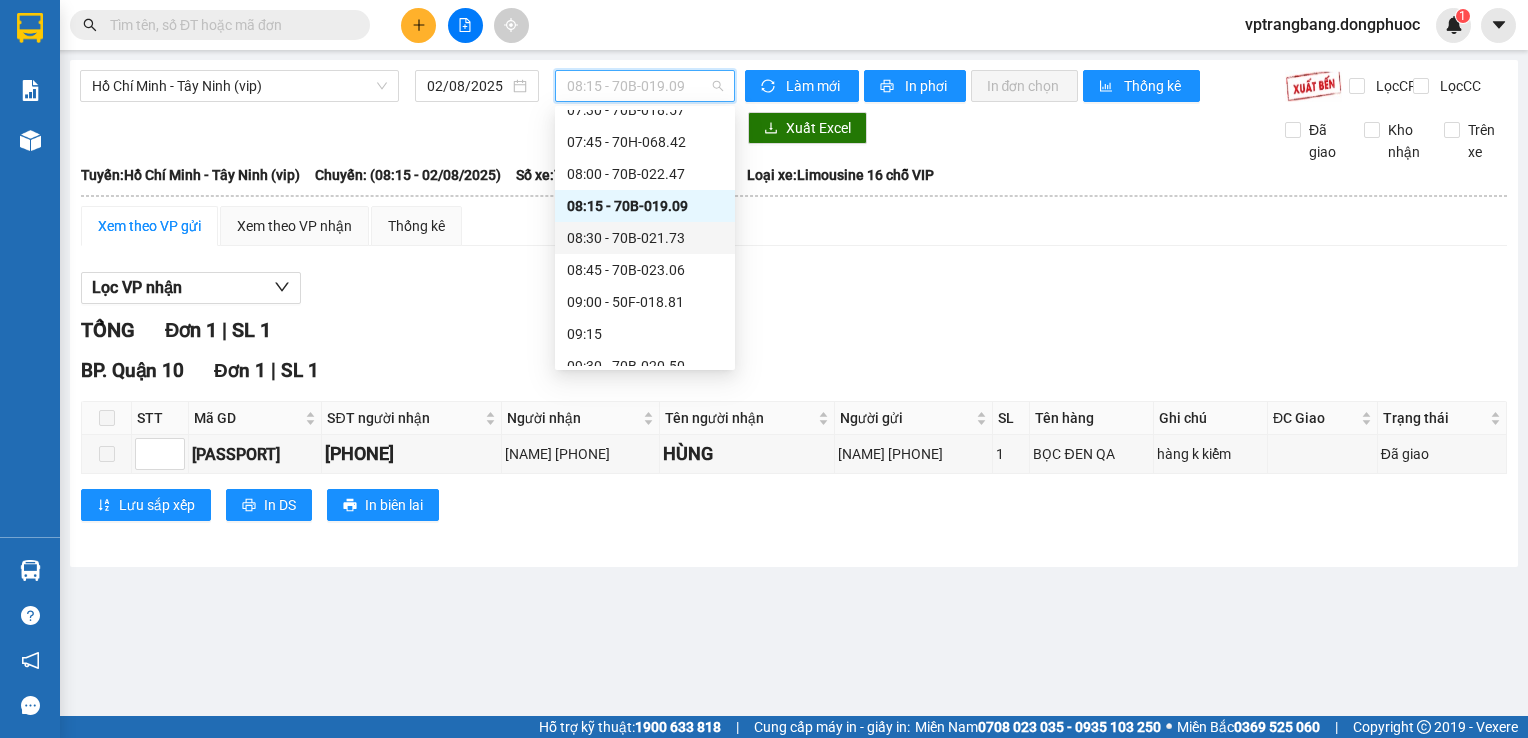 click on "[TIME] - [VEHICLE_ID]" at bounding box center [645, 238] 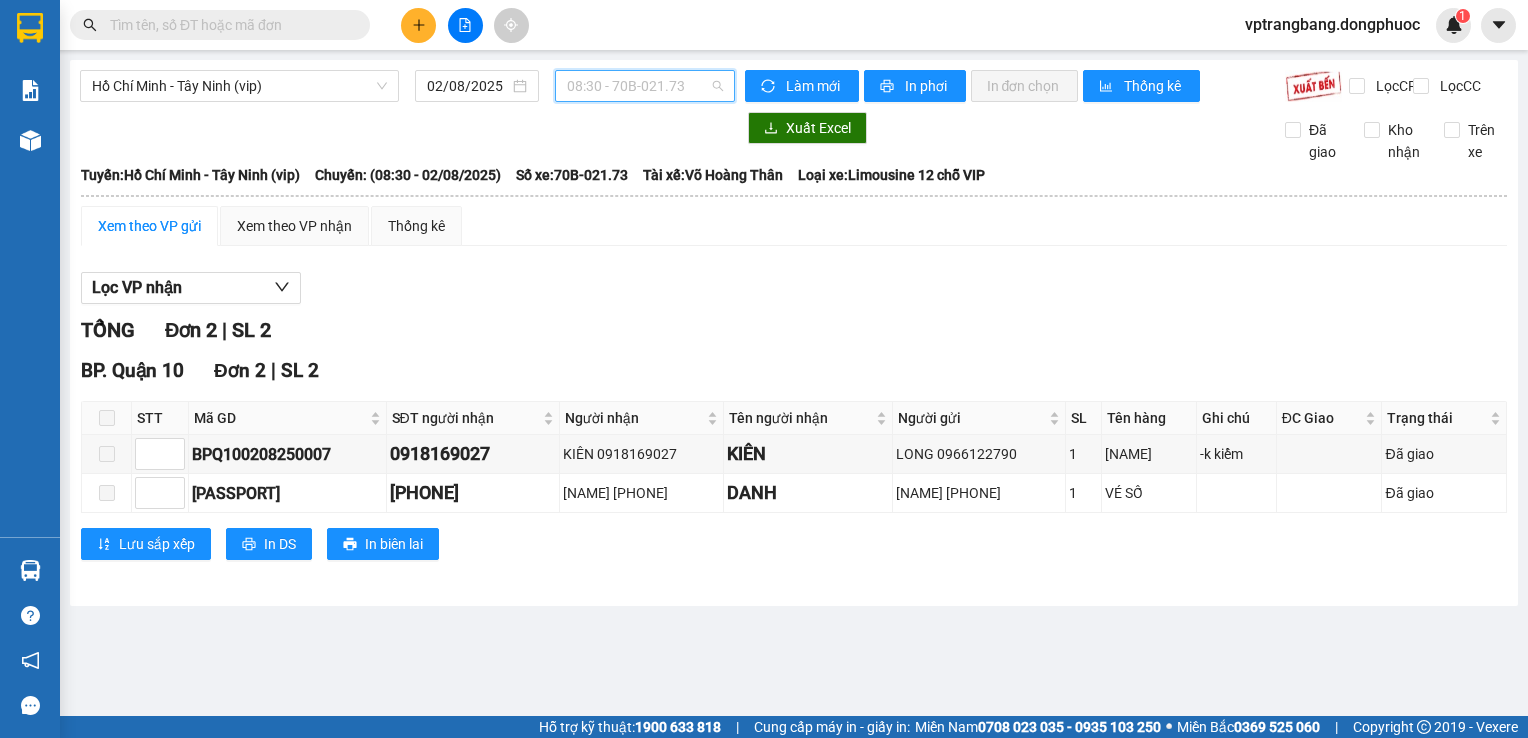 click on "[TIME] - [VEHICLE_ID]" at bounding box center [645, 86] 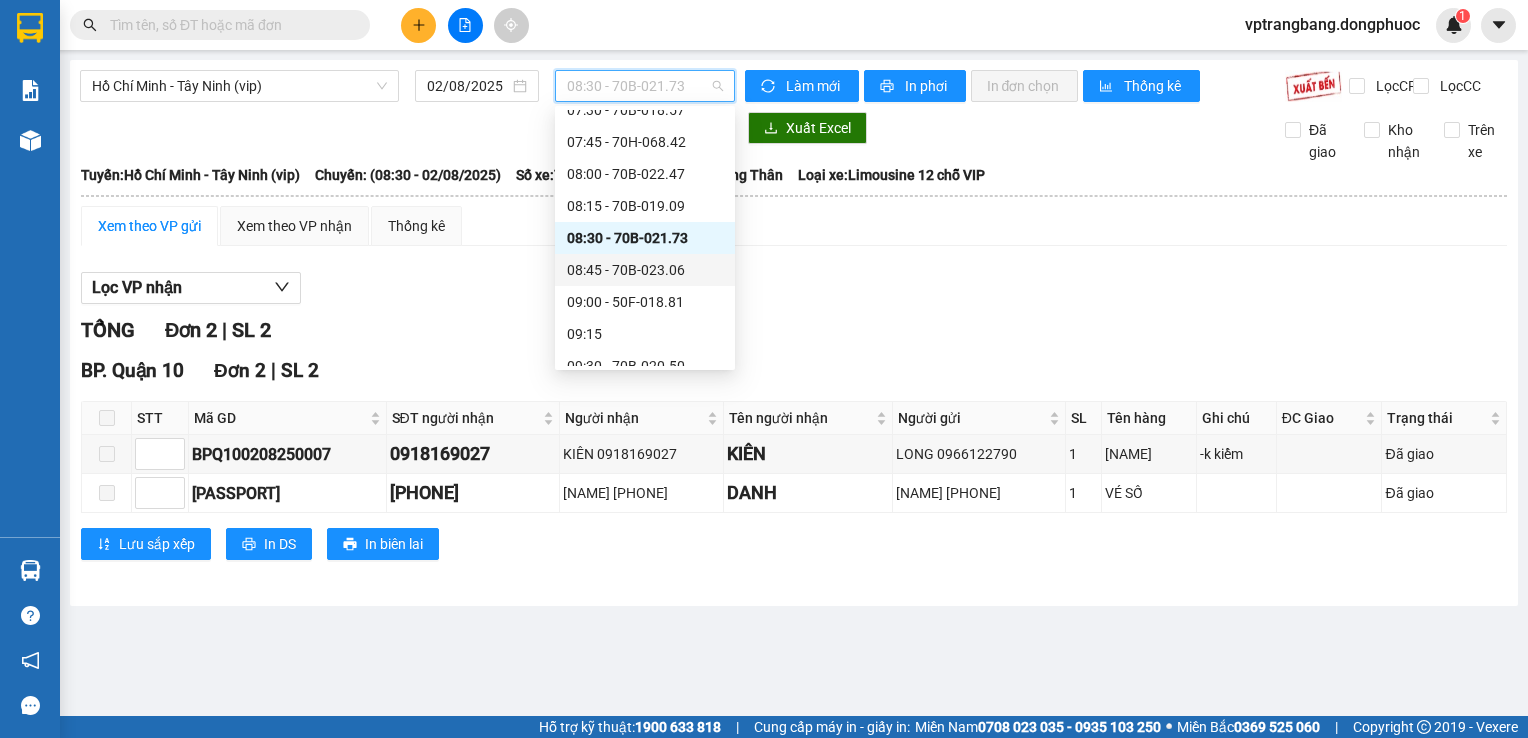 click on "08:45     - 70B-023.06" at bounding box center (645, 270) 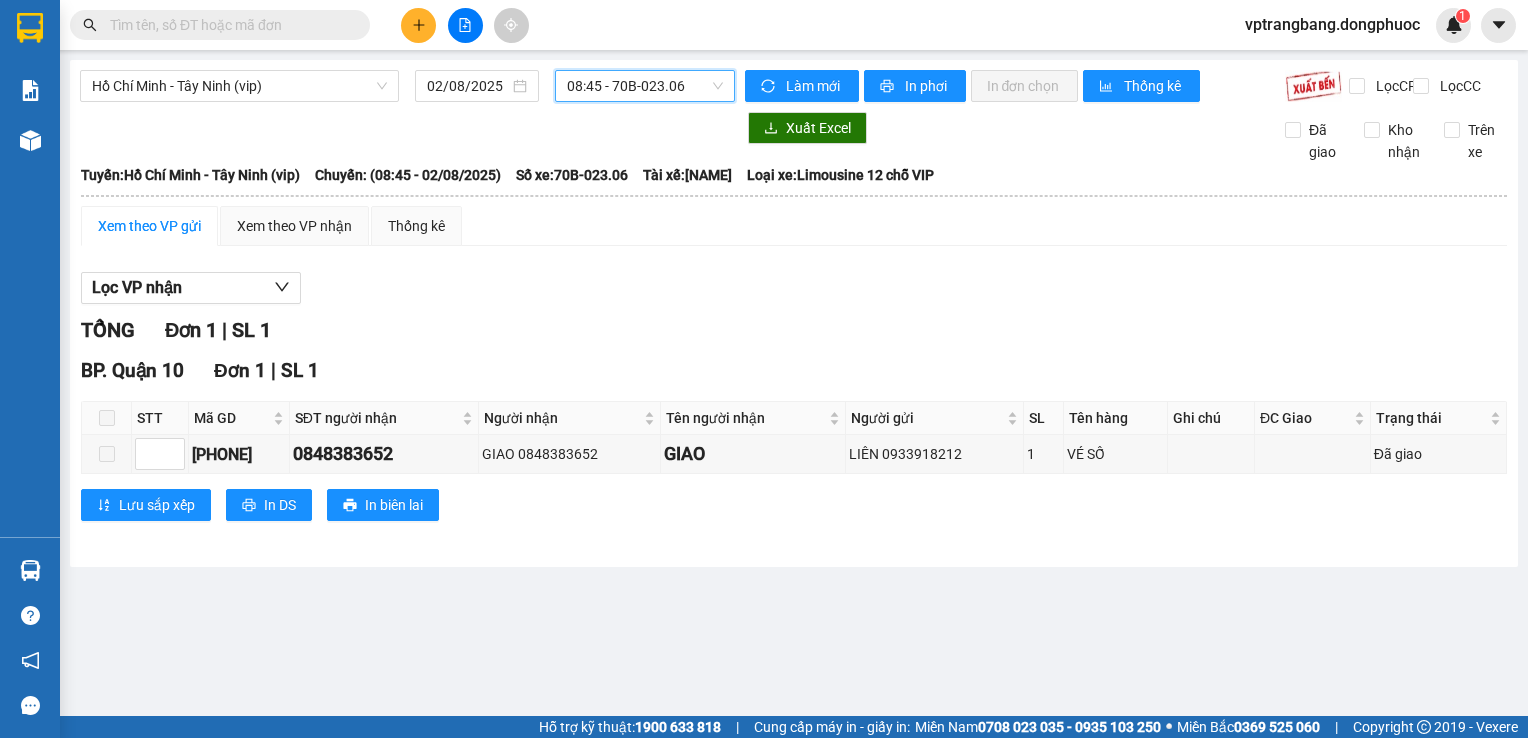 click on "08:45     - 70B-023.06" at bounding box center [645, 86] 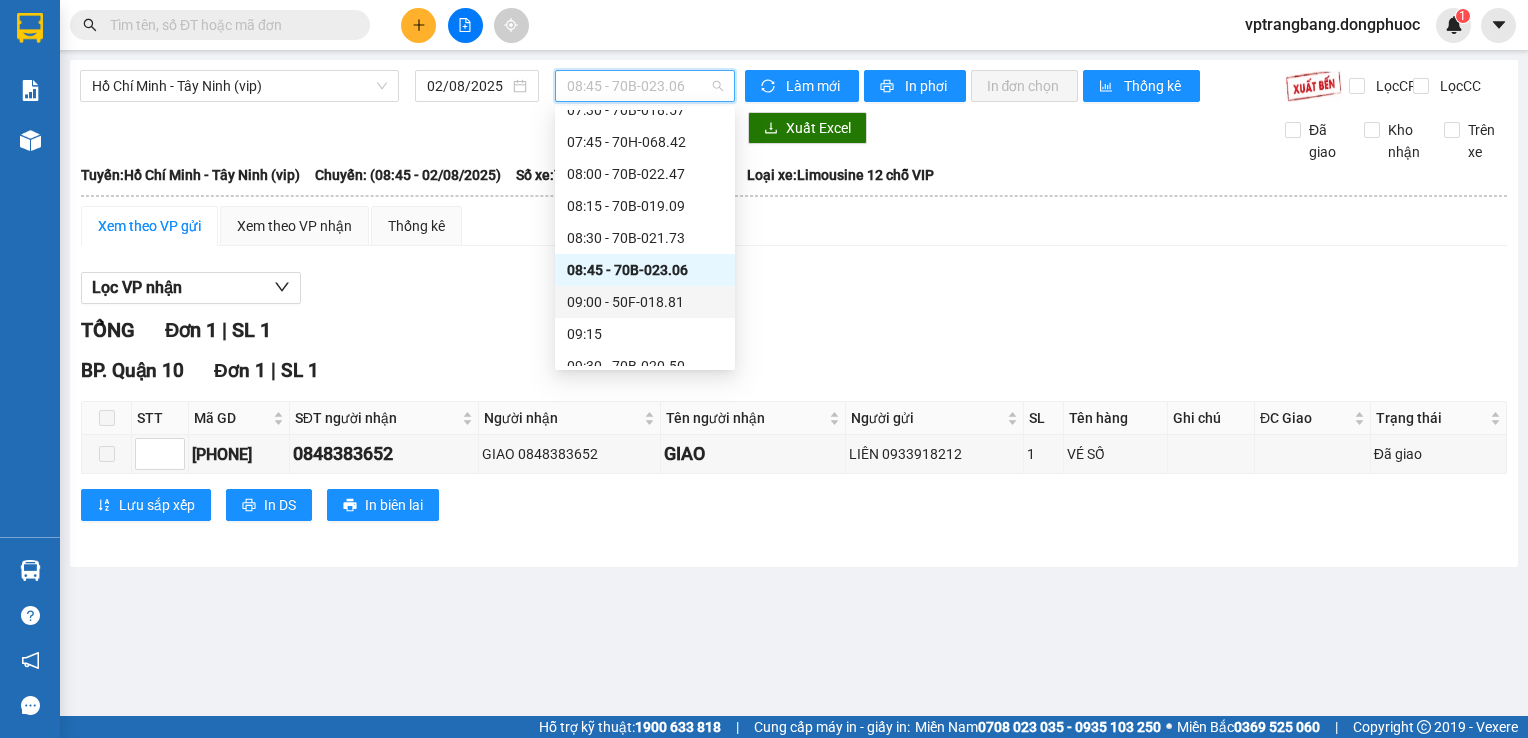 click on "09:00     - 50F-018.81" at bounding box center (645, 302) 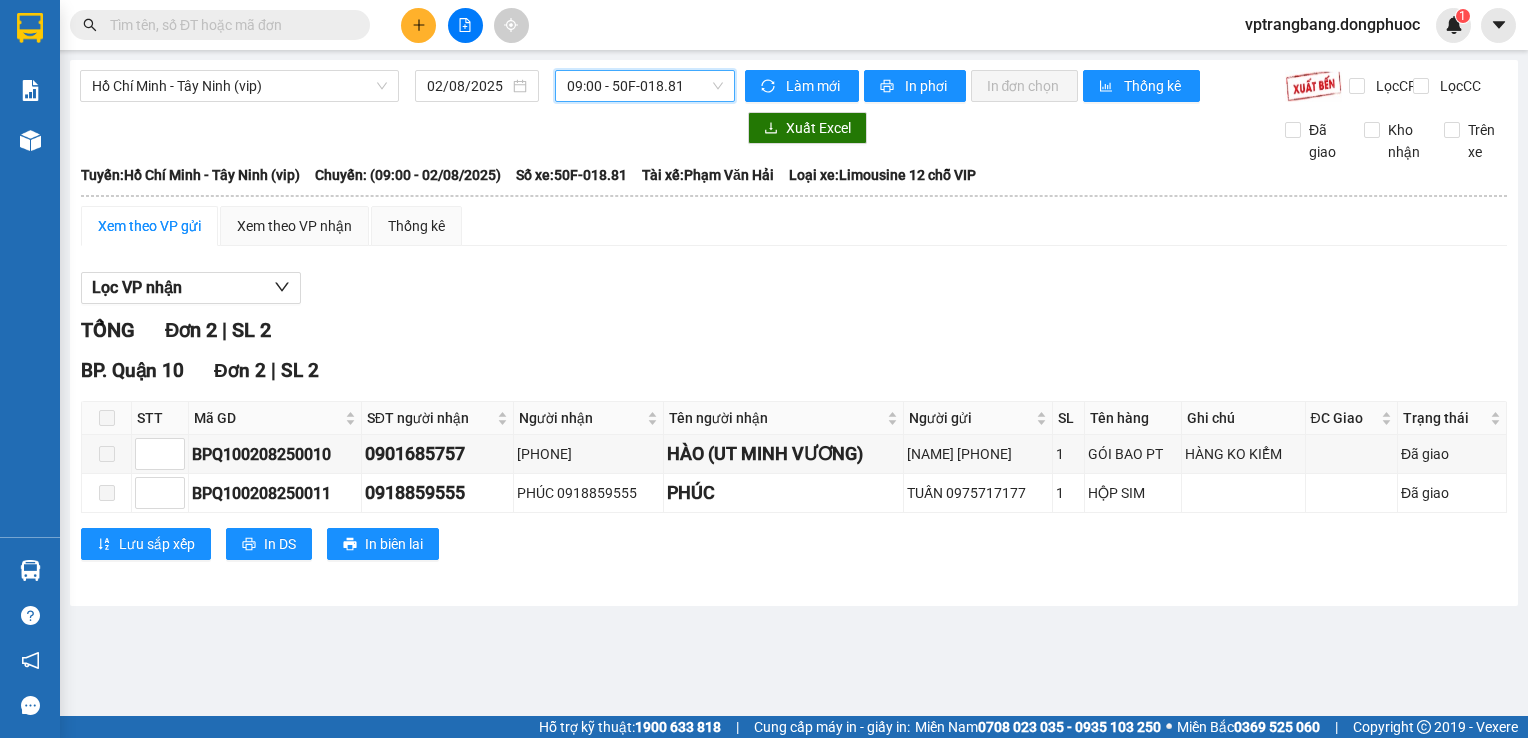 click on "09:00     - 50F-018.81" at bounding box center [645, 86] 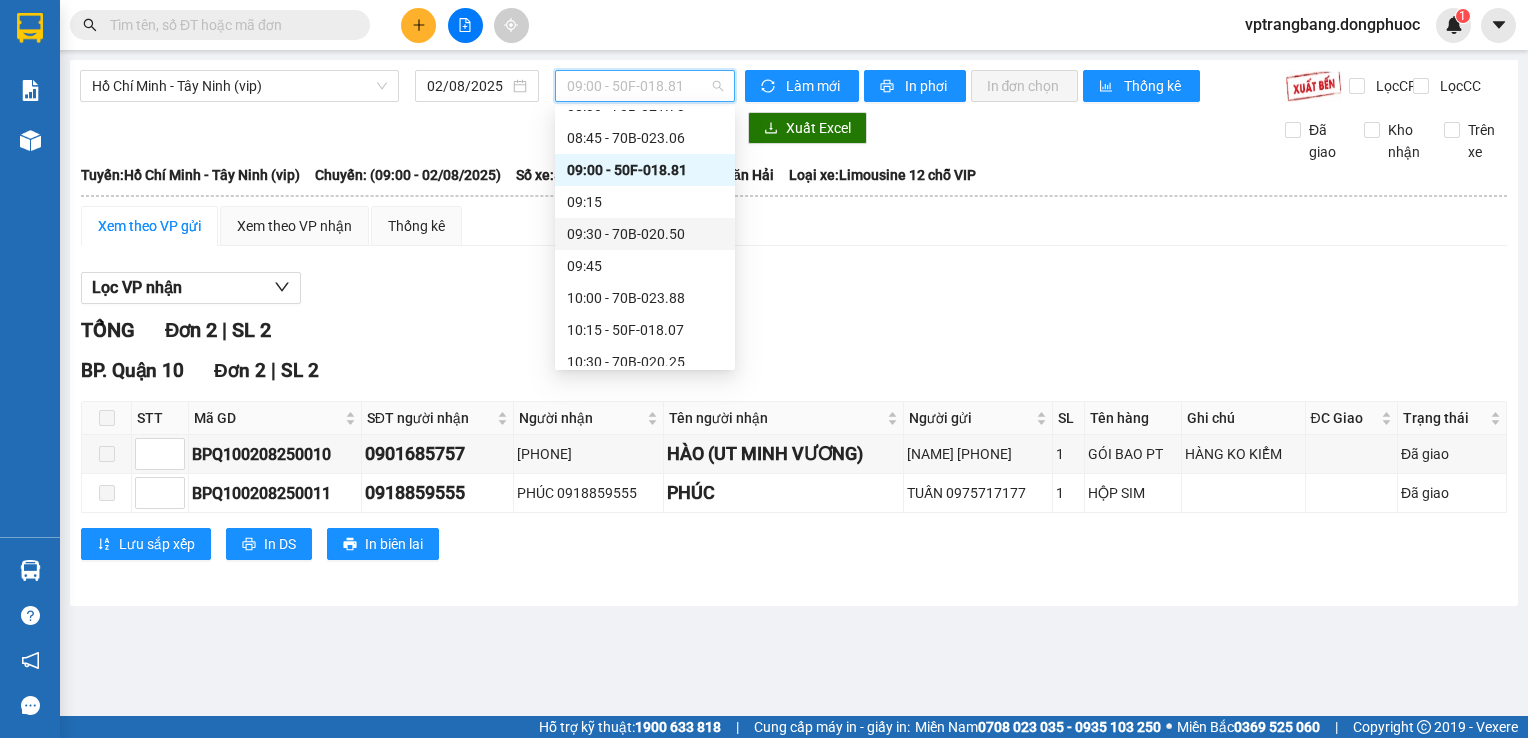 scroll, scrollTop: 532, scrollLeft: 0, axis: vertical 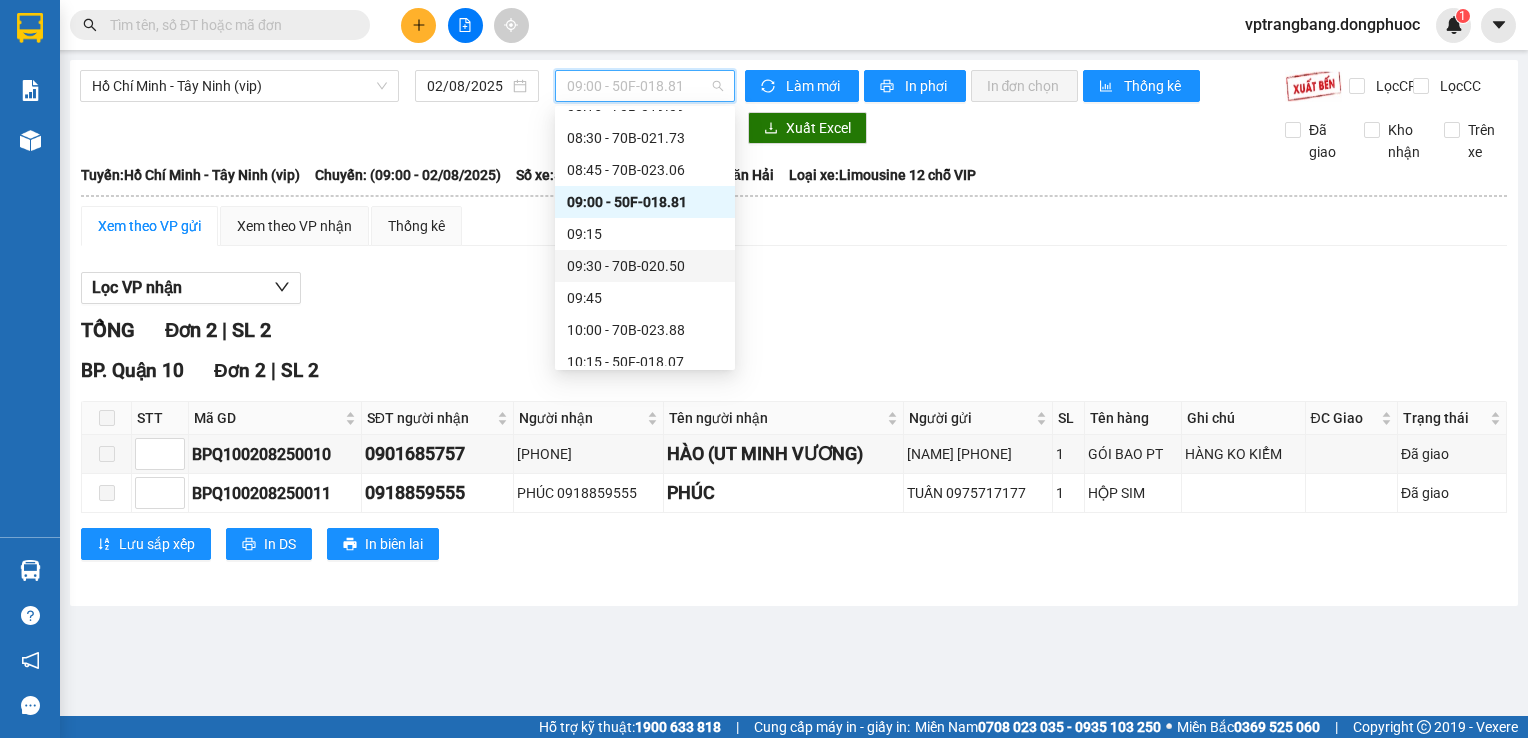 click on "09:30     - 70B-020.50" at bounding box center [645, 266] 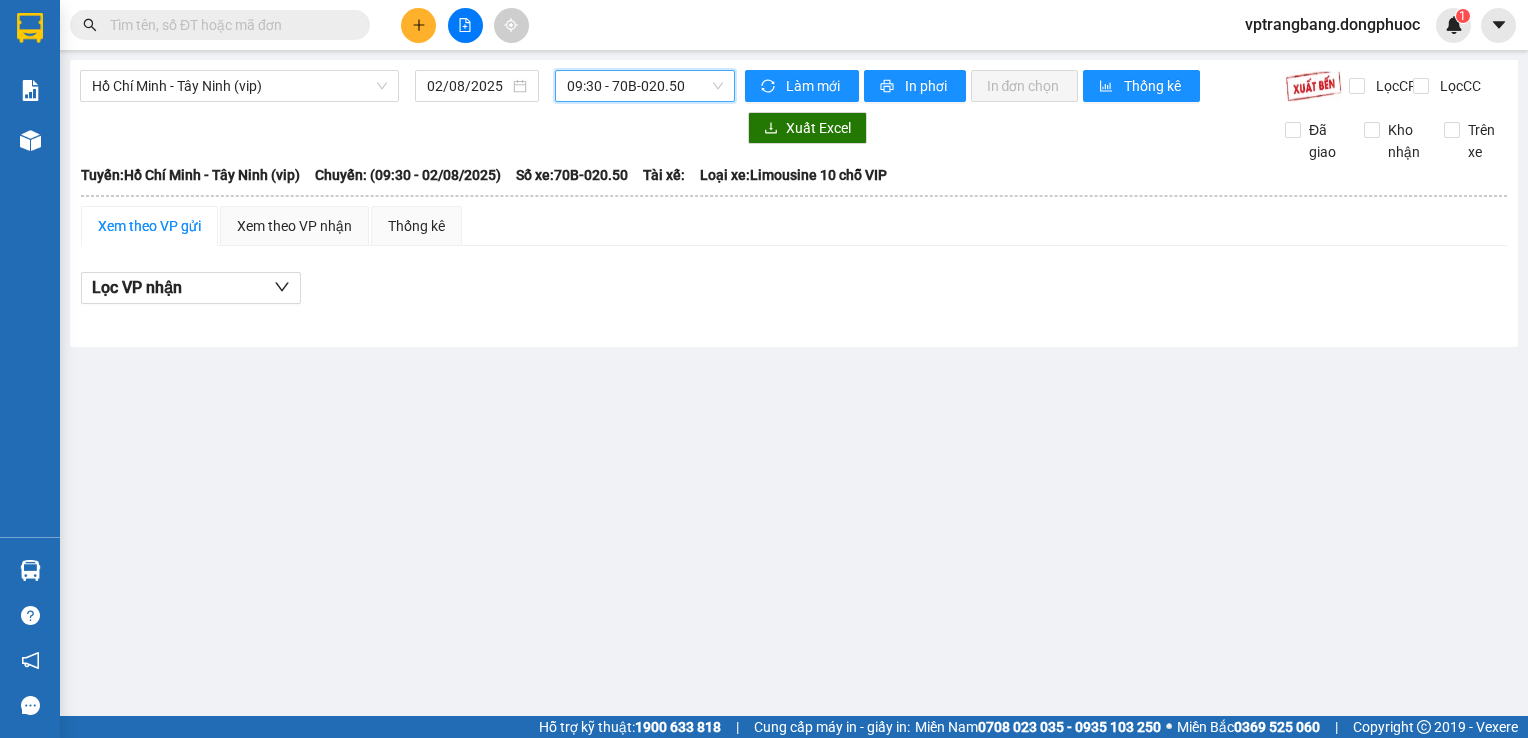 click on "09:30     - 70B-020.50" at bounding box center [645, 86] 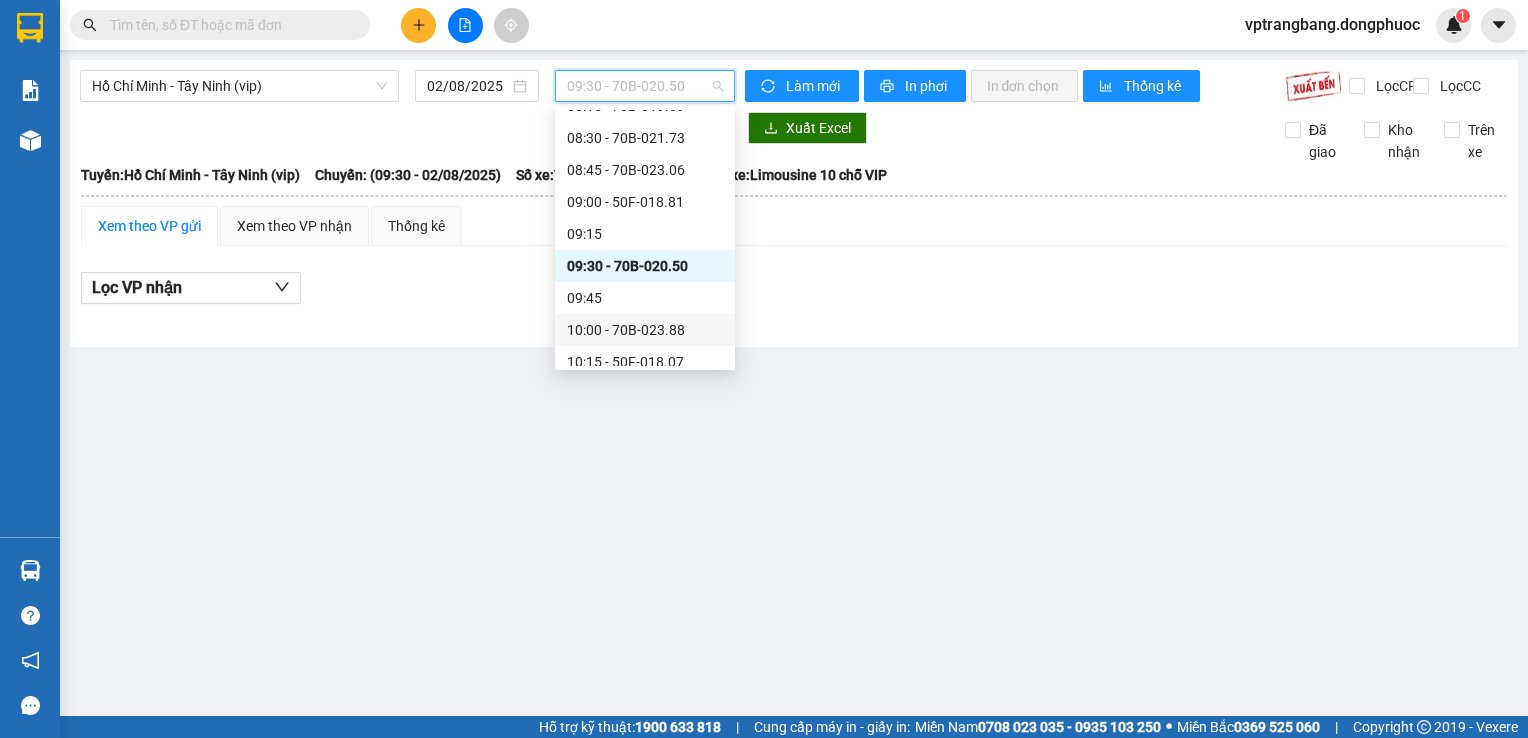 click on "[PHONE]" at bounding box center [645, 330] 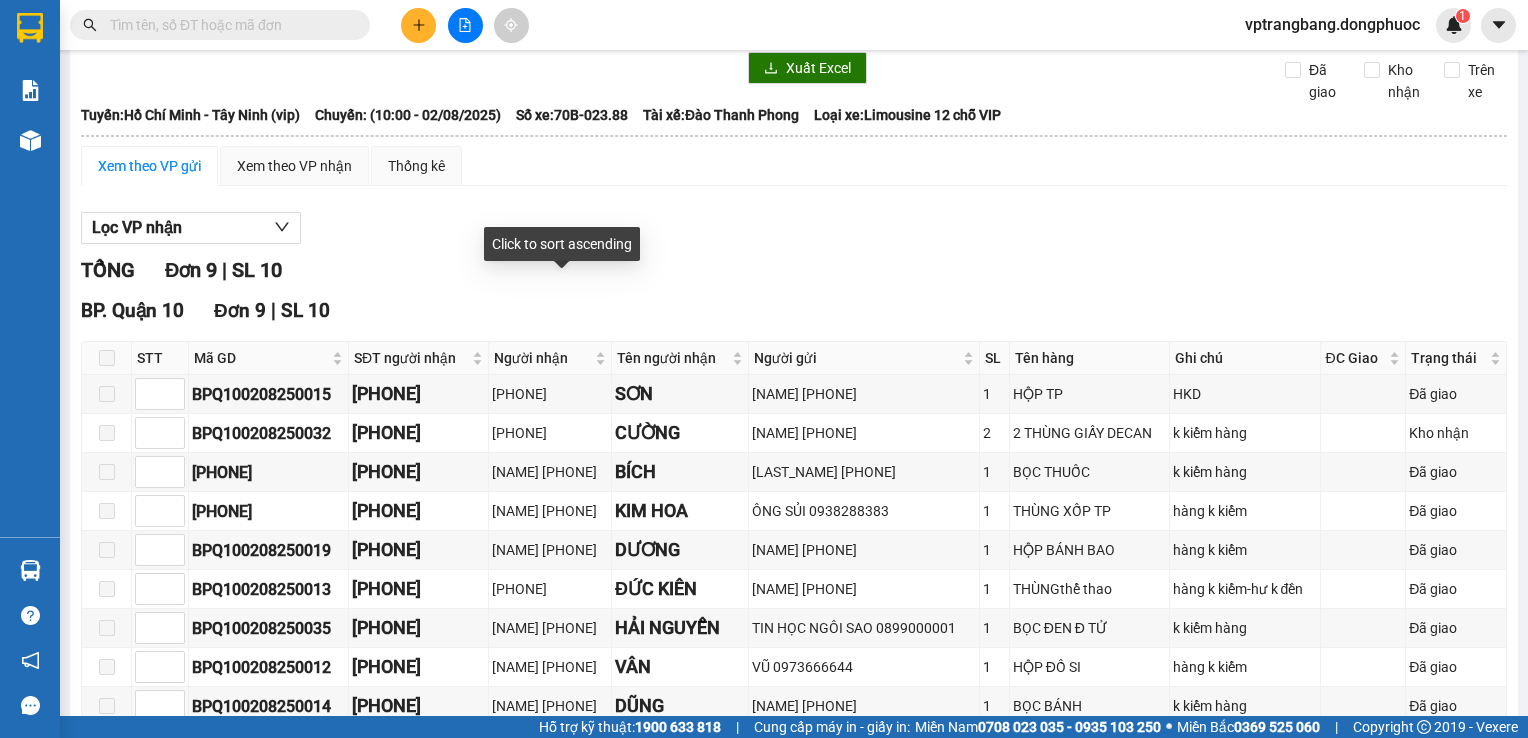 scroll, scrollTop: 0, scrollLeft: 0, axis: both 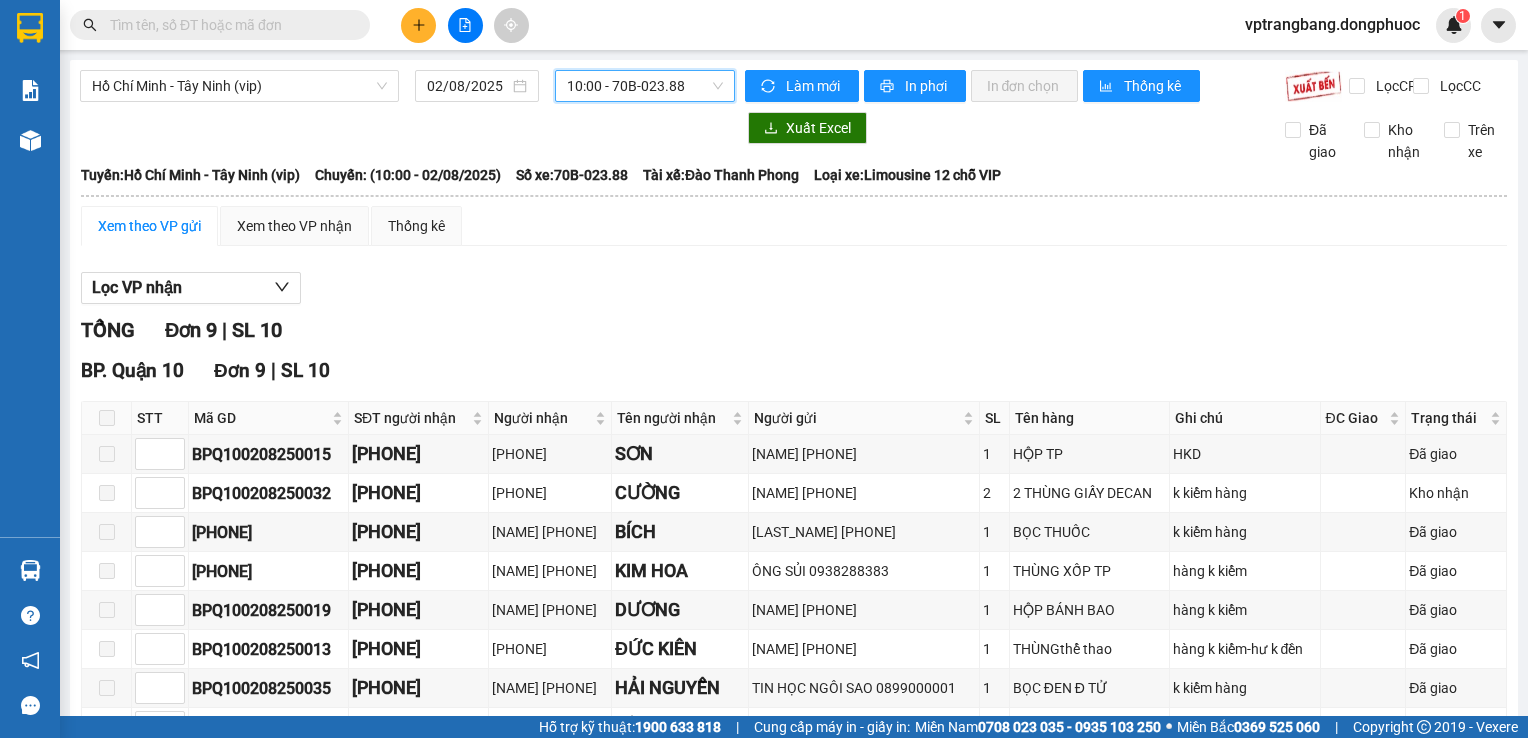 click on "[PHONE]" at bounding box center (645, 86) 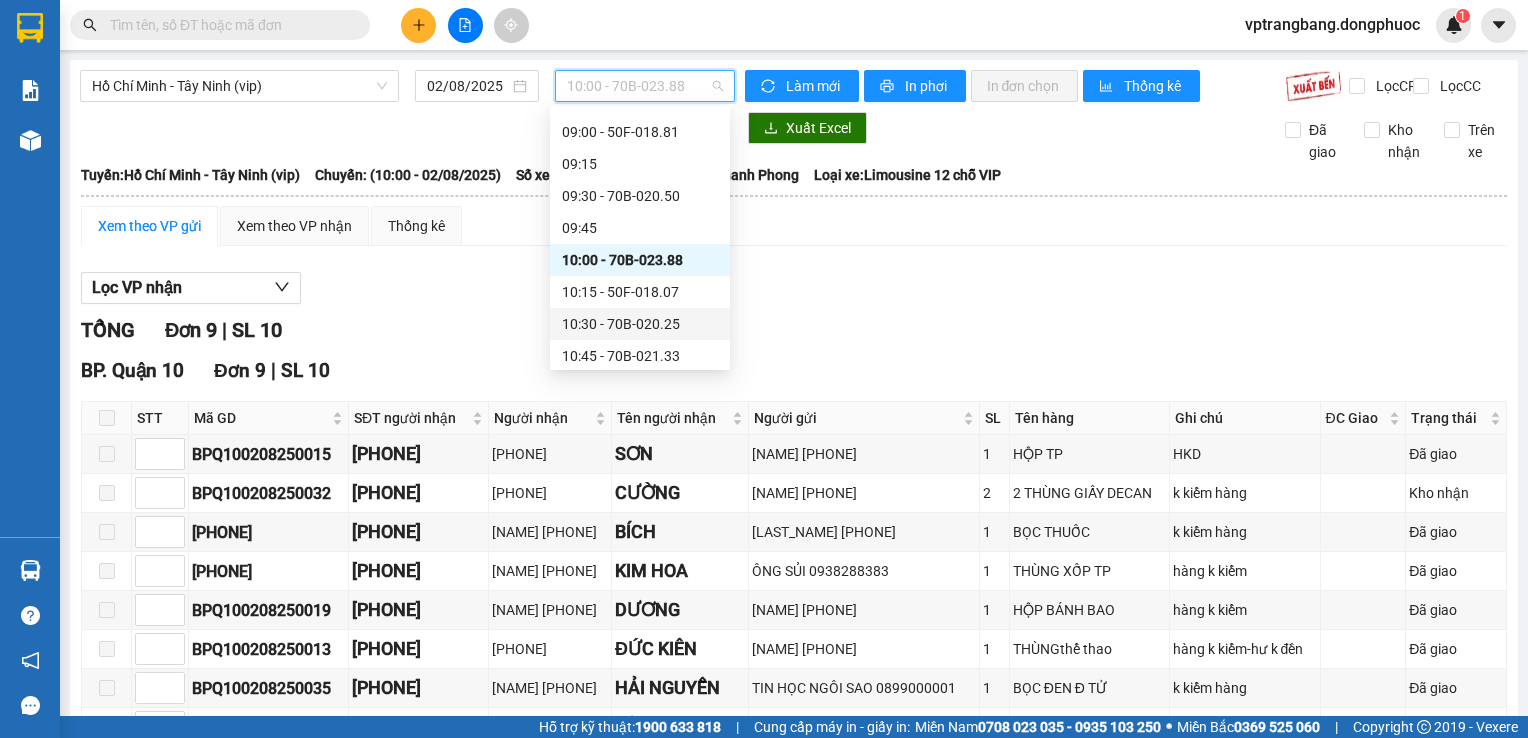 scroll, scrollTop: 632, scrollLeft: 0, axis: vertical 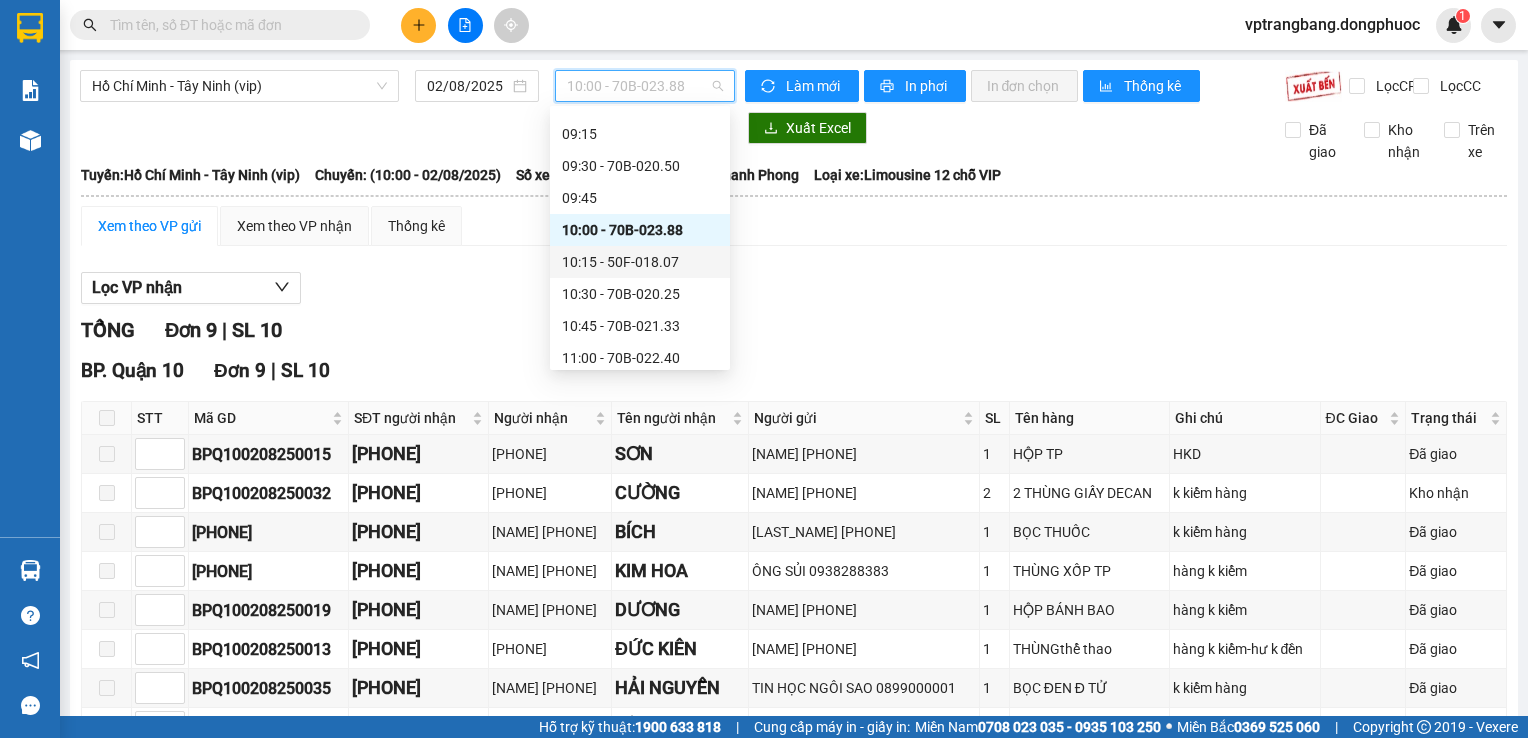 click on "[TIME]     - [VEHICLE_PLATE]" at bounding box center [640, 262] 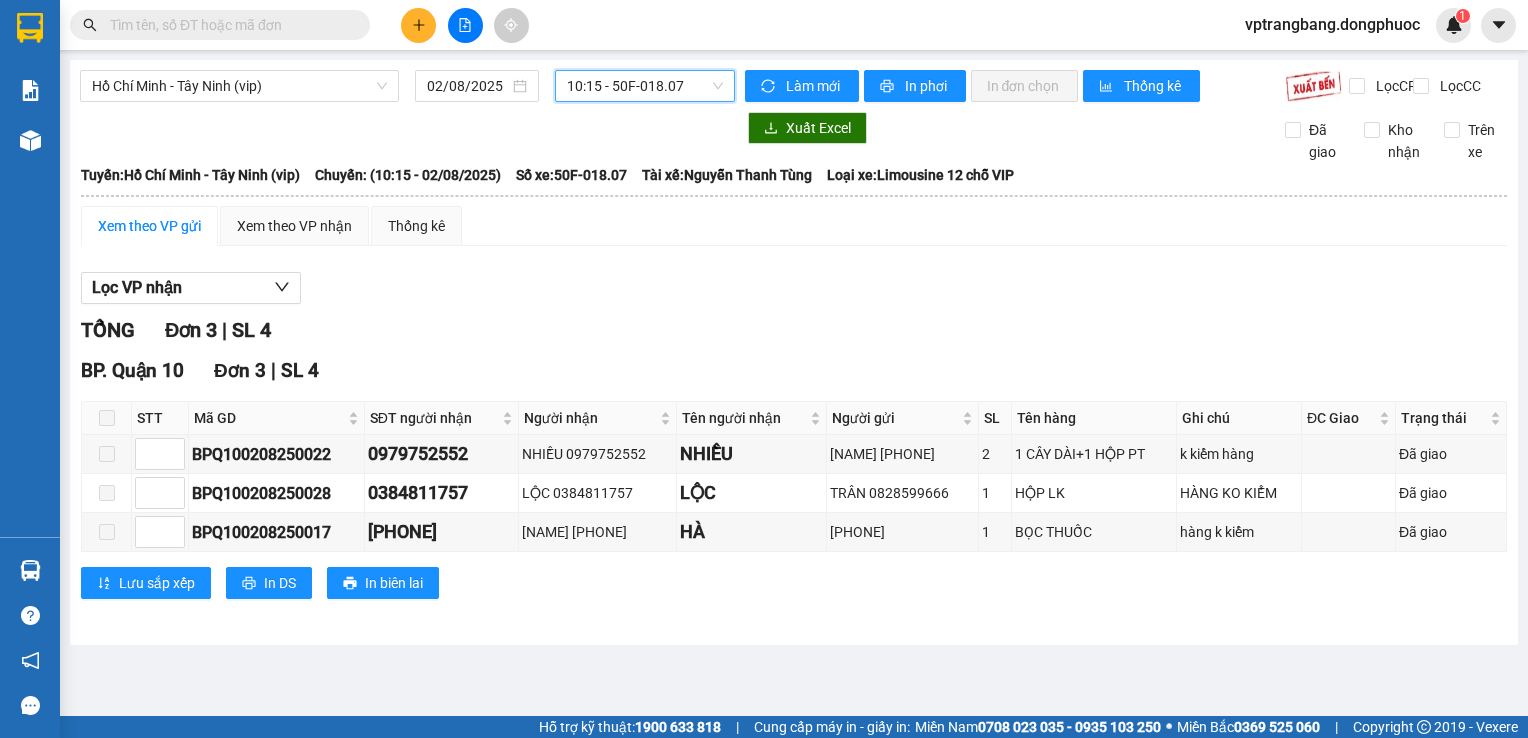 click on "[TIME]     - [VEHICLE_PLATE]" at bounding box center [645, 86] 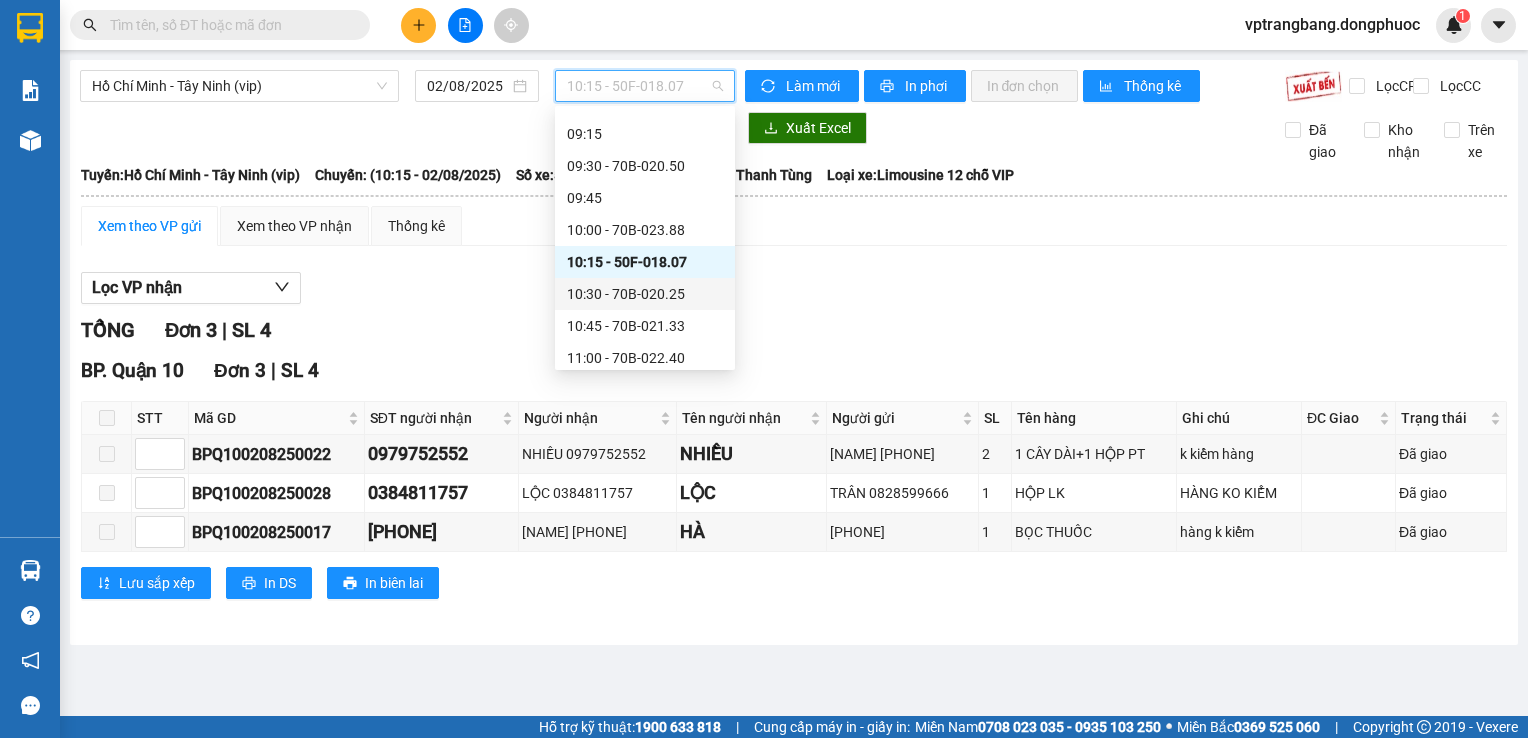 click on "[TIME] - [VEHICLE_ID]" at bounding box center [645, 294] 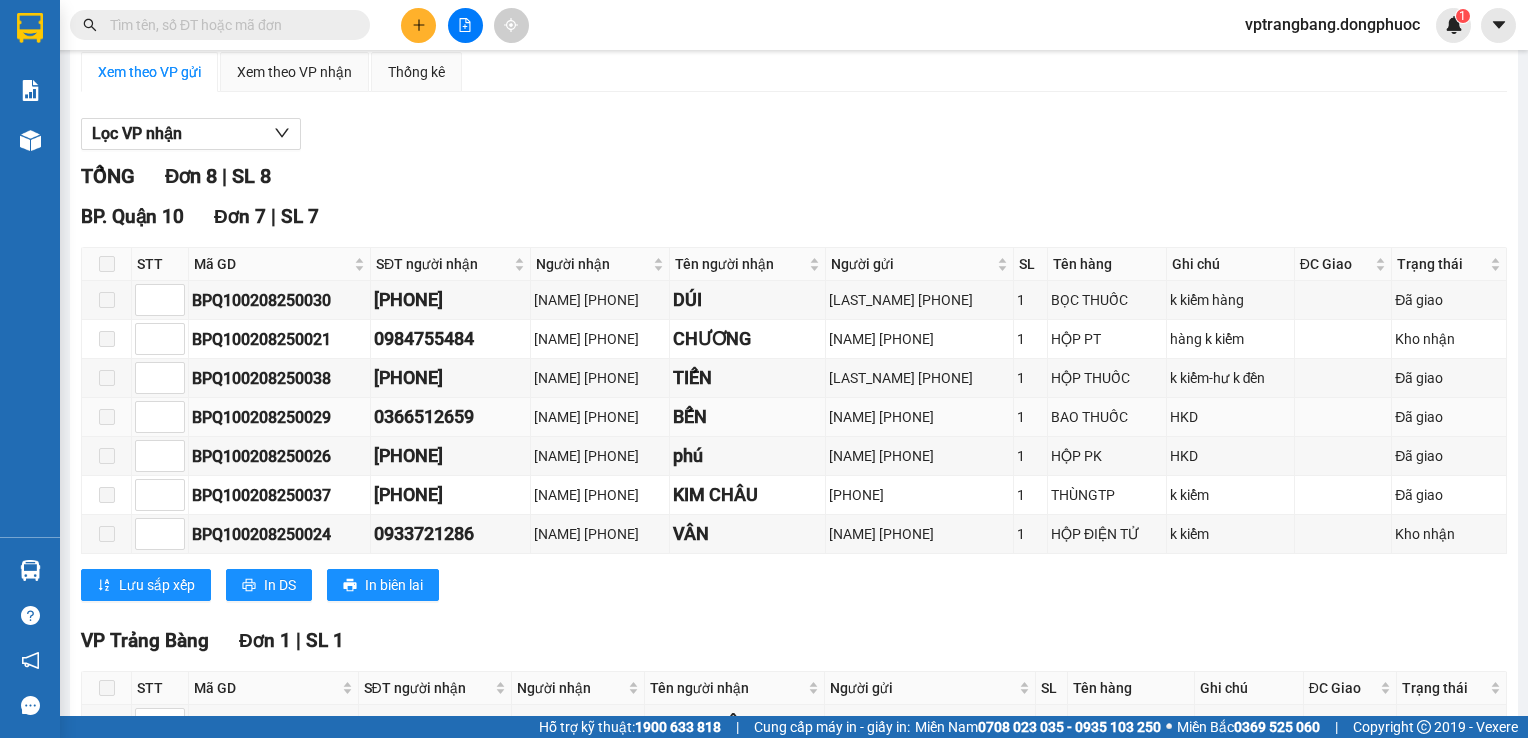 scroll, scrollTop: 0, scrollLeft: 0, axis: both 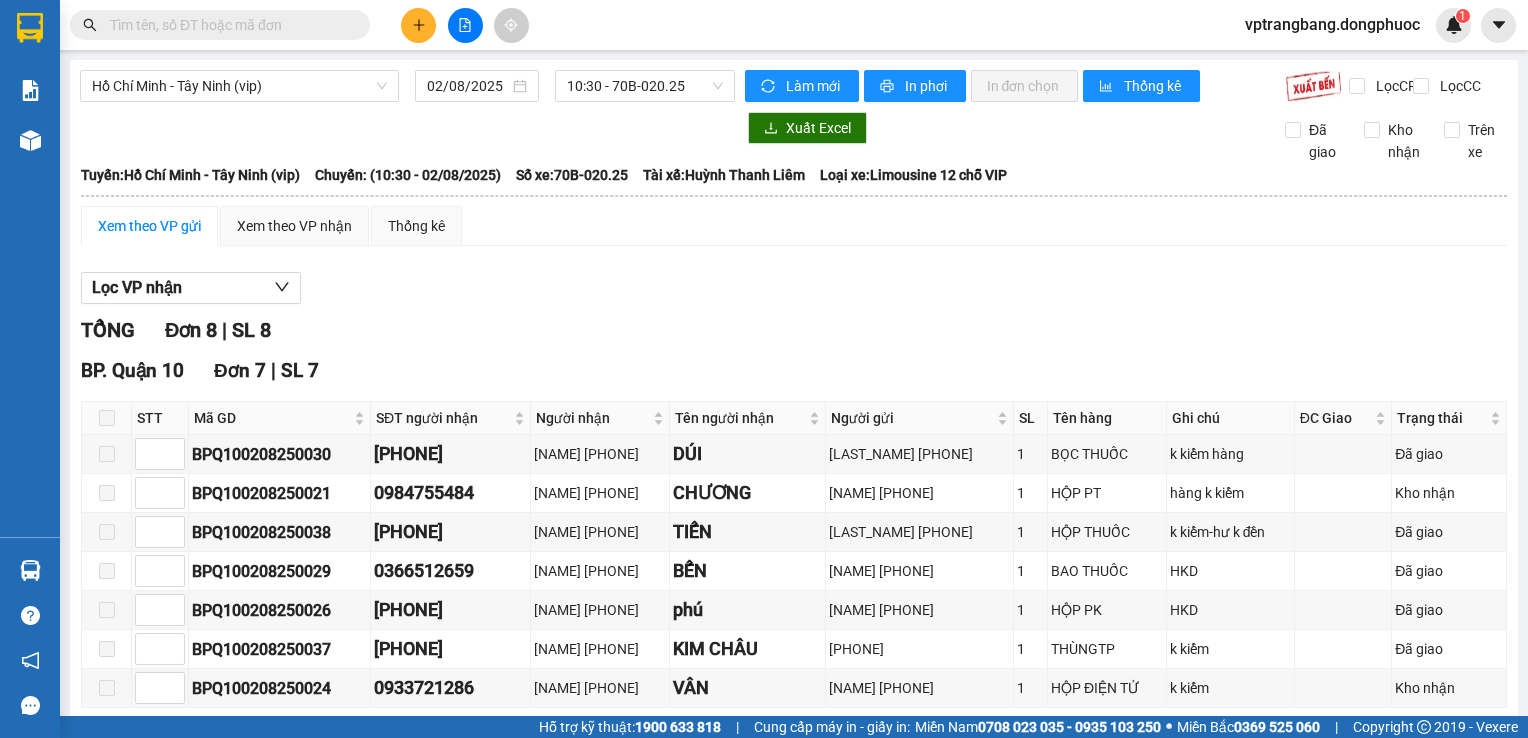 click on "Lọc VP nhận" at bounding box center (794, 288) 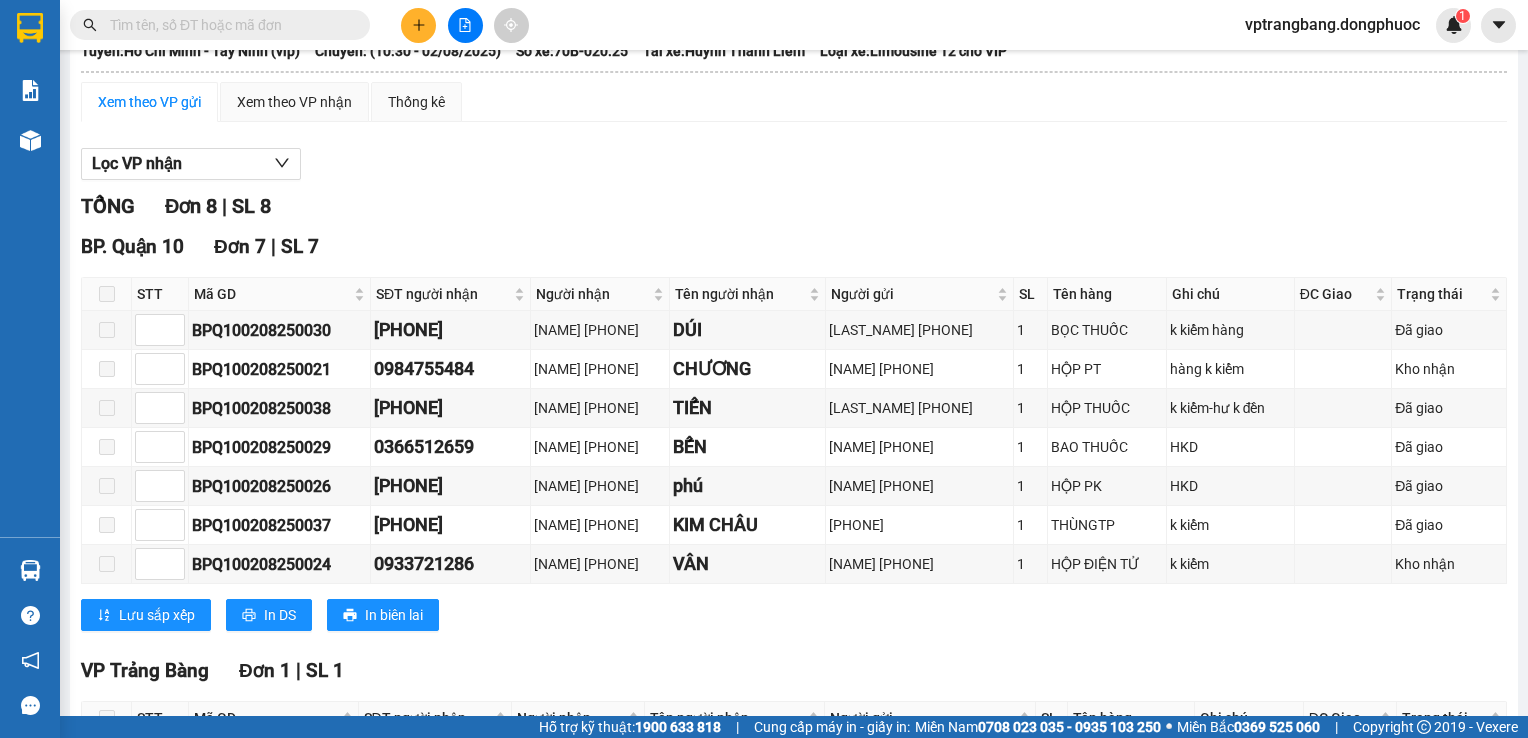 scroll, scrollTop: 0, scrollLeft: 0, axis: both 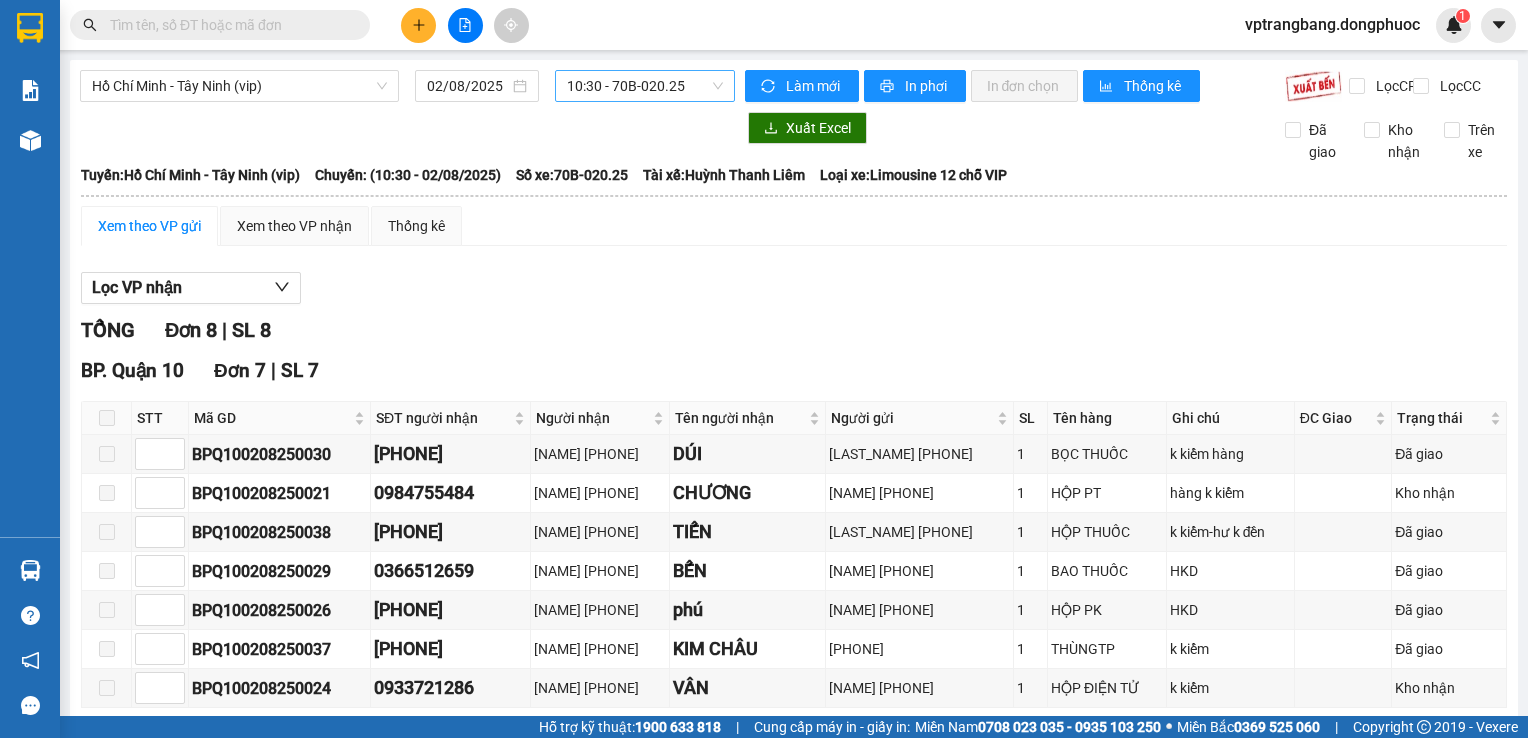 click on "[TIME] - [VEHICLE_ID]" at bounding box center [645, 86] 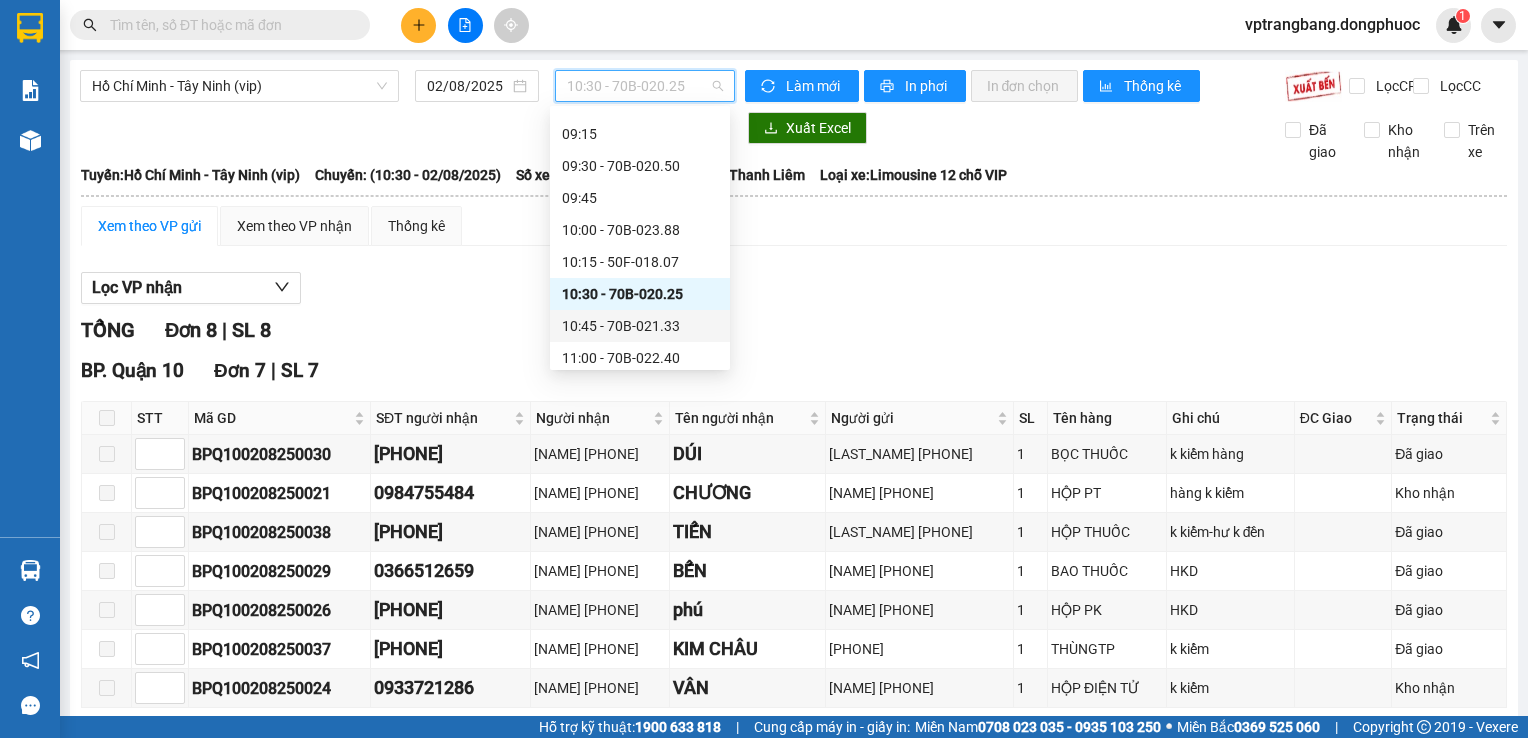 click on "10:45     - 70B-021.33" at bounding box center [640, 326] 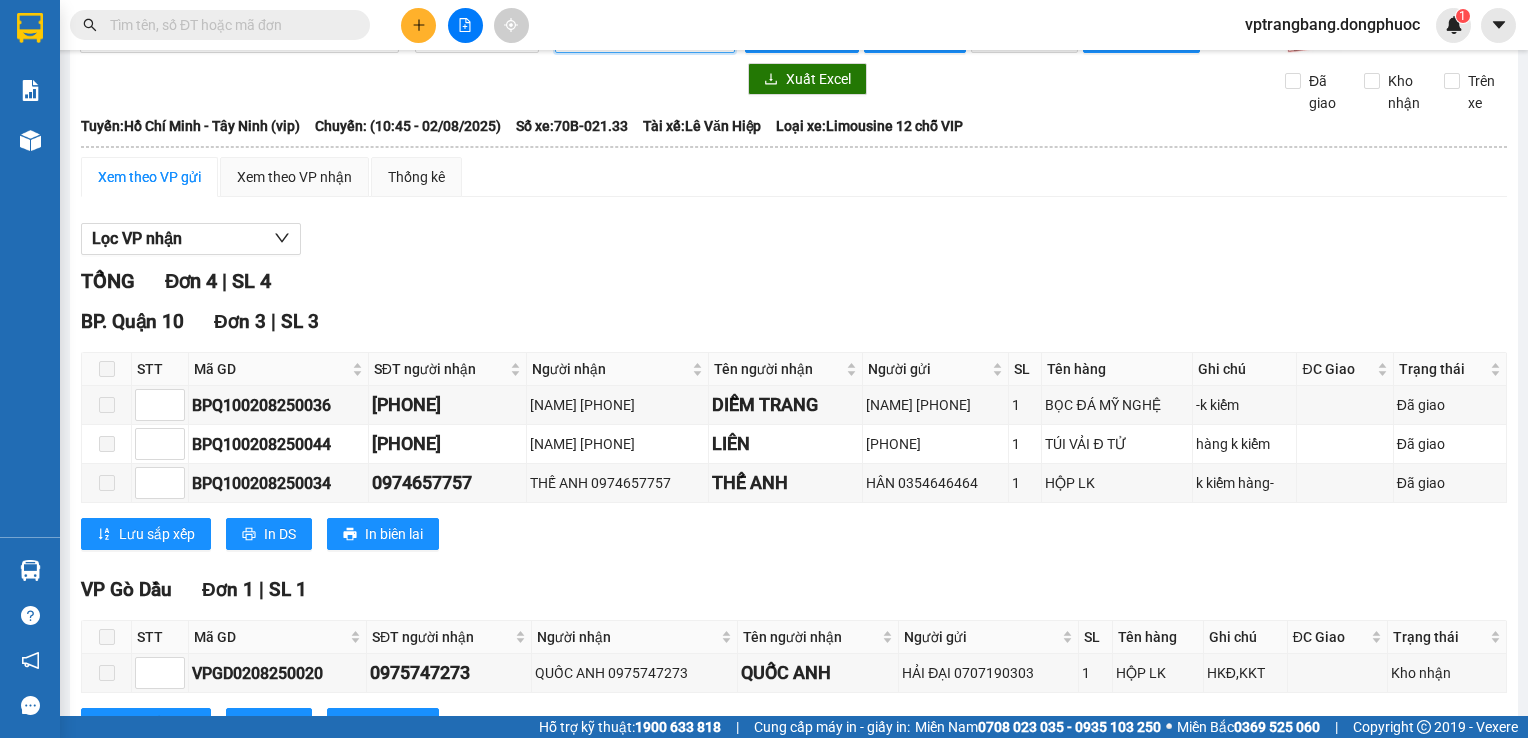 scroll, scrollTop: 0, scrollLeft: 0, axis: both 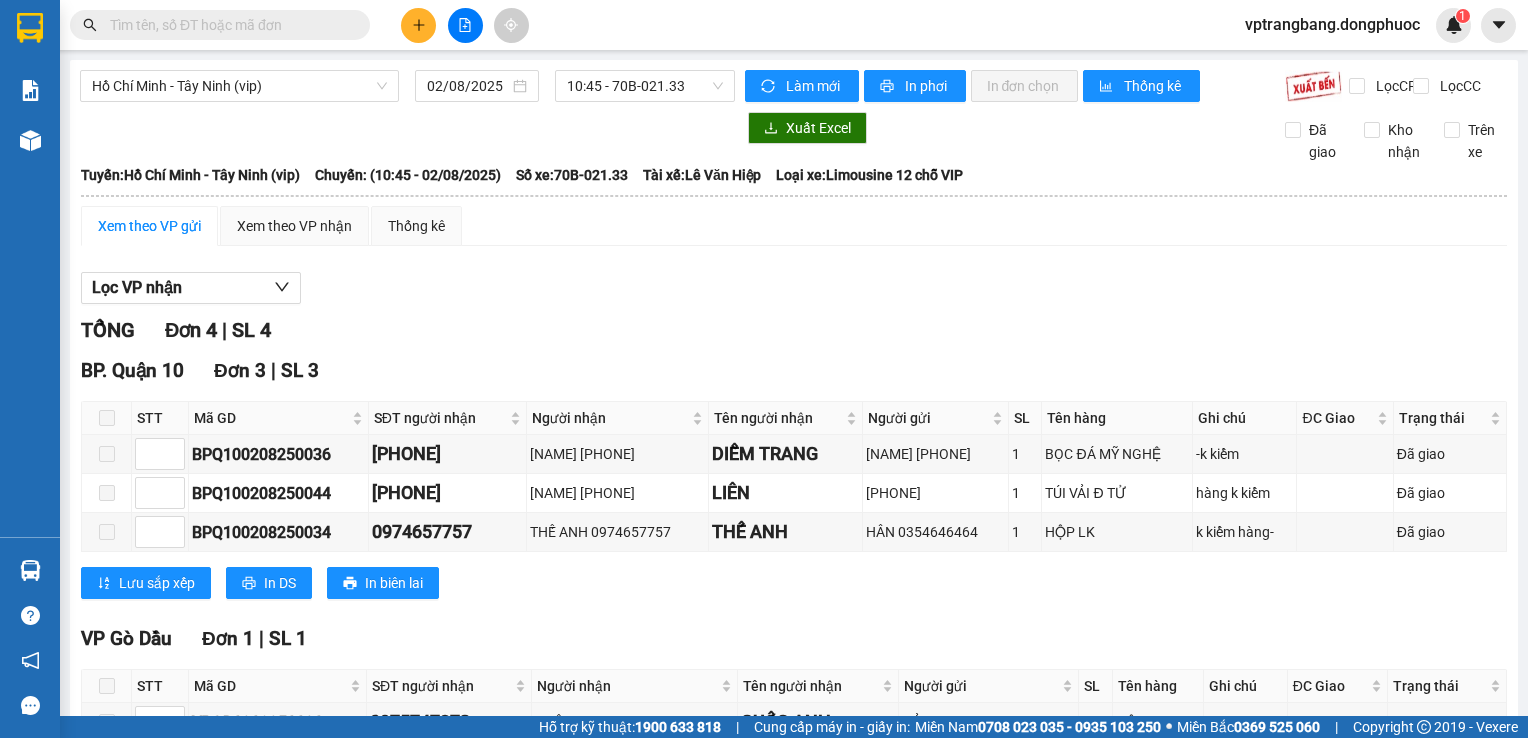 click on "Hồ Chí Minh - Tây Ninh (vip) 02/08/2025 10:45     - 70B-021.33" at bounding box center [407, 86] 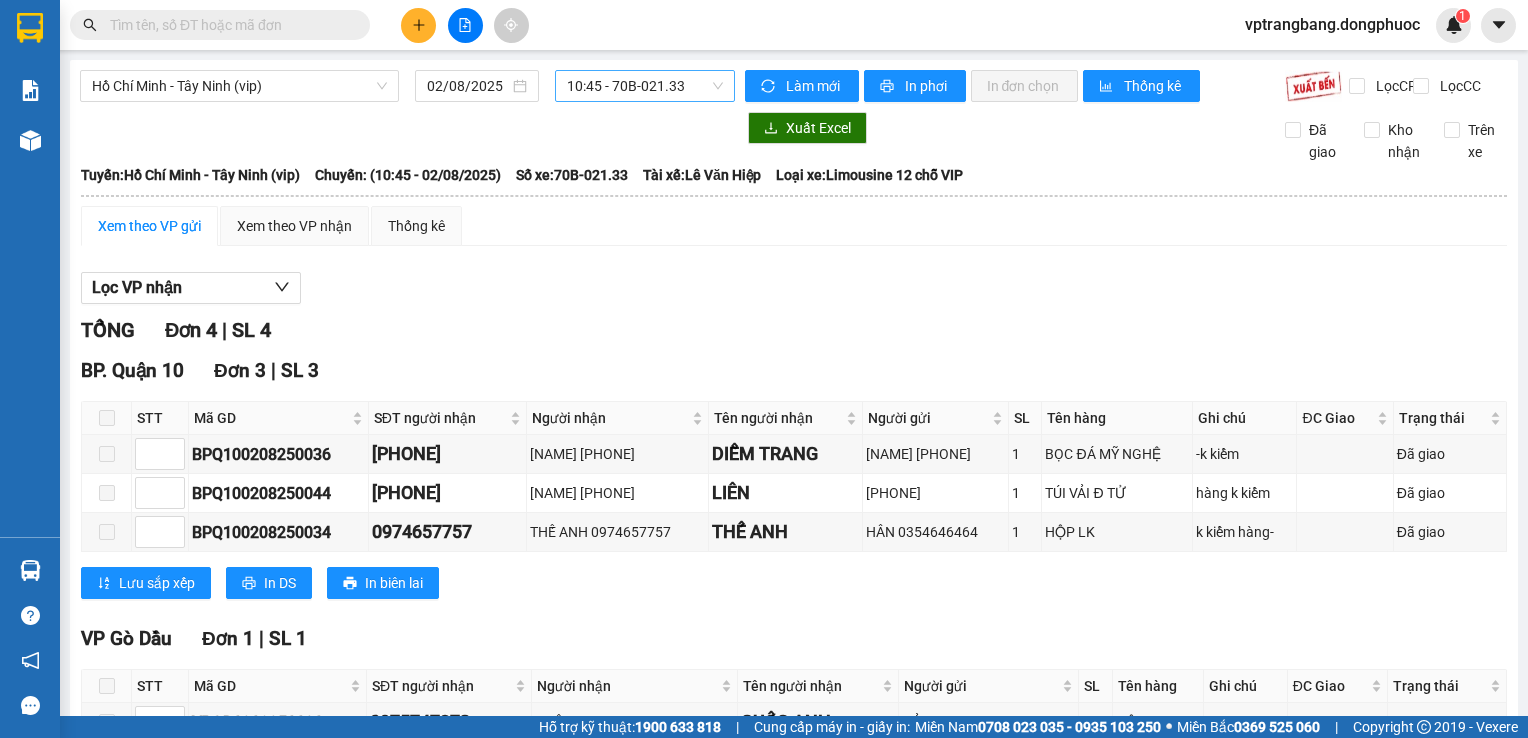 click on "10:45     - 70B-021.33" at bounding box center [645, 86] 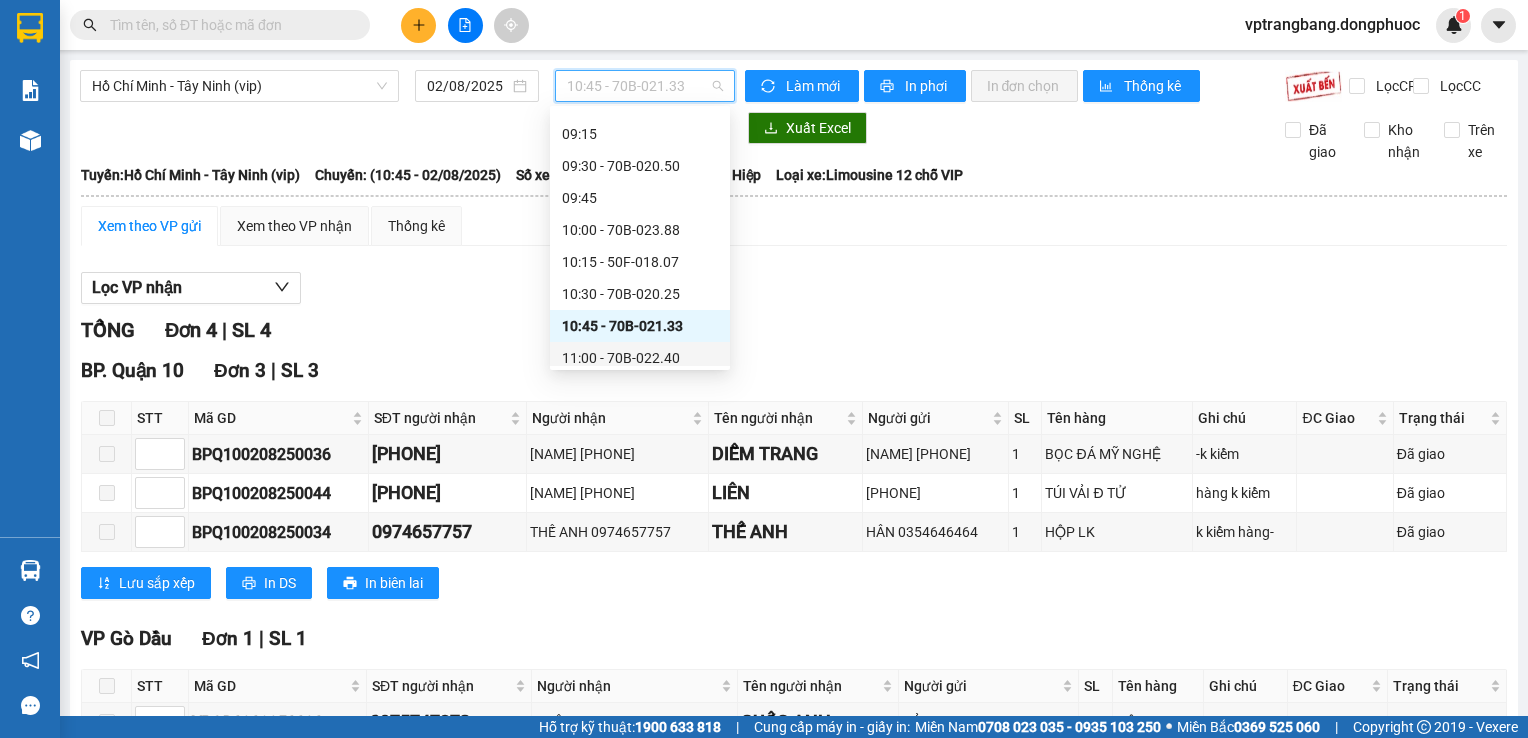 click on "11:00     - 70B-022.40" at bounding box center (640, 358) 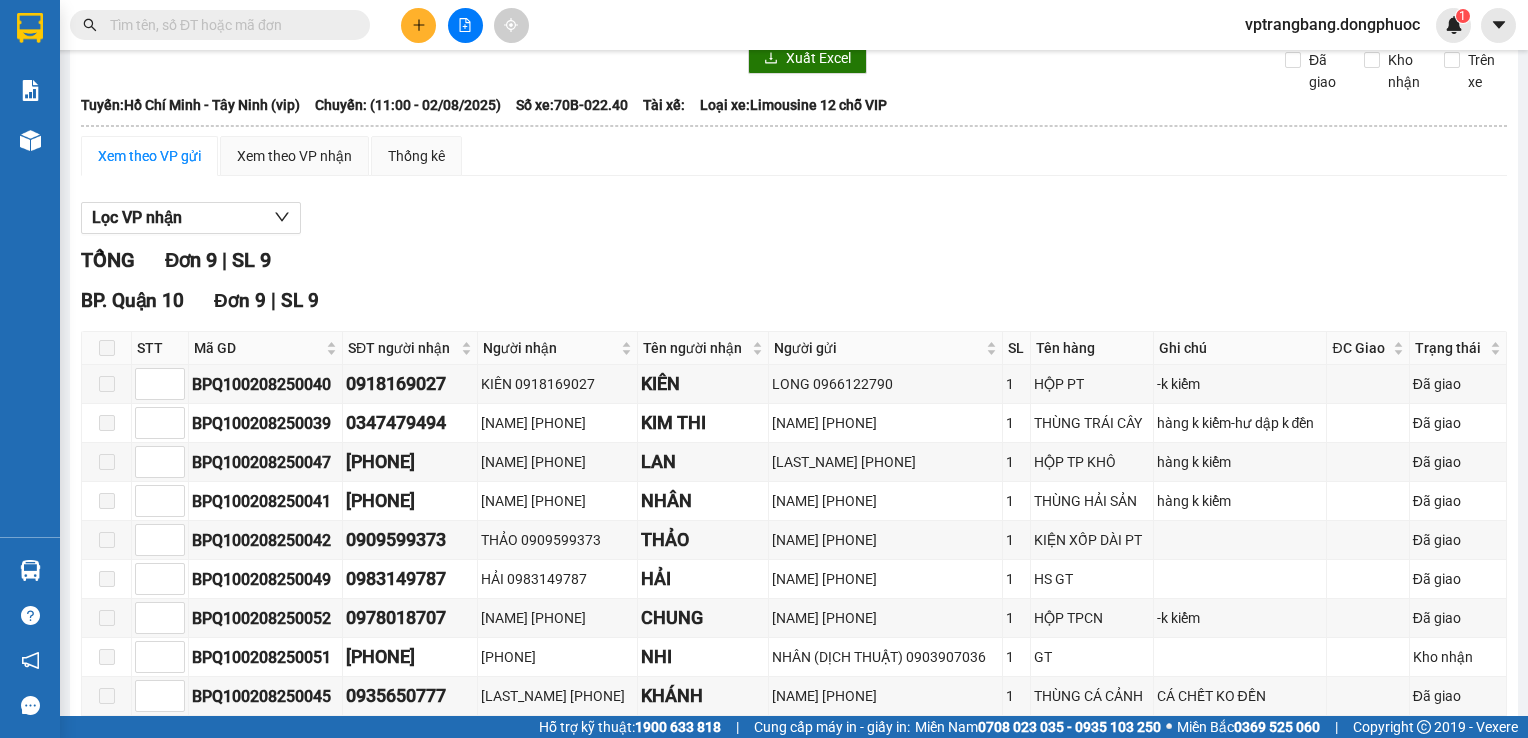 scroll, scrollTop: 0, scrollLeft: 0, axis: both 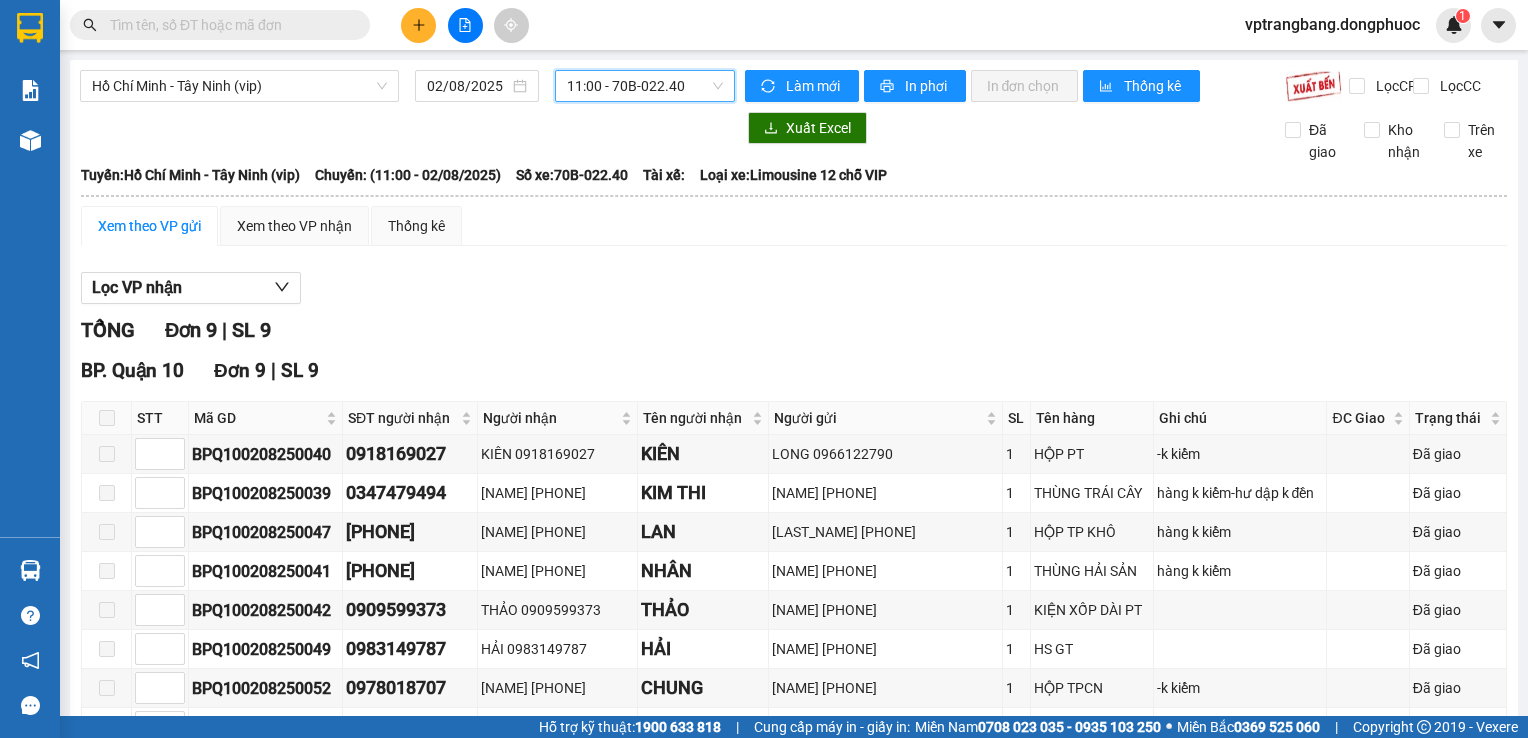 click on "11:00     - 70B-022.40" at bounding box center [645, 86] 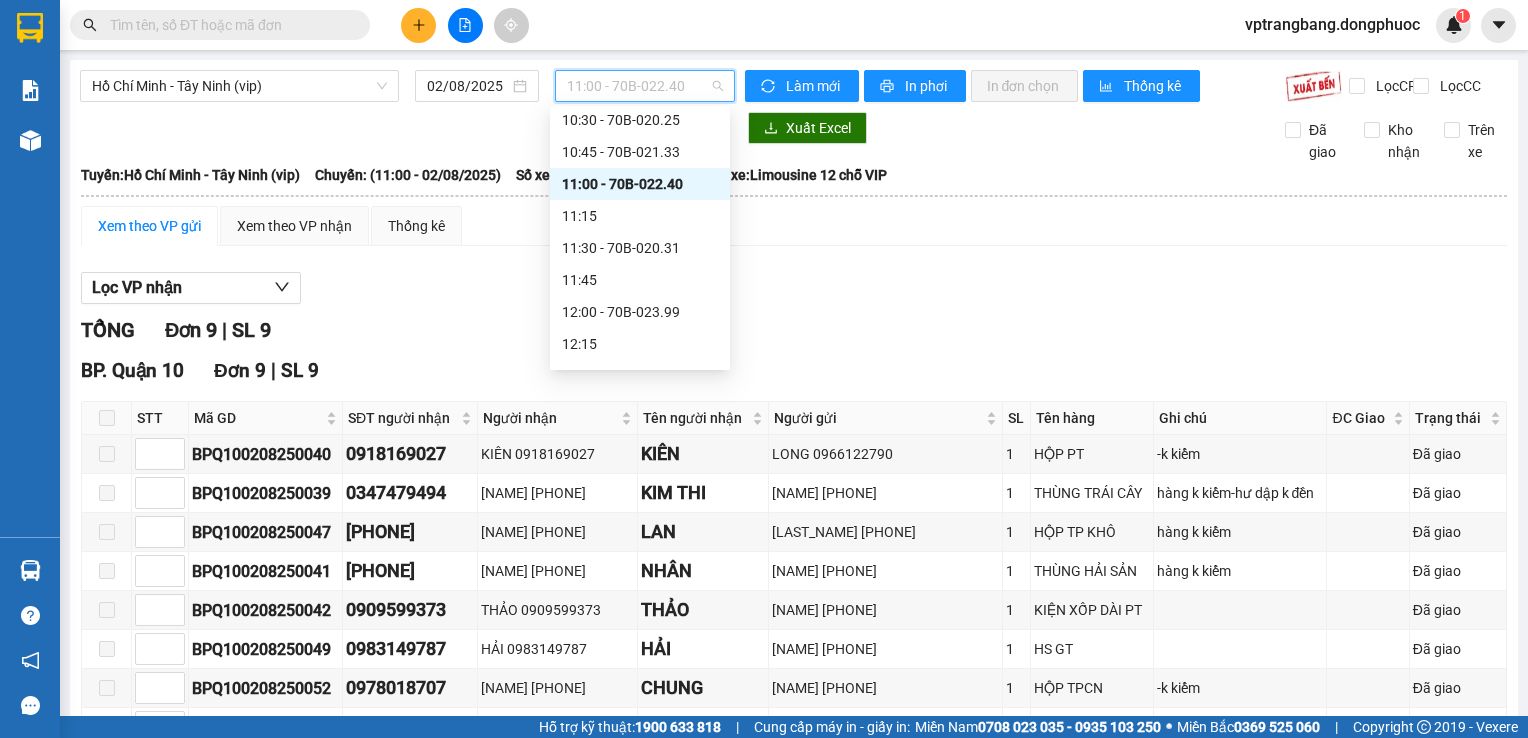 scroll, scrollTop: 840, scrollLeft: 0, axis: vertical 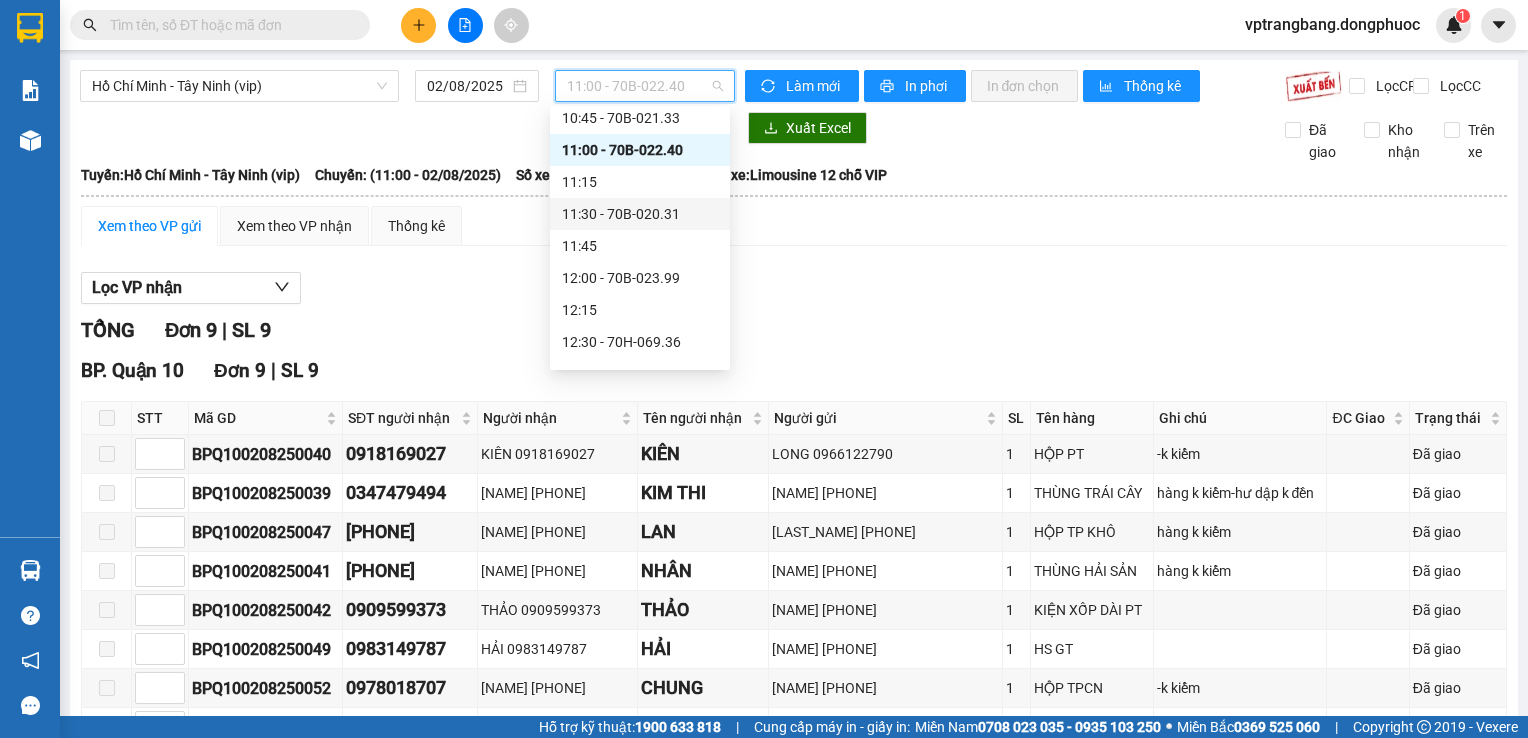 click on "11:30     - 70B-020.31" at bounding box center (640, 214) 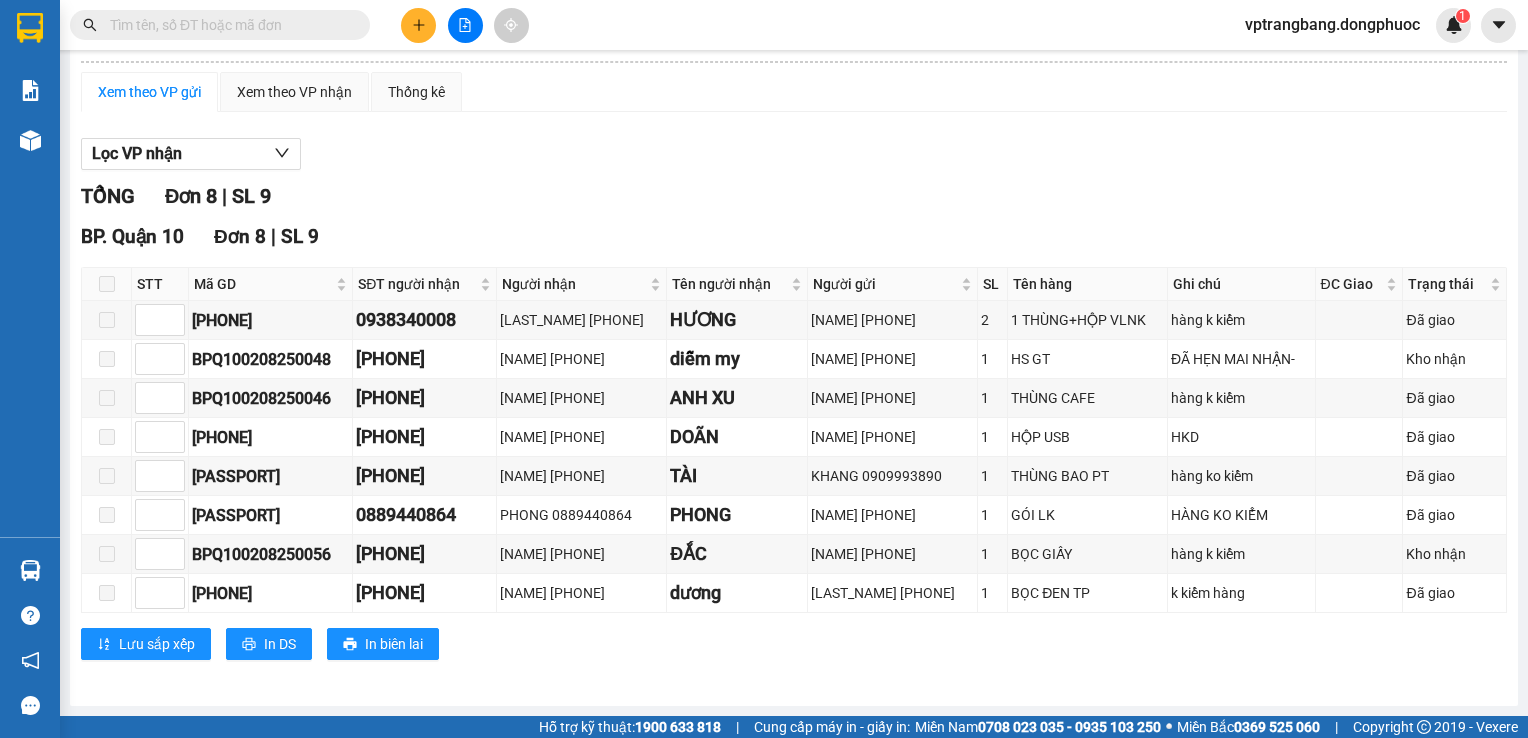 scroll, scrollTop: 0, scrollLeft: 0, axis: both 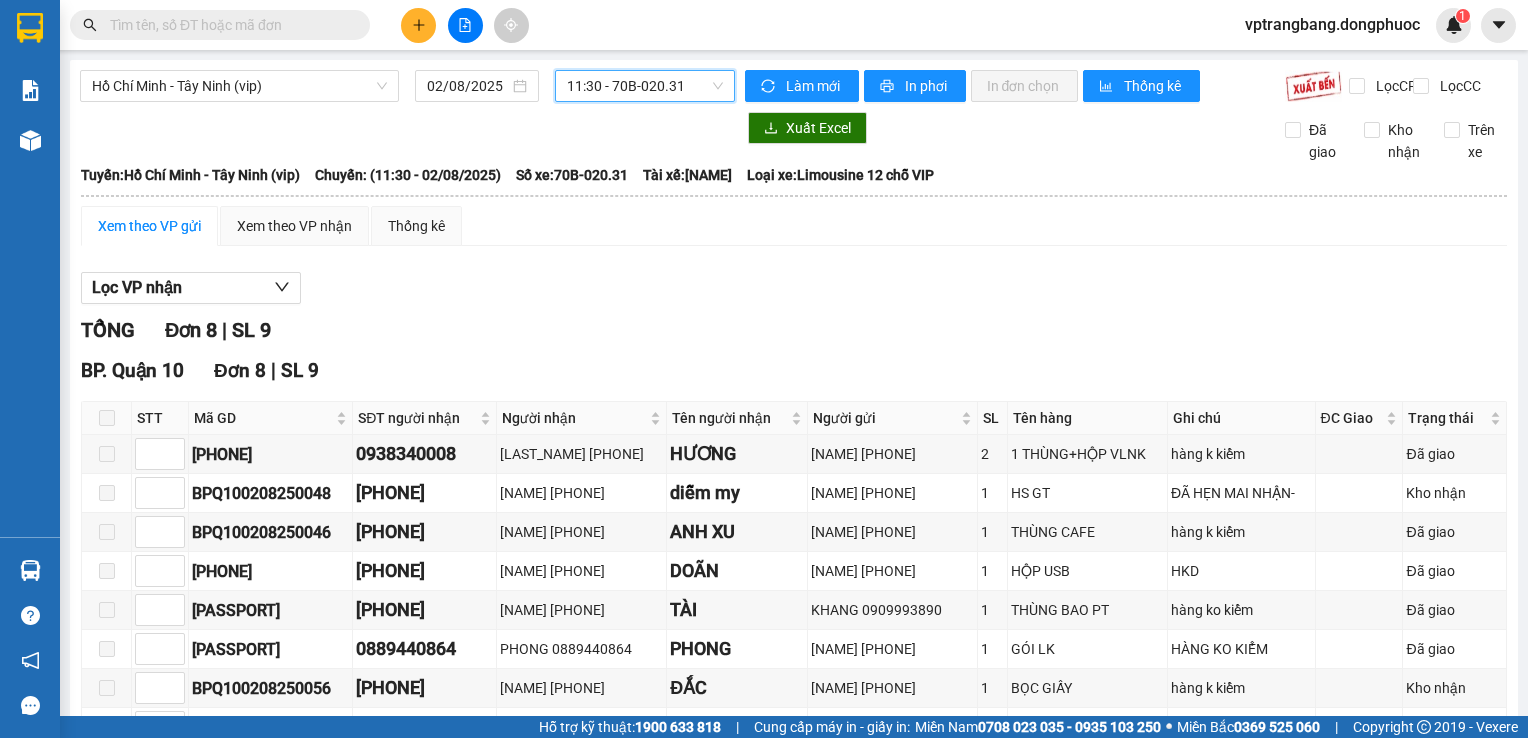 click on "11:30     - 70B-020.31" at bounding box center (645, 86) 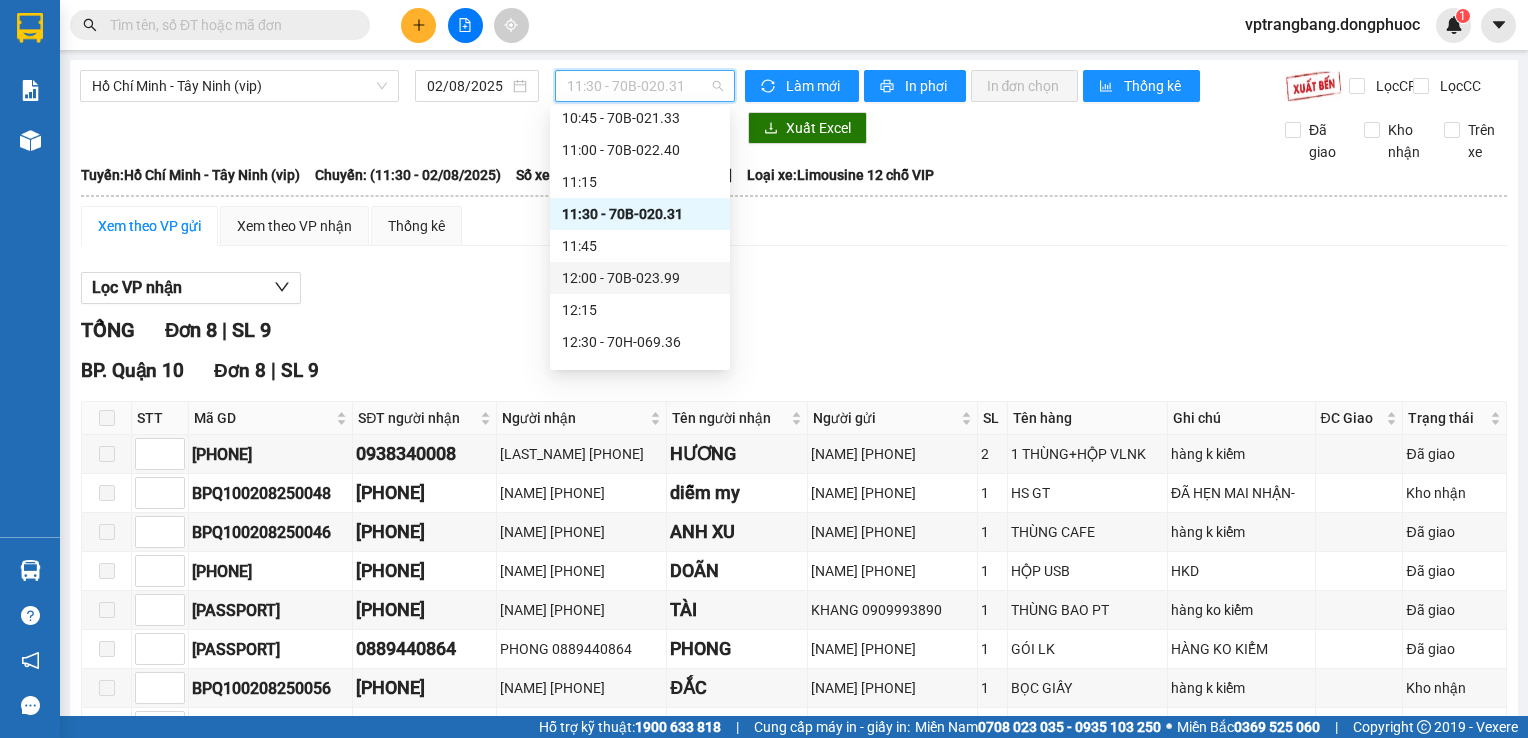 click on "[TIME]     - [VEHICLE_PLATE]" at bounding box center [640, 278] 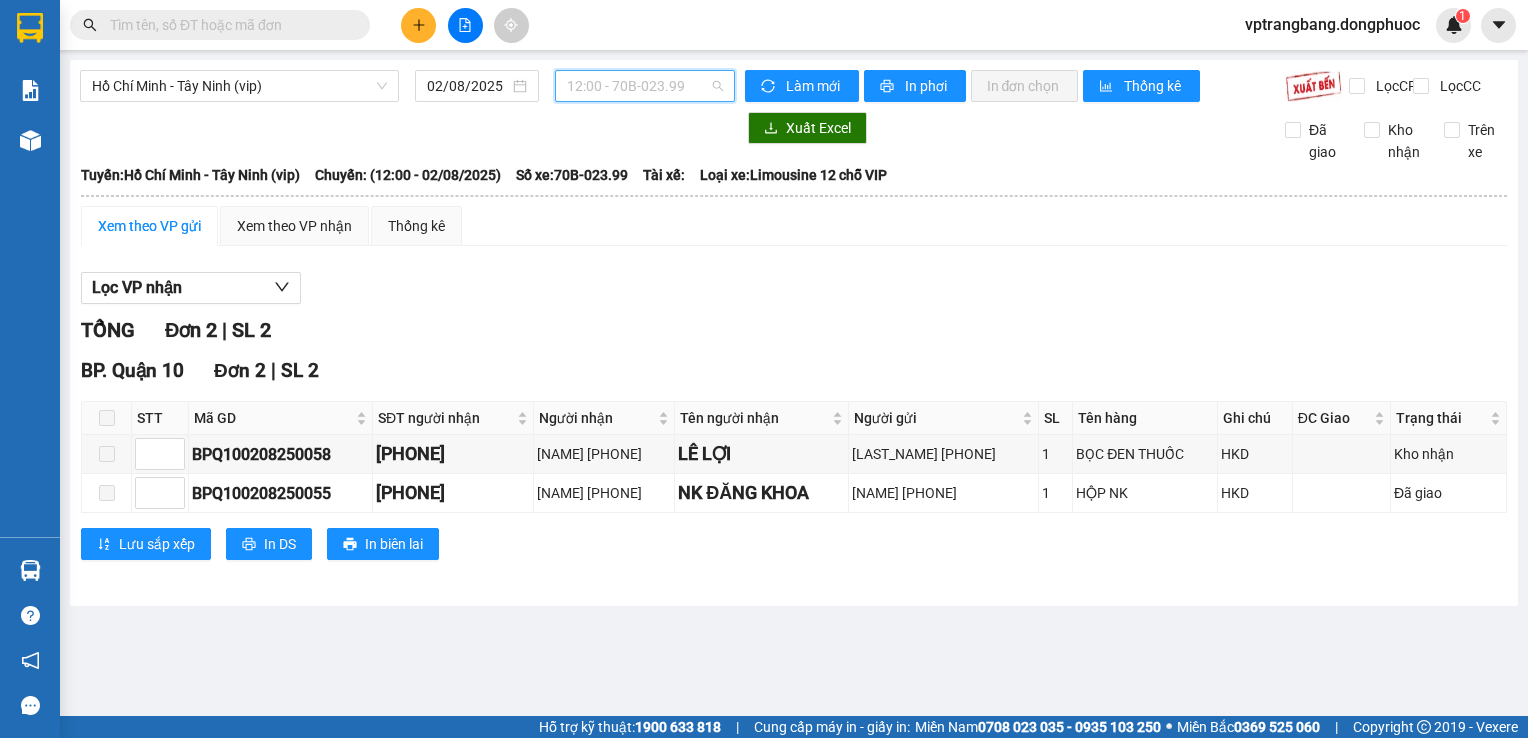 click on "[TIME]     - [VEHICLE_PLATE]" at bounding box center (645, 86) 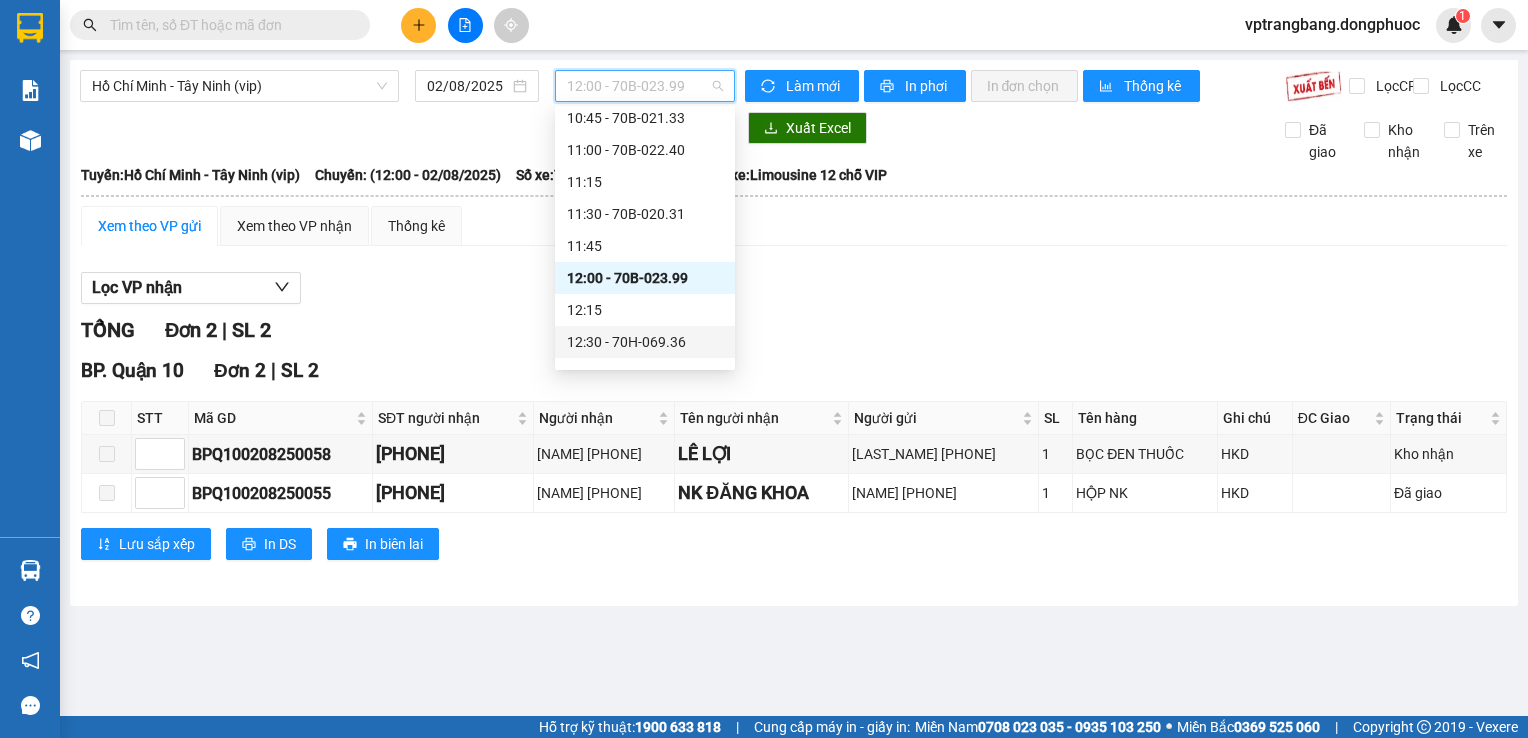 click on "[TIME]     - [VEHICLE_PLATE]" at bounding box center [645, 342] 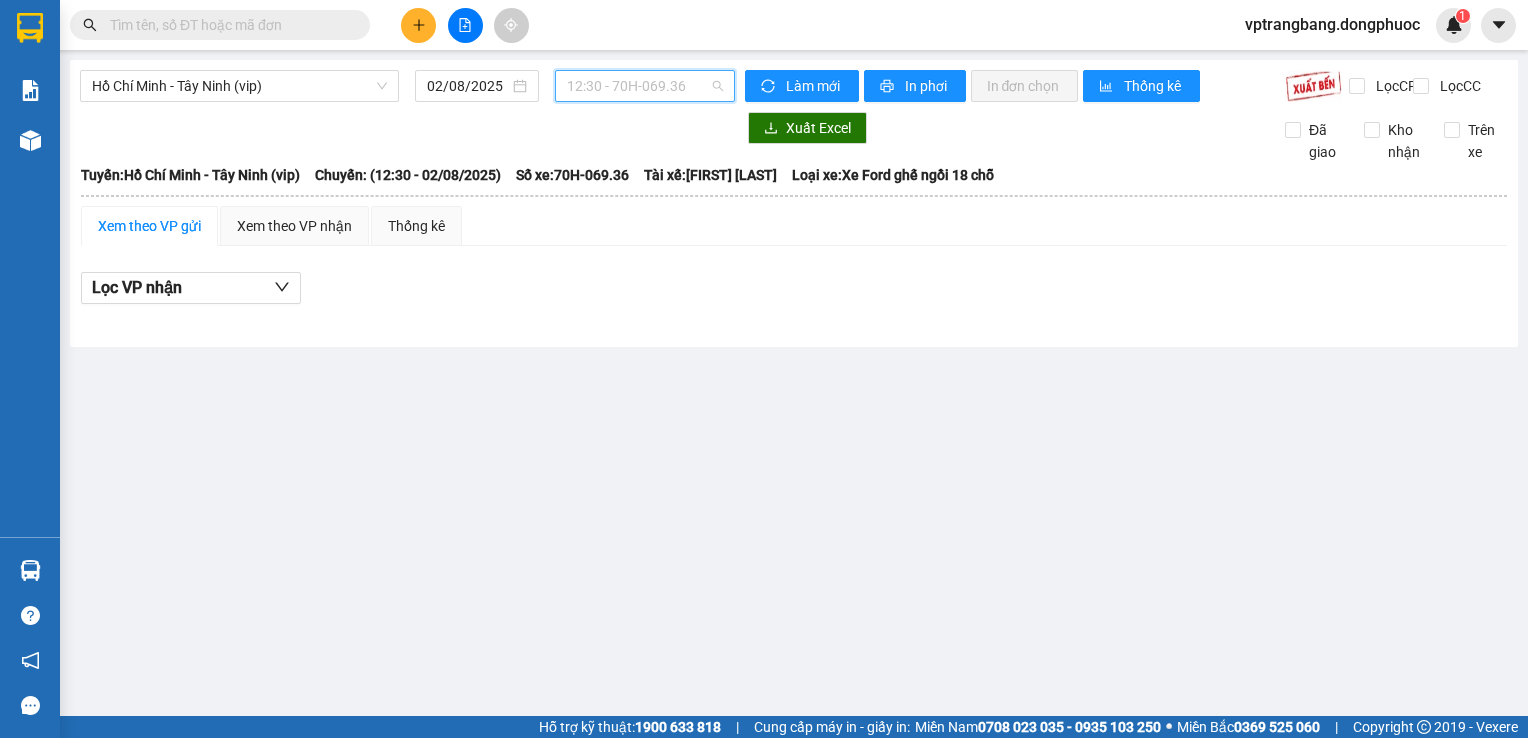 click on "[TIME]     - [VEHICLE_PLATE]" at bounding box center [645, 86] 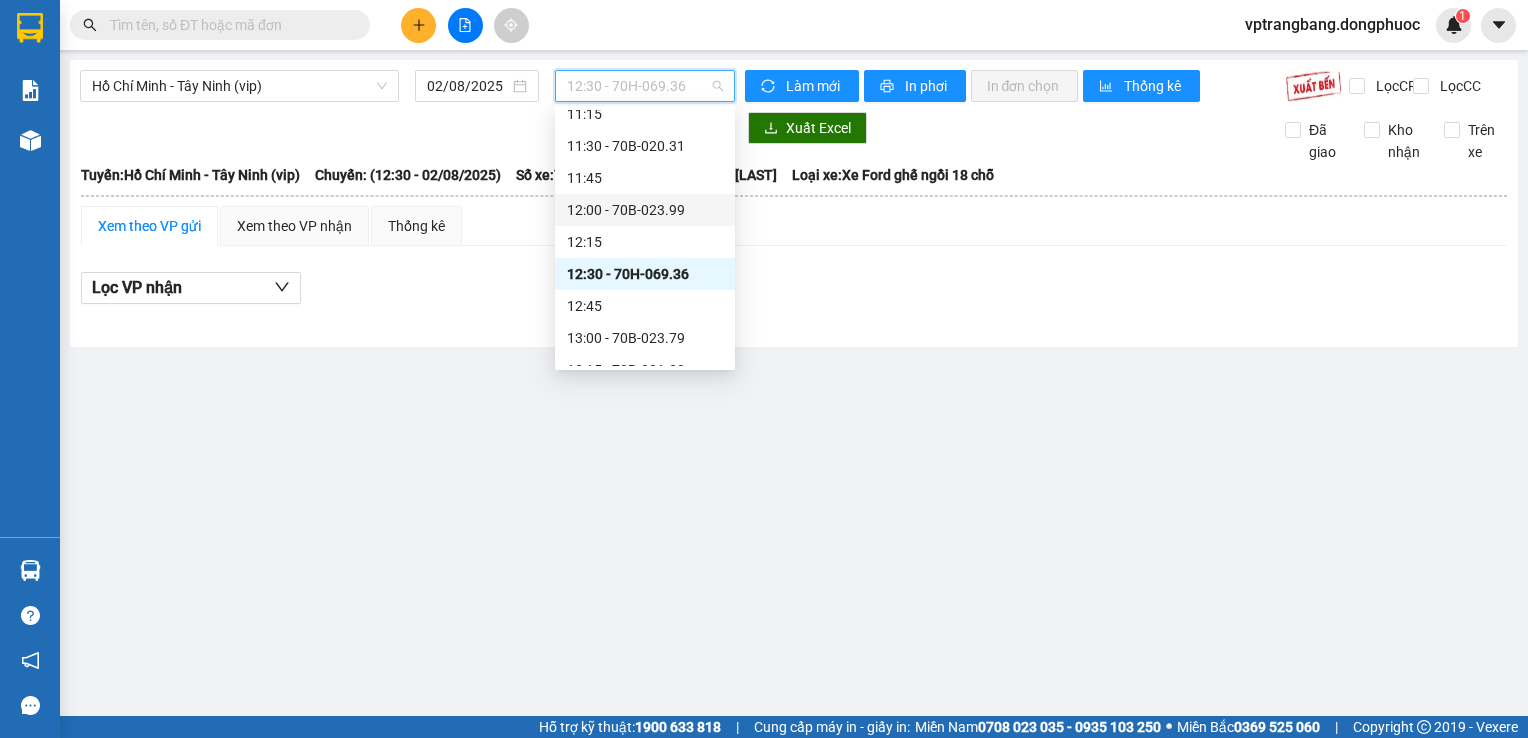 scroll, scrollTop: 940, scrollLeft: 0, axis: vertical 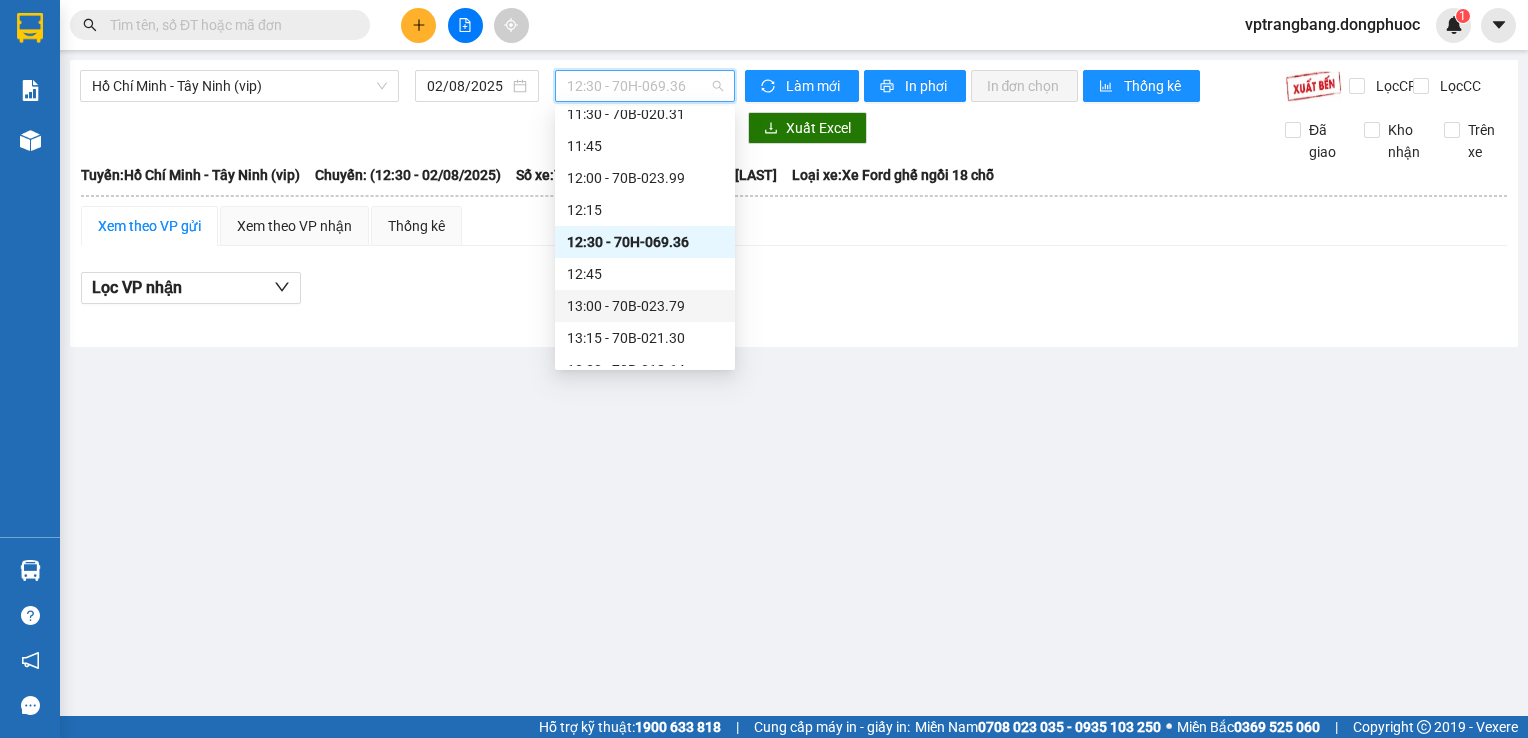click on "[TIME] - [VEHICLE_ID]" at bounding box center [645, 306] 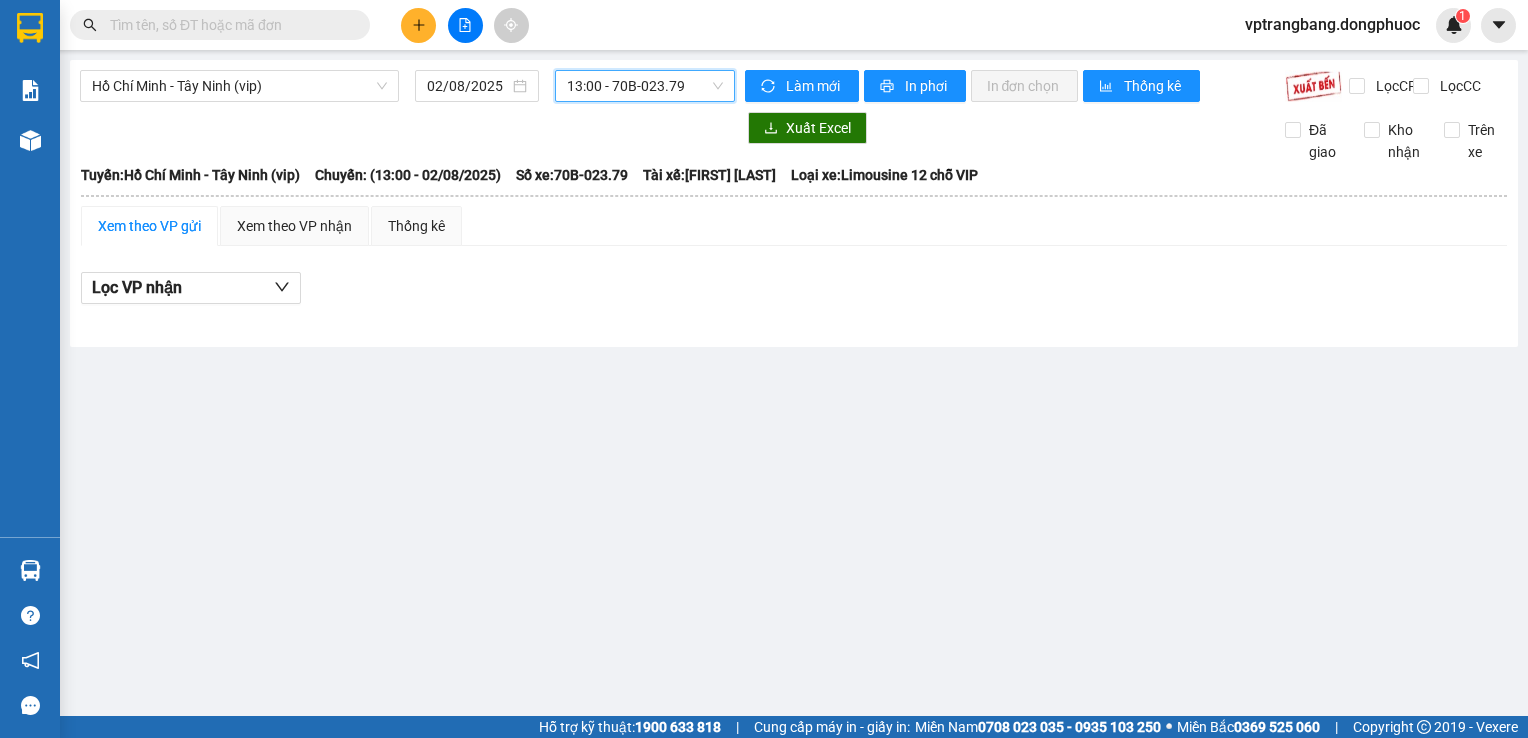 click on "[TIME] - [VEHICLE_ID]" at bounding box center (645, 86) 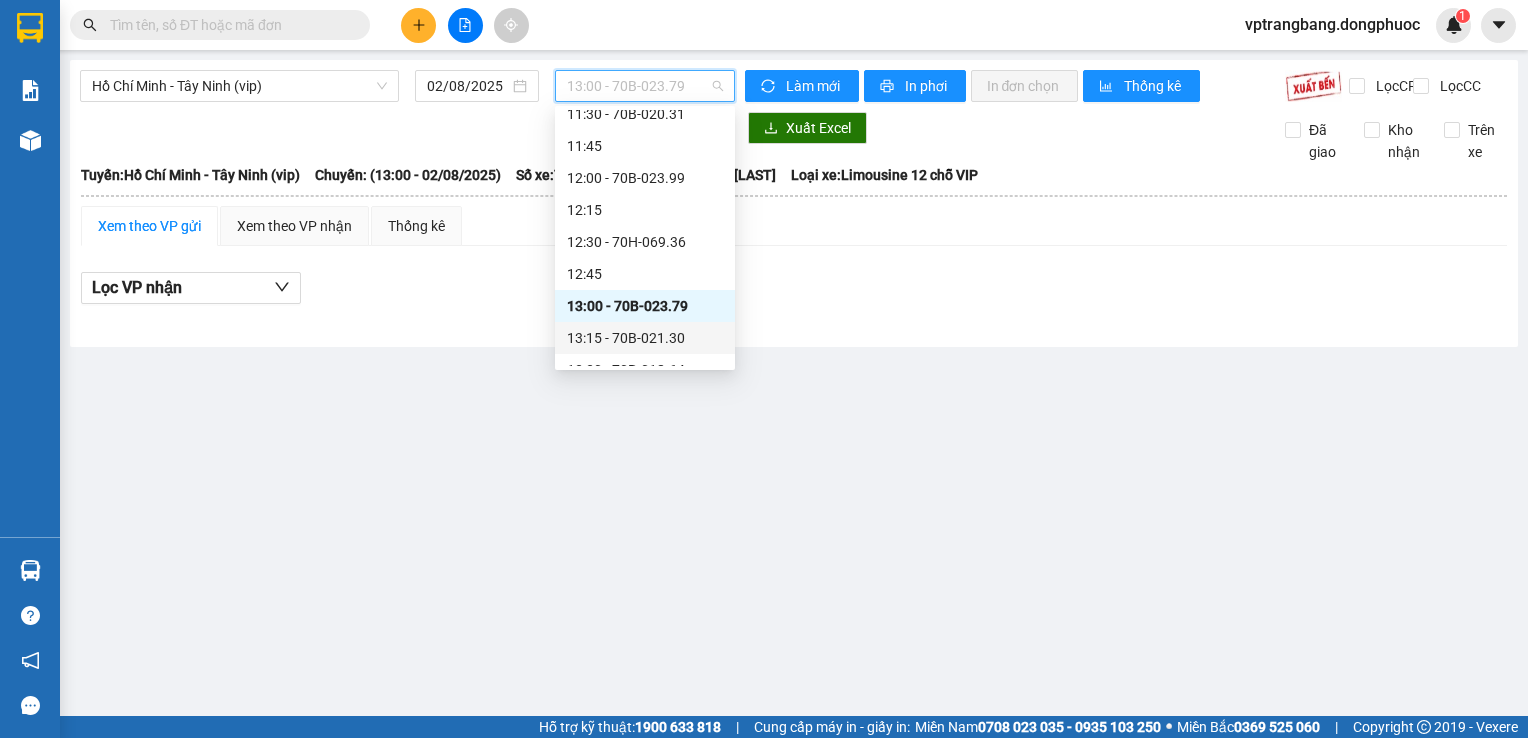 click on "13:15     - 70B-021.30" at bounding box center (645, 338) 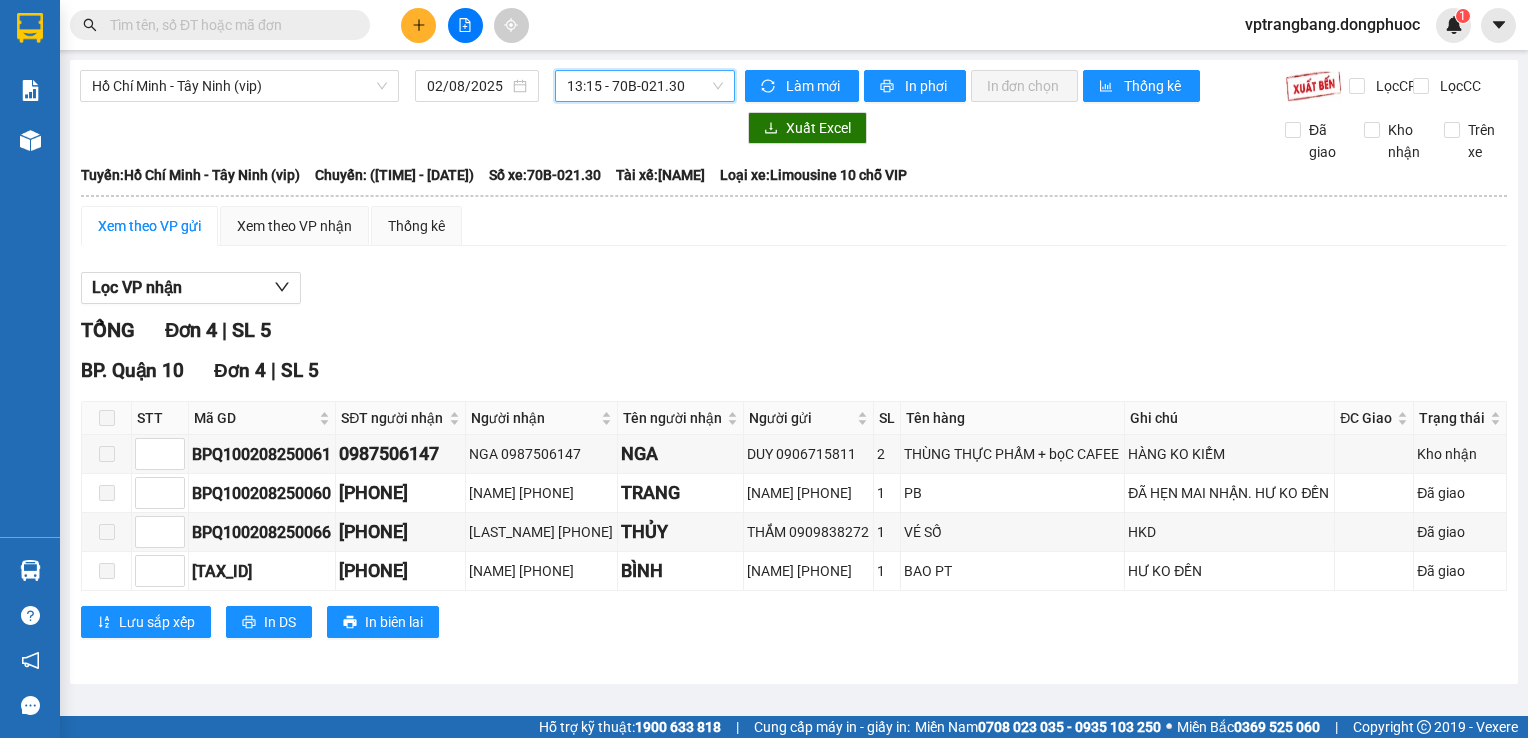 click on "13:15     - 70B-021.30" at bounding box center [645, 86] 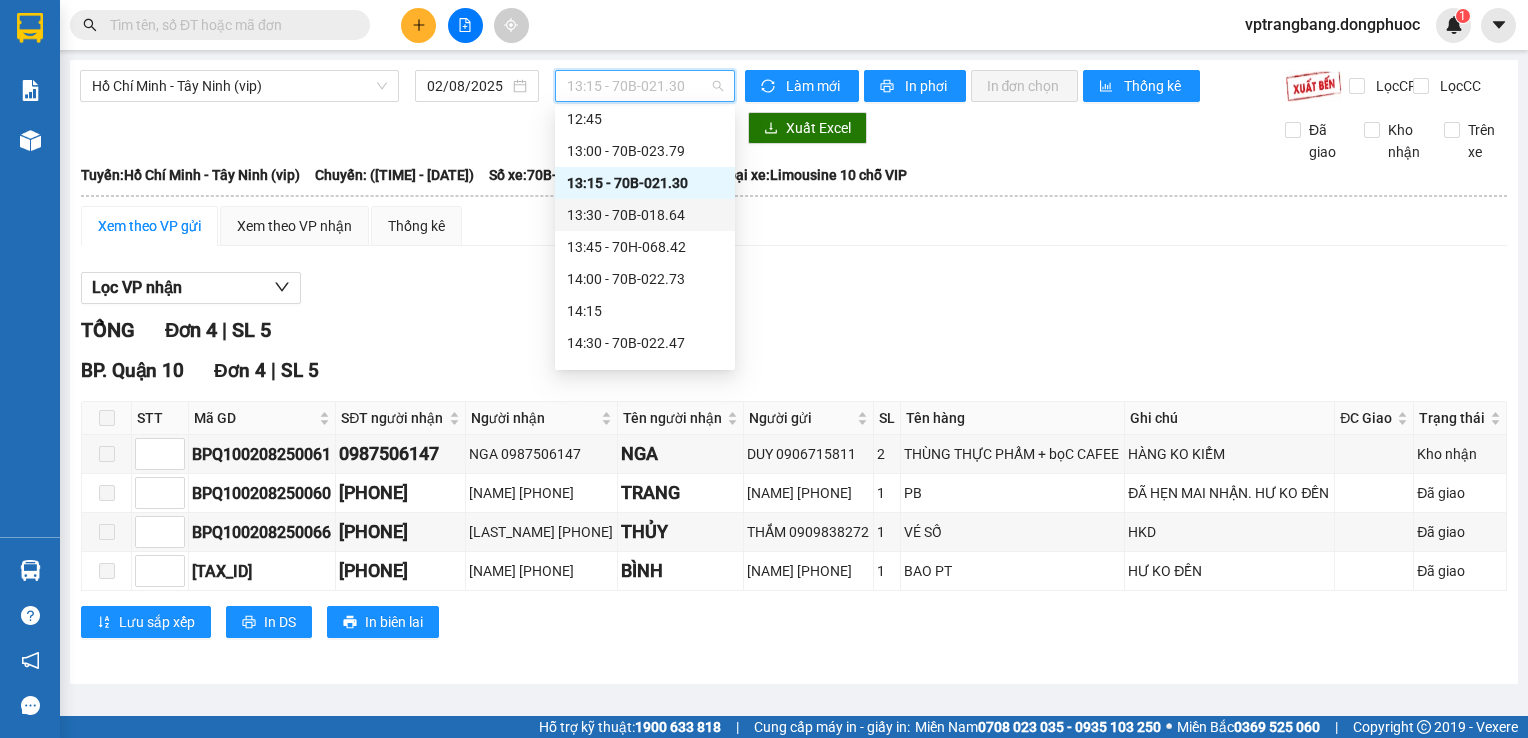 scroll, scrollTop: 1140, scrollLeft: 0, axis: vertical 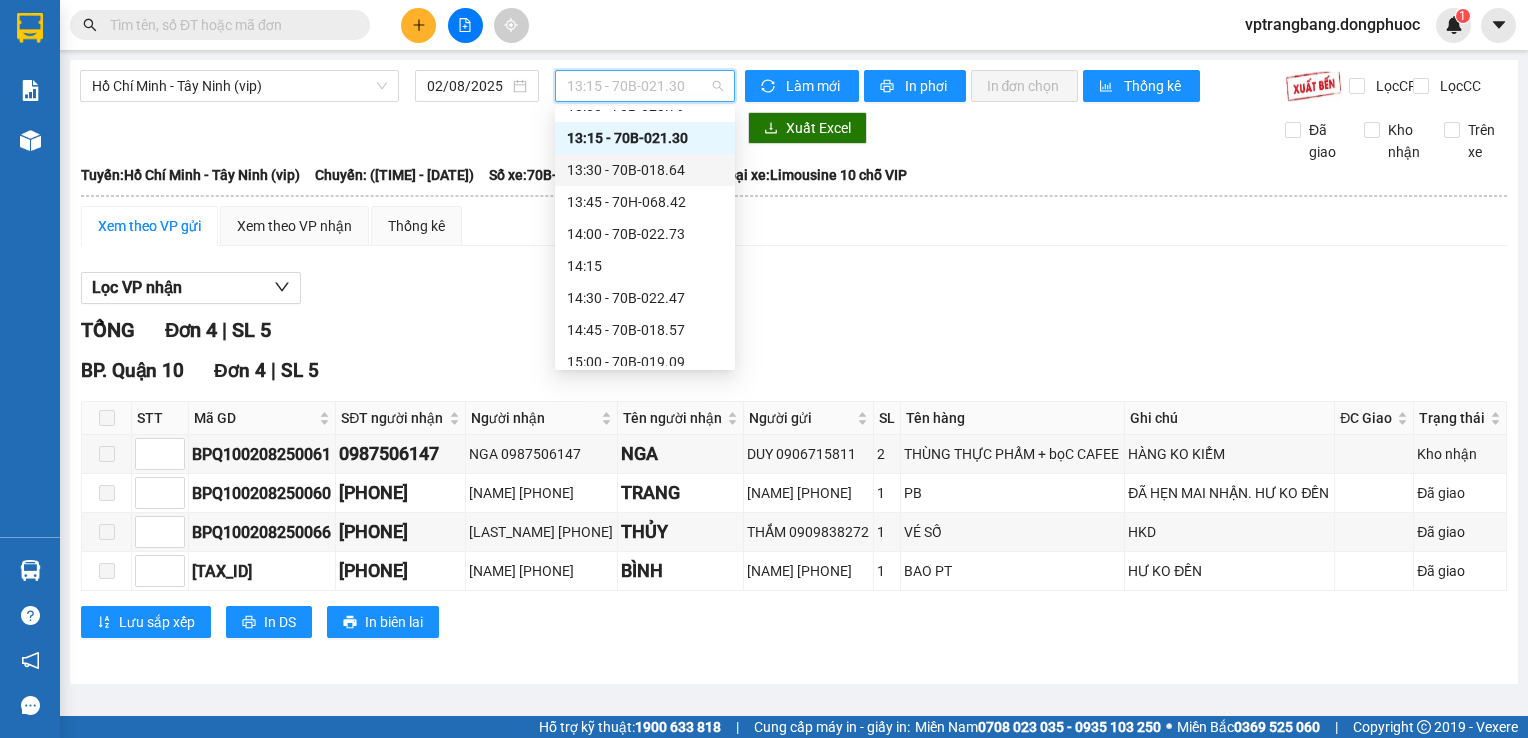 click on "13:30     - 70B-018.64" at bounding box center (645, 170) 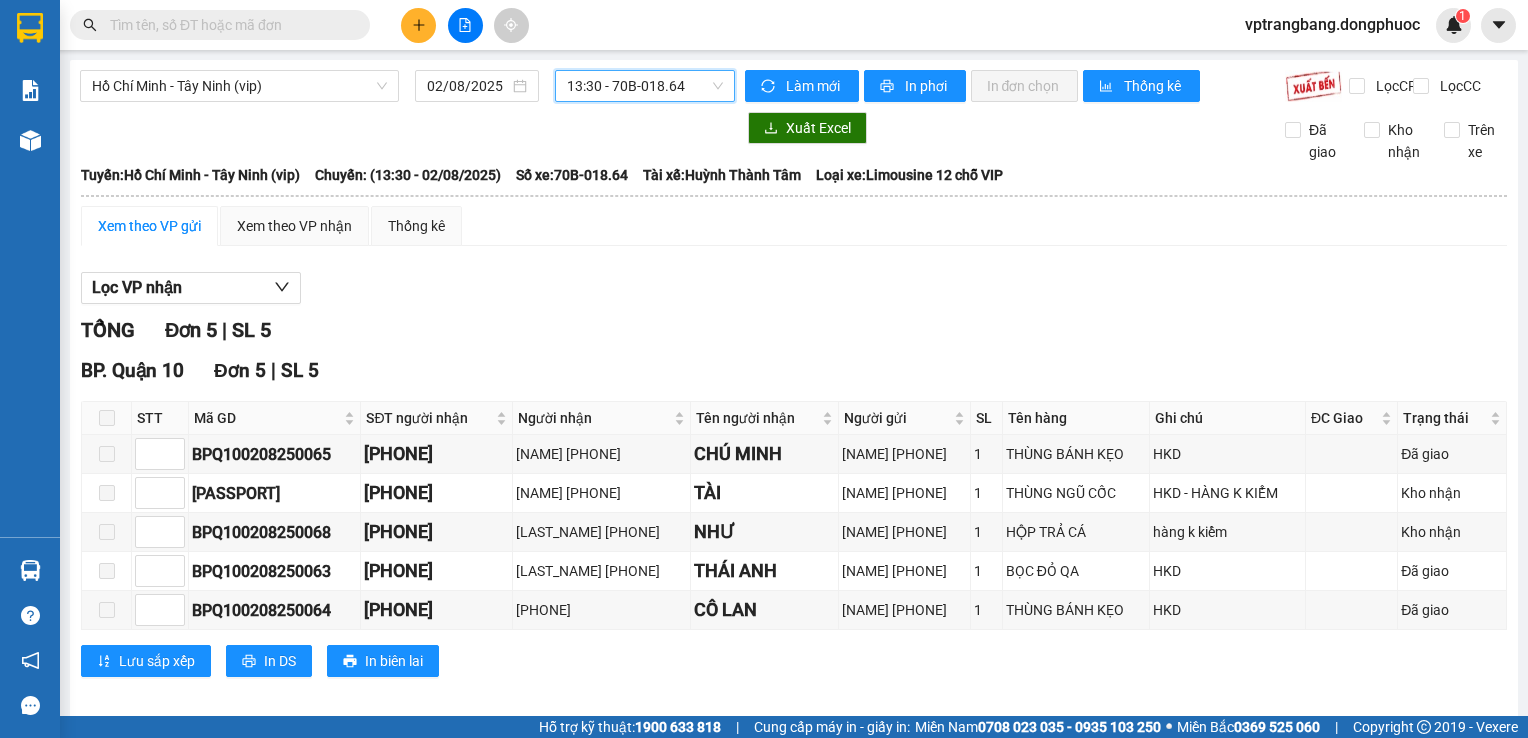scroll, scrollTop: 29, scrollLeft: 0, axis: vertical 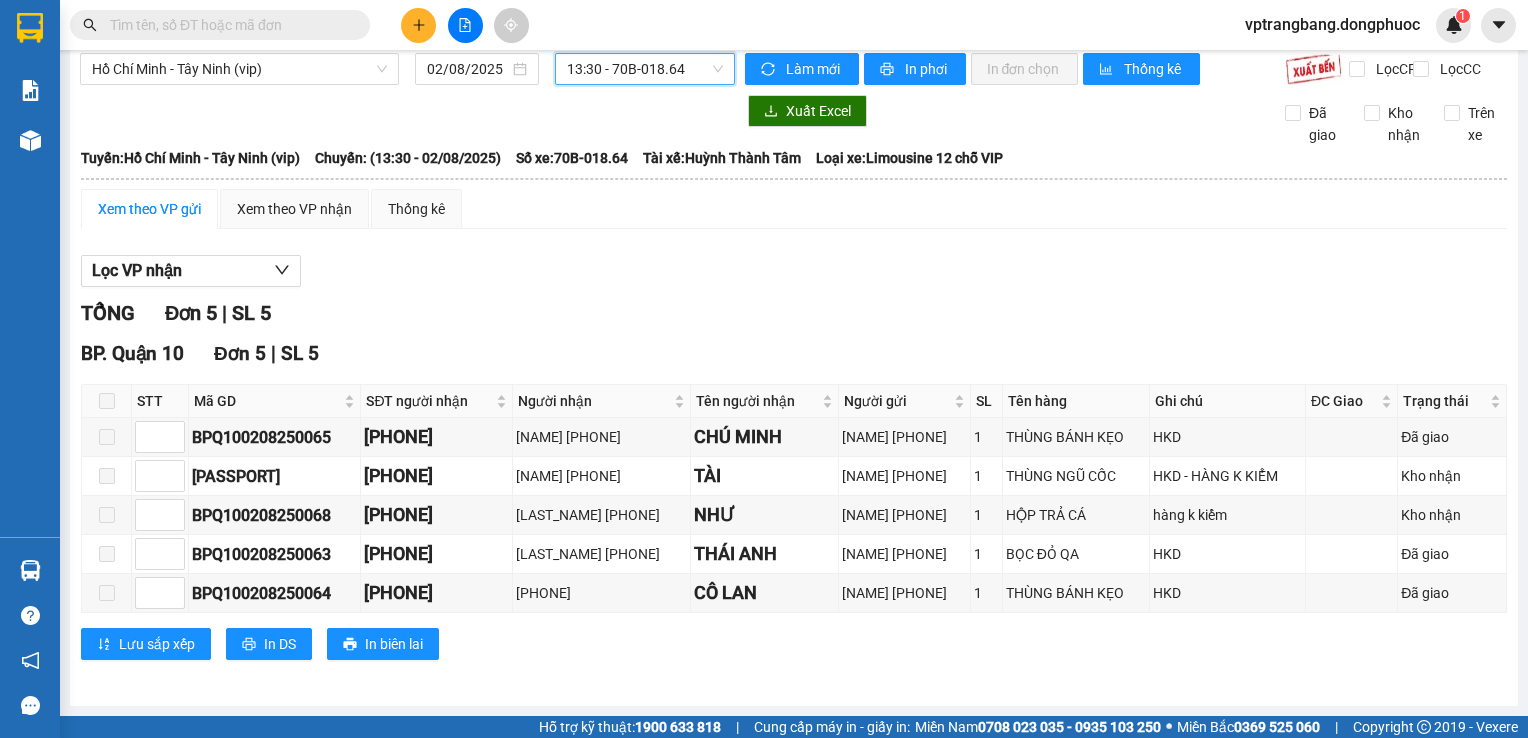 click on "13:30     - 70B-018.64" at bounding box center (645, 69) 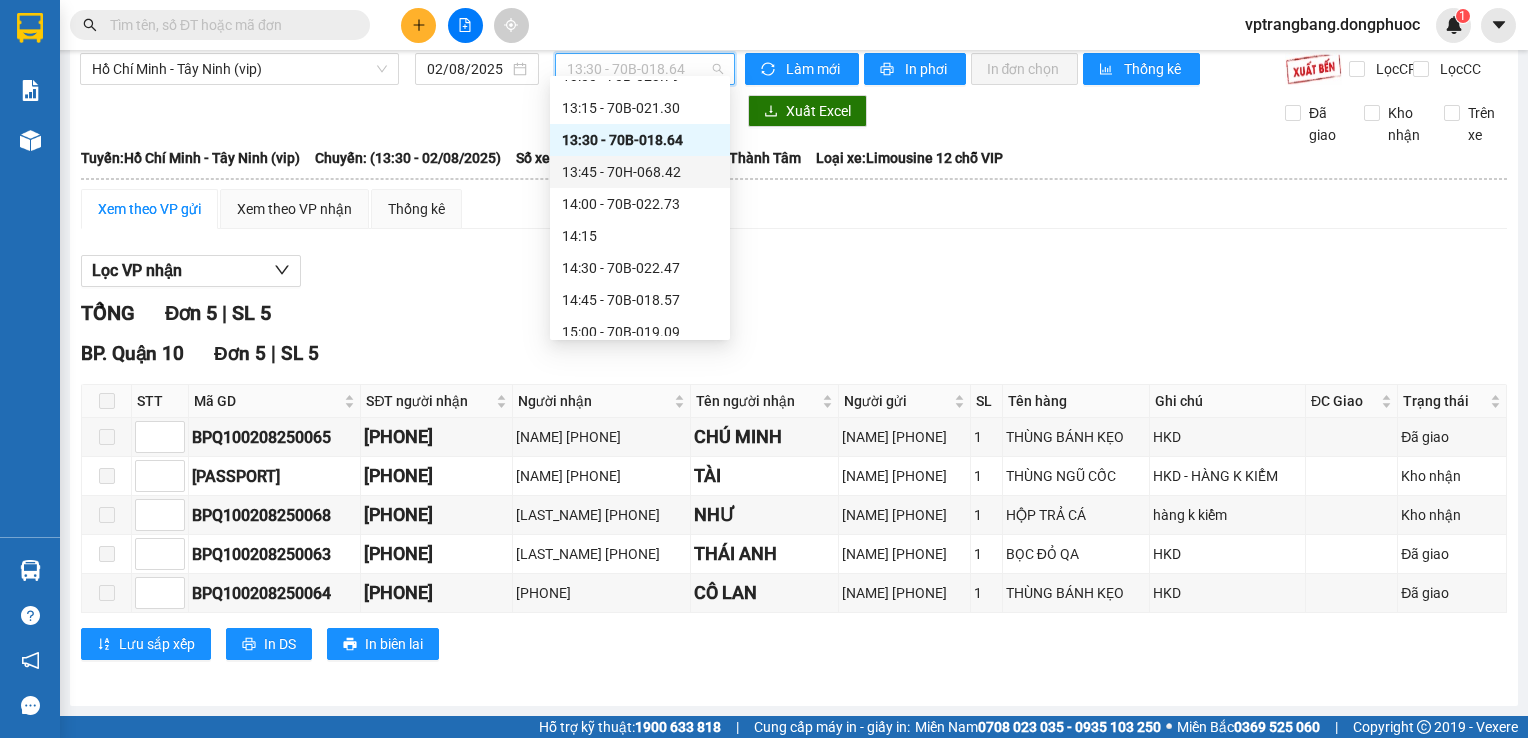 click on "13:45     - 70H-068.42" at bounding box center (640, 172) 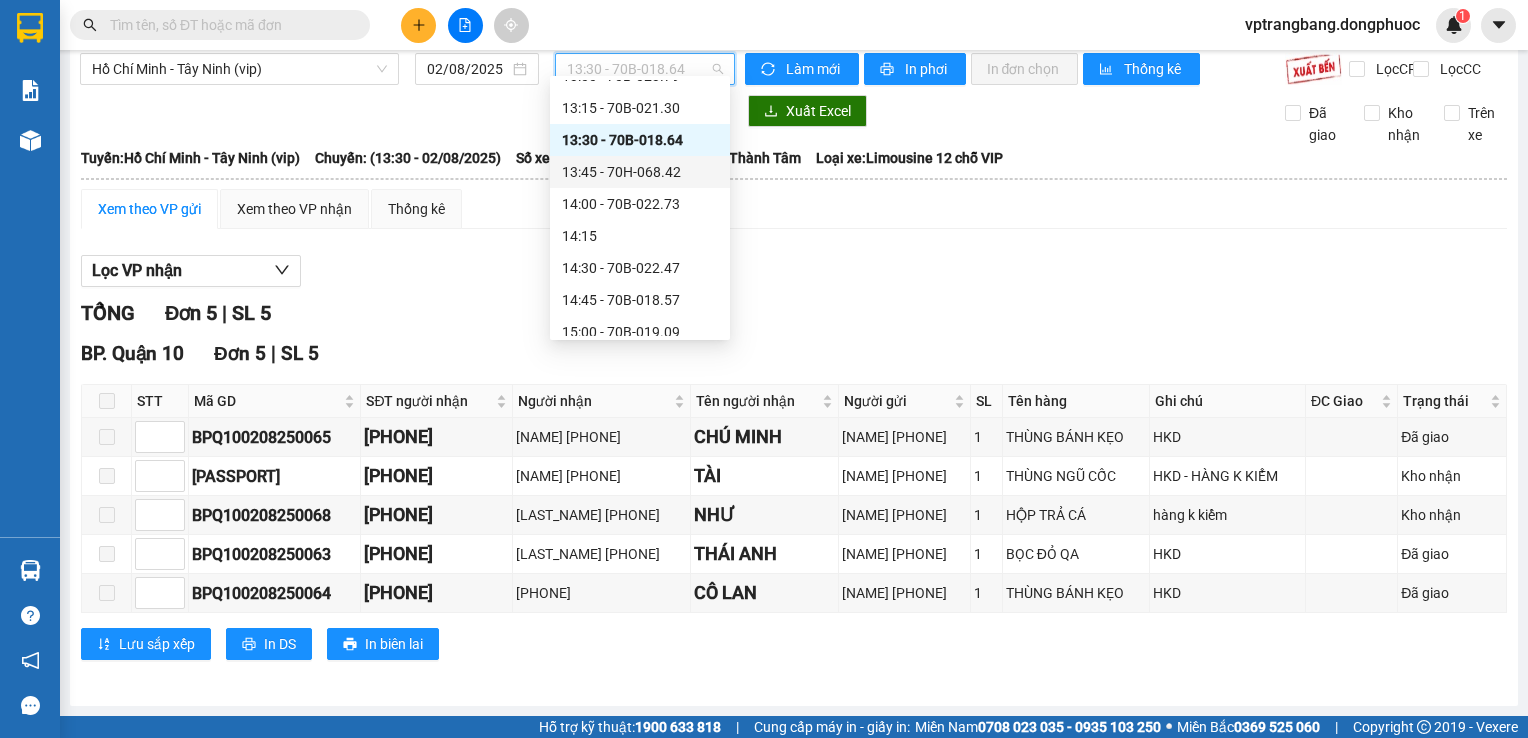 scroll, scrollTop: 0, scrollLeft: 0, axis: both 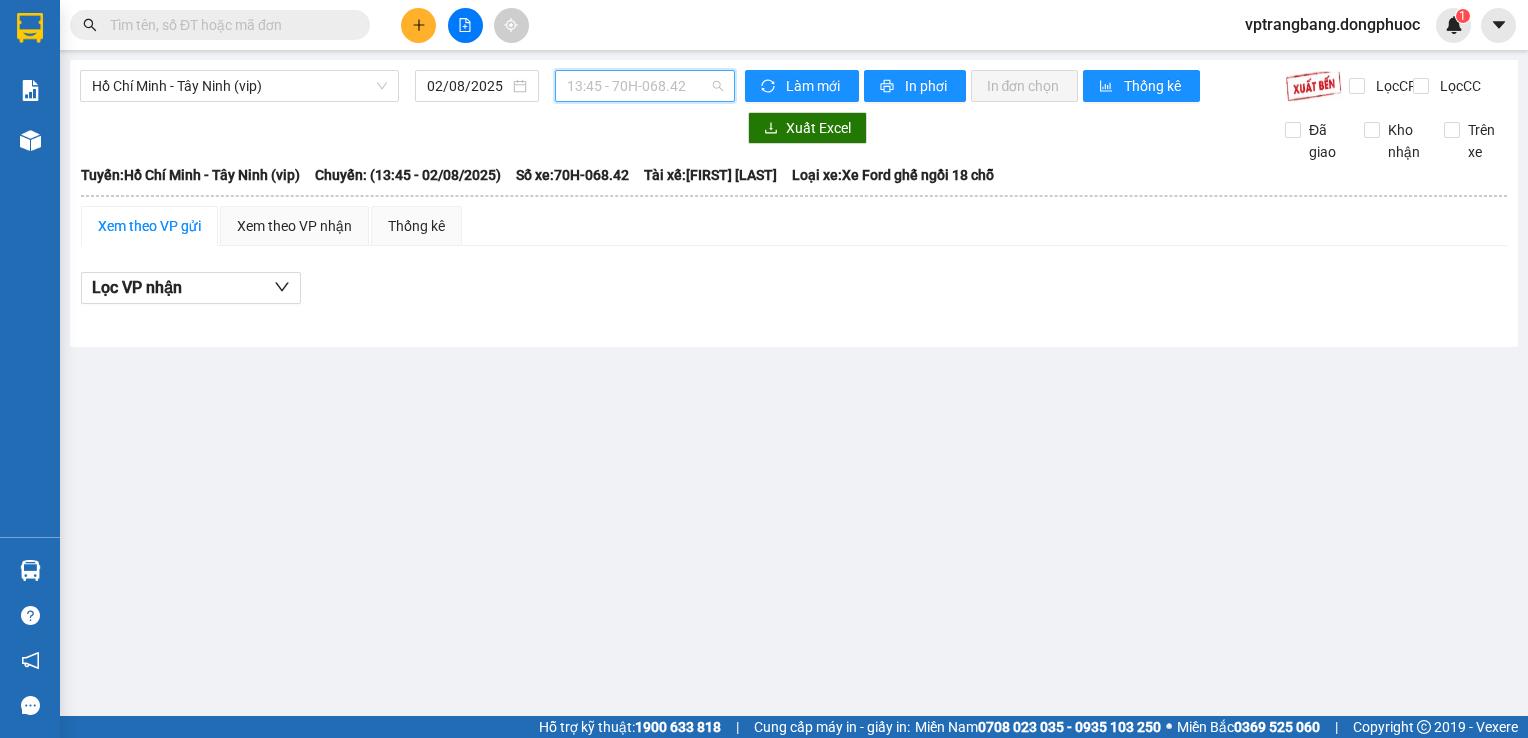 click on "13:45     - 70H-068.42" at bounding box center [645, 86] 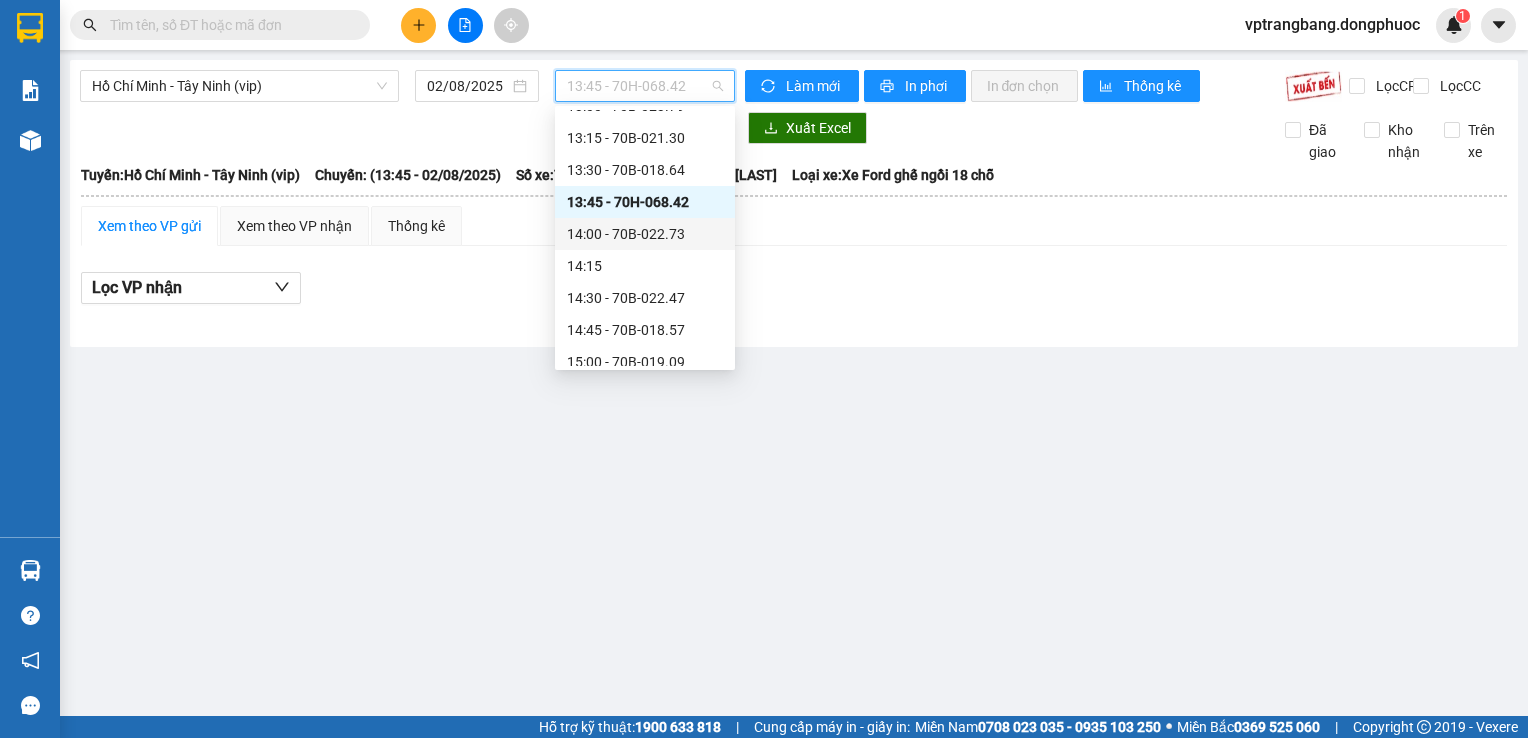 click on "14:00     - 70B-022.73" at bounding box center [645, 234] 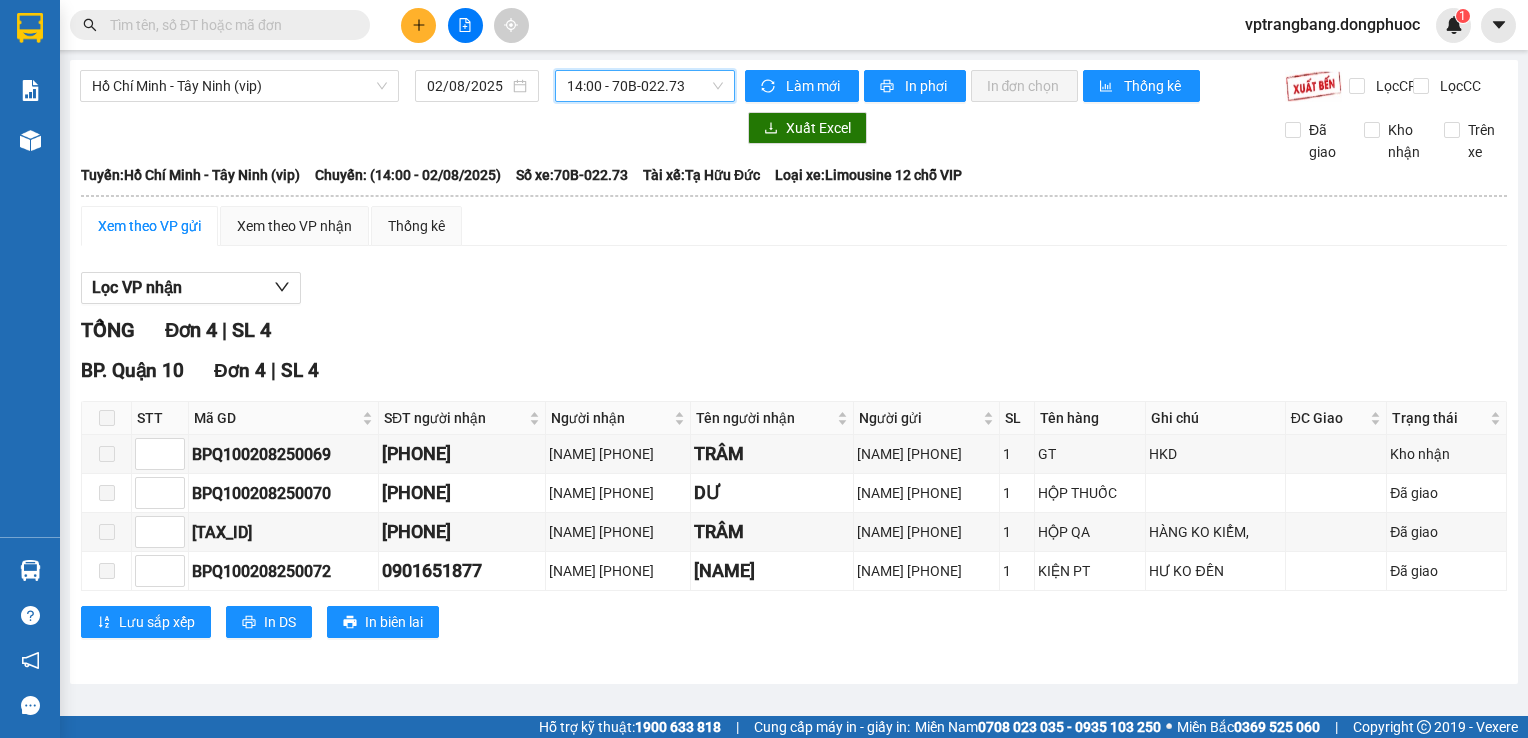 click on "14:00     - 70B-022.73" at bounding box center [645, 86] 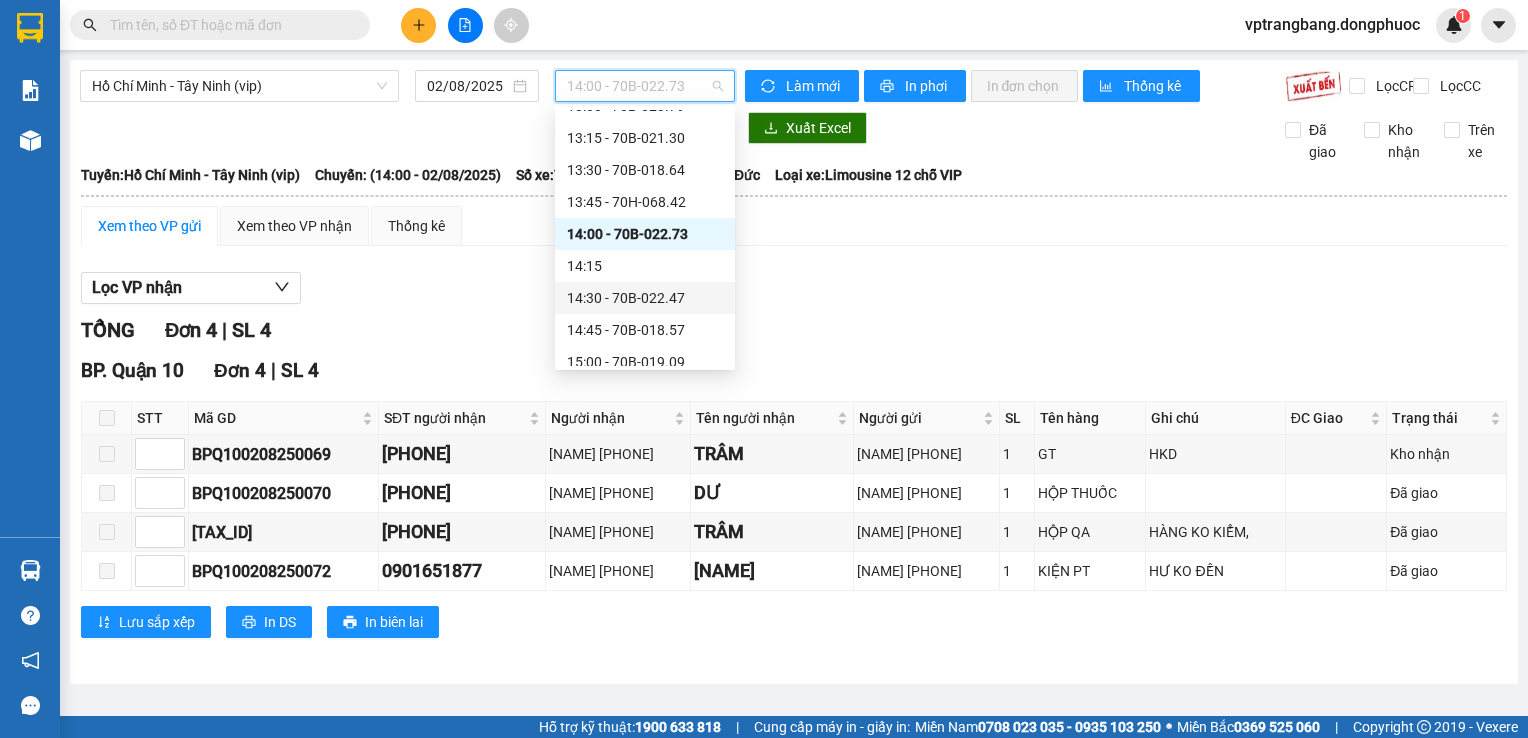 click on "[TIME] - [VEHICLE_ID]" at bounding box center [645, 298] 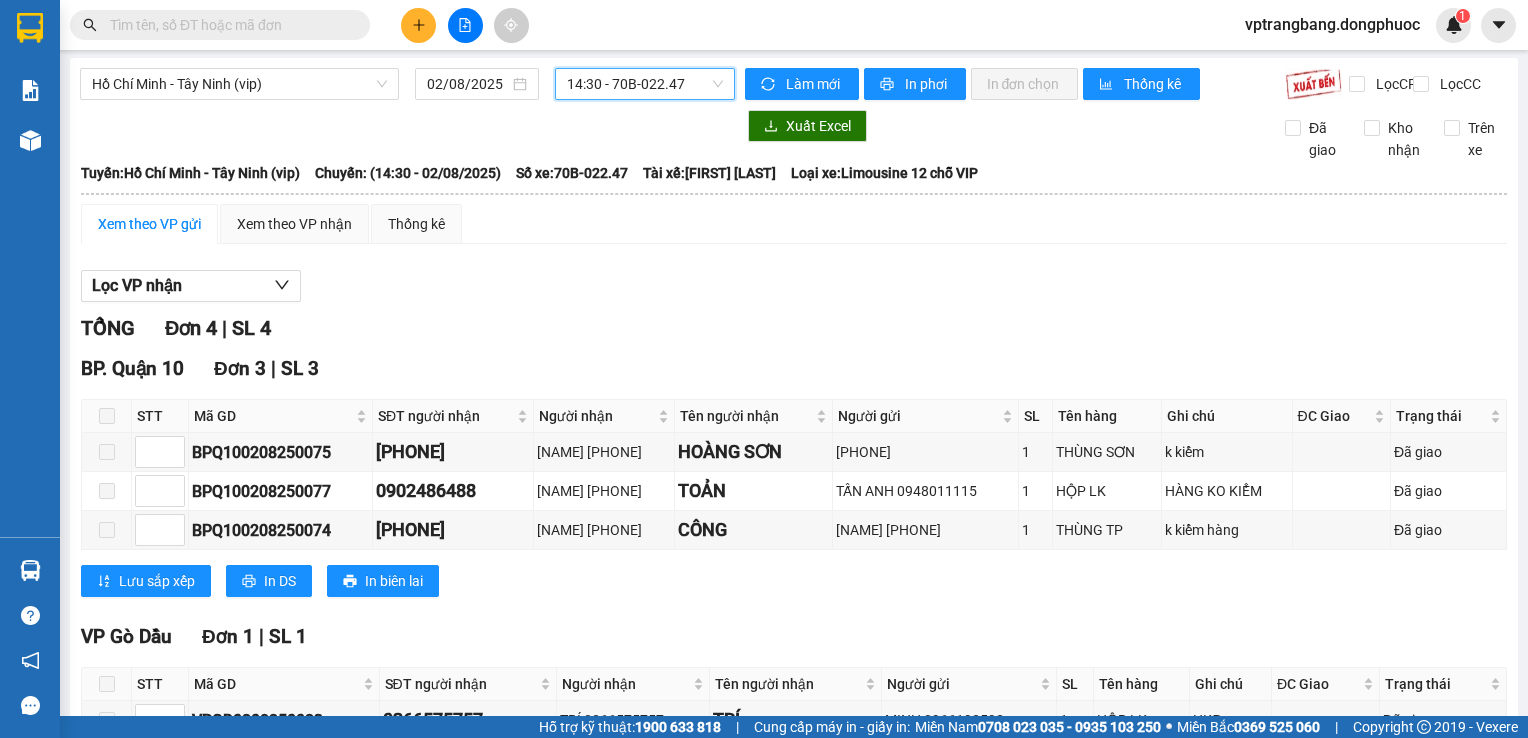 scroll, scrollTop: 0, scrollLeft: 0, axis: both 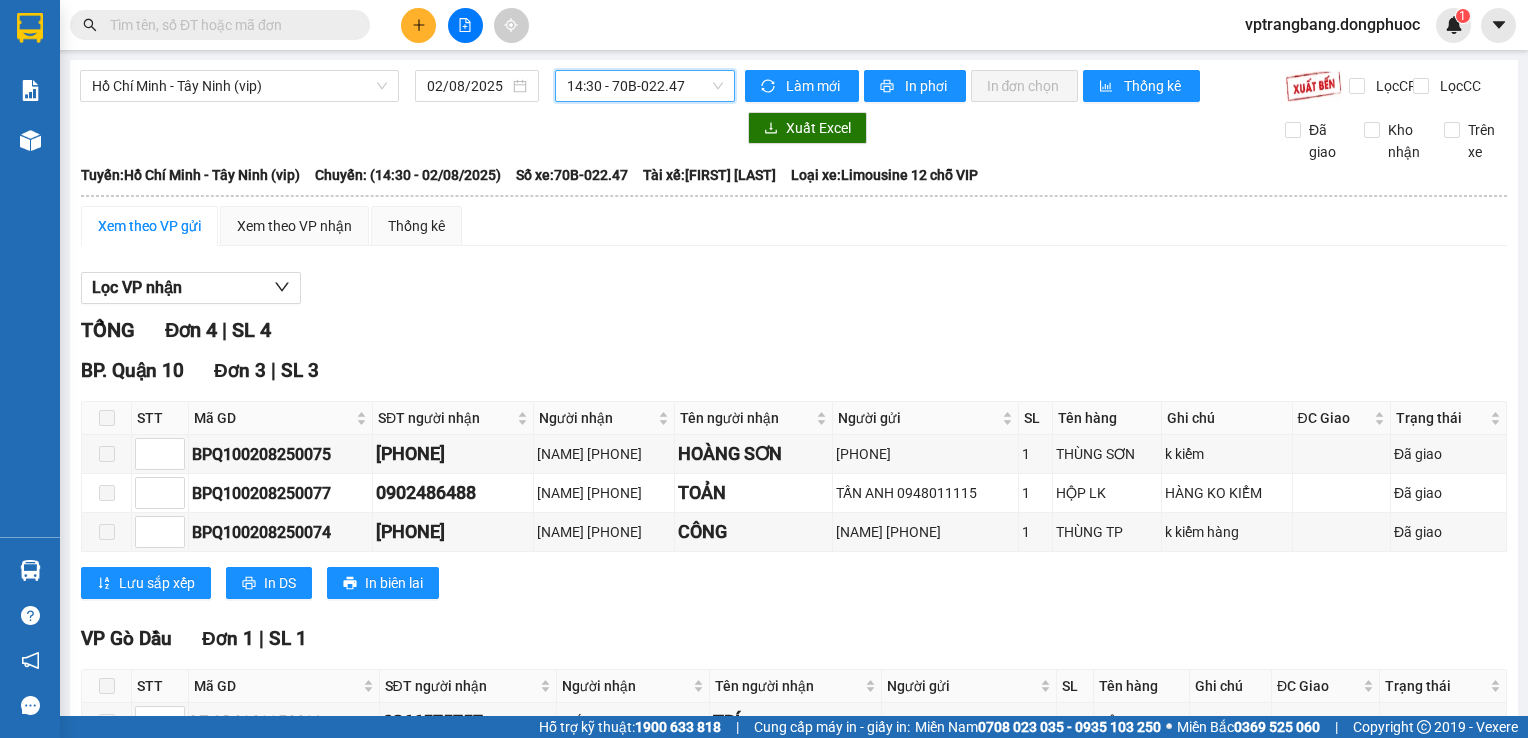 click on "[TIME] - [VEHICLE_ID]" at bounding box center [645, 86] 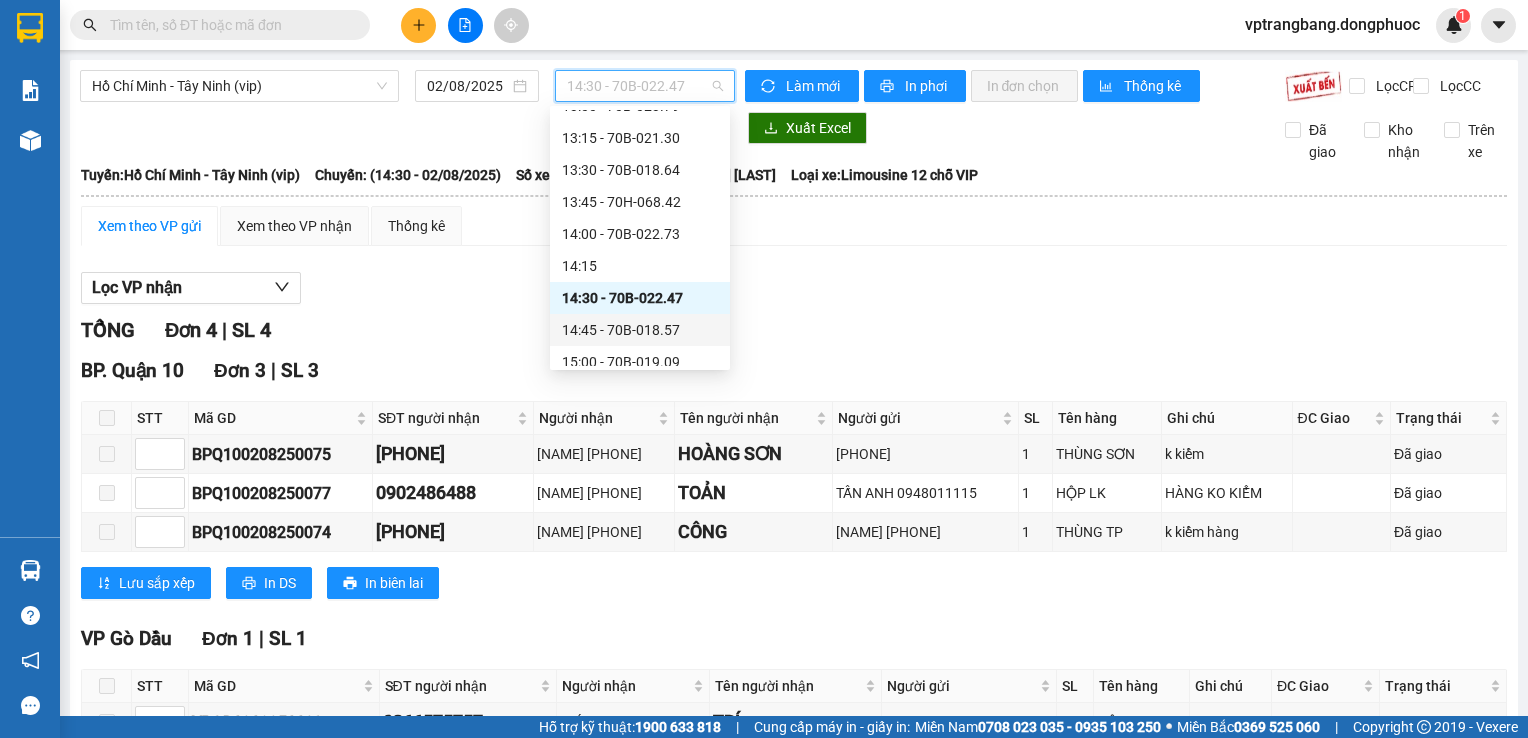 click on "14:45     - 70B-018.57" at bounding box center [640, 330] 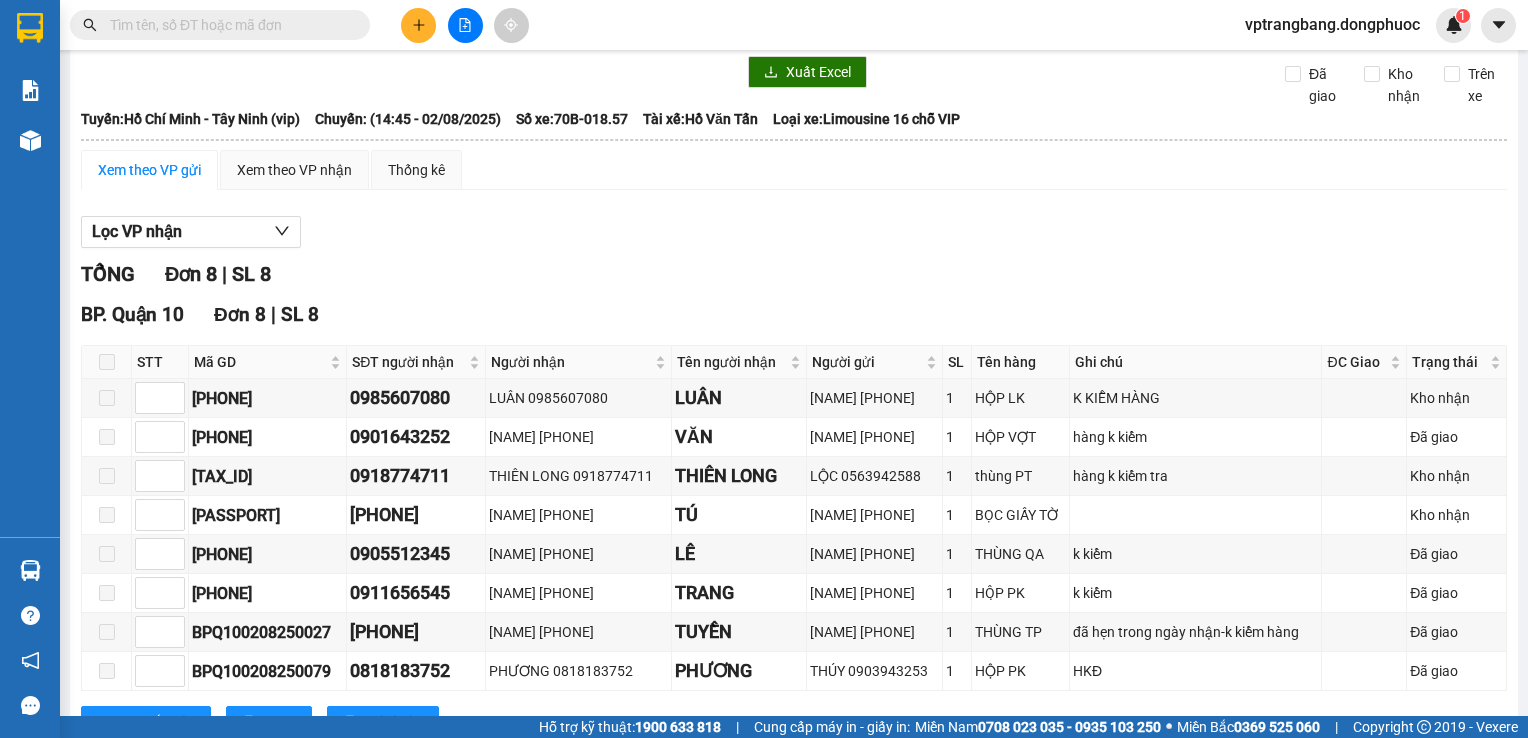 scroll, scrollTop: 0, scrollLeft: 0, axis: both 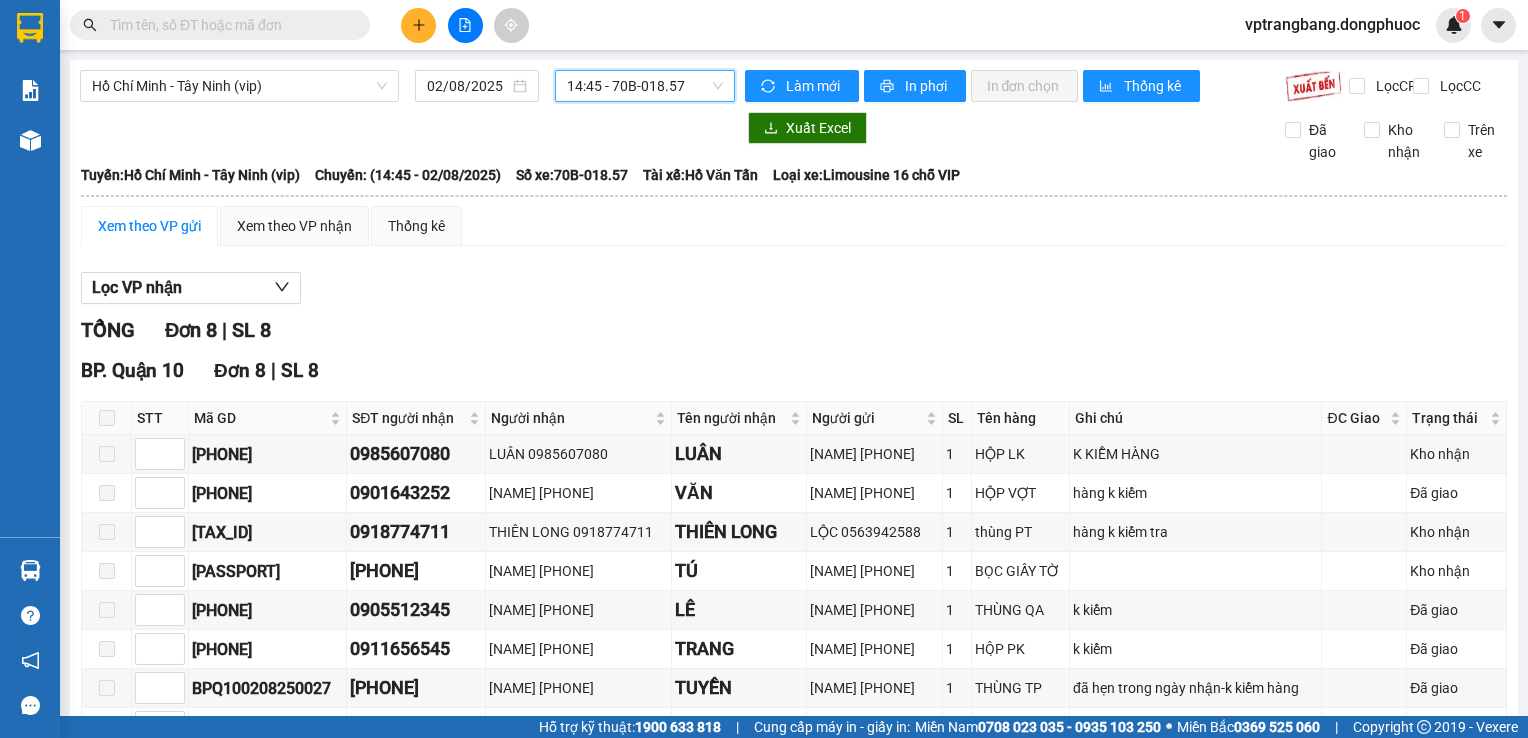 click on "14:45     - 70B-018.57" at bounding box center (645, 86) 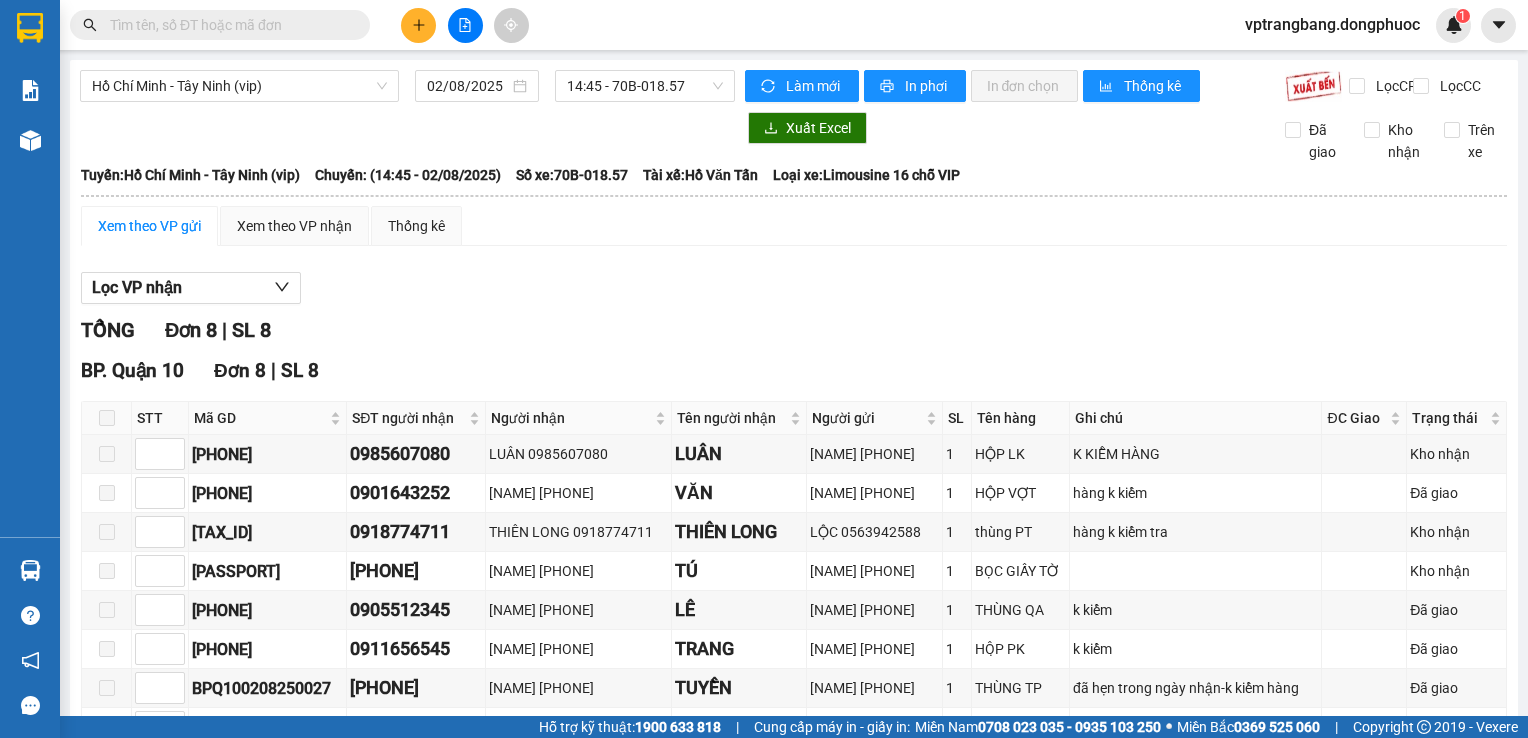 click on "Kết quả tìm kiếm ( 0 )  Bộ lọc  No Data vptrangbang.dongphuoc 1     Báo cáo Mẫu 1: Báo cáo dòng tiền theo nhân viên Mẫu 1: Báo cáo dòng tiền theo nhân viên (VP) Mẫu 2: Doanh số tạo đơn theo Văn phòng, nhân viên - Trạm     Kho hàng mới Hàng sắp về Hướng dẫn sử dụng Giới thiệu Vexere, nhận hoa hồng Phản hồi Phần mềm hỗ trợ bạn tốt chứ? Hồ Chí Minh - Tây Ninh (vip) [DATE] [TIME]     - [VEHICLE_ID]  Làm mới In phơi In đơn chọn Thống kê Lọc  CR Lọc  CC Xuất Excel Đã giao Kho nhận Trên xe Đồng Phước   19001152   Bến xe Tây Ninh, 01 Võ Văn Truyện, KP 1, Phường 2 [TIME] - [DATE] Tuyến:  Hồ Chí Minh - Tây Ninh (vip) Chuyến:   ([TIME] - [DATE]) Tài xế:  [NAME]   Số xe:  [VEHICLE_ID] Loại xe:  Limousine 16 chỗ VIP Tuyến:  Hồ Chí Minh - Tây Ninh (vip) Chuyến:   ([TIME] - [DATE]) Số xe:  [VEHICLE_ID] Tài xế:  [NAME] Loại xe:  Thống kê" at bounding box center (764, 369) 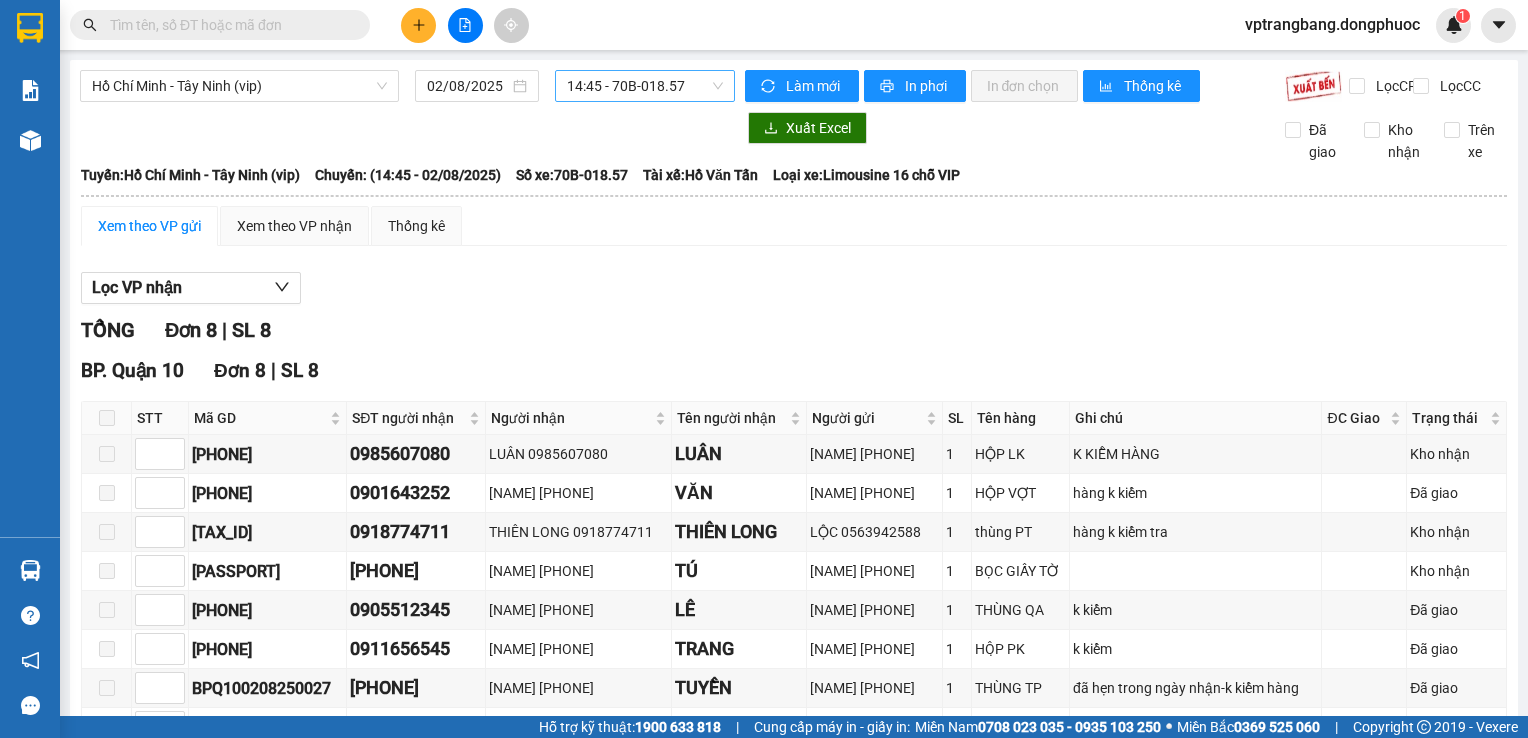 click on "14:45     - 70B-018.57" at bounding box center (645, 86) 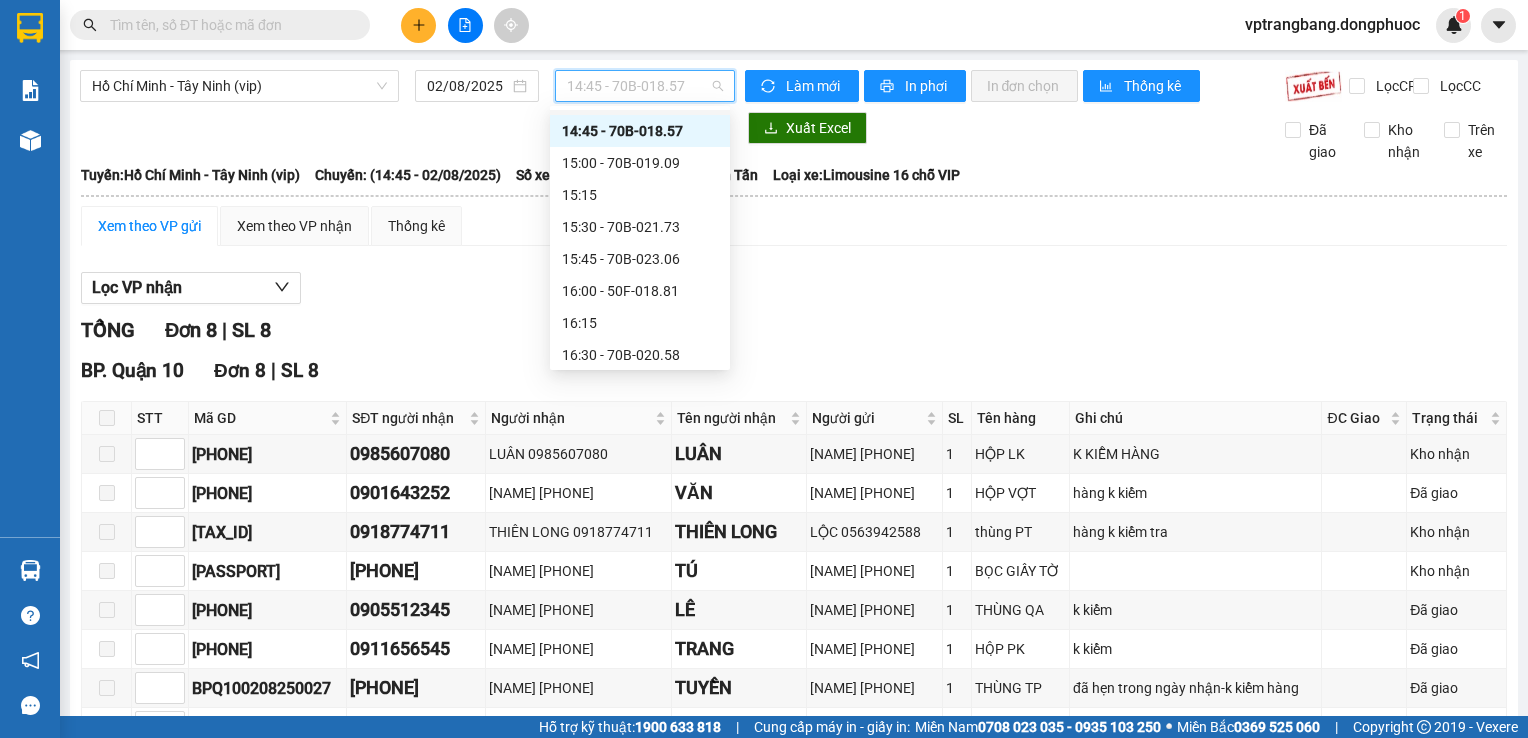 scroll, scrollTop: 1340, scrollLeft: 0, axis: vertical 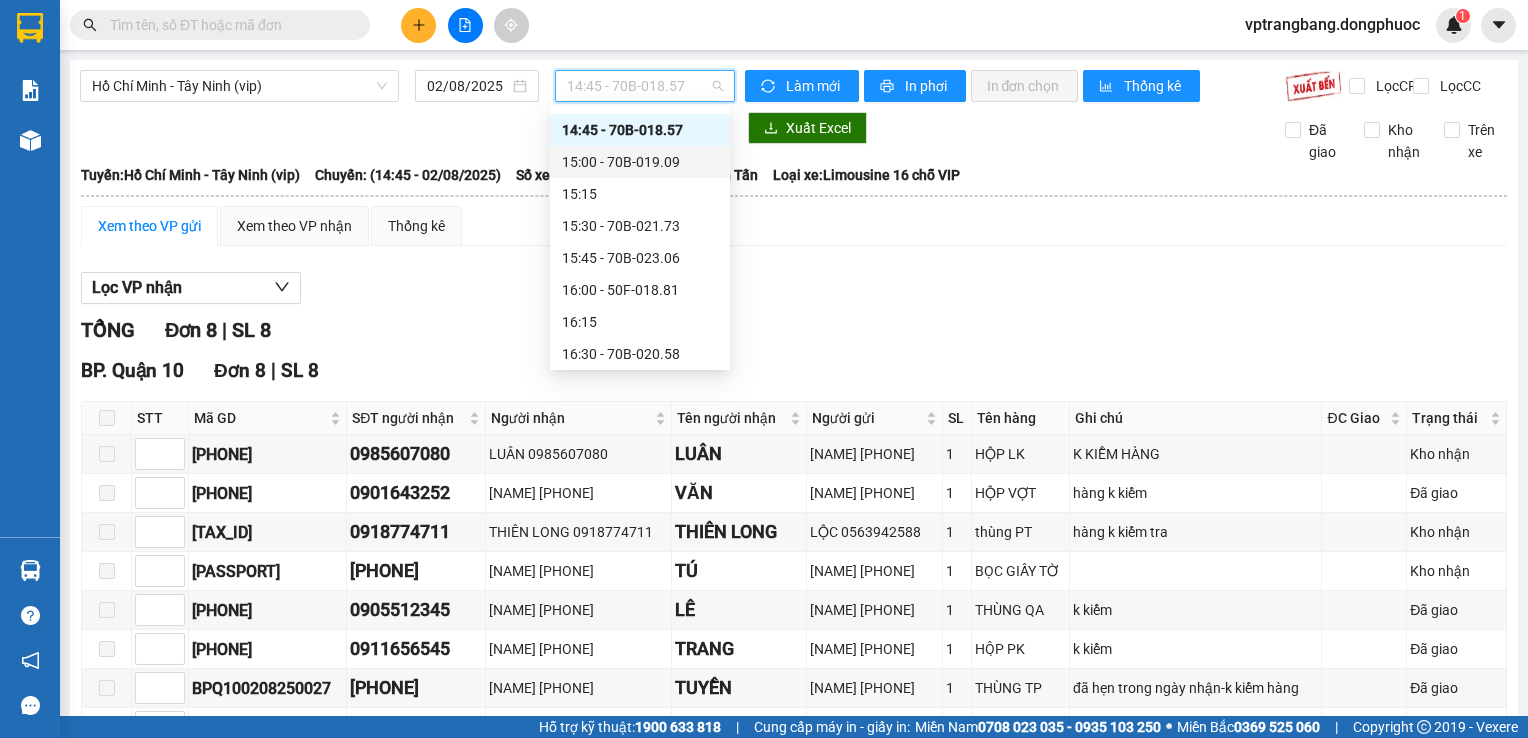 click on "[TIME] - [VEHICLE_ID]" at bounding box center [640, 162] 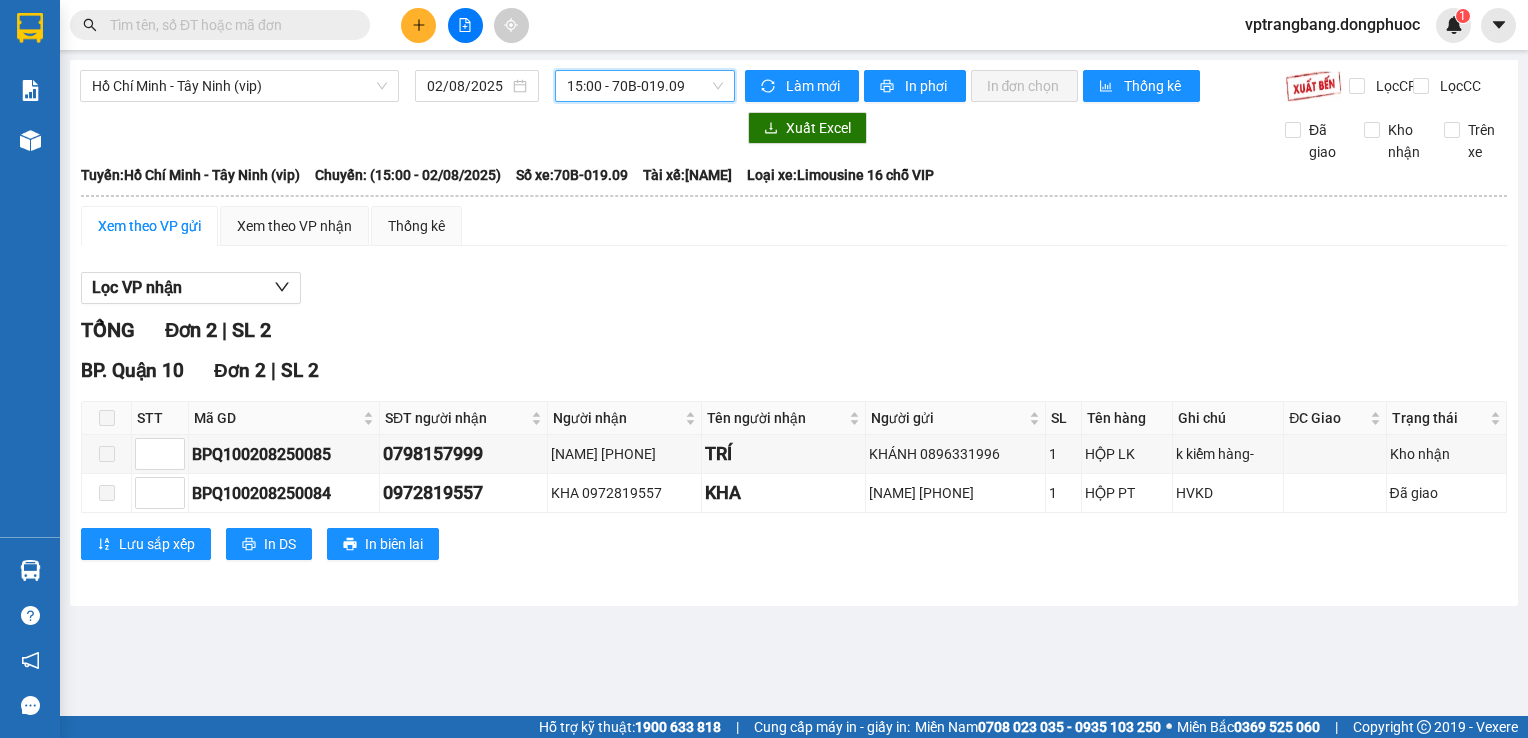 click on "[TIME] - [VEHICLE_ID]" at bounding box center [645, 86] 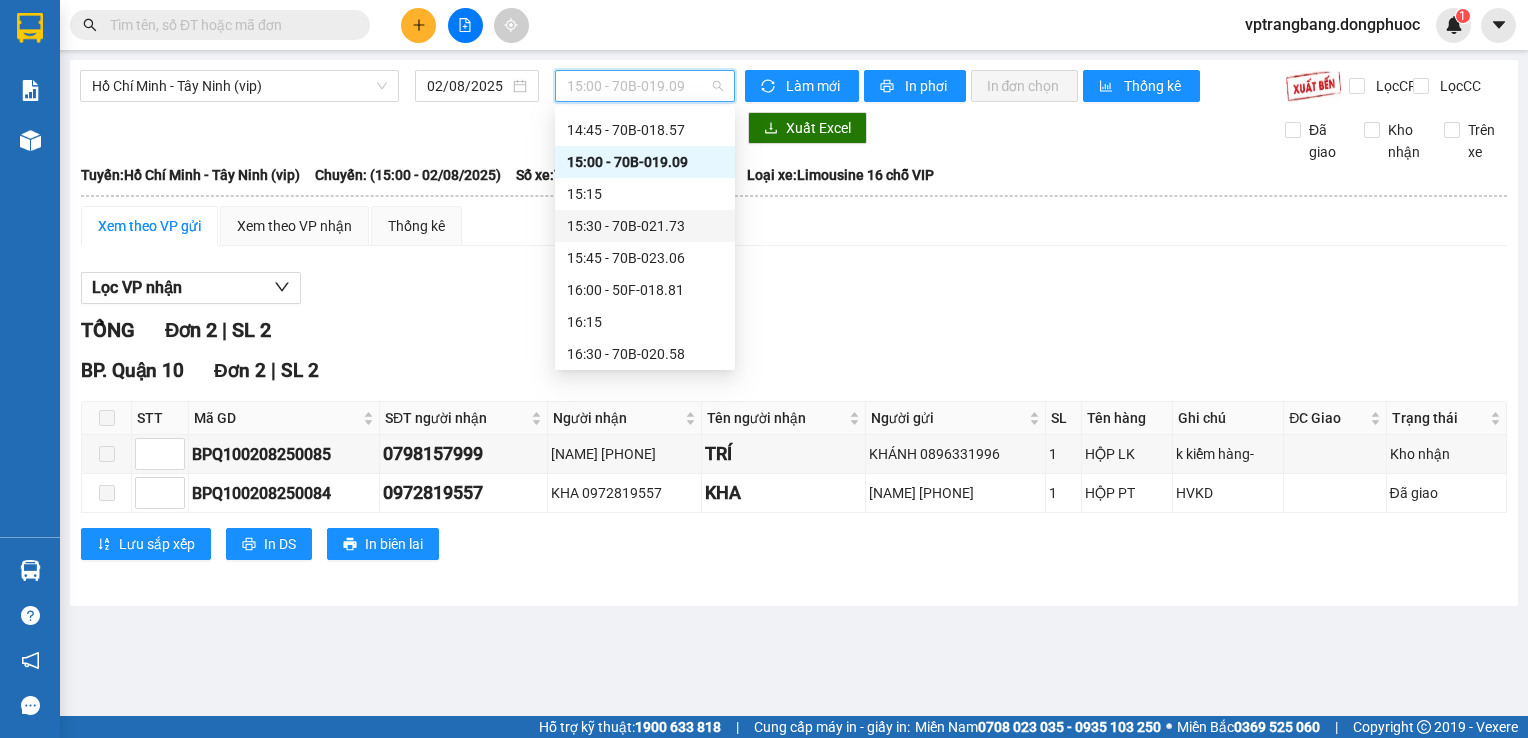 click on "15:30     - 70B-021.73" at bounding box center (645, 226) 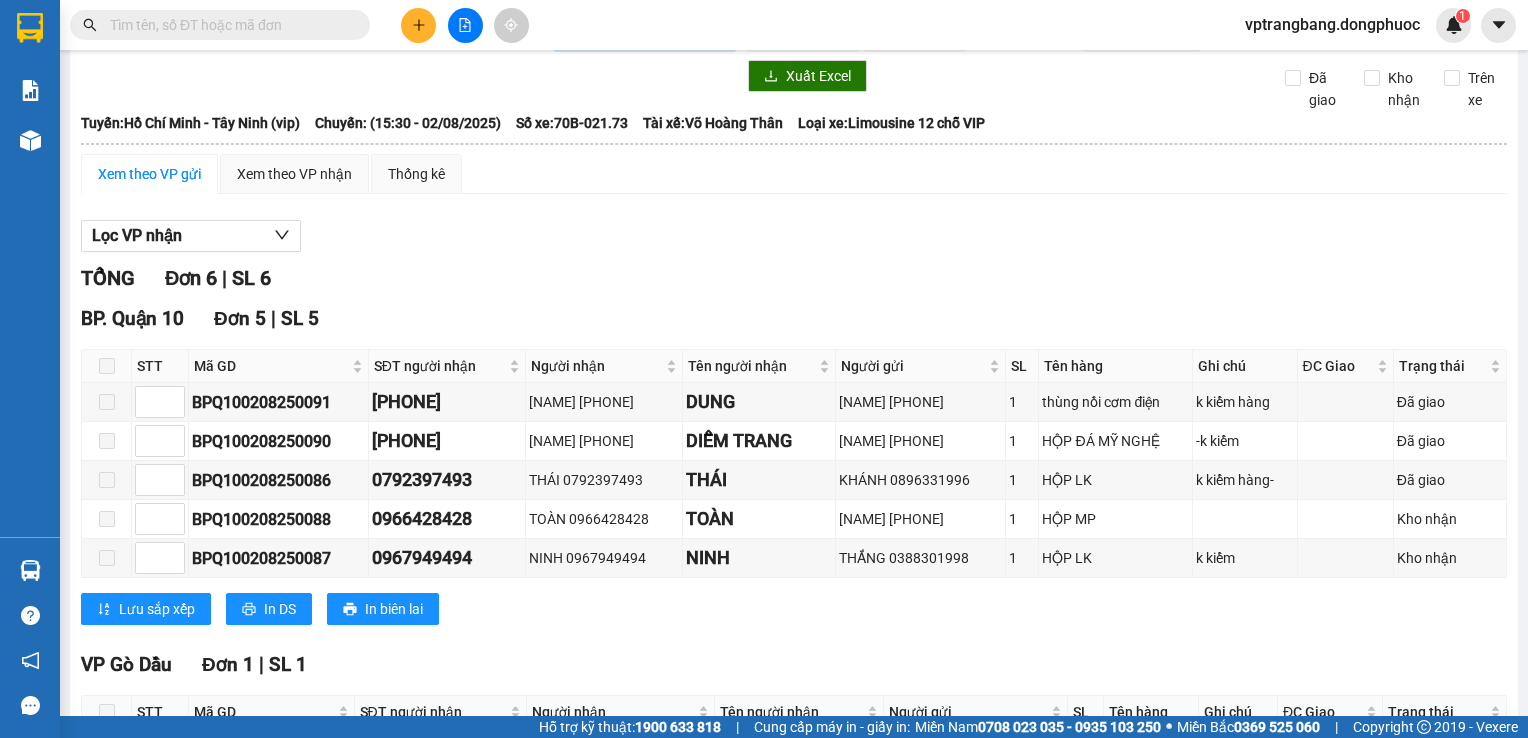 scroll, scrollTop: 0, scrollLeft: 0, axis: both 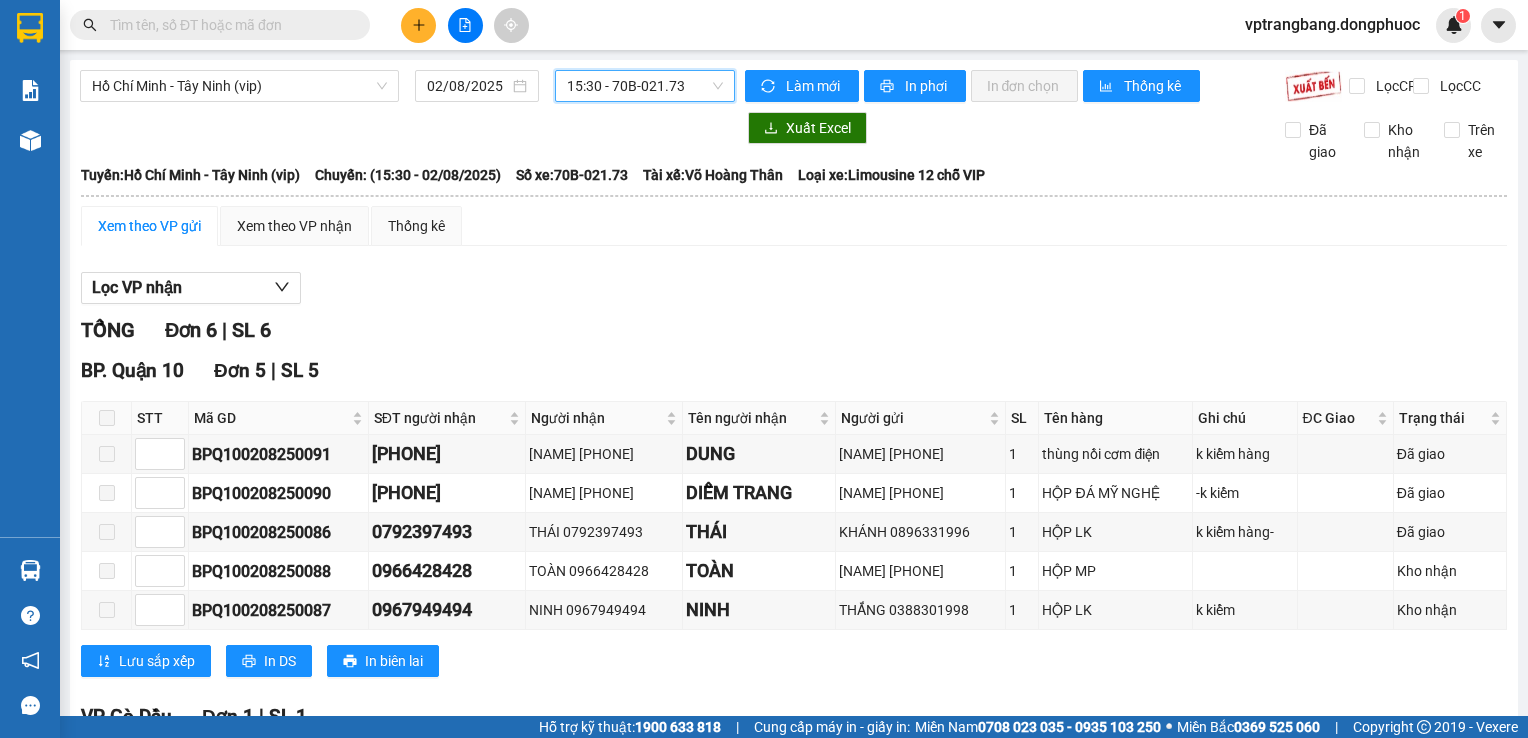 drag, startPoint x: 640, startPoint y: 94, endPoint x: 642, endPoint y: 106, distance: 12.165525 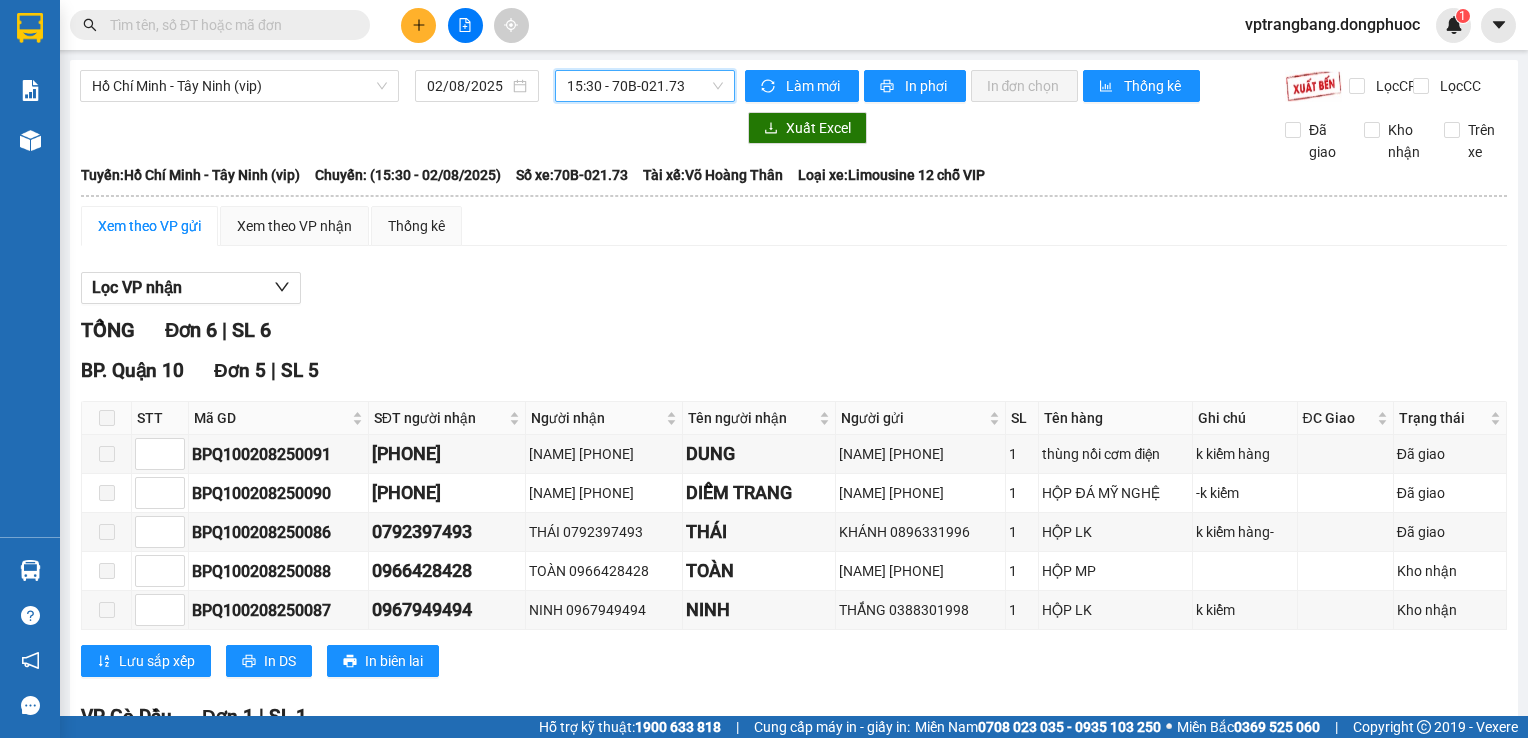 click on "15:30     - 70B-021.73" at bounding box center [645, 86] 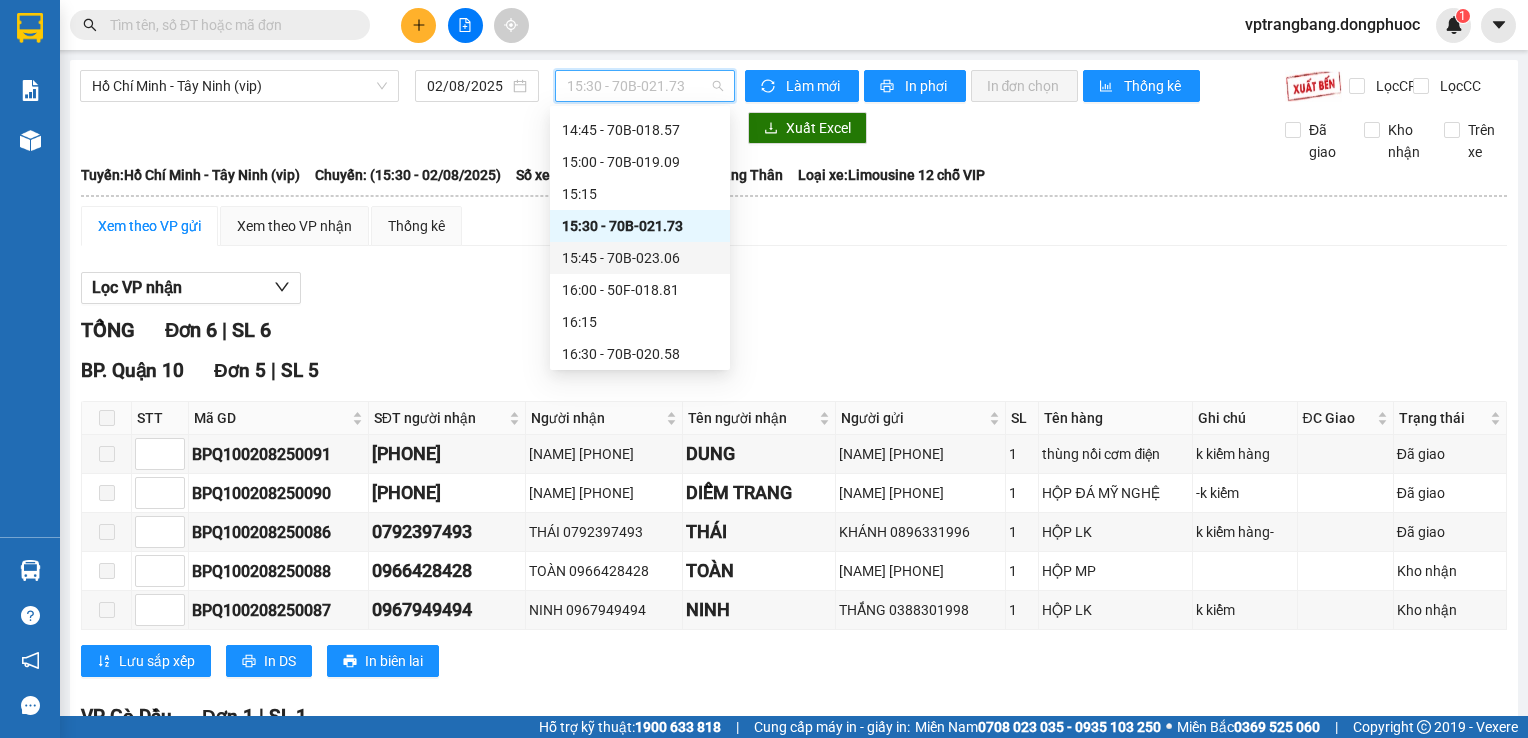 click on "15:45     - 70B-023.06" at bounding box center (640, 258) 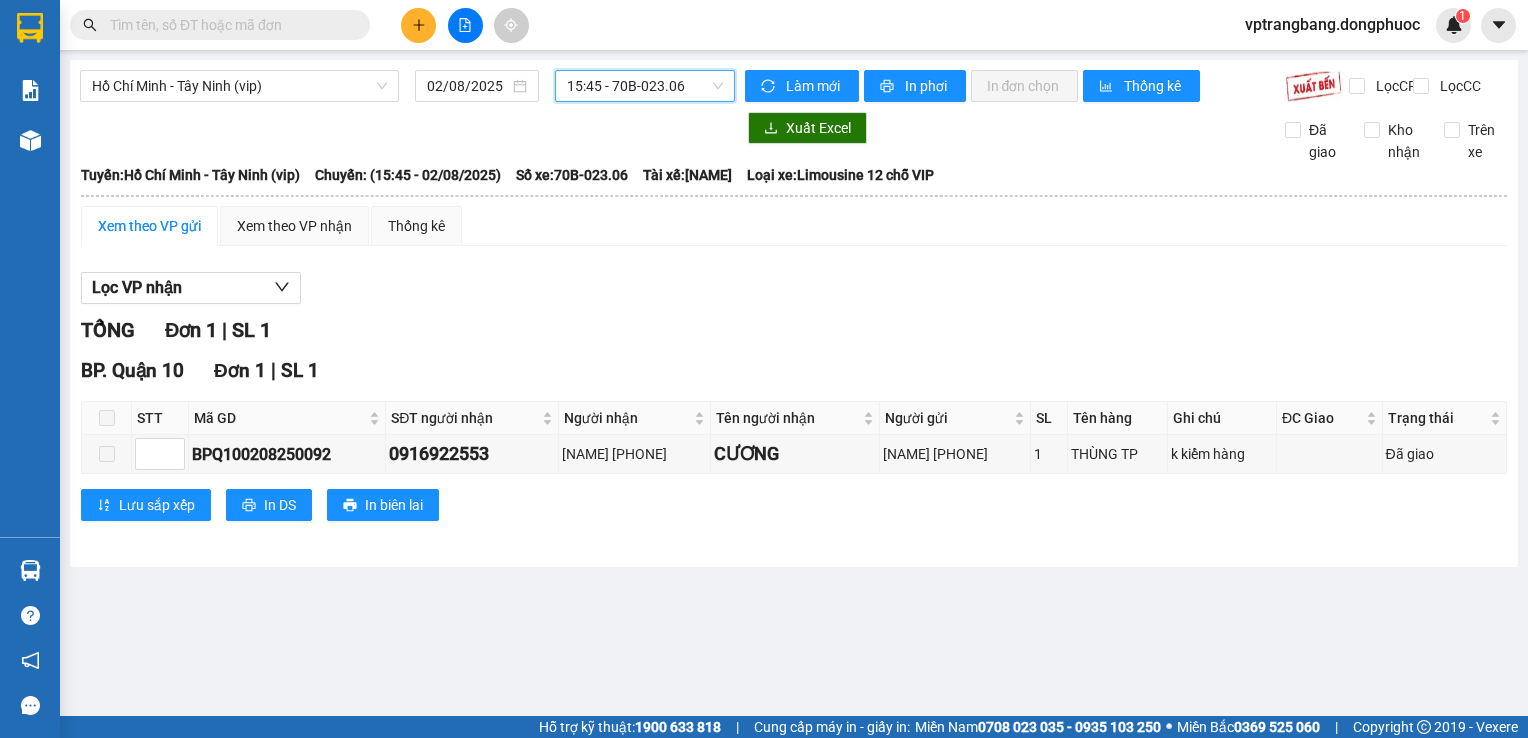 click on "15:45     - 70B-023.06" at bounding box center [645, 86] 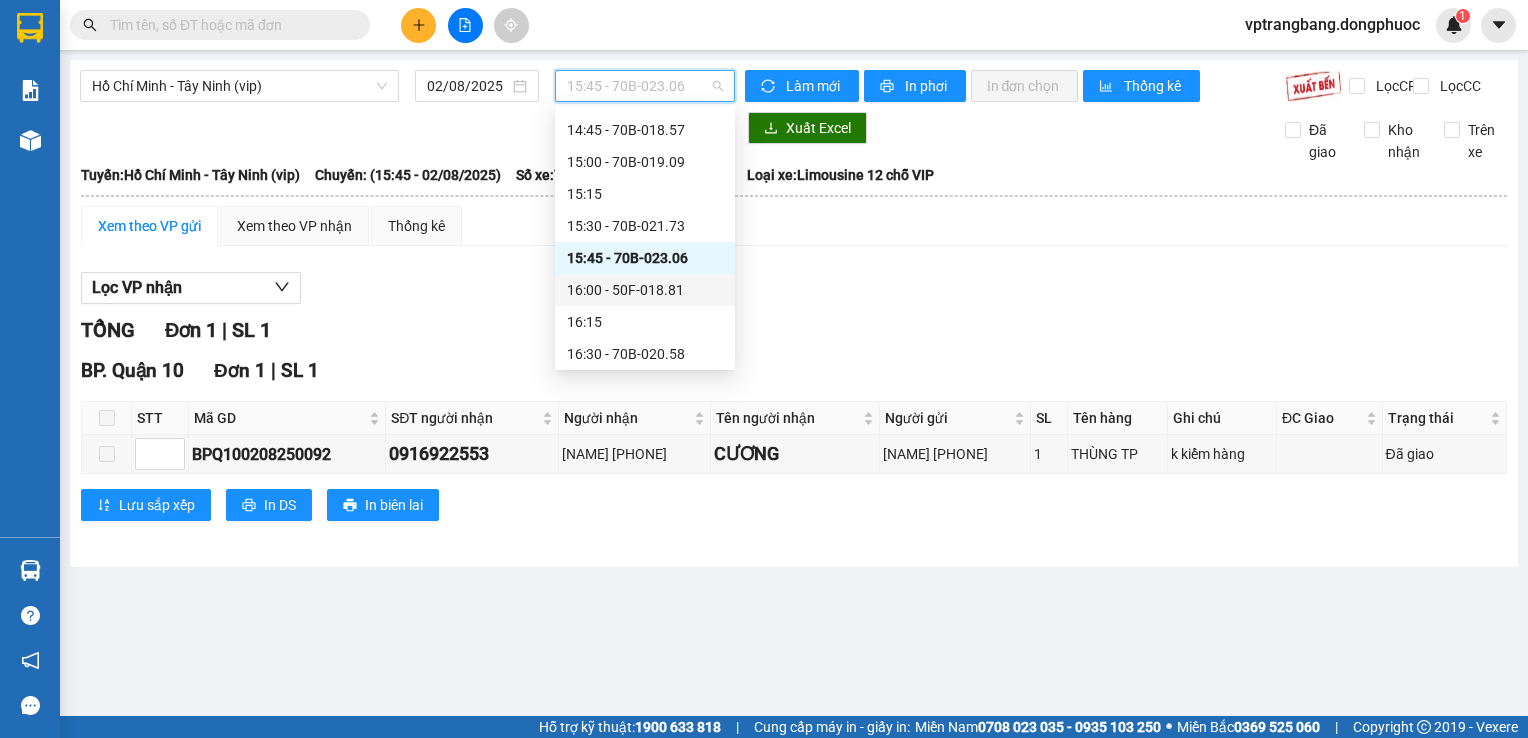 click on "16:00     - 50F-018.81" at bounding box center (645, 290) 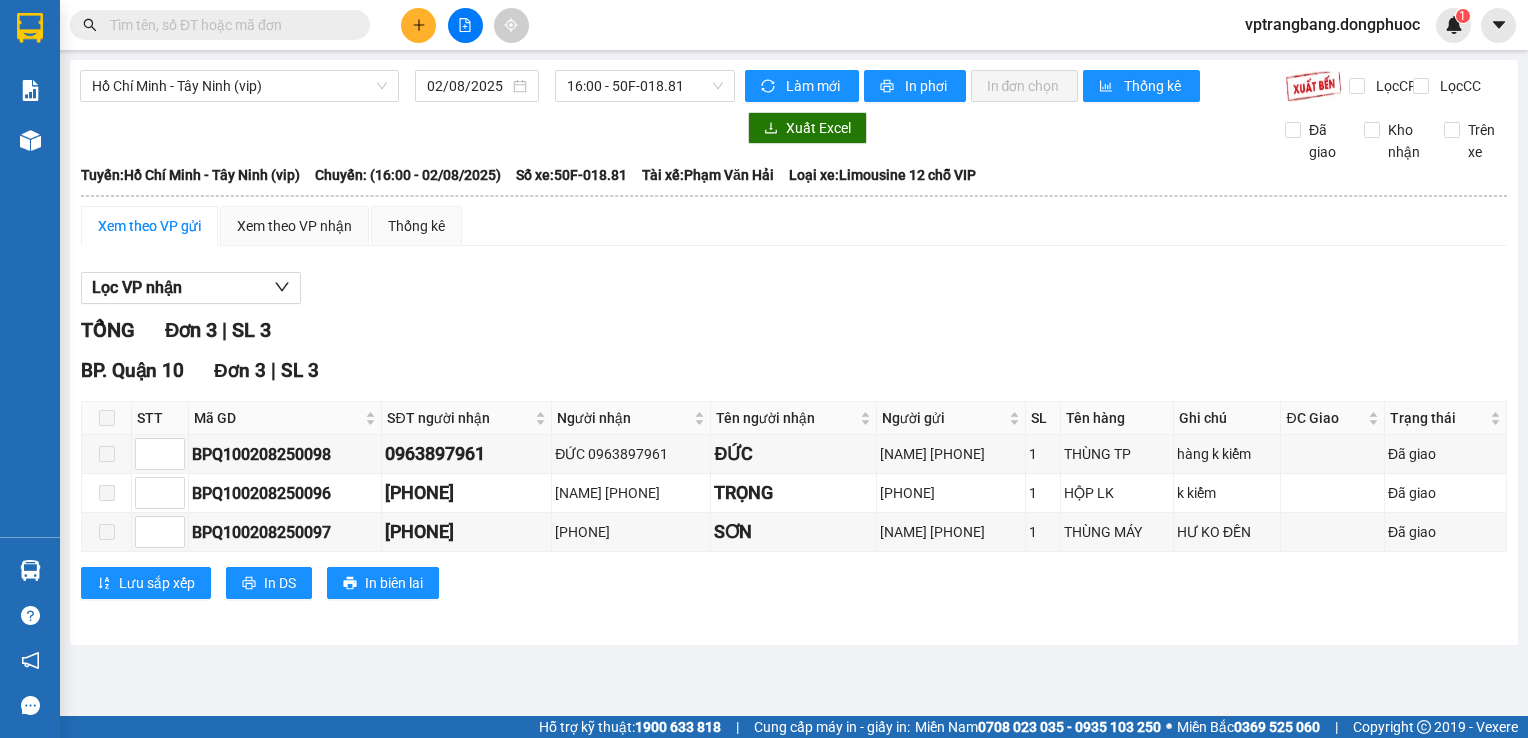 drag, startPoint x: 456, startPoint y: 144, endPoint x: 365, endPoint y: 109, distance: 97.49872 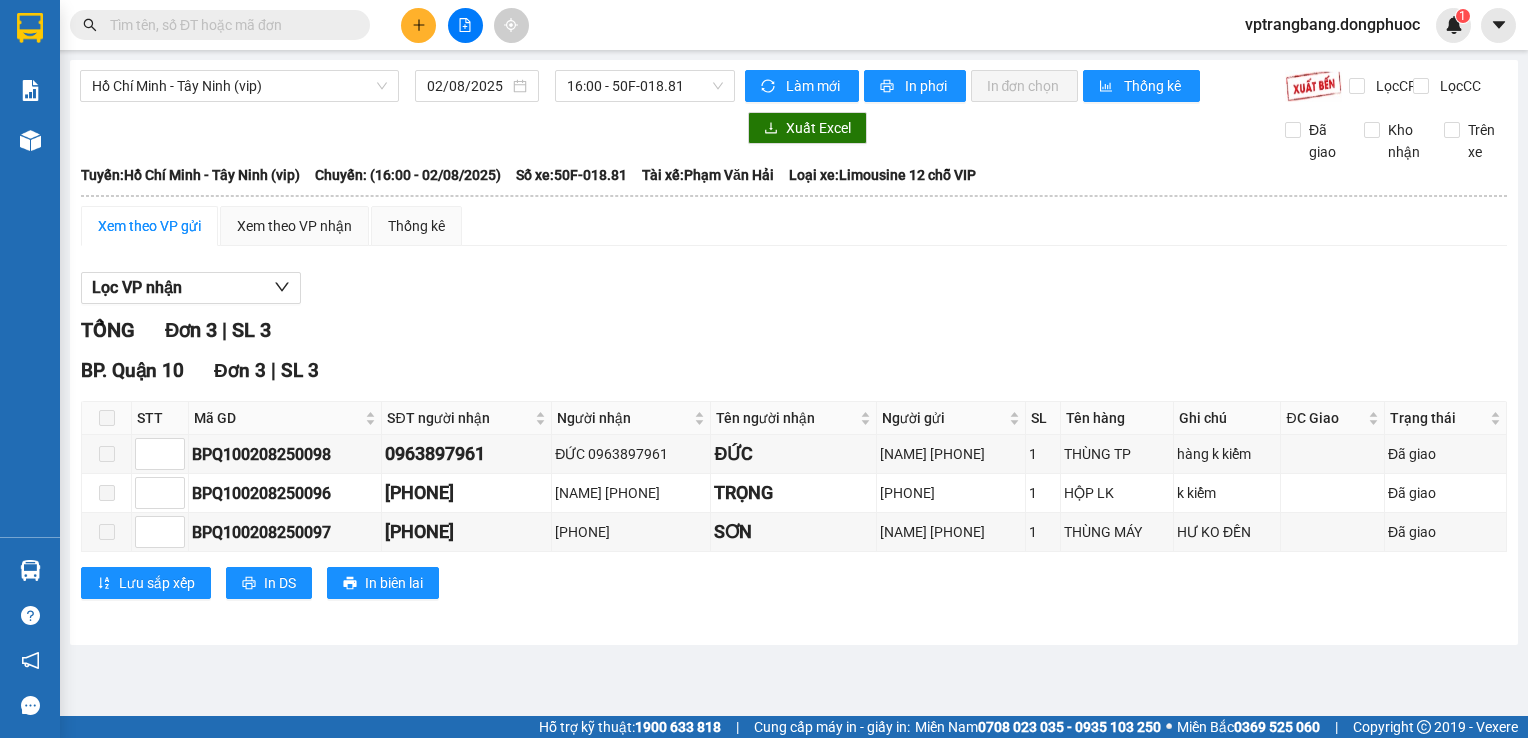 click on "Hồ Chí Minh - Tây Ninh (vip) 02/08/2025 16:00     - 50F-018.81  Làm mới In phơi In đơn chọn Thống kê Lọc  CR Lọc  CC Xuất Excel Đã giao Kho nhận Trên xe Đồng Phước   19001152   Bến xe Tây Ninh, 01 Võ Văn Truyện, KP 1, Phường 2 20:30 - 02/08/2025 Tuyến:  Hồ Chí Minh - Tây Ninh (vip) Chuyến:   (16:00 - 02/08/2025) Số xe:  50F-018.81 Tài xế:  [FIRST] [LAST]   Loại xe:  Limousine 12 chỗ VIP Tuyến:  Hồ Chí Minh - Tây Ninh (vip) Chuyến:   (16:00 - 02/08/2025)Số xe:  50F-018.81 Tài xế:  [FIRST] [LAST] Loại xe:  Limousine 12 chỗ VIP Xem theo VP gửi Xem theo VP nhận Thống kê Lọc VP nhận TỔNG Đơn   3 | SL   3 BP. Quận 10 Đơn   3 | SL   3 STT Mã GD SĐT người nhận Người nhận Tên người nhận Người gửi SL Tên hàng Ghi chú ĐC Giao Trạng thái Ký nhận                           BPQ100208250098 [PHONE] [NAME] [PHONE] [NAME] [NAME]  [PHONE] 1 THÙNG TP   hàng k kiểm 1 1" at bounding box center [794, 352] 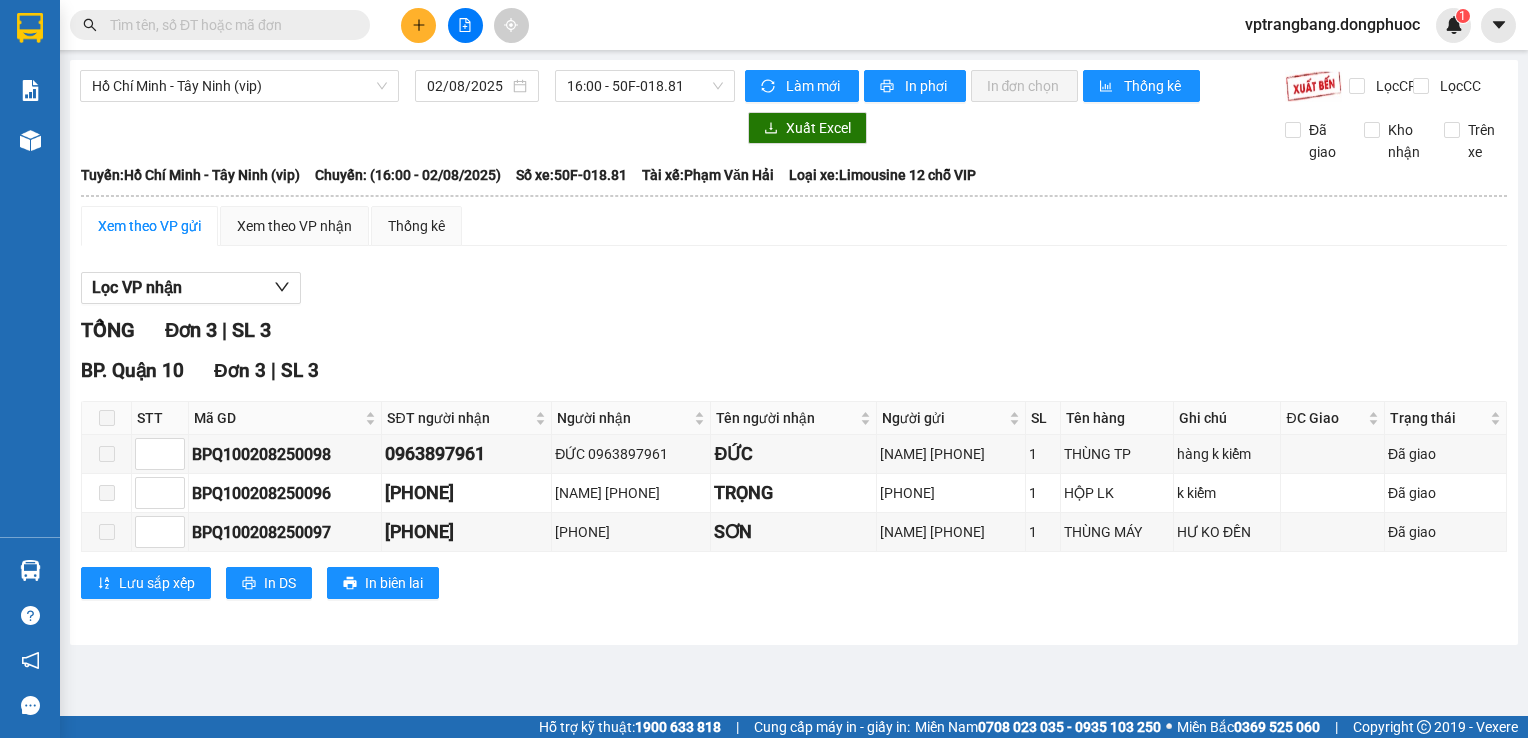 click on "TỔNG Đơn   3 | SL   3" at bounding box center (794, 330) 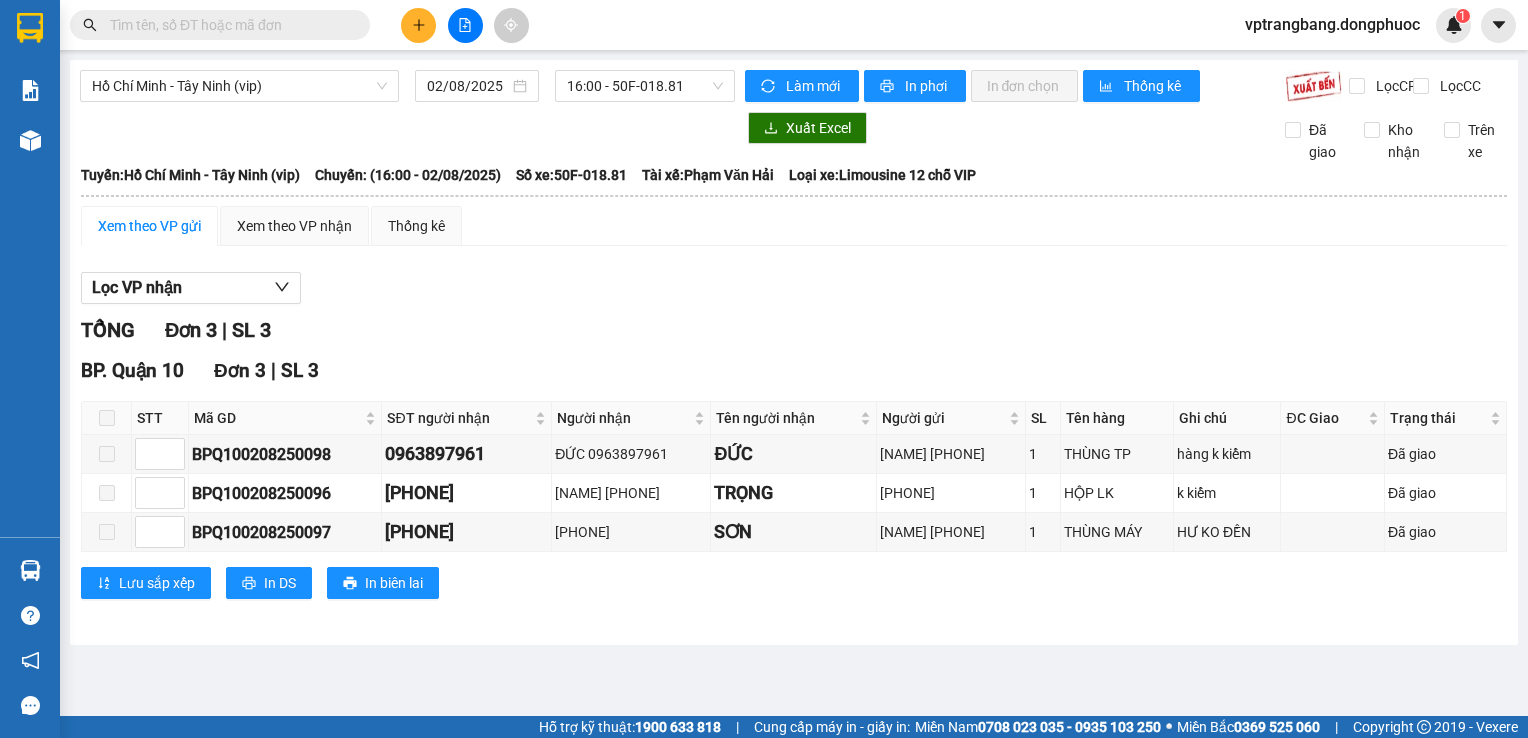 click on "Xem theo VP gửi Xem theo VP nhận Thống kê" at bounding box center [794, 226] 